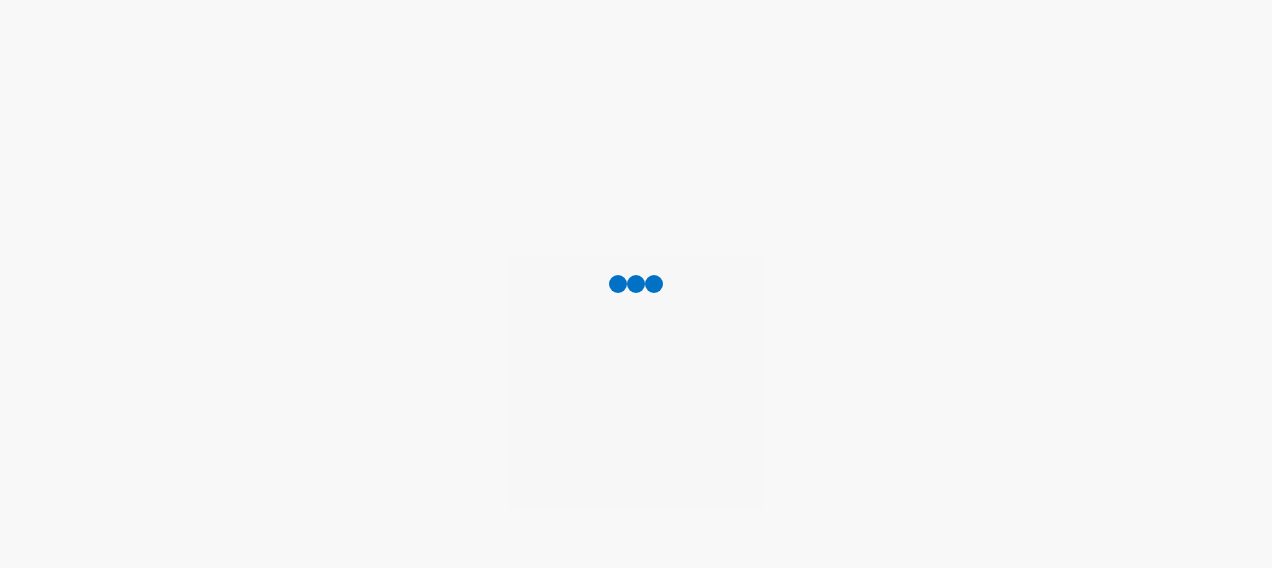 scroll, scrollTop: 0, scrollLeft: 0, axis: both 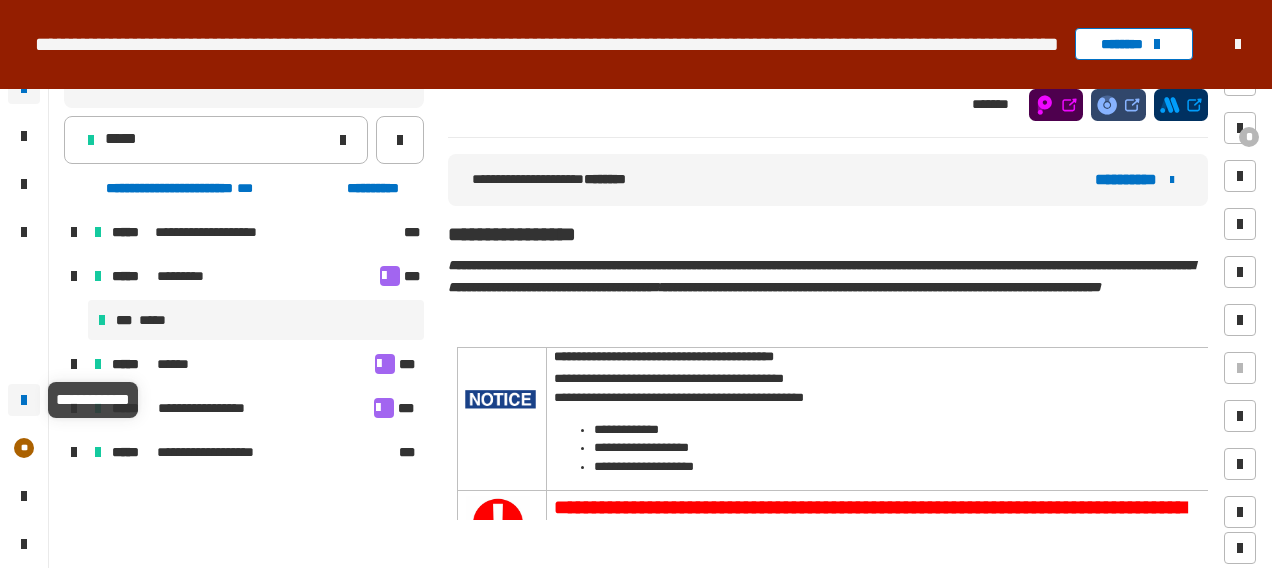 click 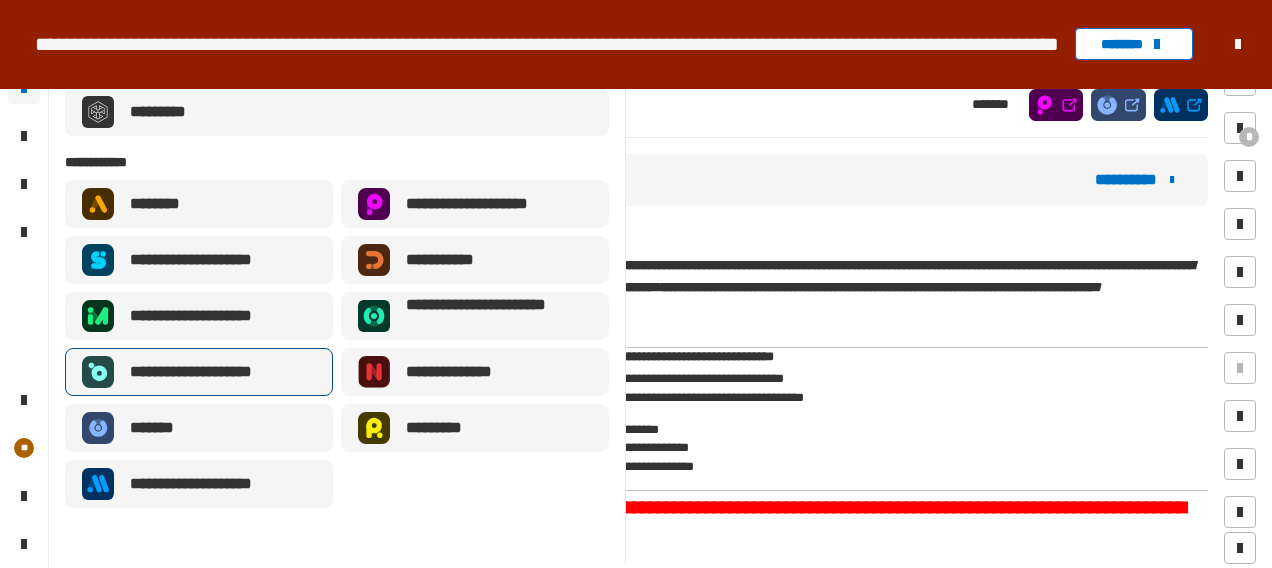 click on "**********" at bounding box center (199, 372) 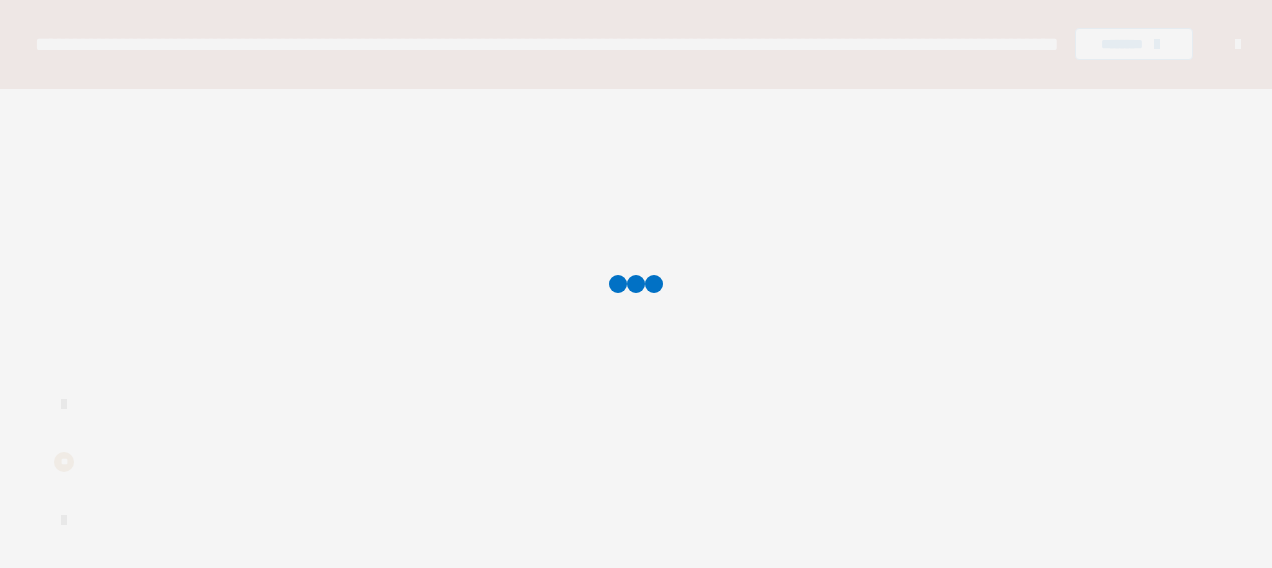 scroll, scrollTop: 0, scrollLeft: 0, axis: both 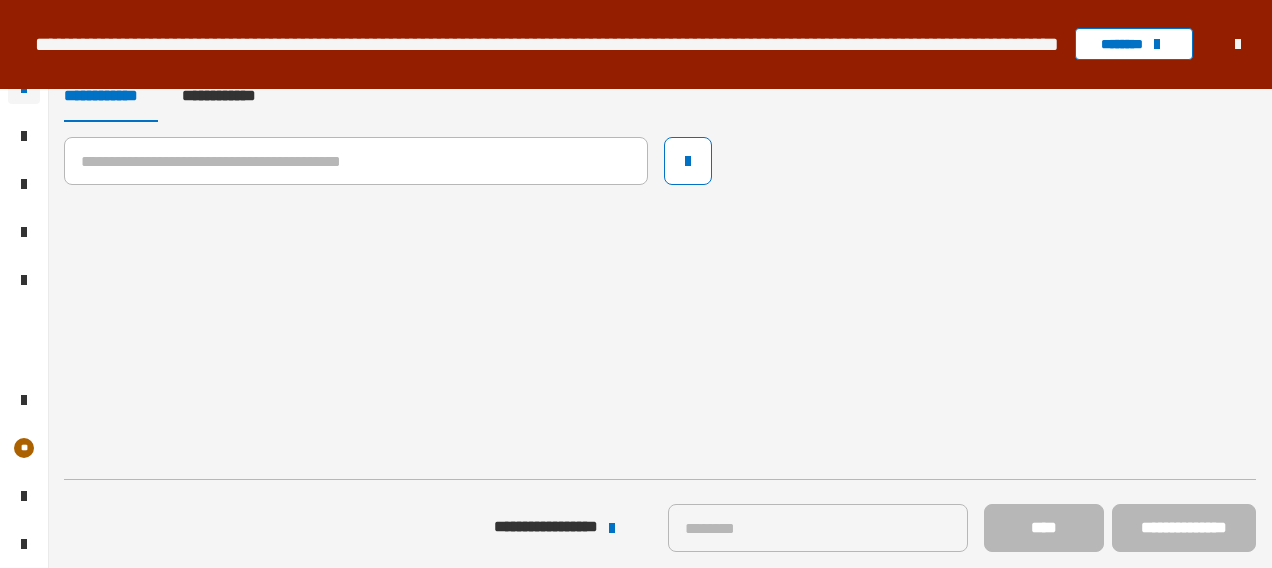 click at bounding box center [1238, 44] 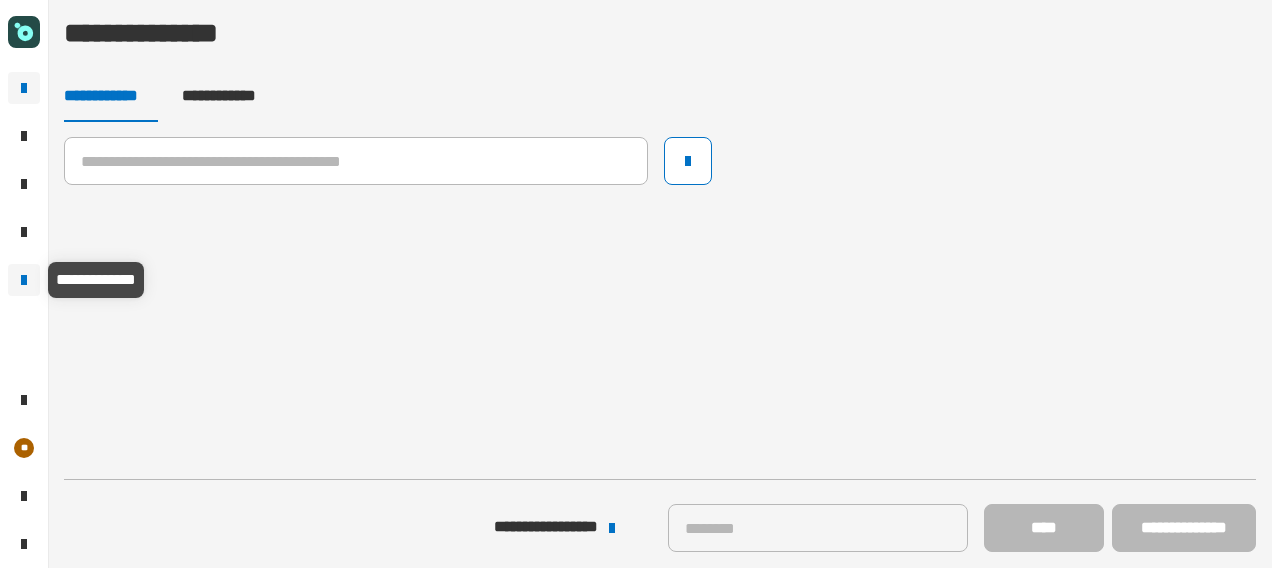 click 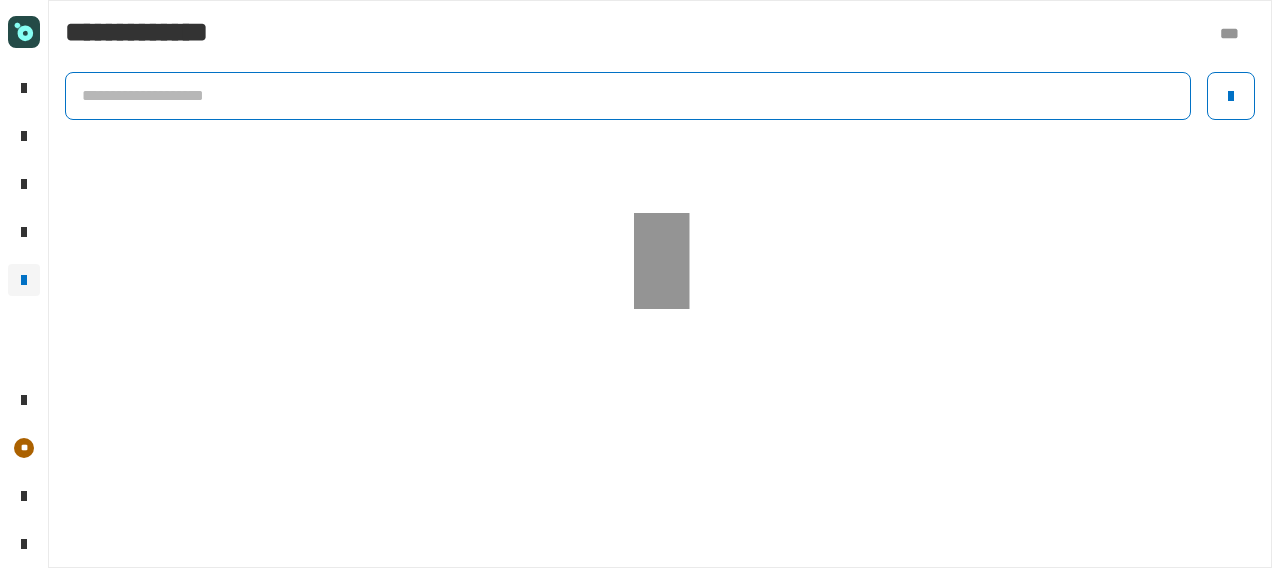click 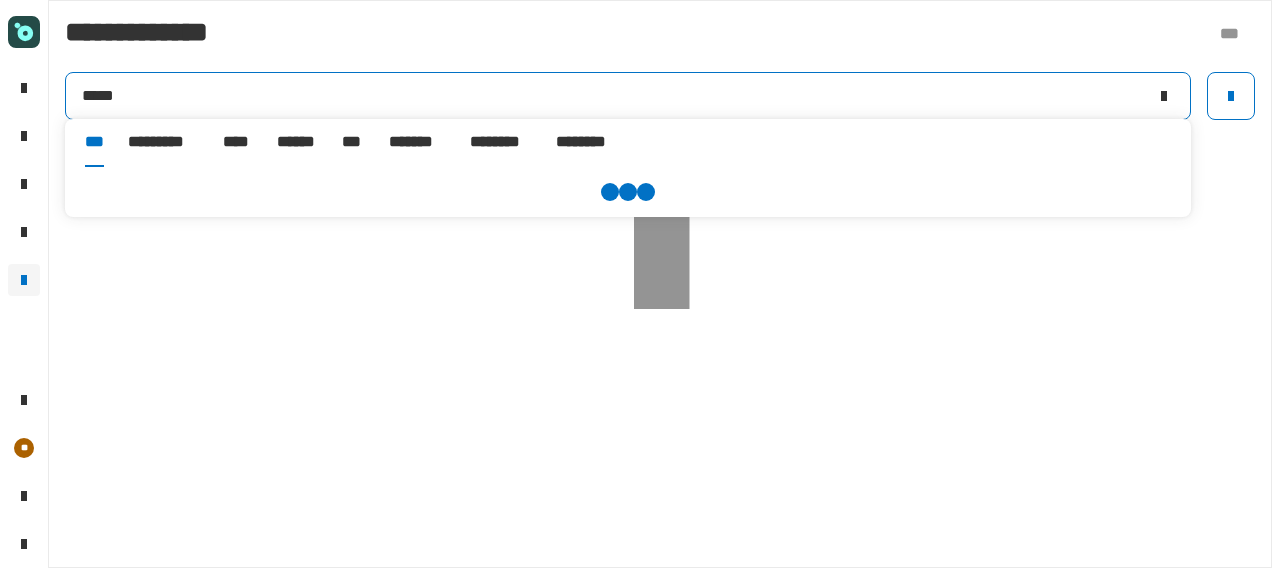 type on "*****" 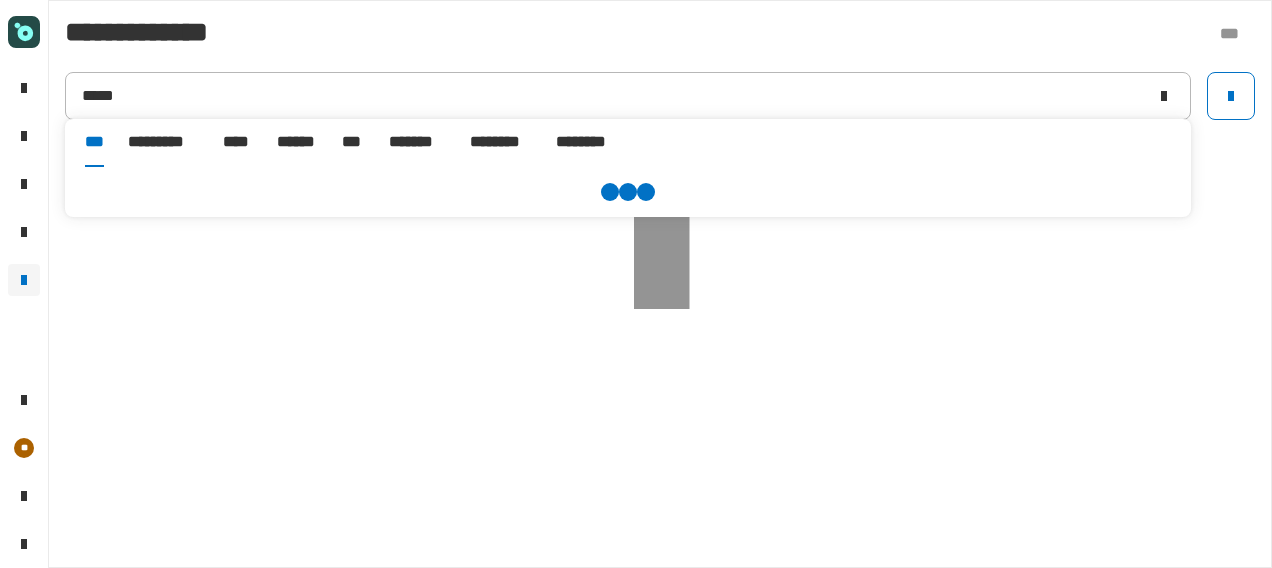 click on "******" at bounding box center (297, 142) 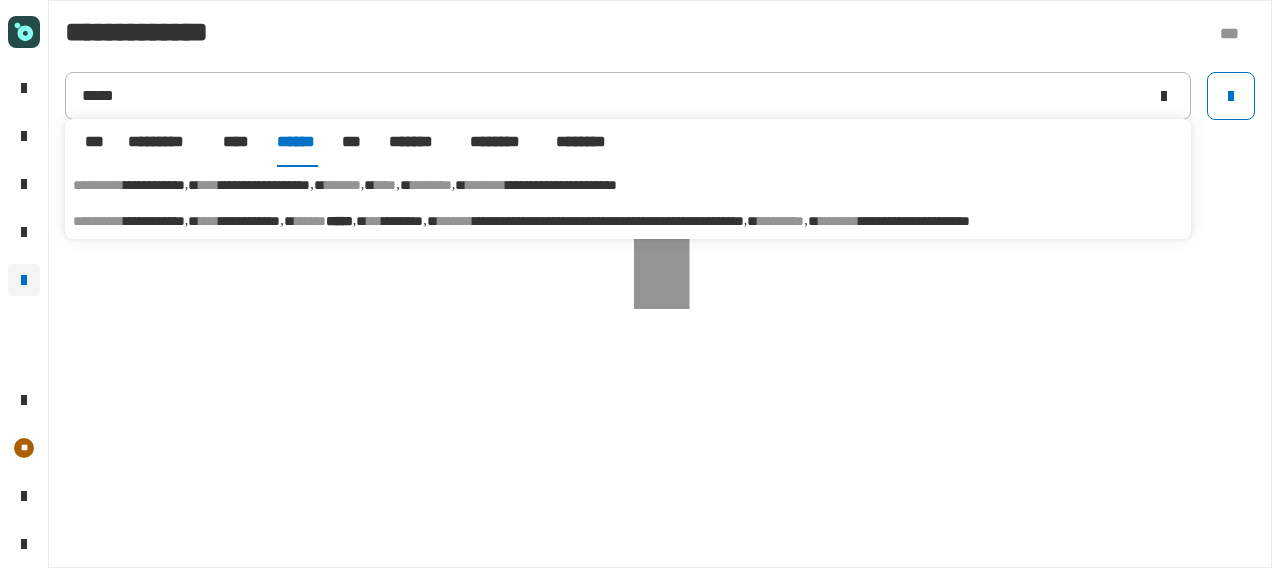 click on "**********" at bounding box center [247, 221] 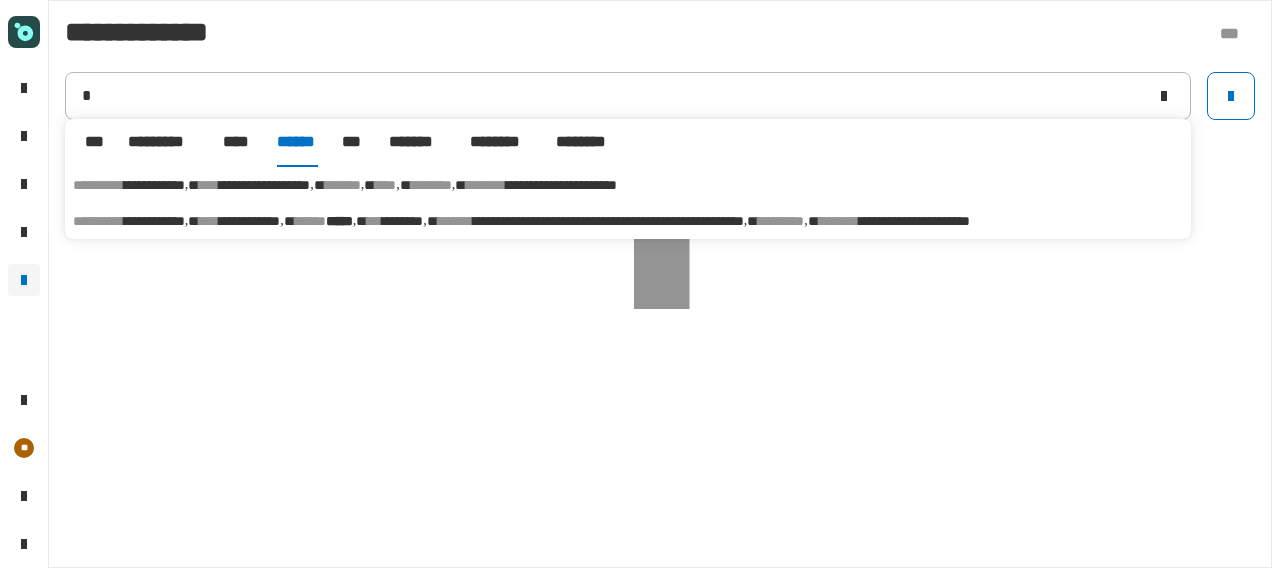 type on "**********" 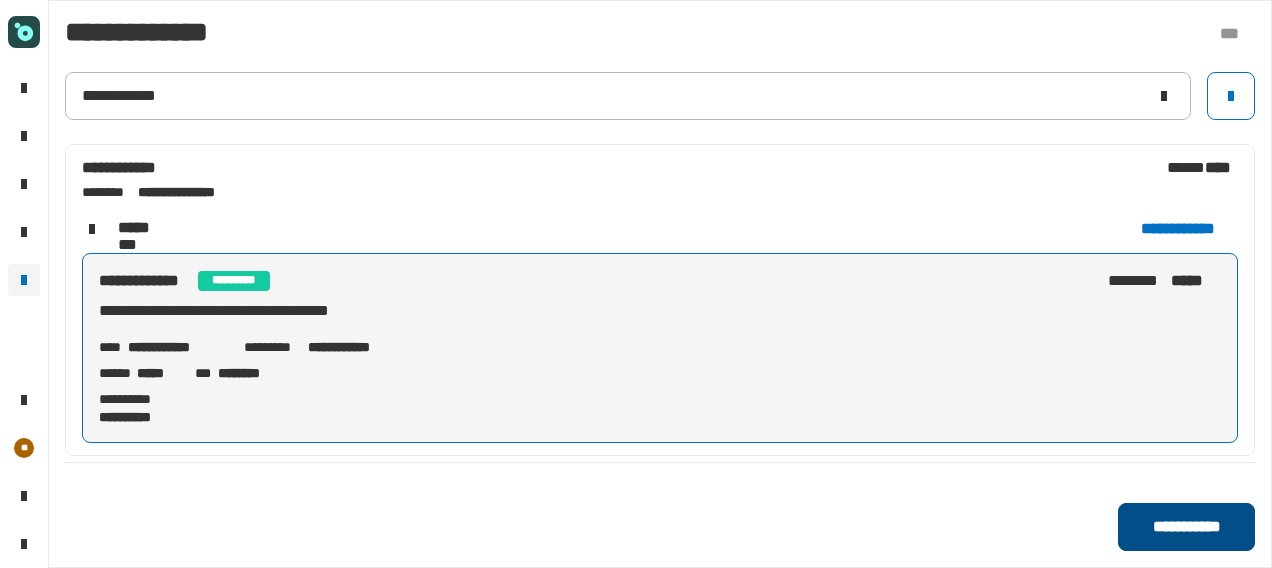 click on "**********" 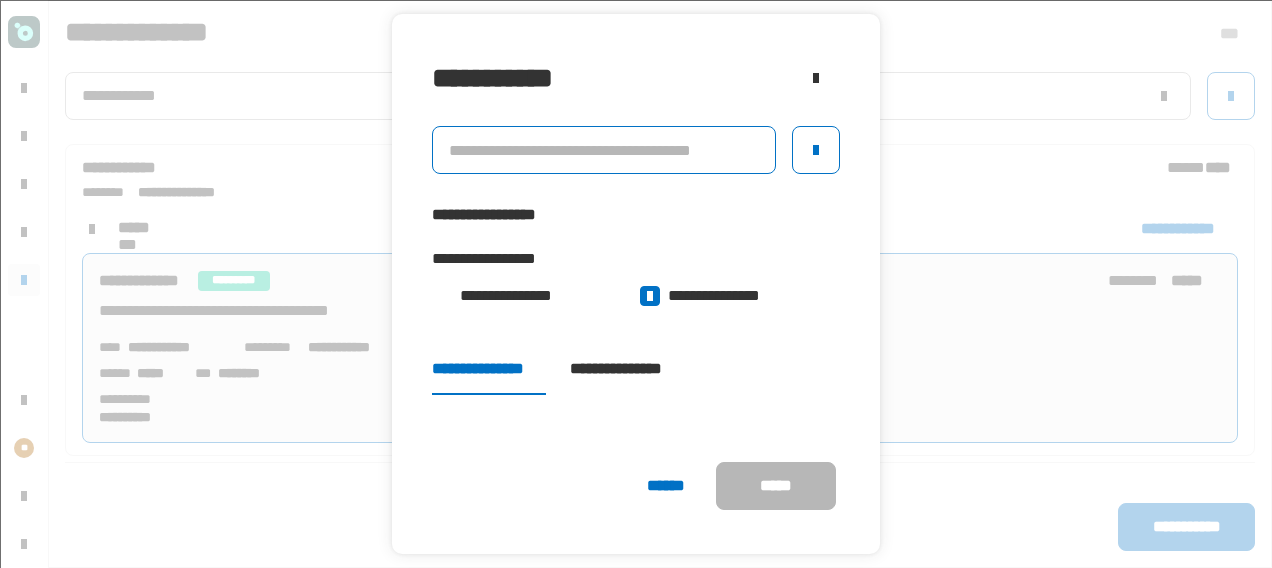 click 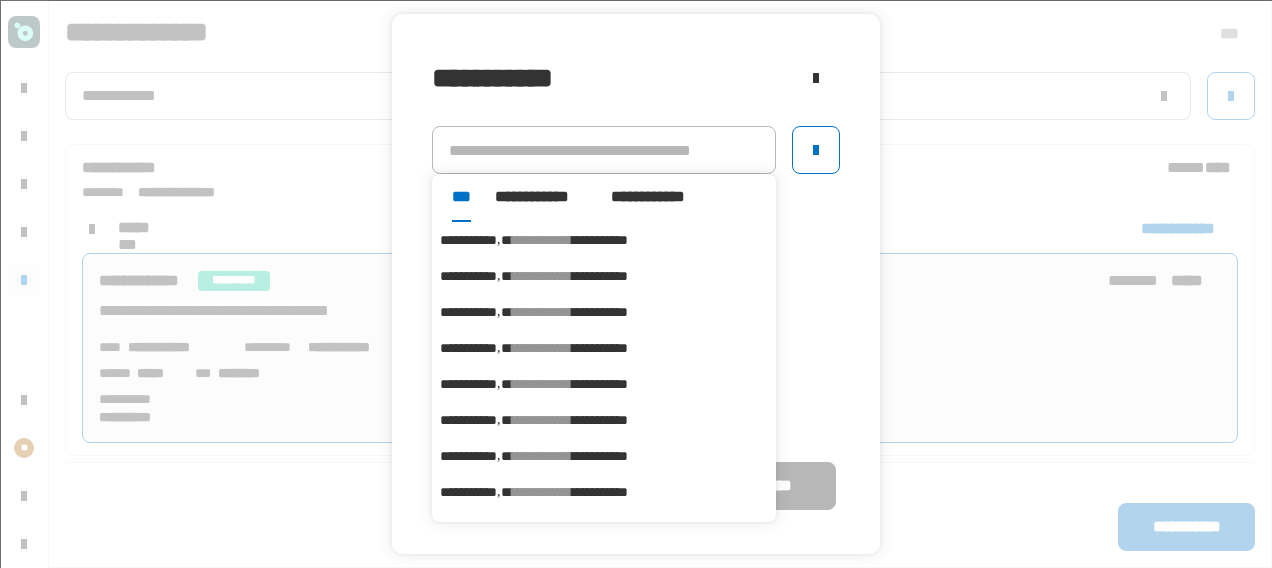 click on "**********" at bounding box center [600, 348] 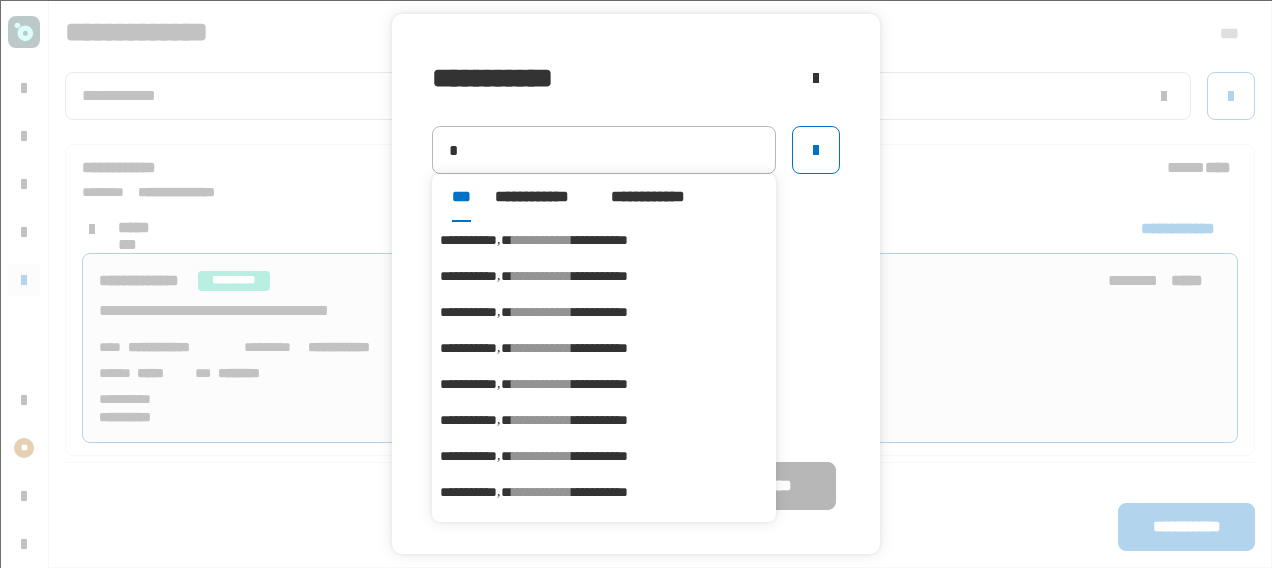 type on "**********" 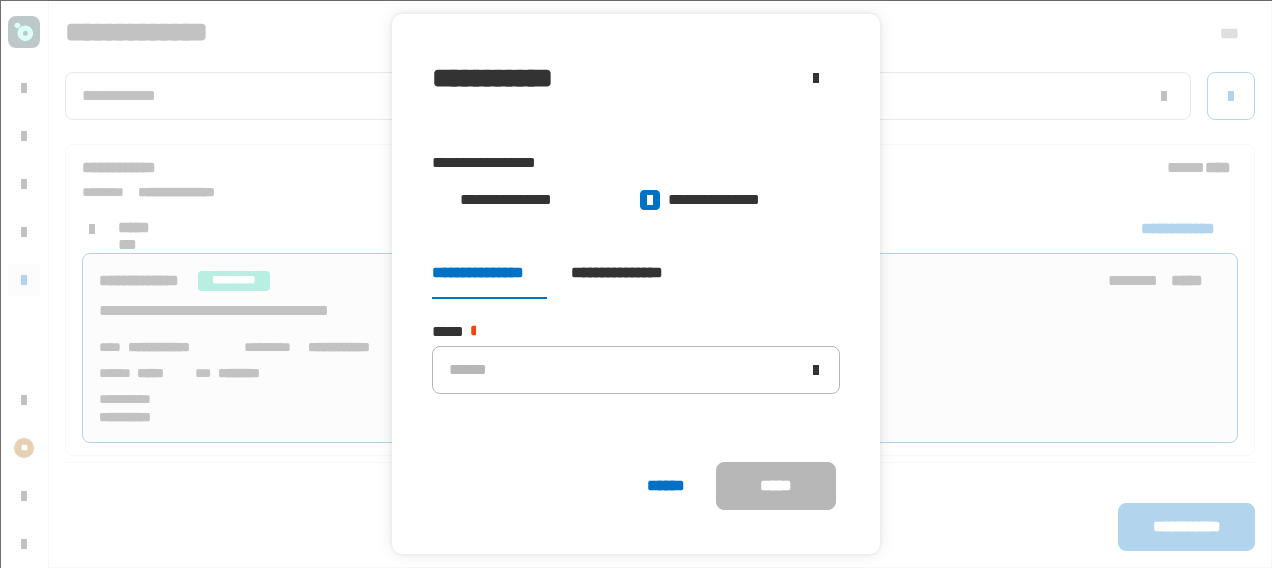 scroll, scrollTop: 118, scrollLeft: 0, axis: vertical 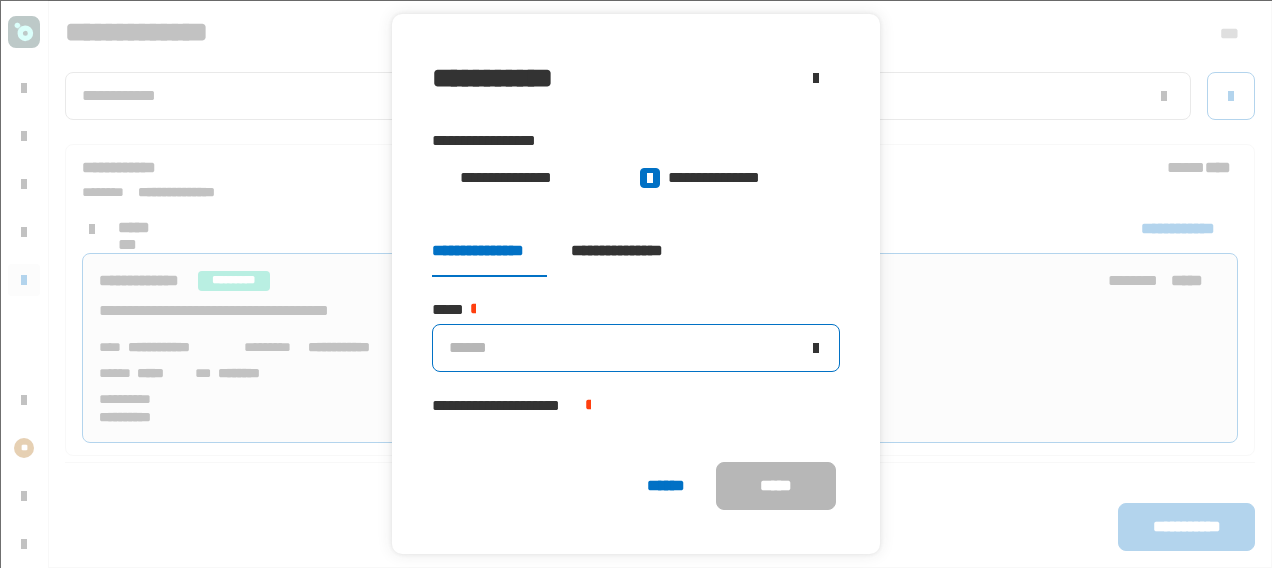 click on "******" 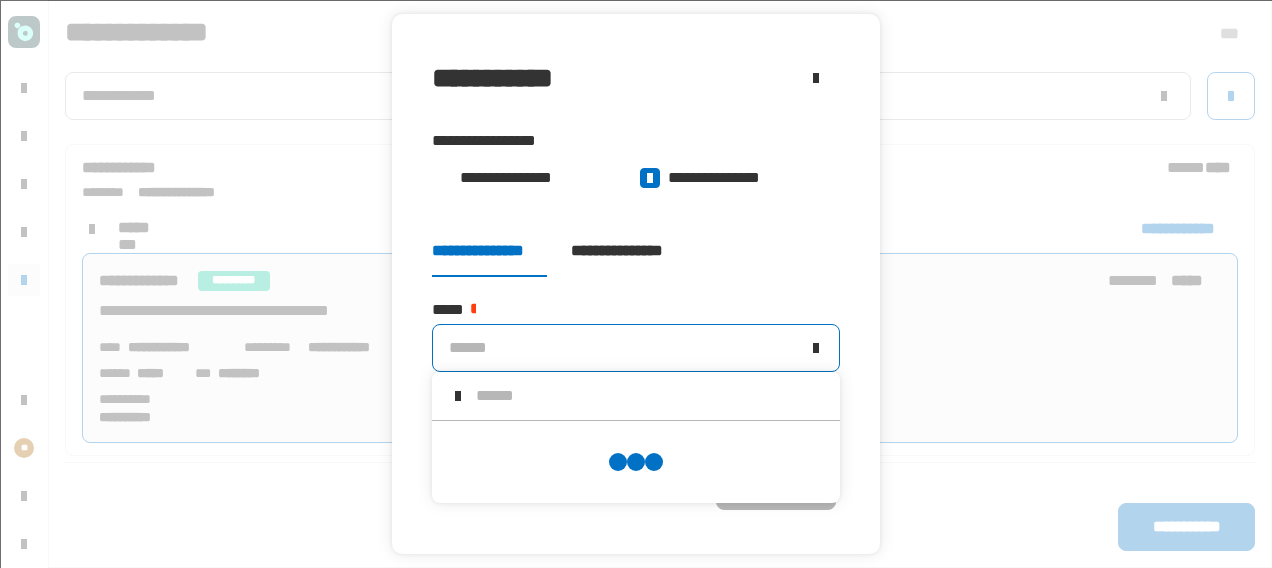 scroll, scrollTop: 0, scrollLeft: 0, axis: both 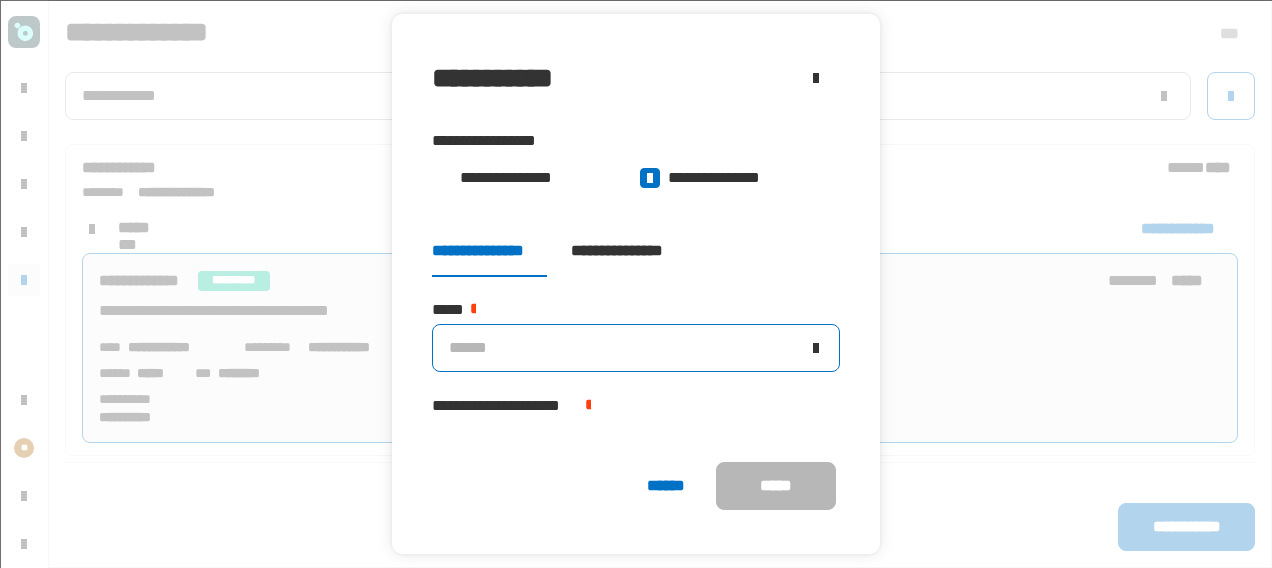 click on "******" 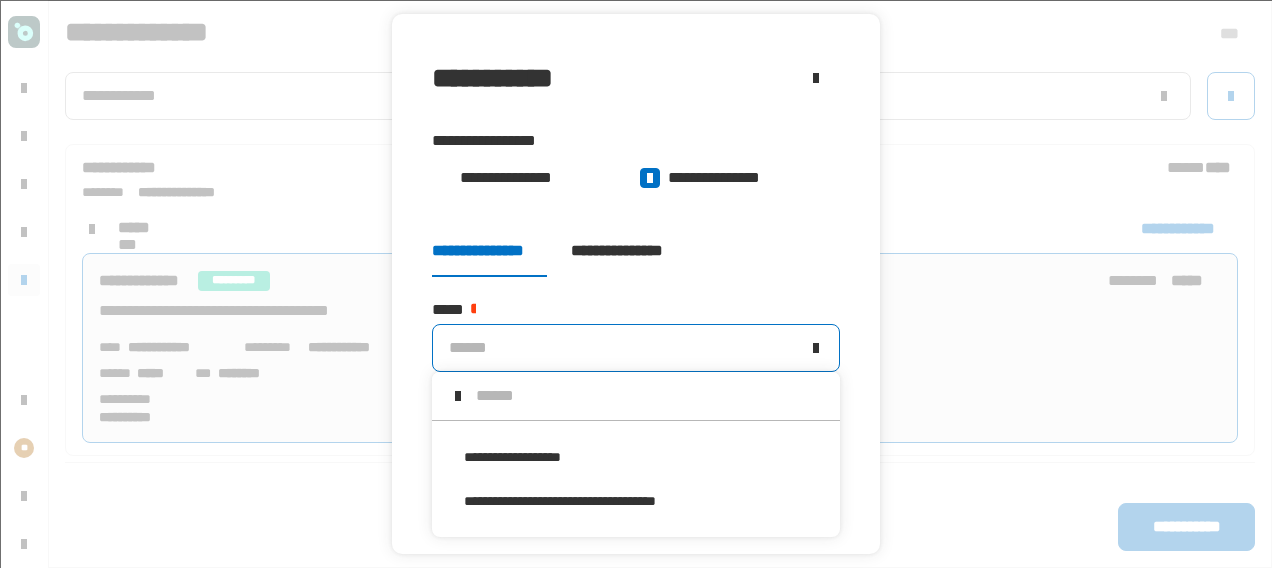 click 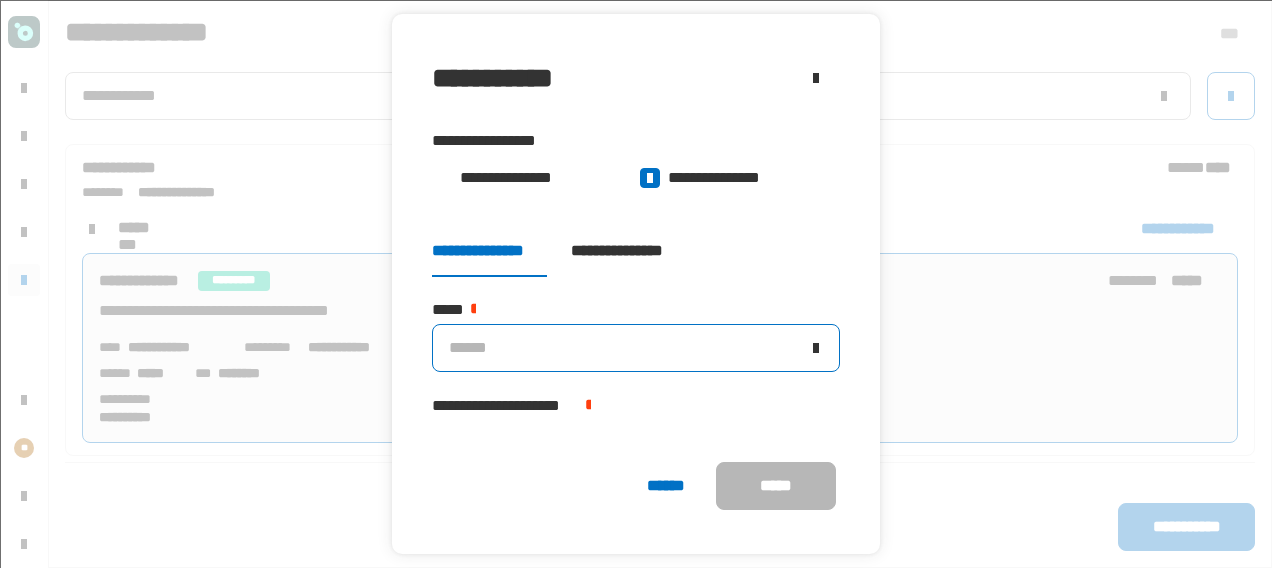 click 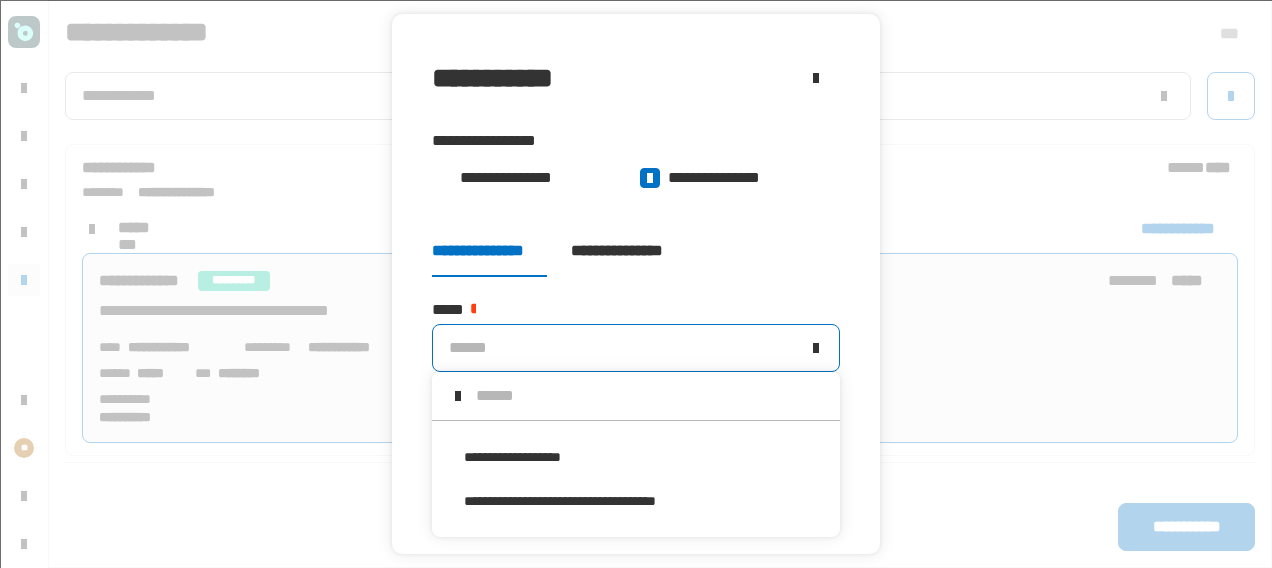 click on "**********" 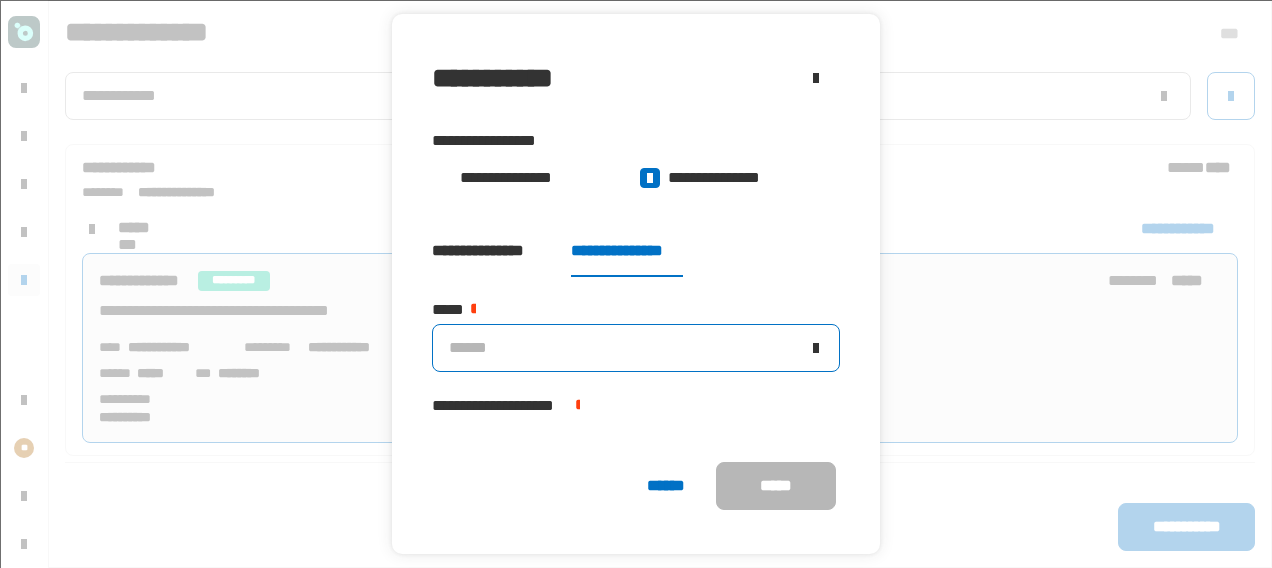 click on "******" 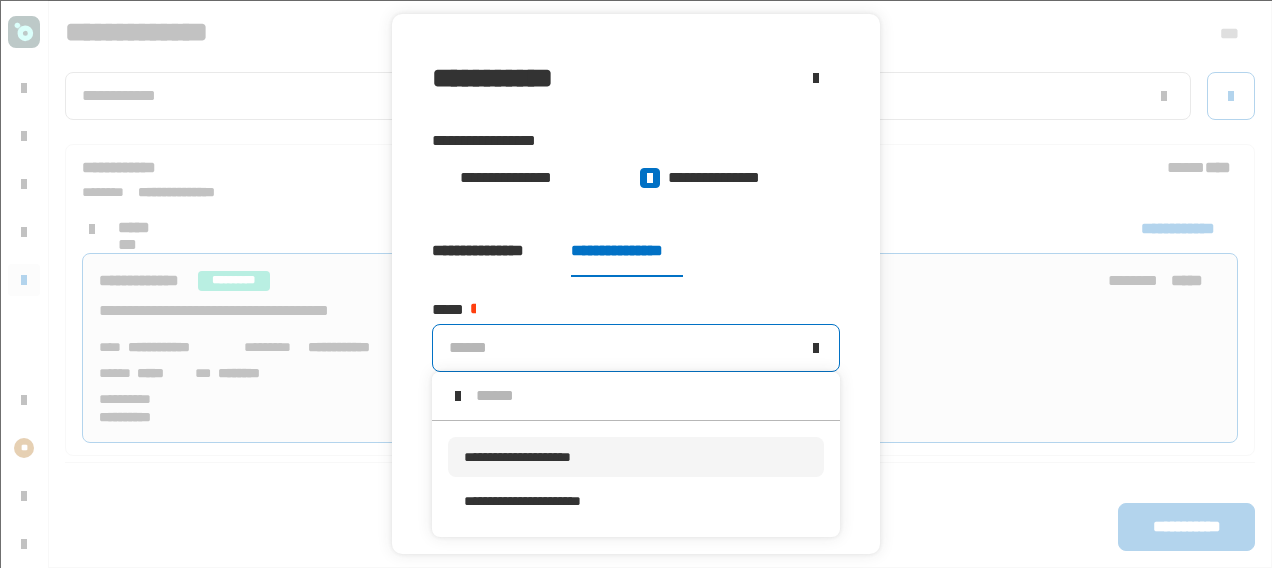 click on "**********" at bounding box center [517, 457] 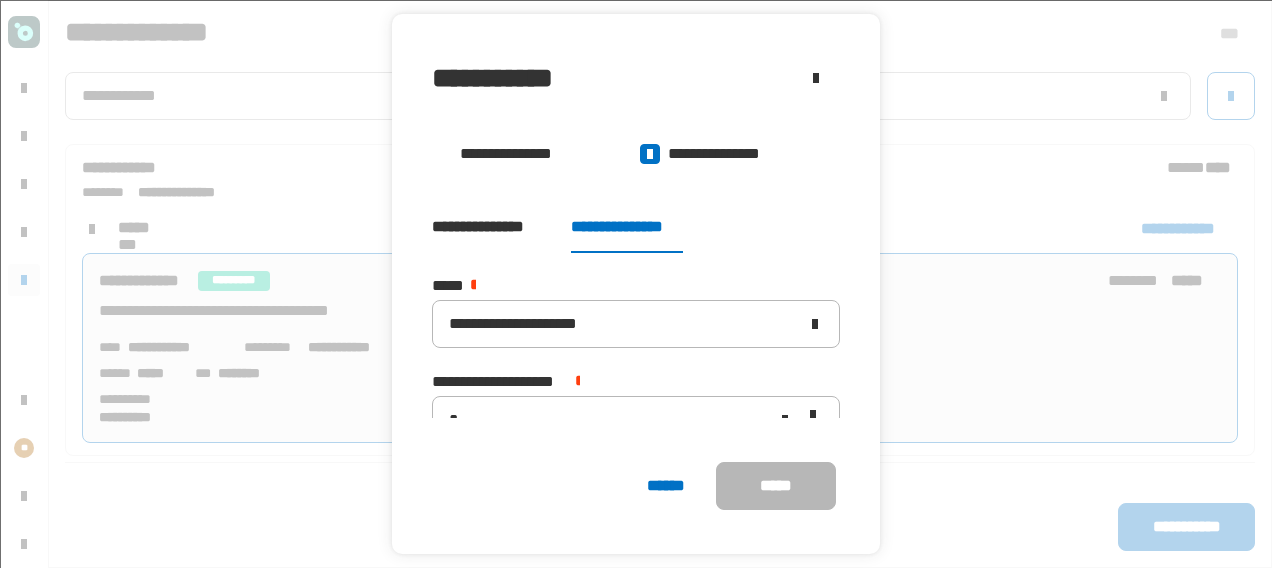 scroll, scrollTop: 176, scrollLeft: 0, axis: vertical 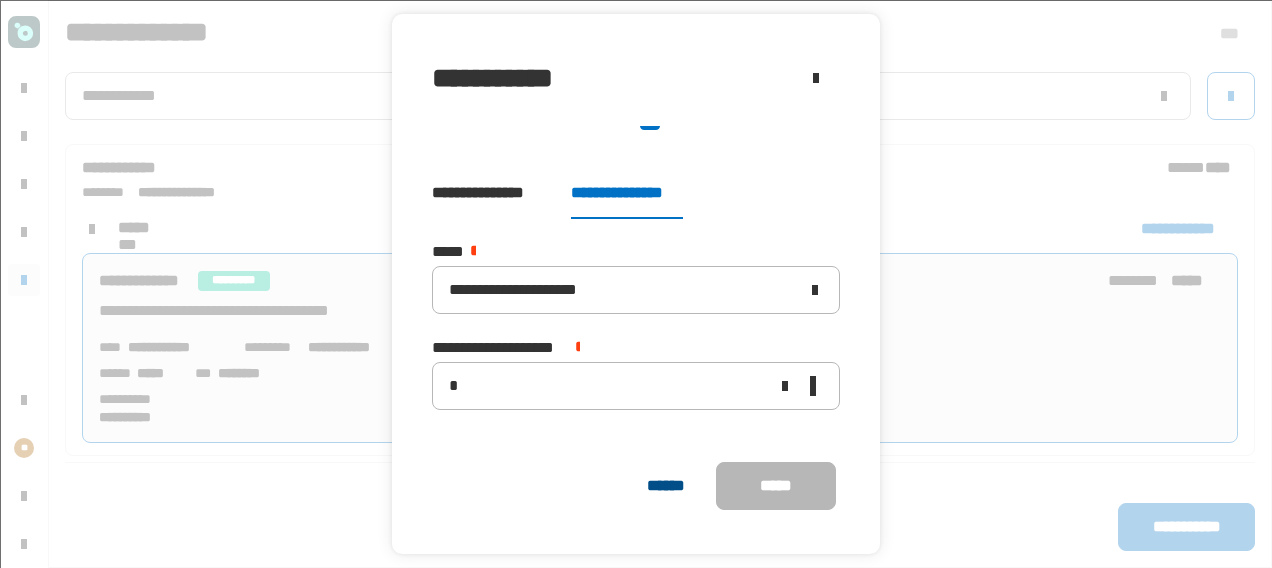 click on "******" 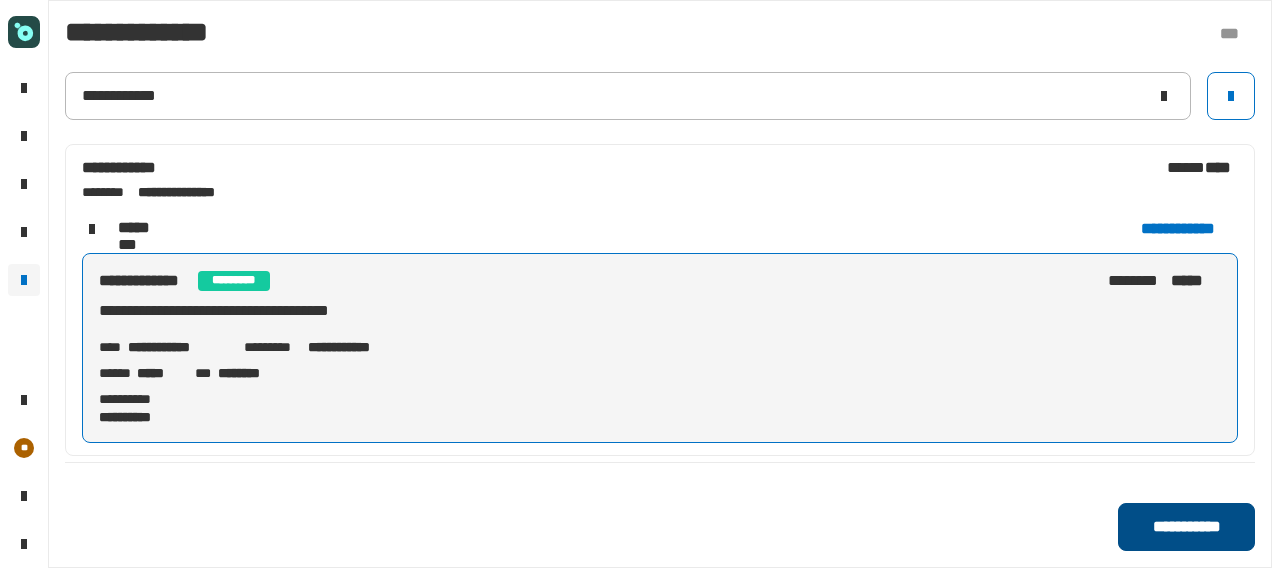 click on "**********" 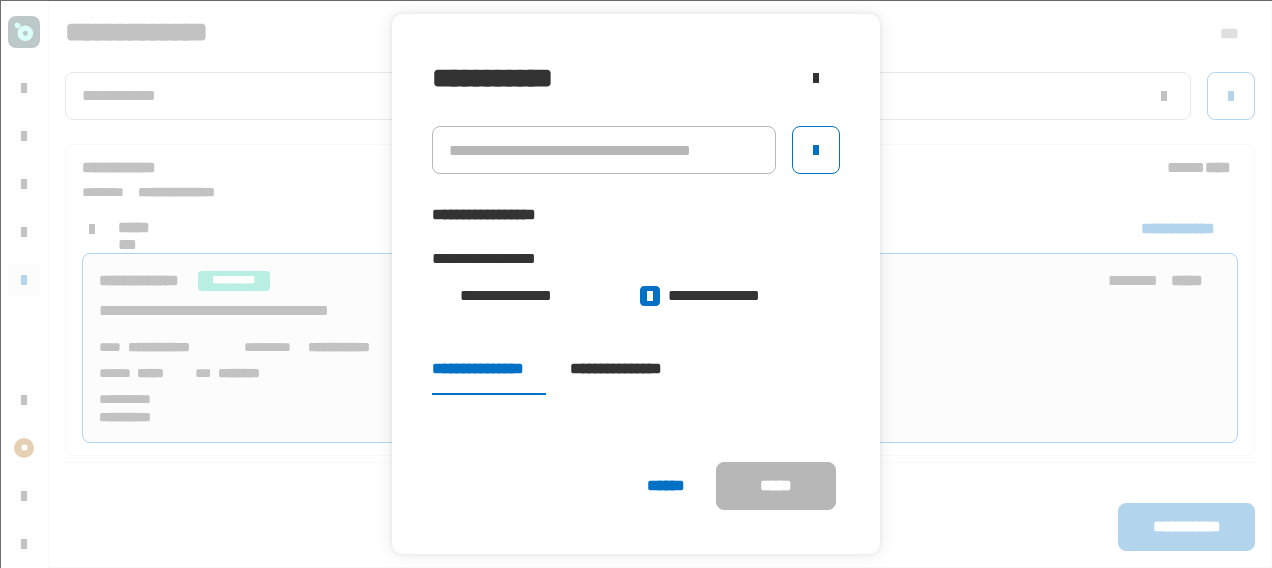 drag, startPoint x: 660, startPoint y: 370, endPoint x: 624, endPoint y: 370, distance: 36 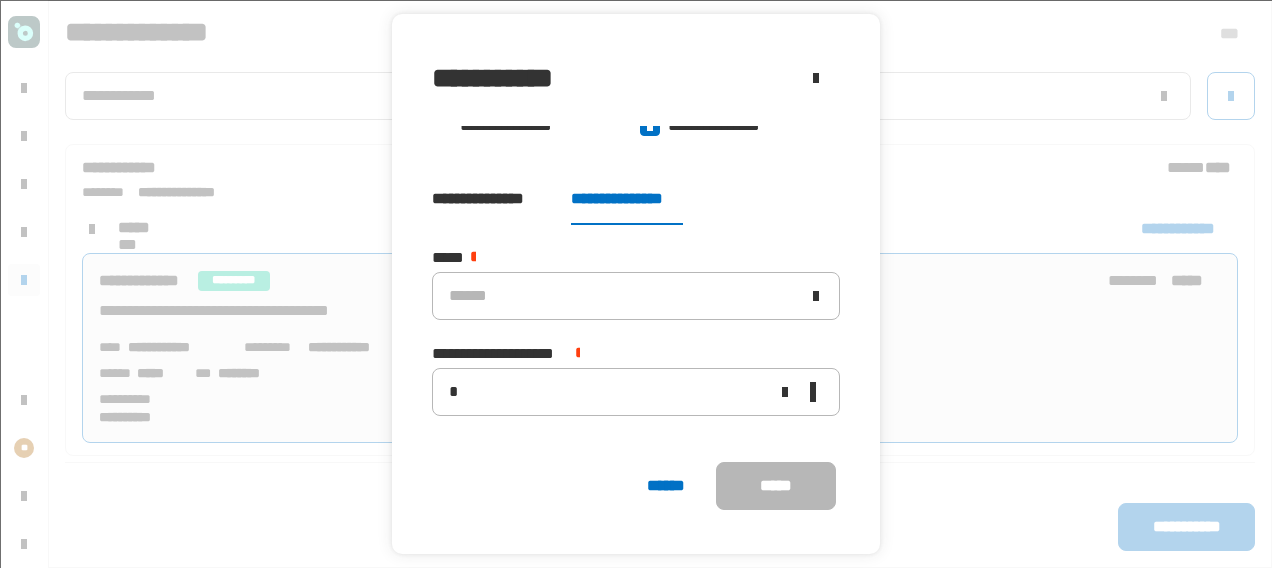 scroll, scrollTop: 173, scrollLeft: 0, axis: vertical 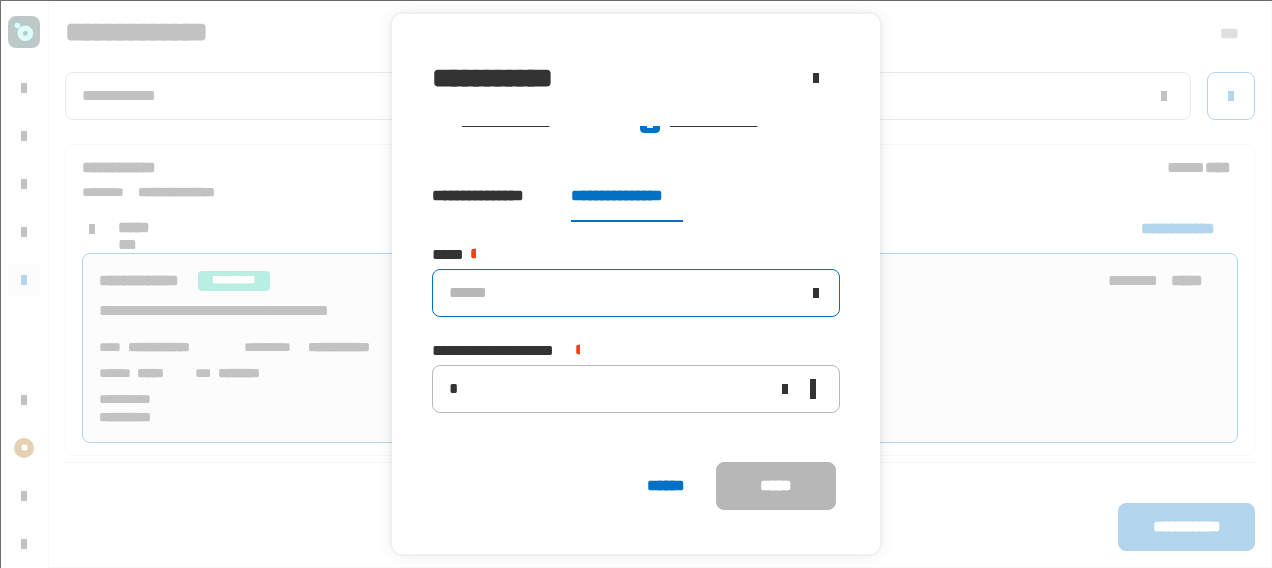 click on "******" 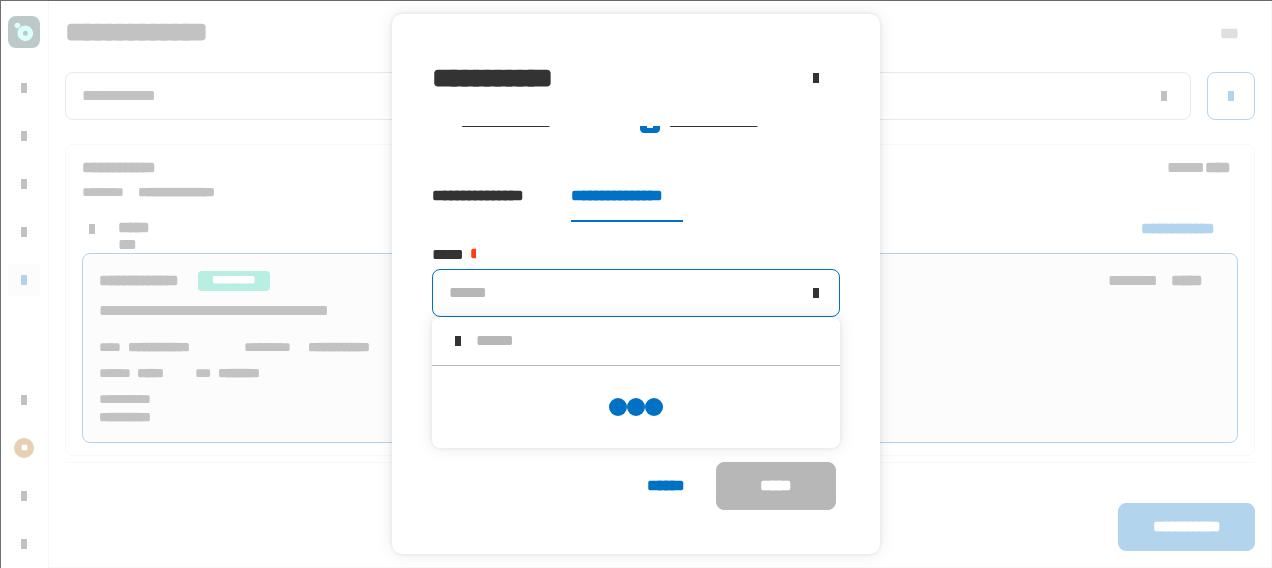 scroll, scrollTop: 0, scrollLeft: 0, axis: both 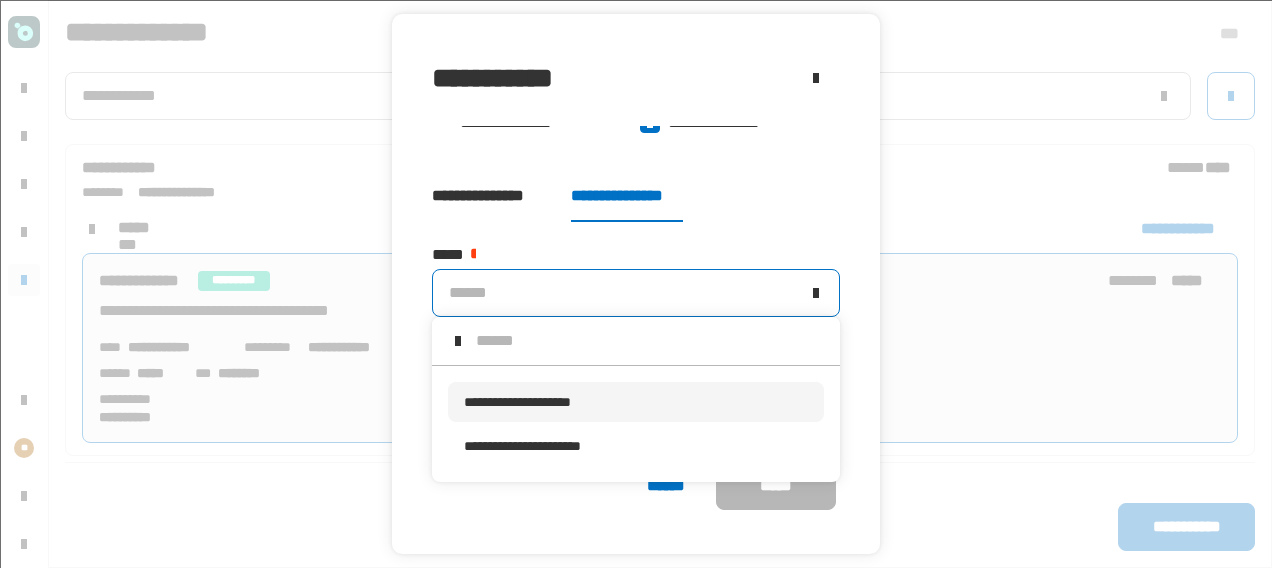 click on "**********" at bounding box center [636, 402] 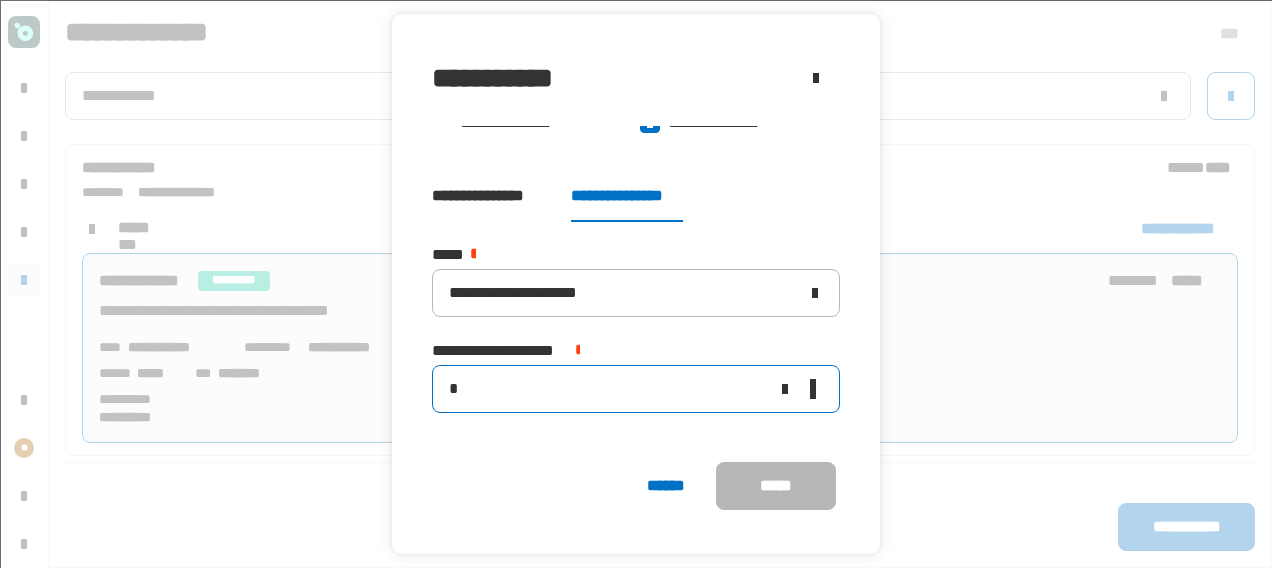 click on "*" 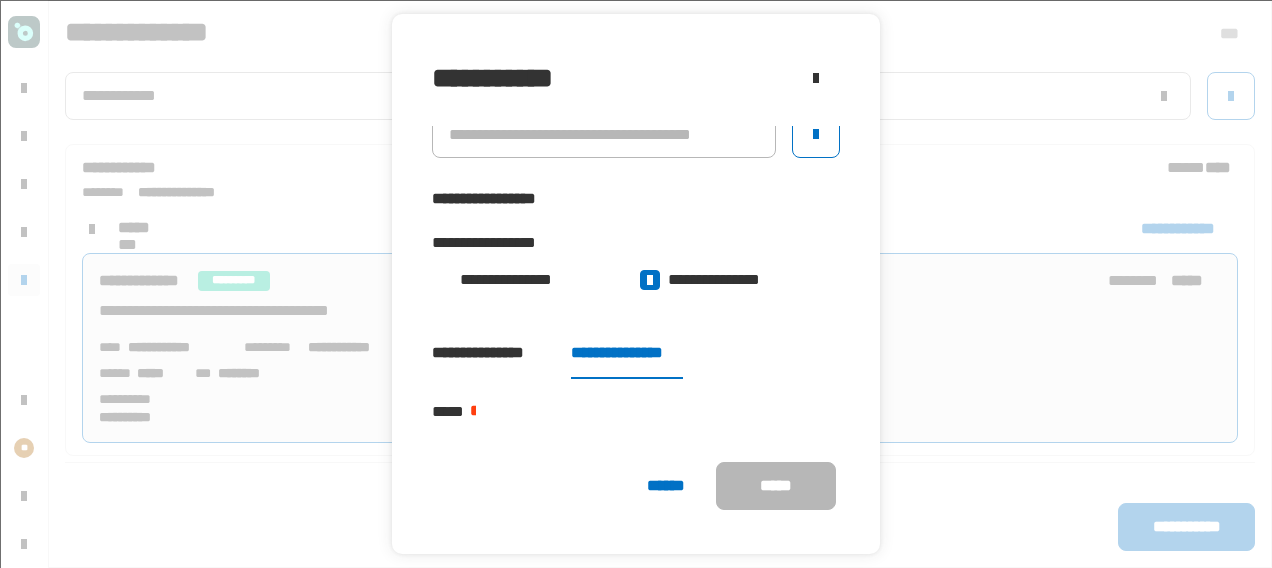 scroll, scrollTop: 15, scrollLeft: 0, axis: vertical 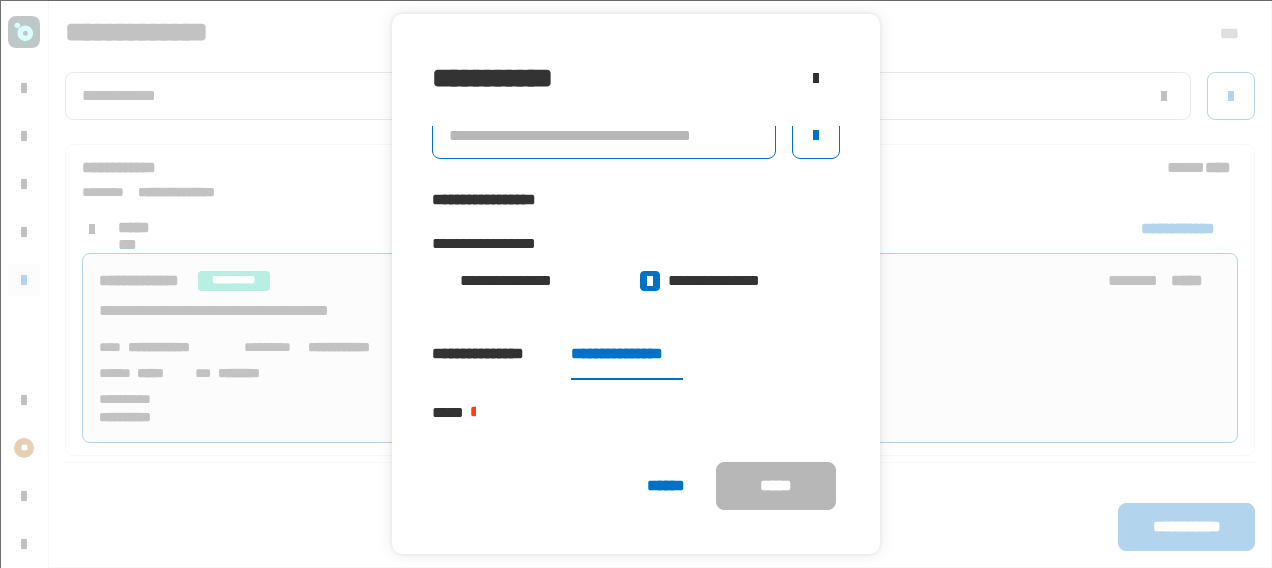 click 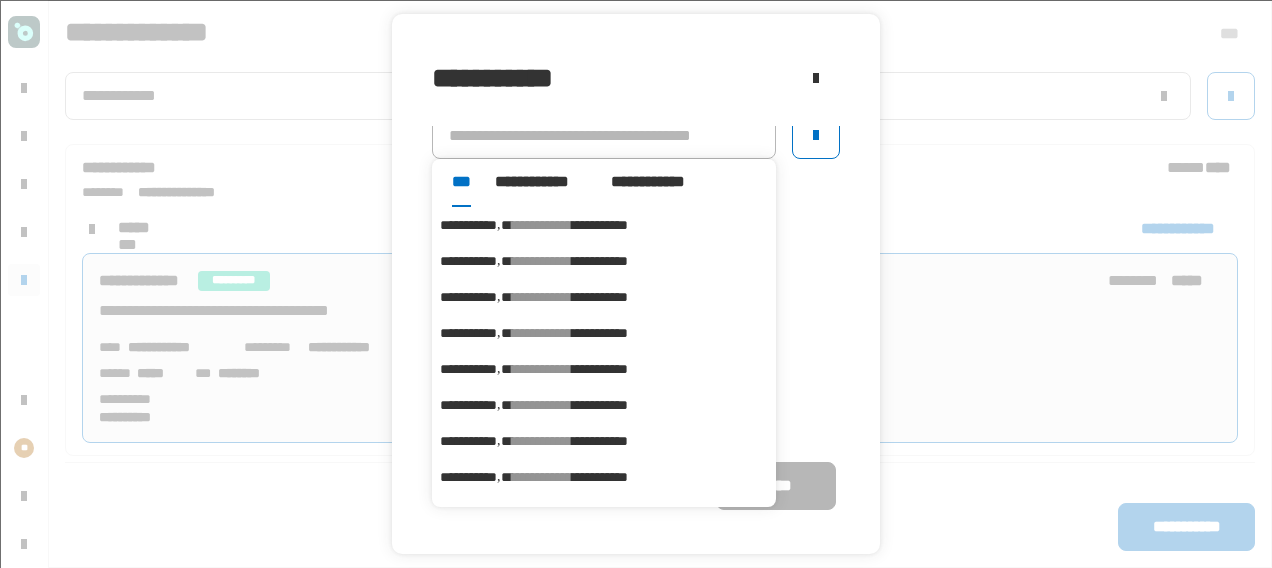 click on "**********" at bounding box center [600, 333] 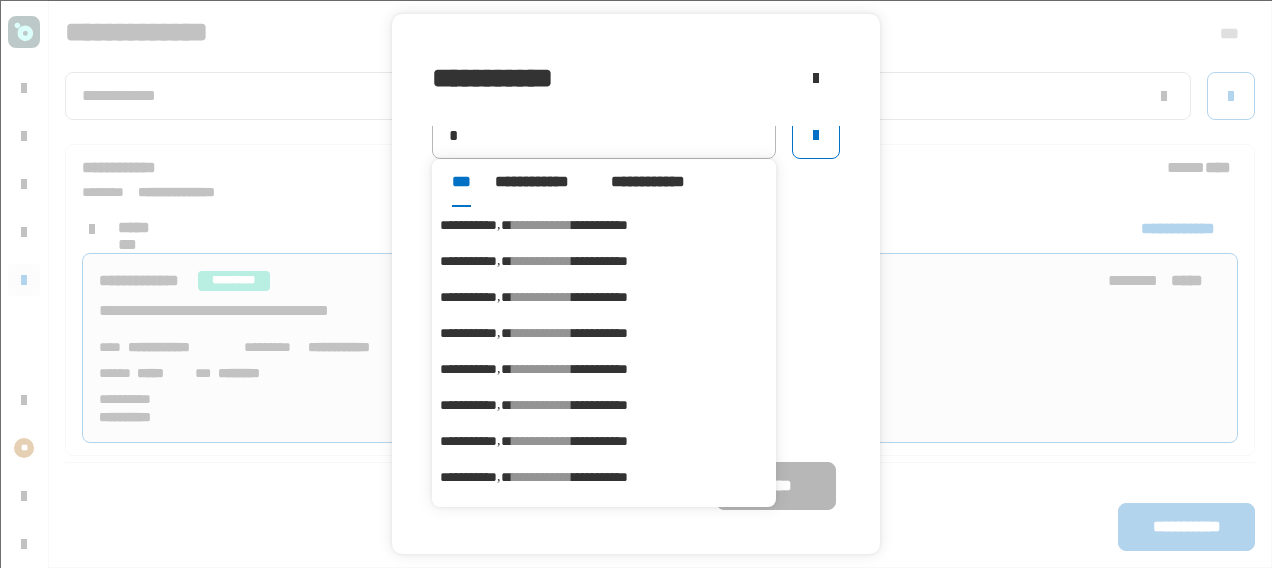 type on "**********" 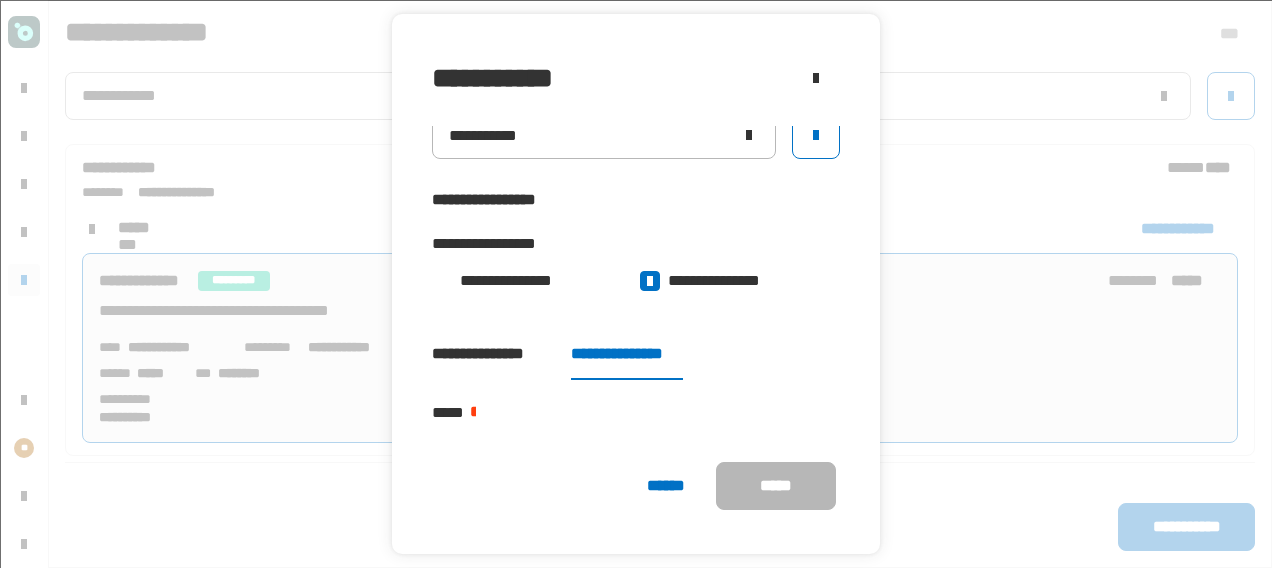 click 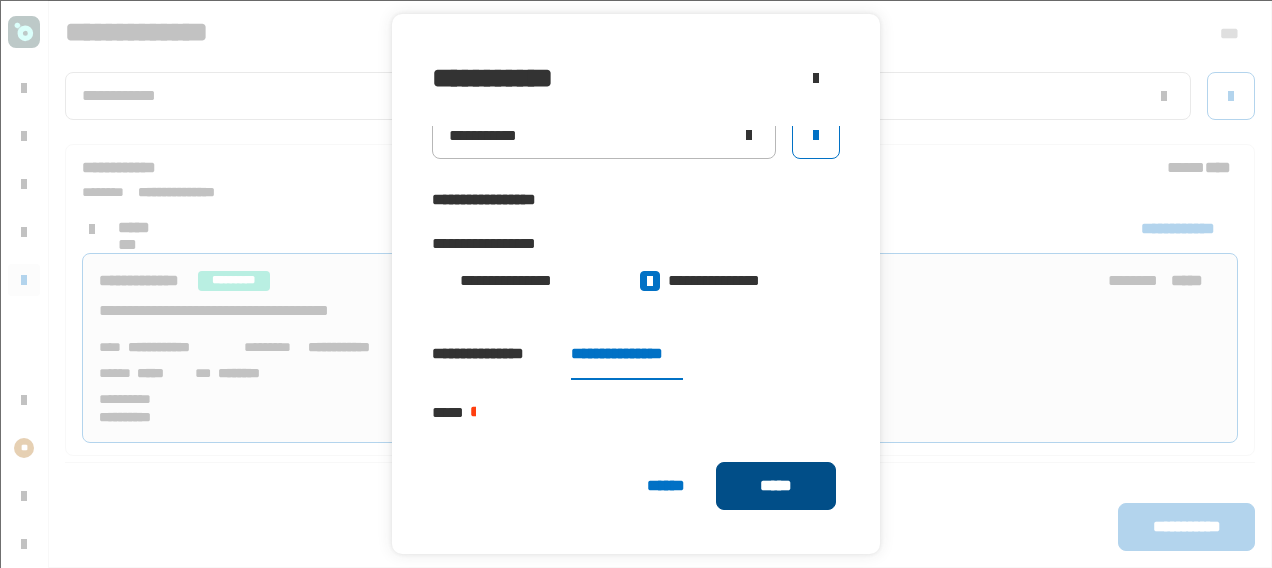 click on "*****" 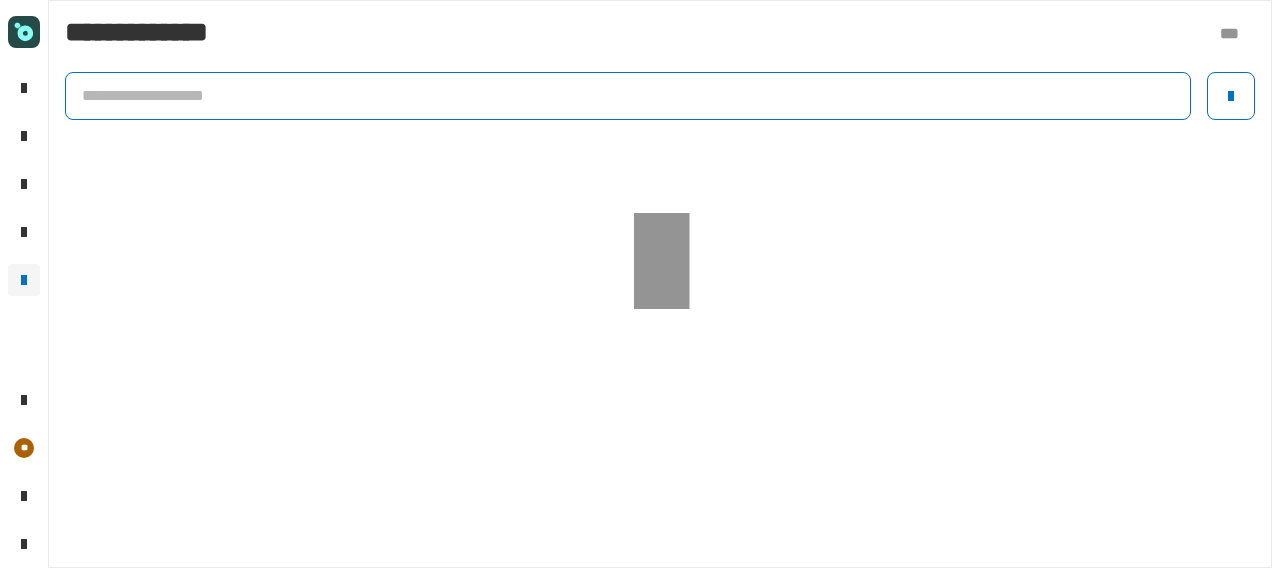 click 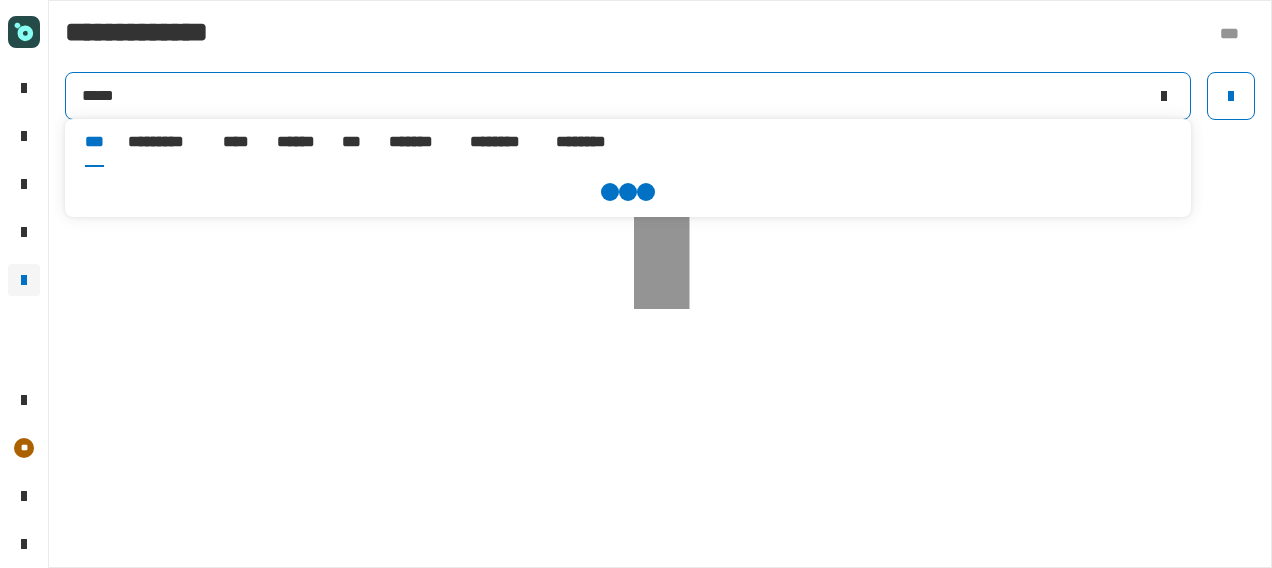 type on "*****" 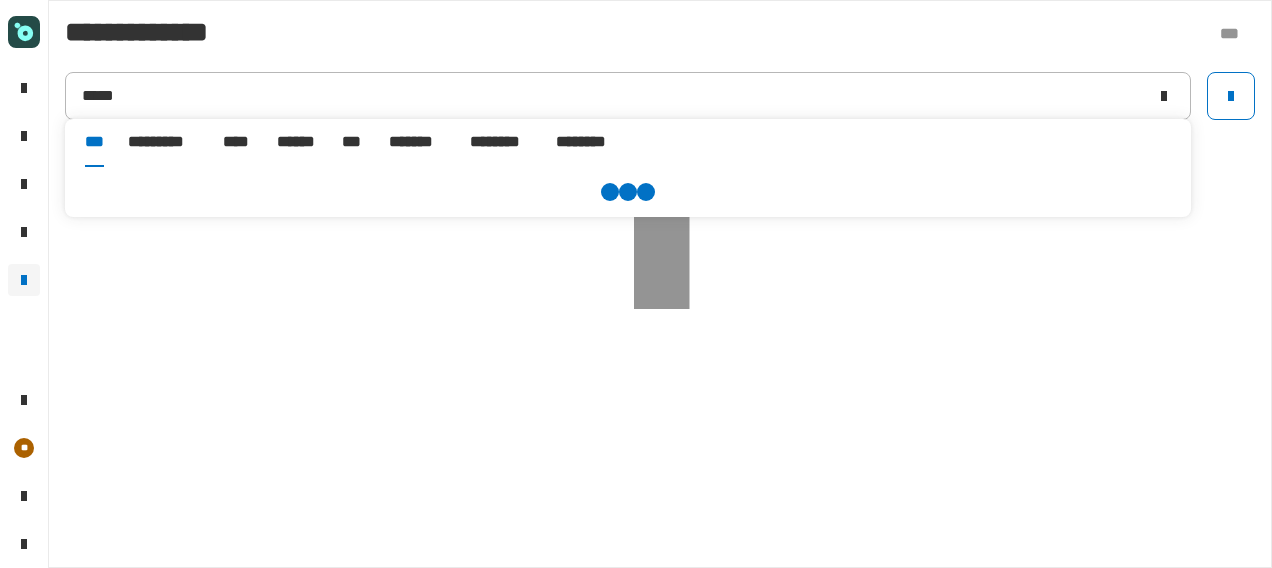 click on "******" at bounding box center [297, 142] 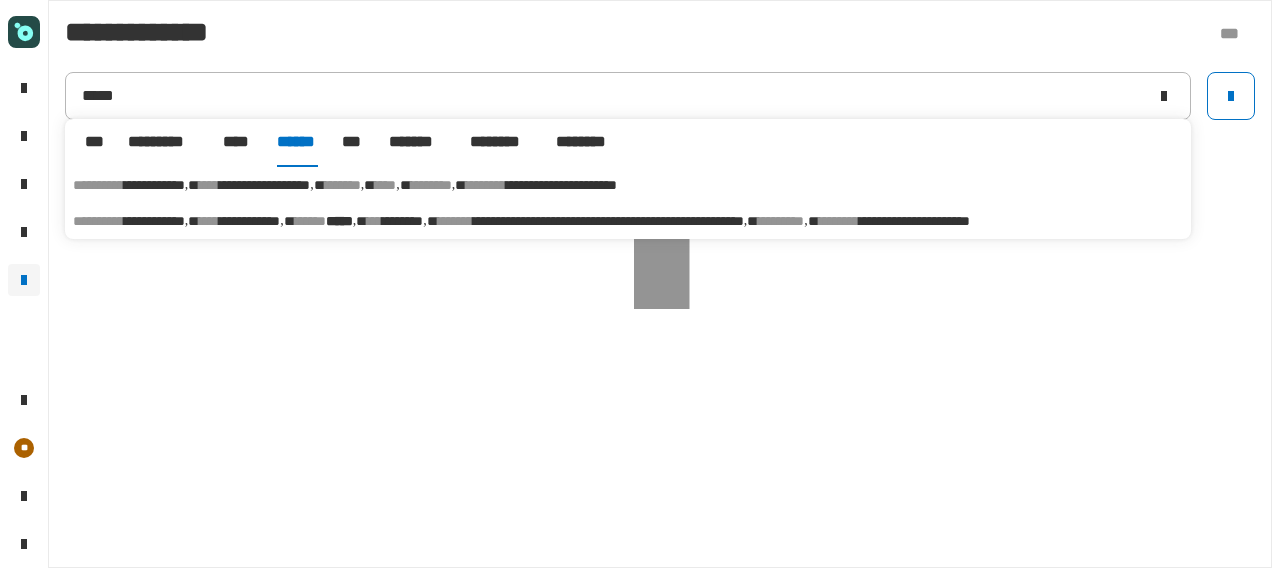 click on "[FIRST] [LAST] [MIDDLE] [LAST] [LAST] [NUMBER] [STREET] [CITY] [STATE] [POSTAL_CODE] [COUNTRY] [COORDINATES] [COORDINATES]" at bounding box center [628, 221] 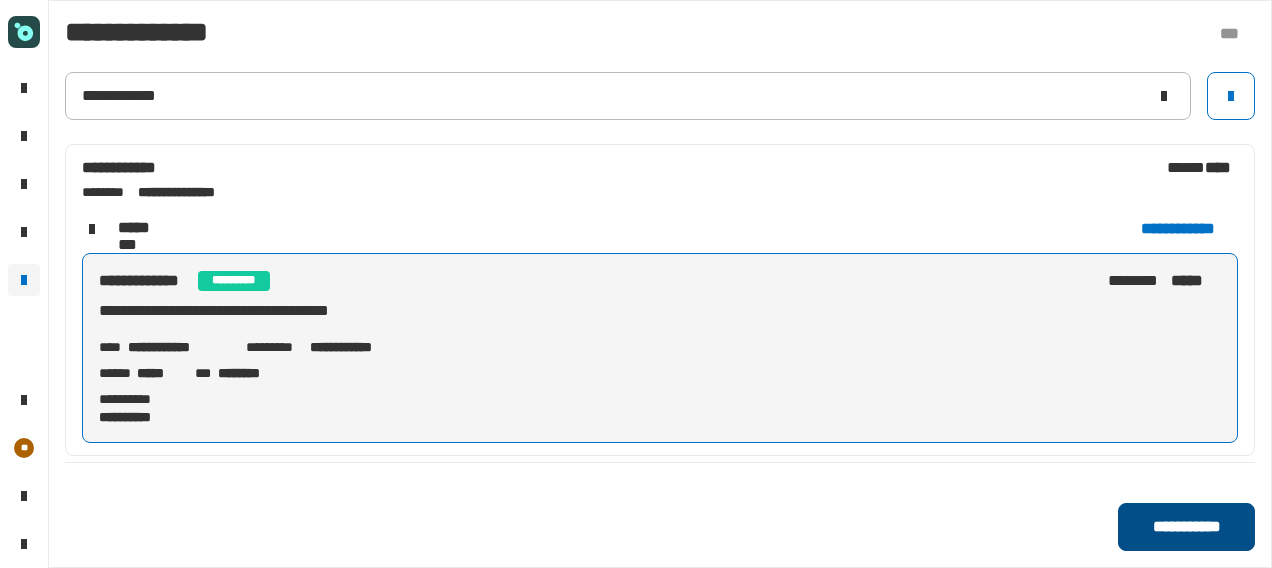 click on "**********" 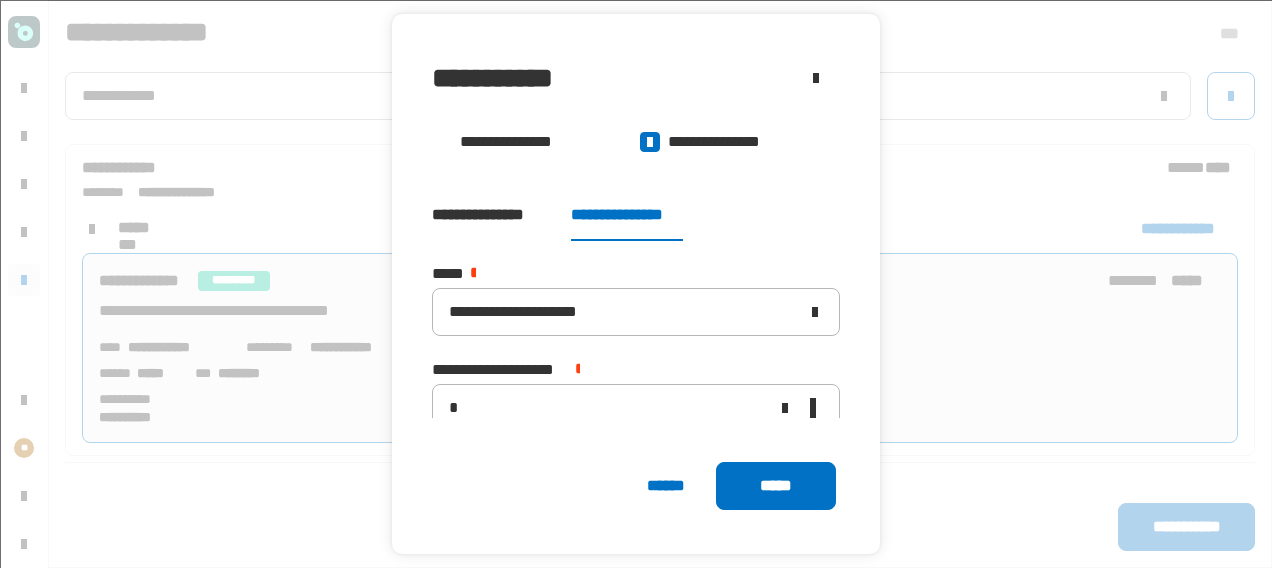 scroll, scrollTop: 176, scrollLeft: 0, axis: vertical 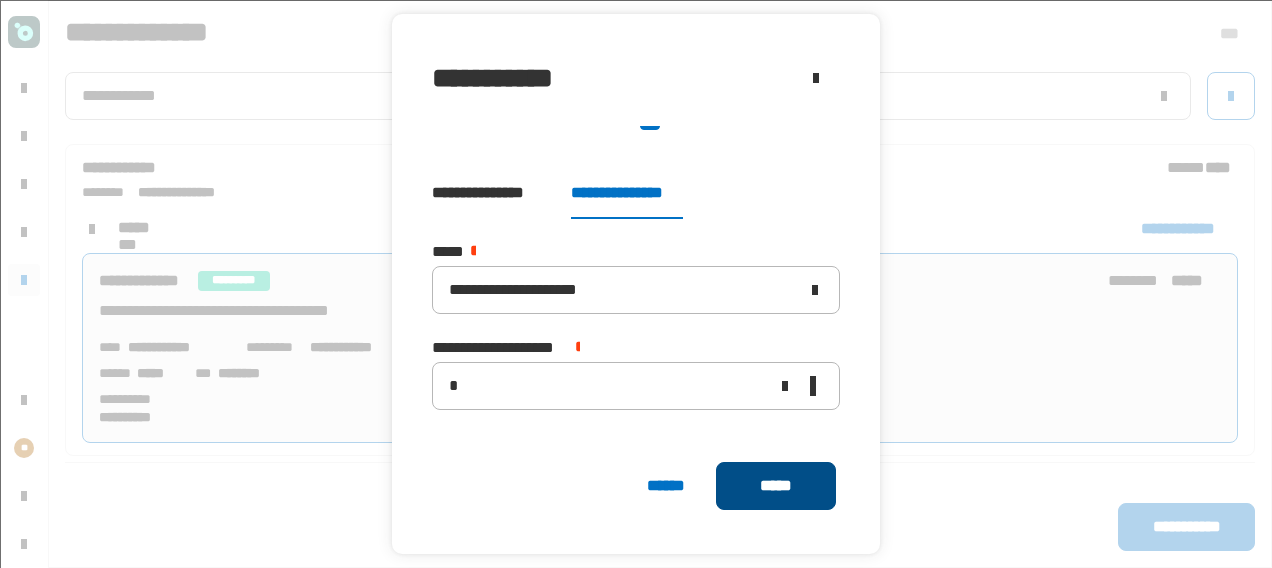 click on "*****" 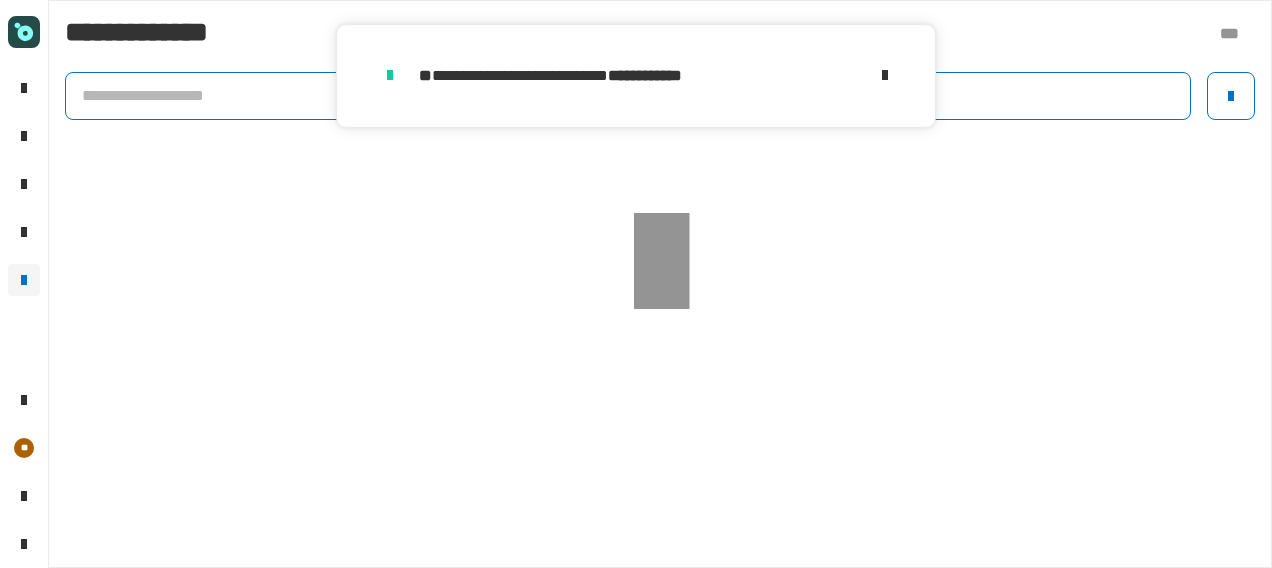 click 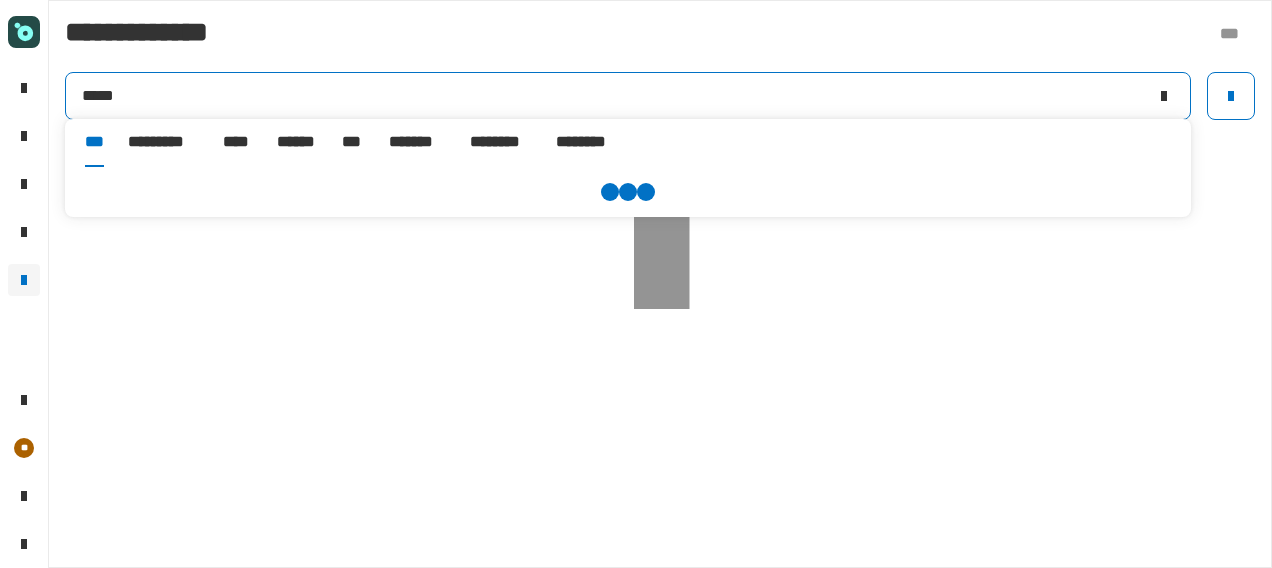 type on "*****" 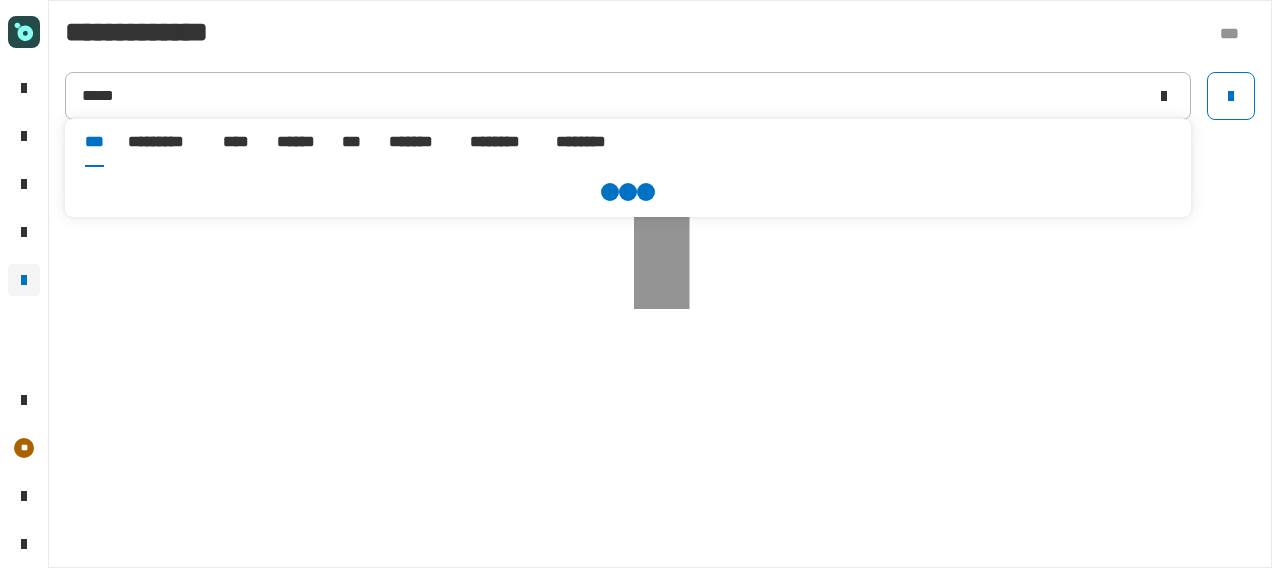 click on "******" at bounding box center (297, 142) 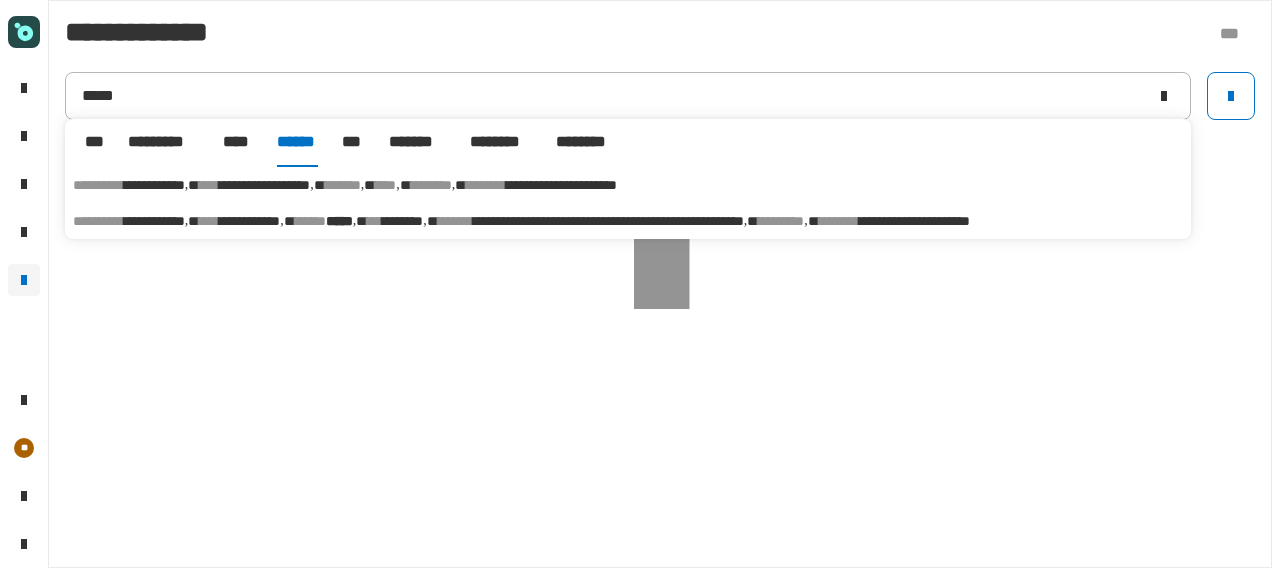 click on "[FIRST] [LAST] [MIDDLE] [LAST] [LAST] [NUMBER] [STREET] [CITY] [STATE] [POSTAL_CODE] [COUNTRY] [COORDINATES] [COORDINATES]" at bounding box center (628, 221) 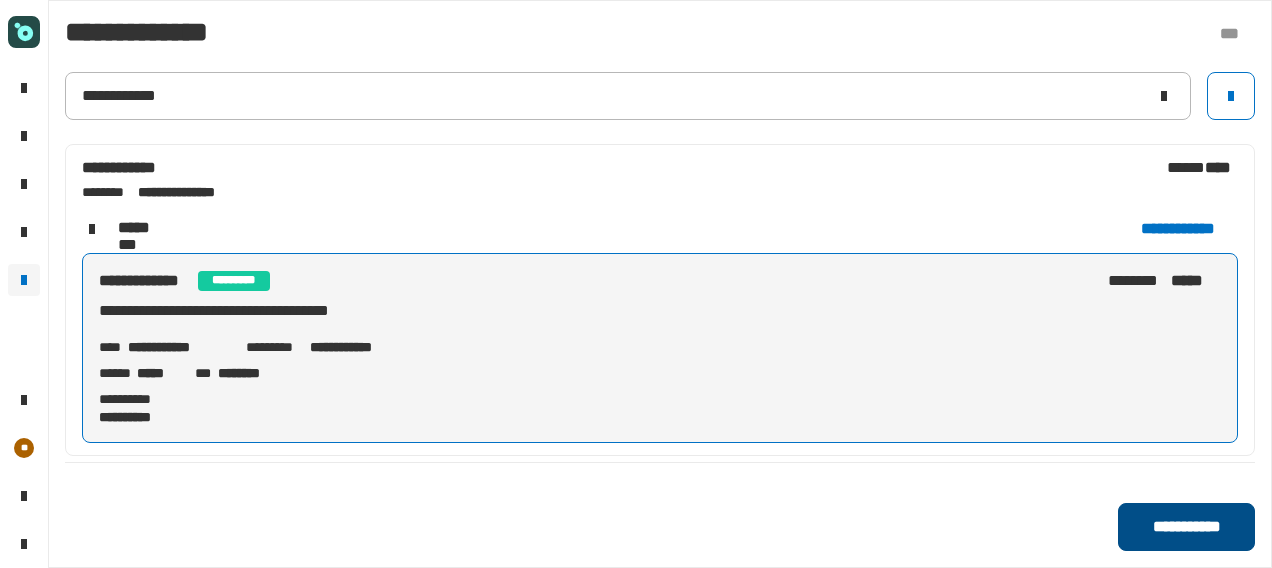 click on "**********" 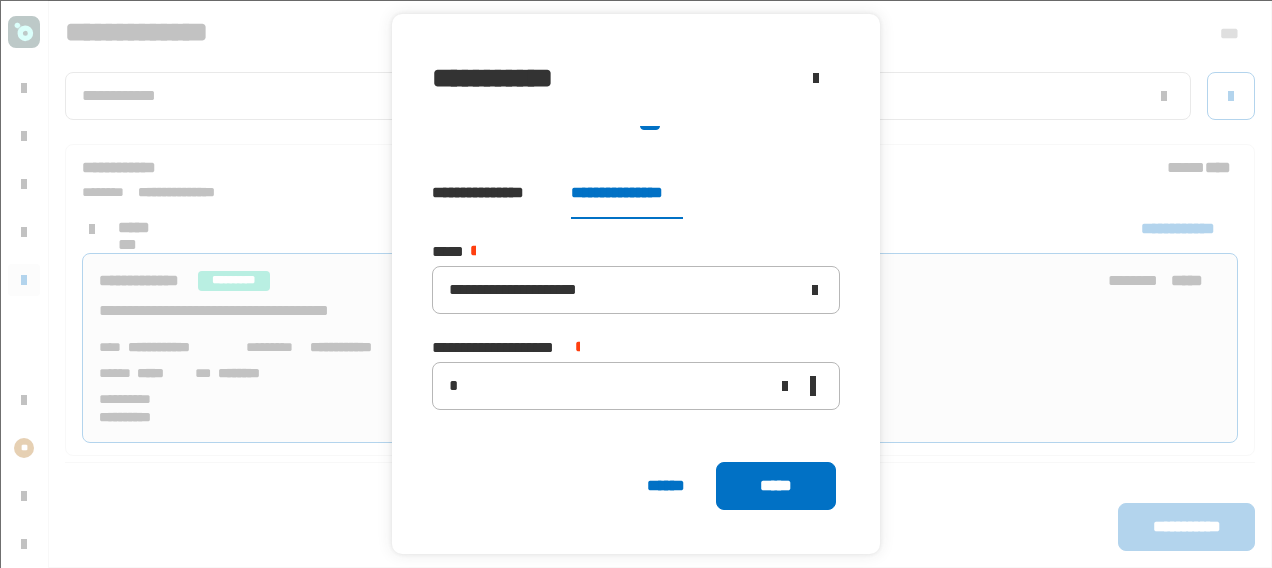 scroll, scrollTop: 0, scrollLeft: 0, axis: both 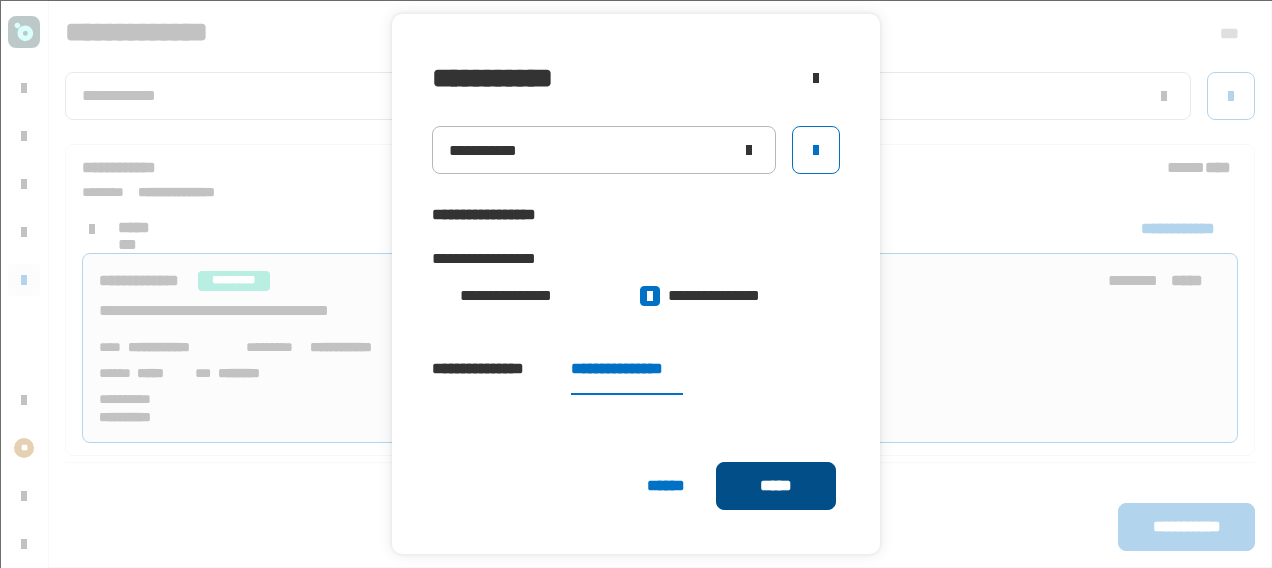 click on "*****" 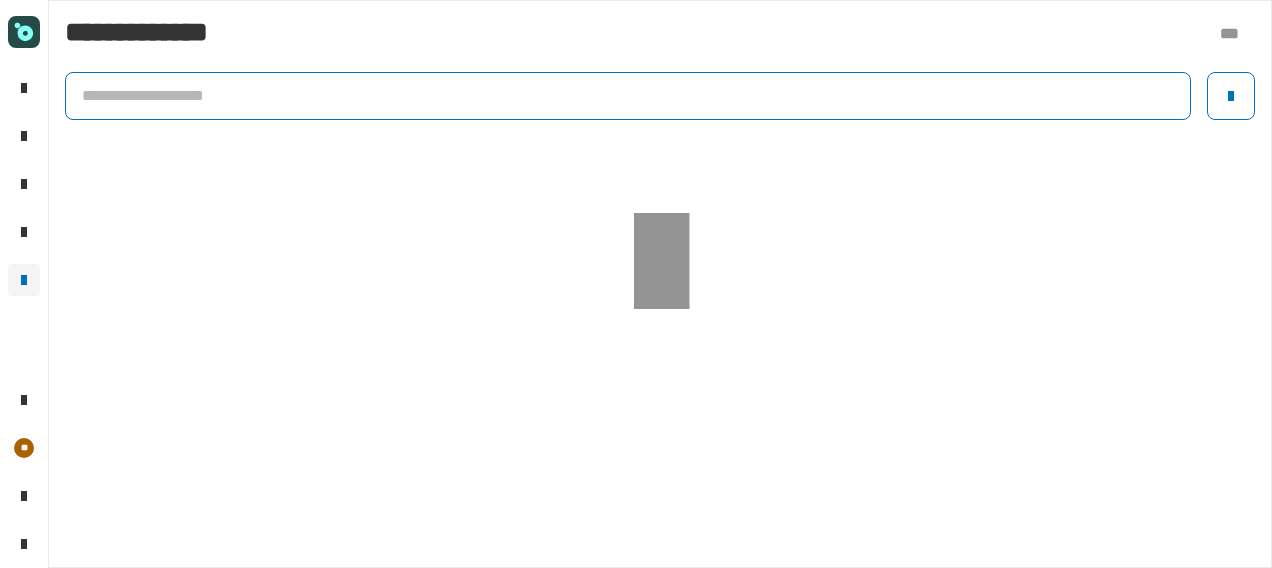 click 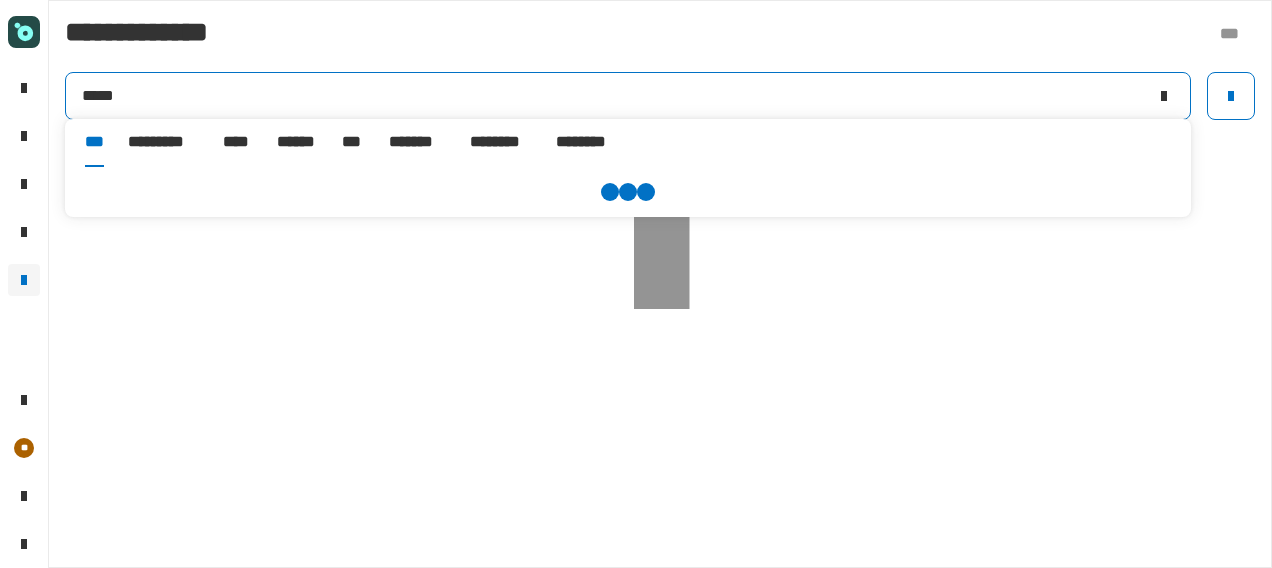 type on "*****" 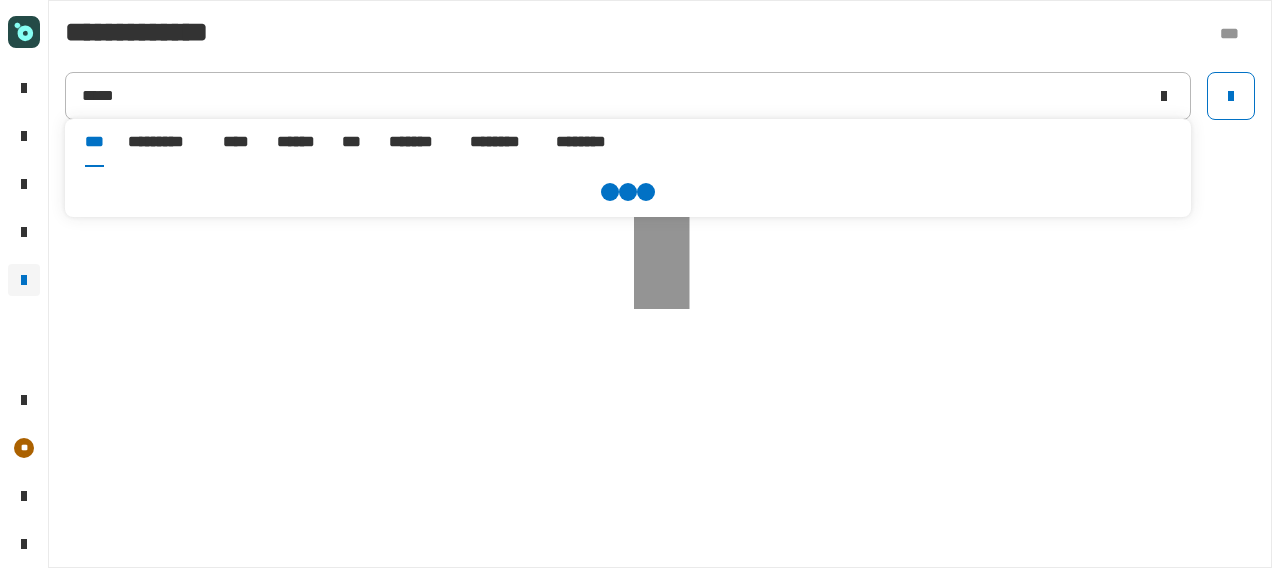 click on "******" at bounding box center [297, 142] 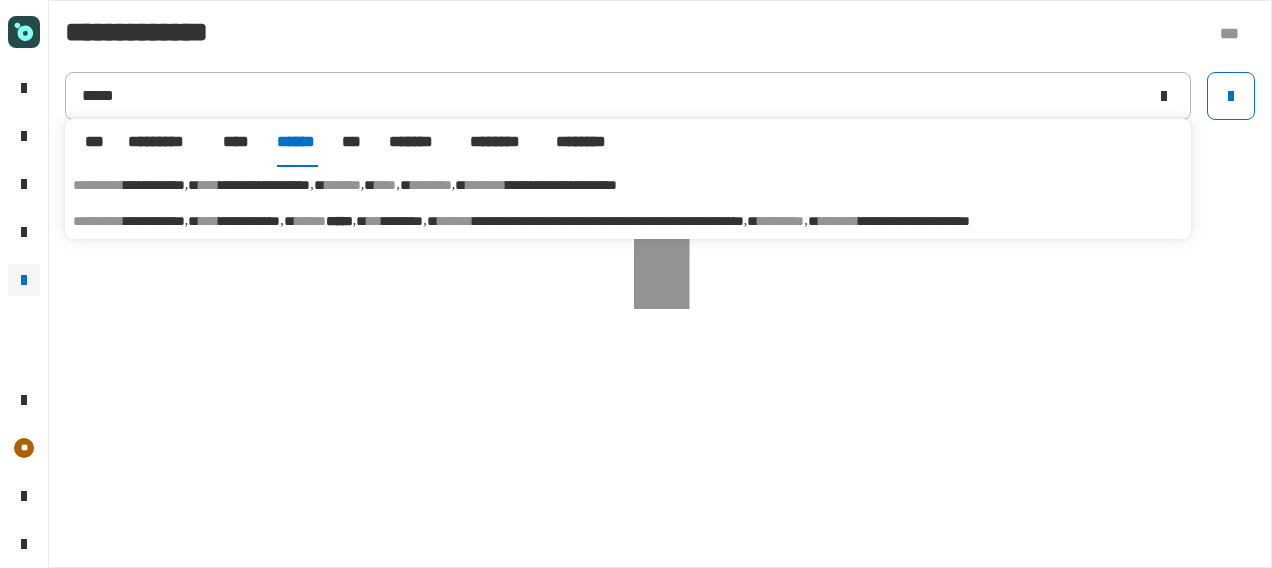 click on "[FIRST] [LAST] [MIDDLE] [LAST] [LAST] [NUMBER] [STREET] [CITY] [STATE] [POSTAL_CODE] [COUNTRY] [COORDINATES] [COORDINATES]" at bounding box center (628, 221) 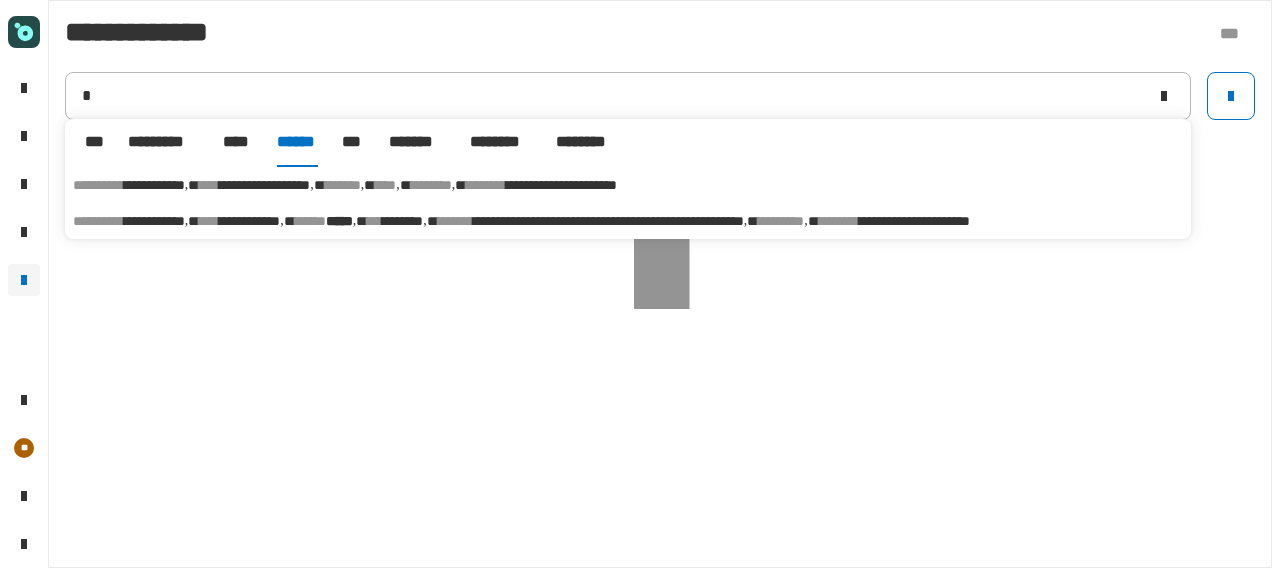type on "**********" 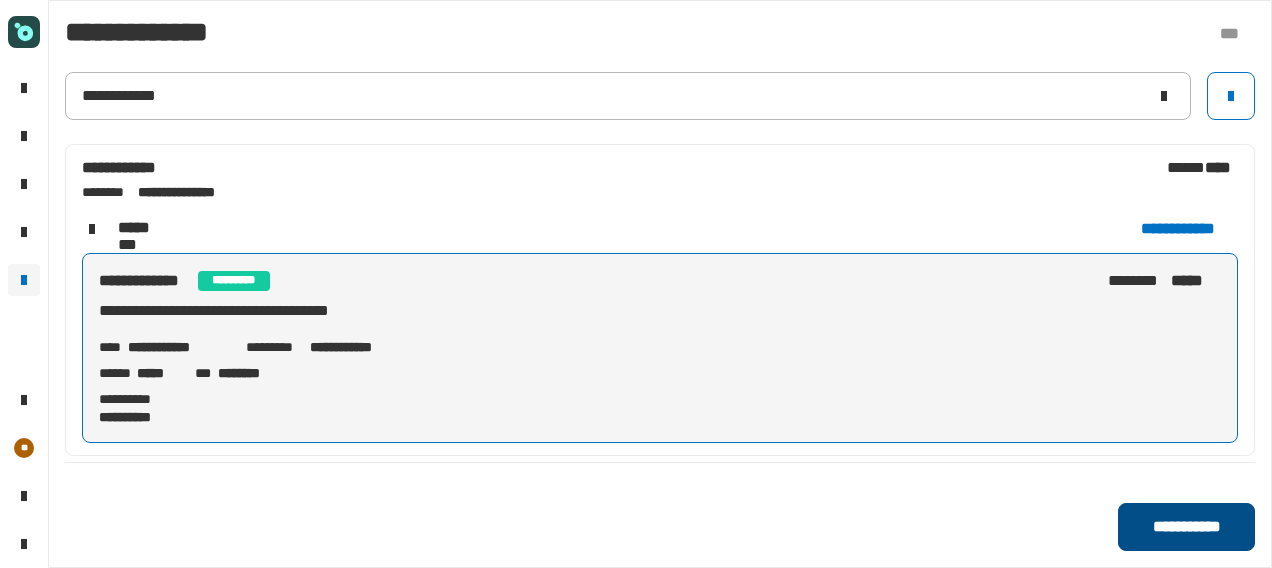click on "**********" 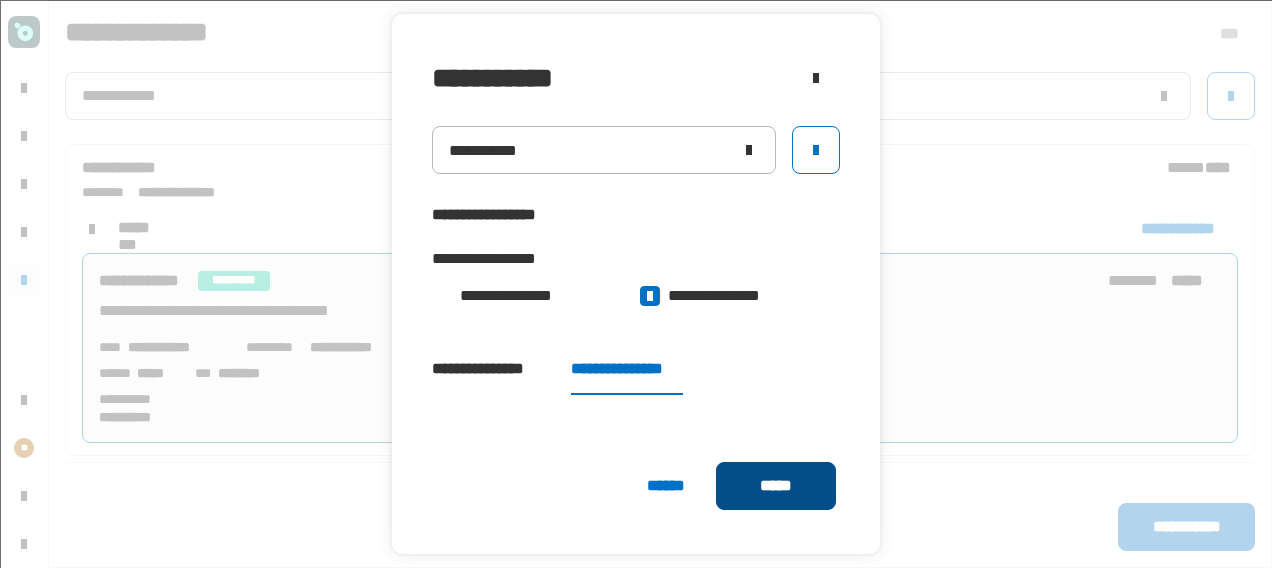 click on "*****" 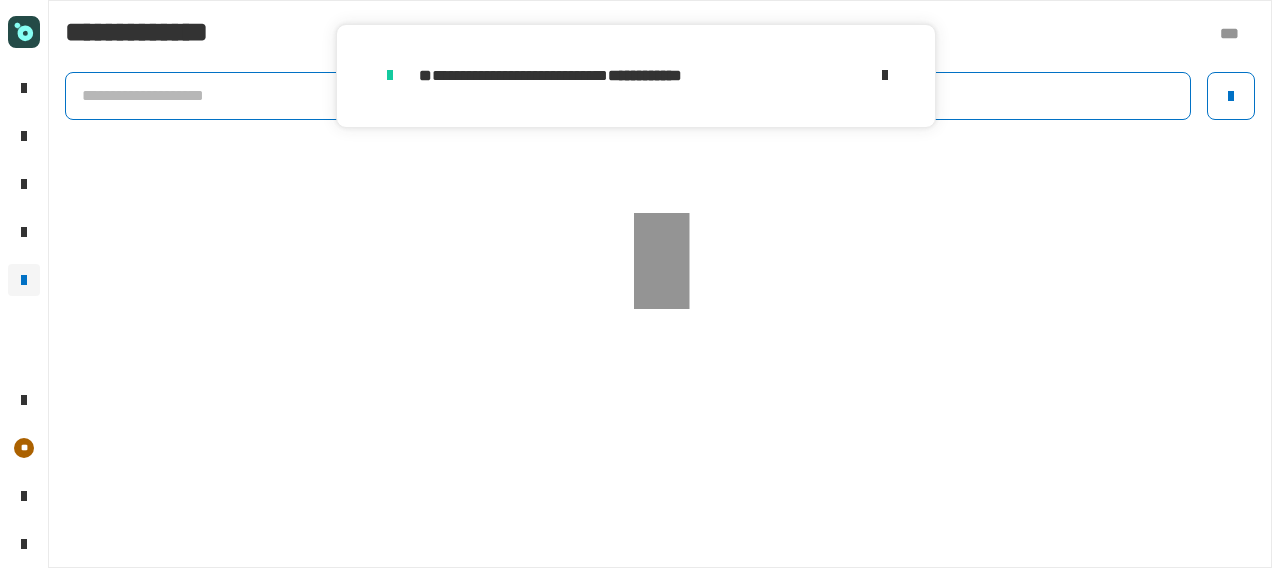 click 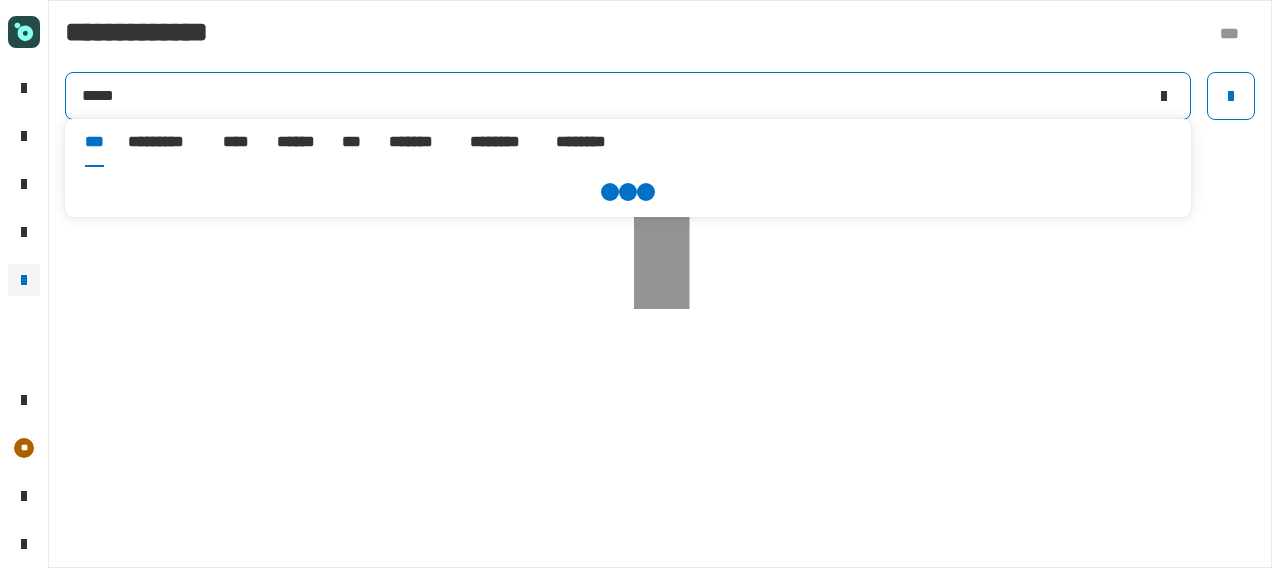 type on "*****" 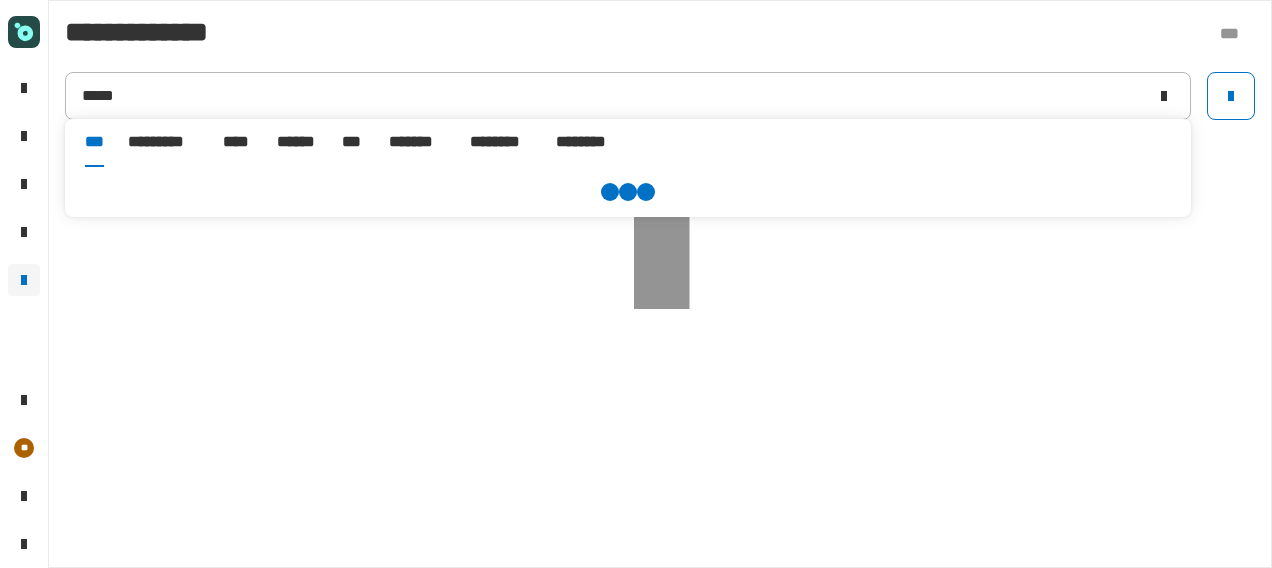 click on "[NUMBER] [STREET] [CITY] [STATE] [POSTAL_CODE]" at bounding box center (352, 143) 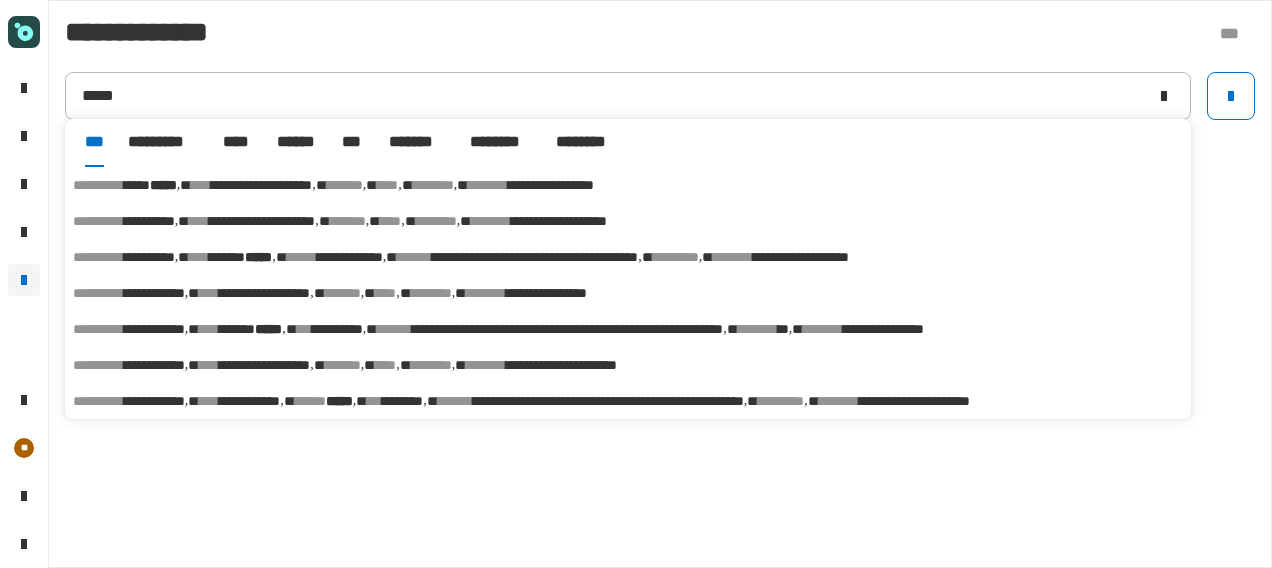 click on "******" at bounding box center [297, 142] 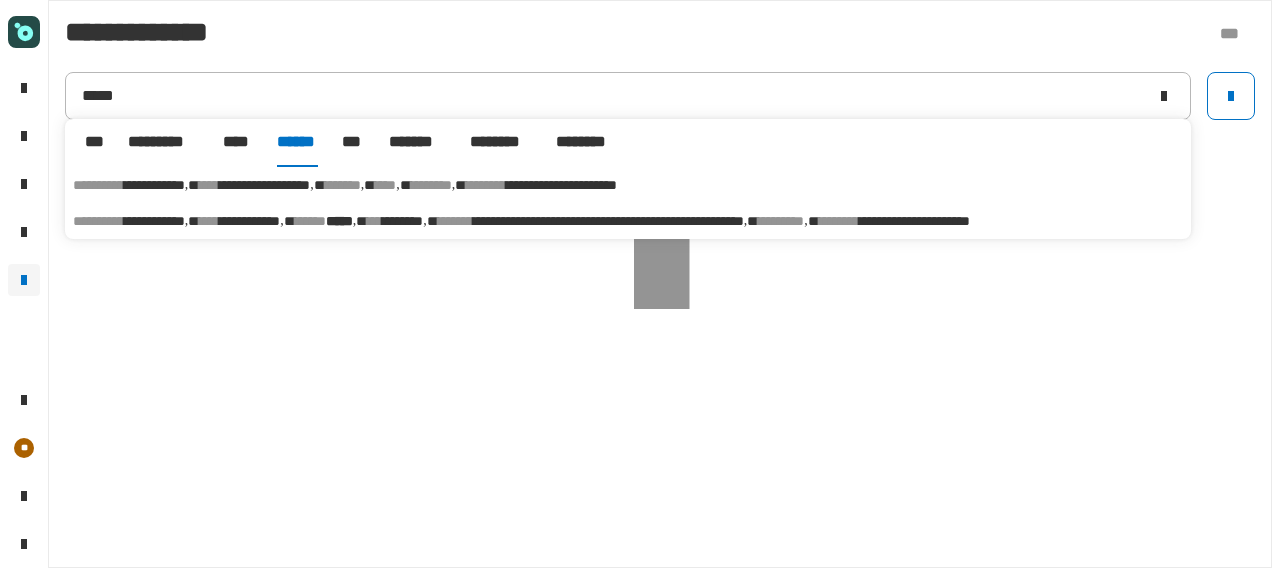 click on "[FIRST] [LAST] [MIDDLE] [LAST] [LAST] [NUMBER] [STREET] [CITY] [STATE] [POSTAL_CODE] [COUNTRY] [COORDINATES] [COORDINATES]" at bounding box center [628, 221] 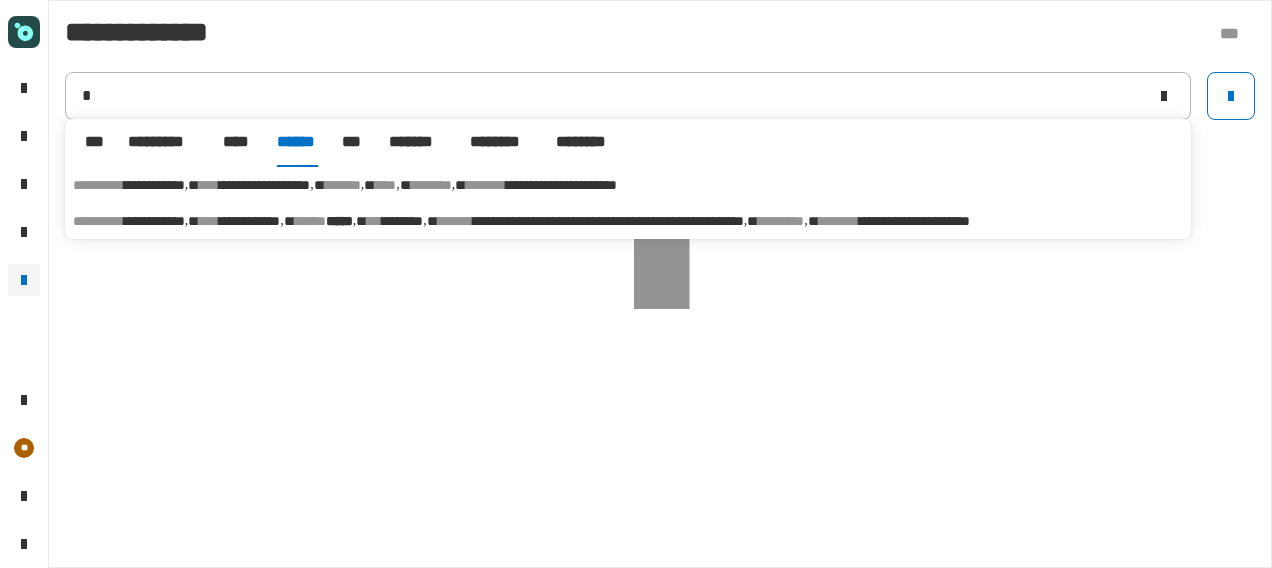 type on "**********" 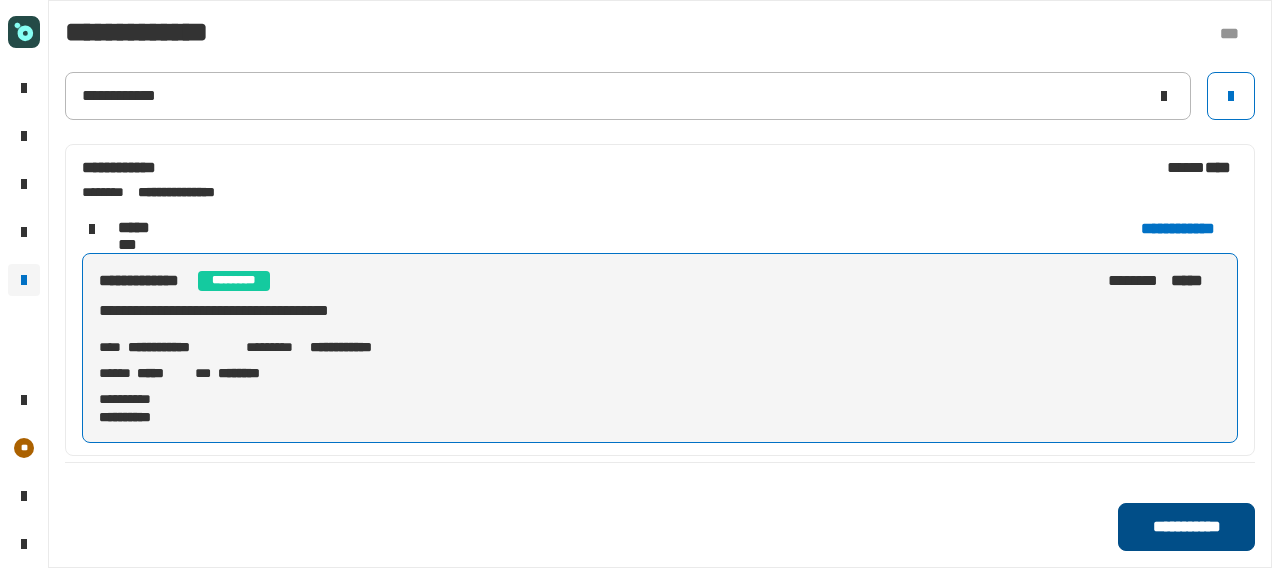 click on "**********" 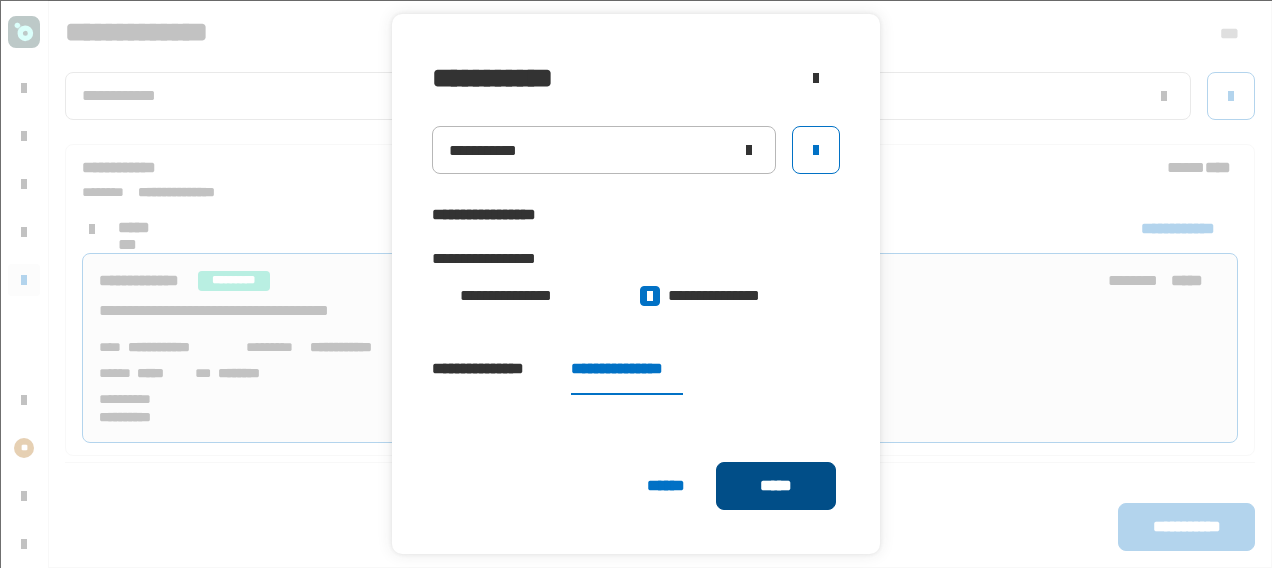 click on "*****" 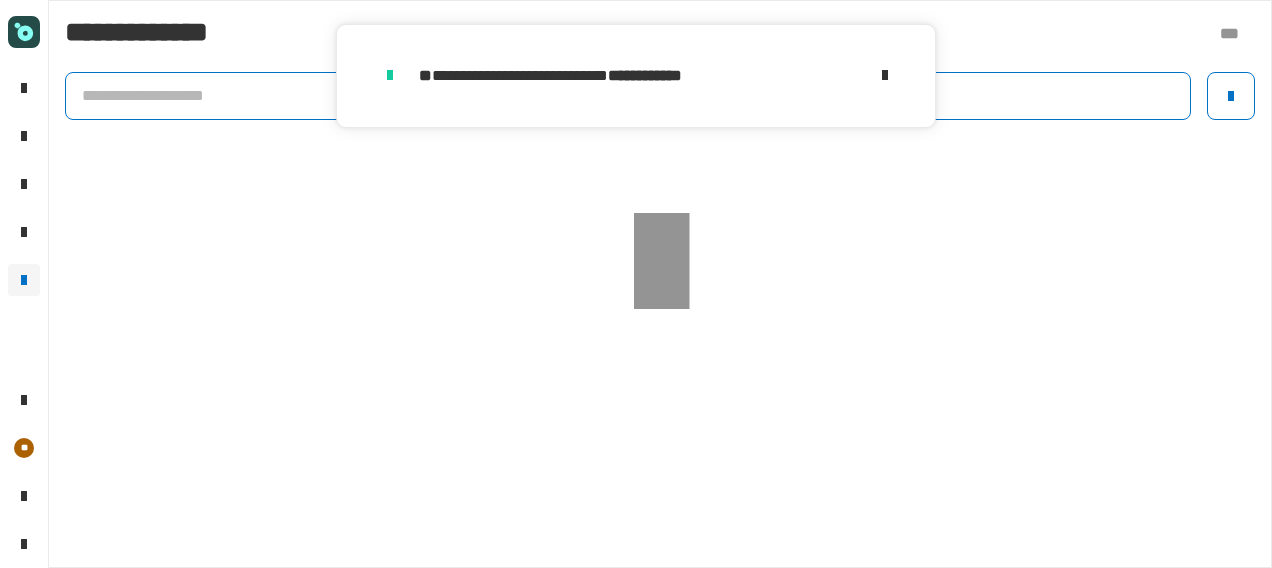 click 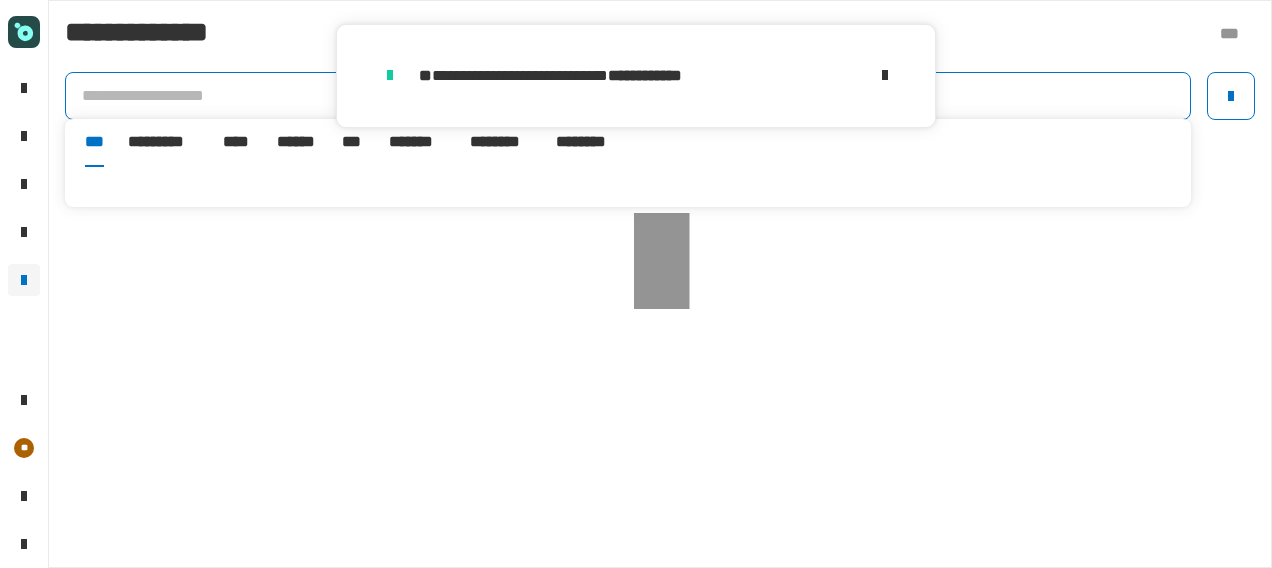 click 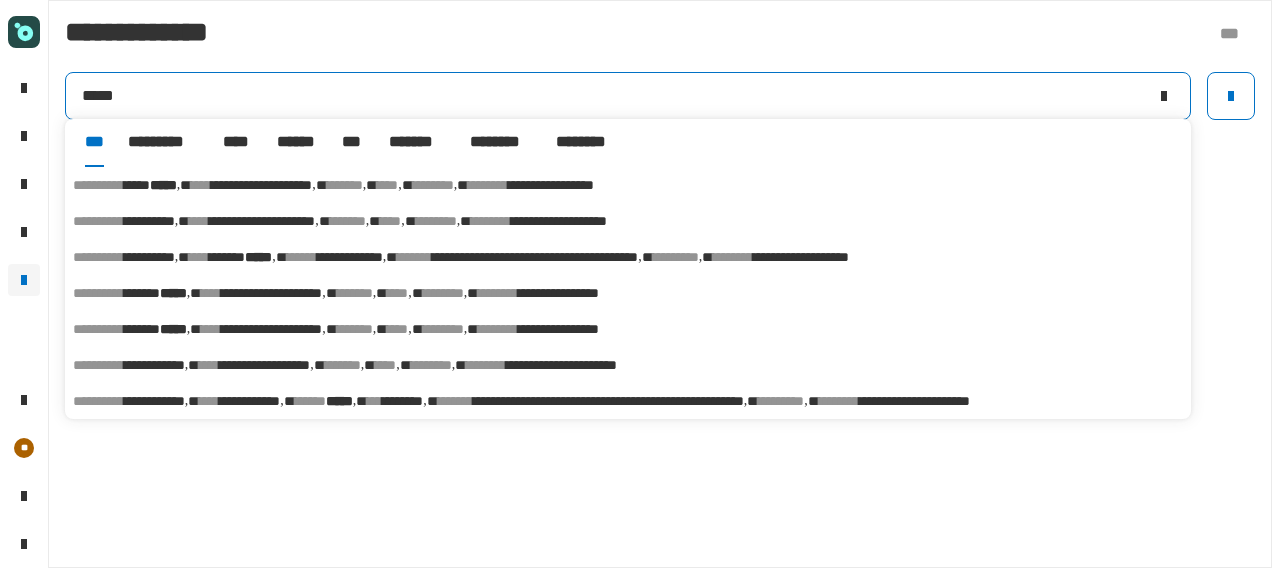type on "*****" 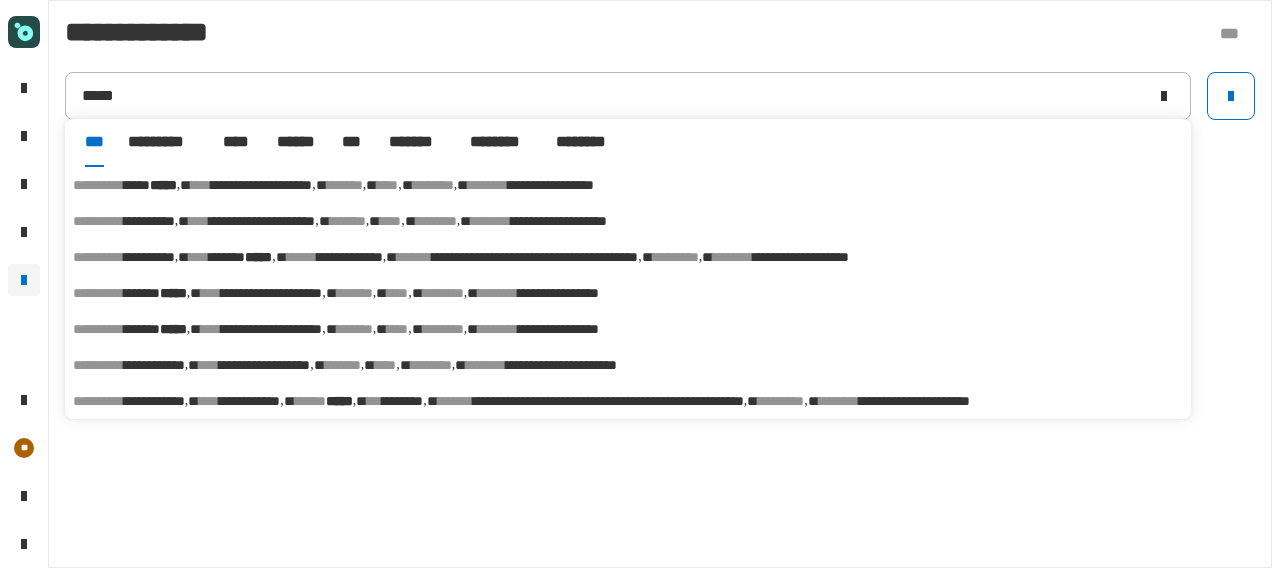 click on "******" at bounding box center [297, 142] 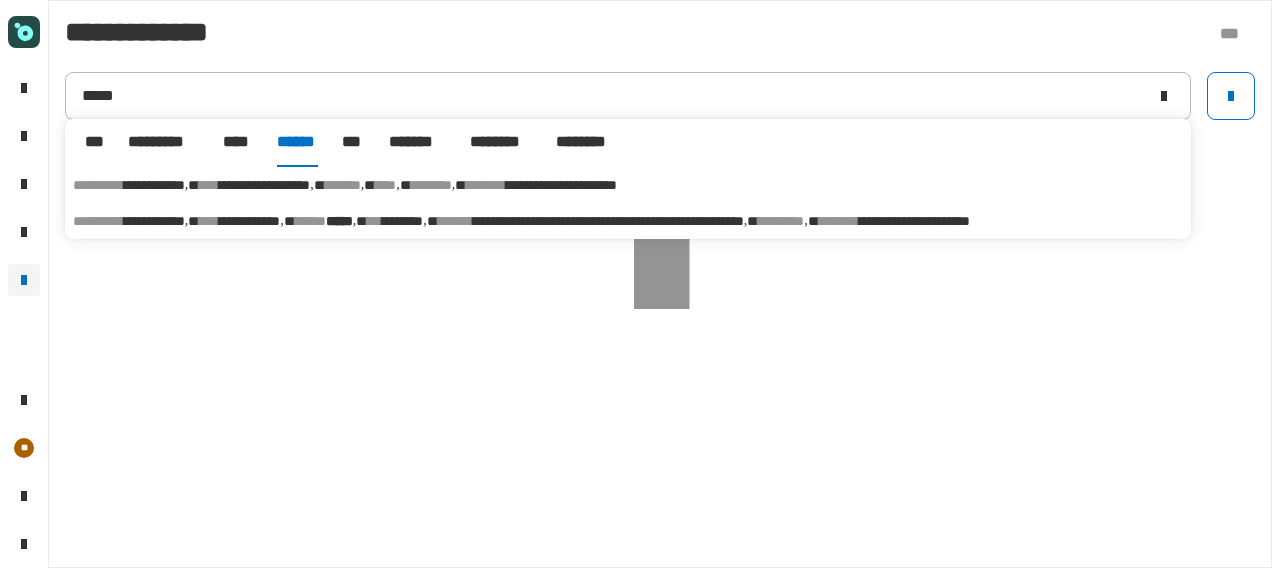 click on "[FIRST] [LAST] [MIDDLE] [LAST] [LAST] [NUMBER] [STREET] [CITY] [STATE] [POSTAL_CODE] [COUNTRY] [COORDINATES] [COORDINATES]" at bounding box center [628, 221] 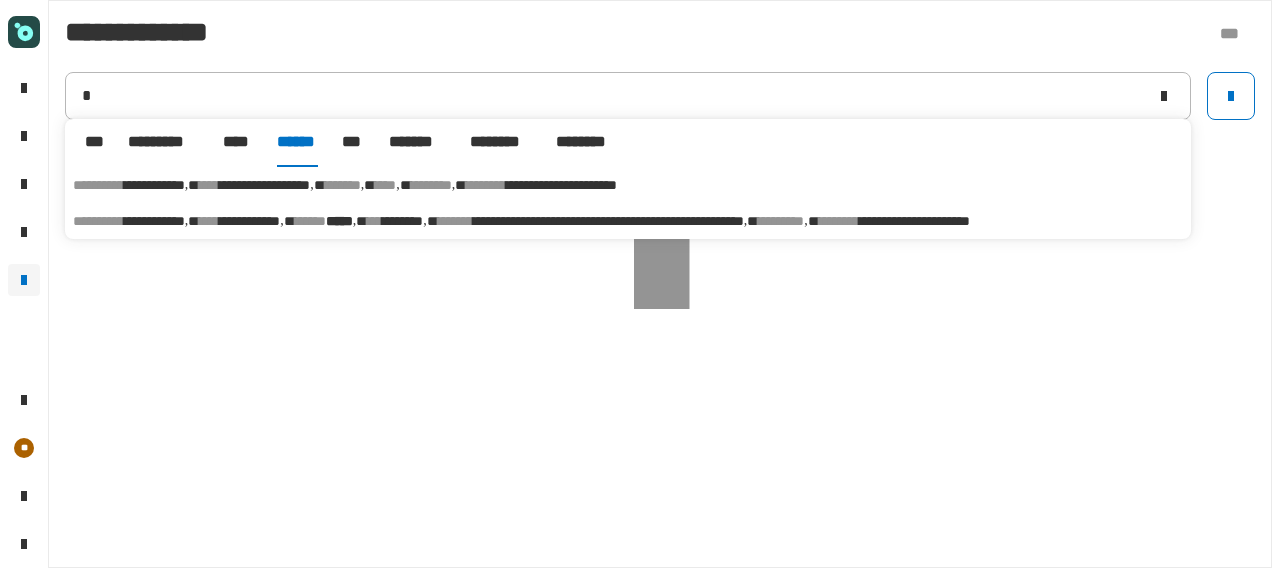 type on "**********" 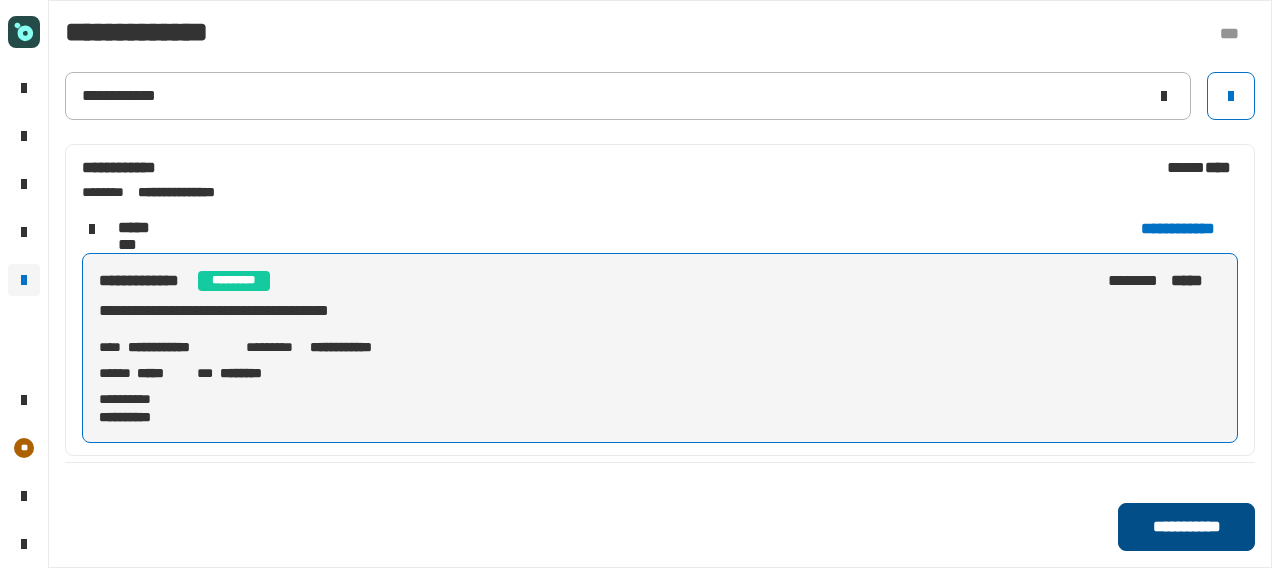 click on "**********" 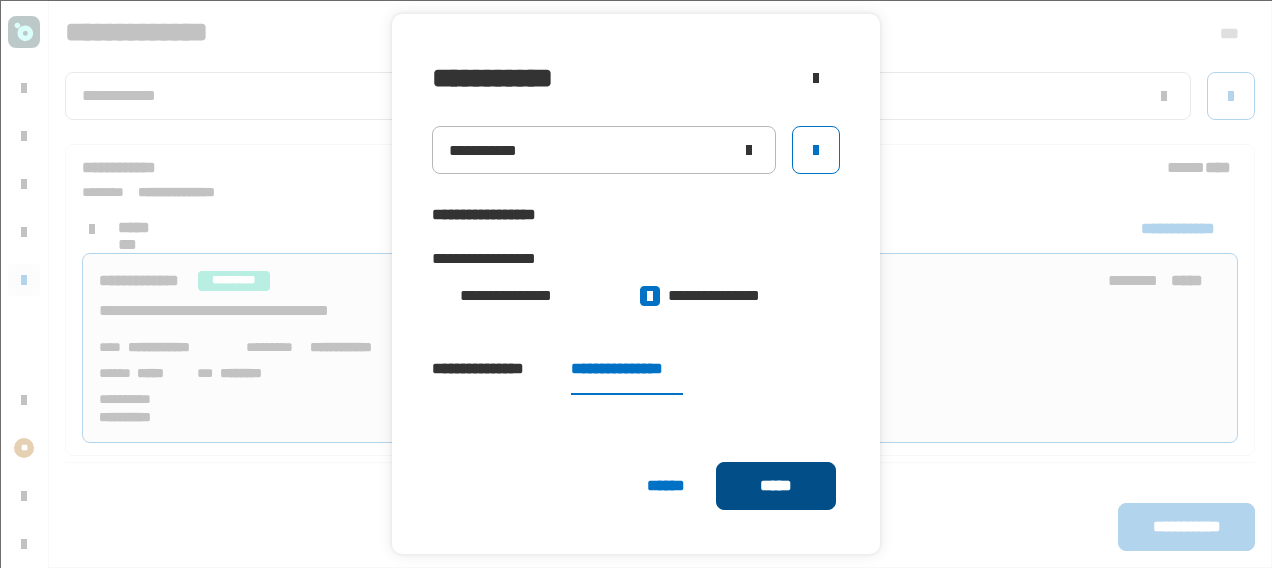 click on "*****" 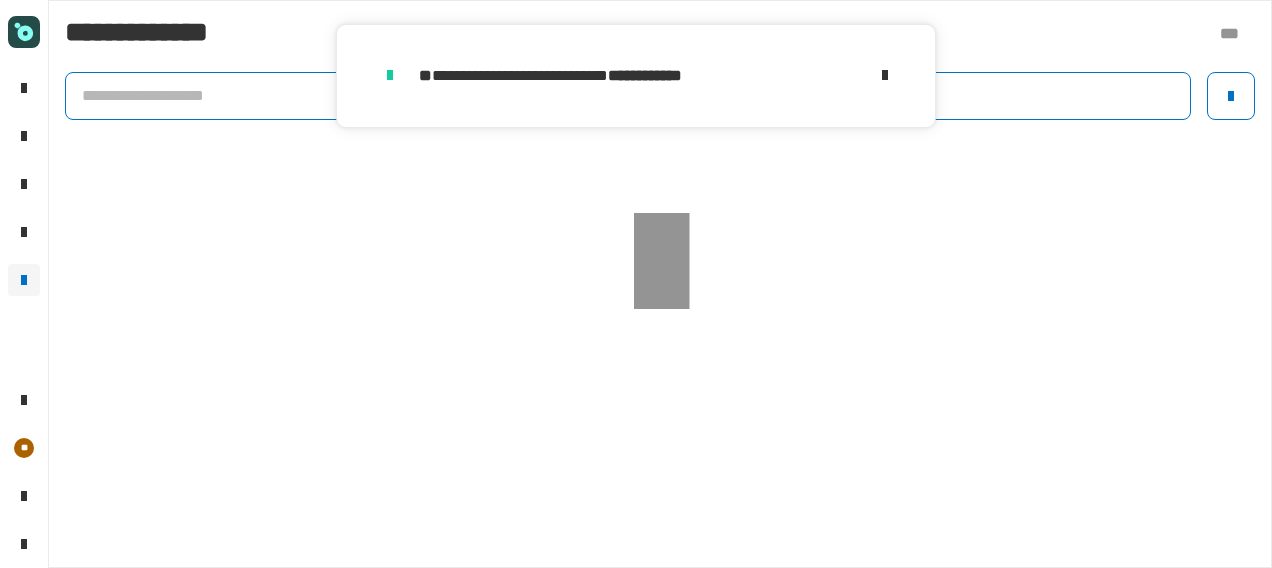 click 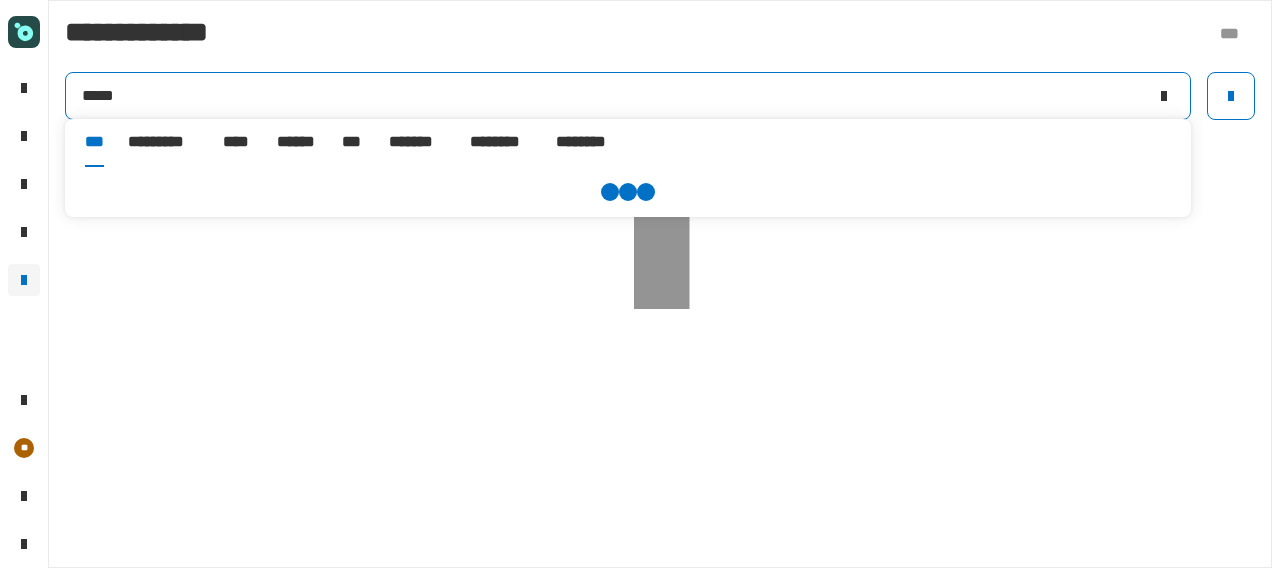 type on "*****" 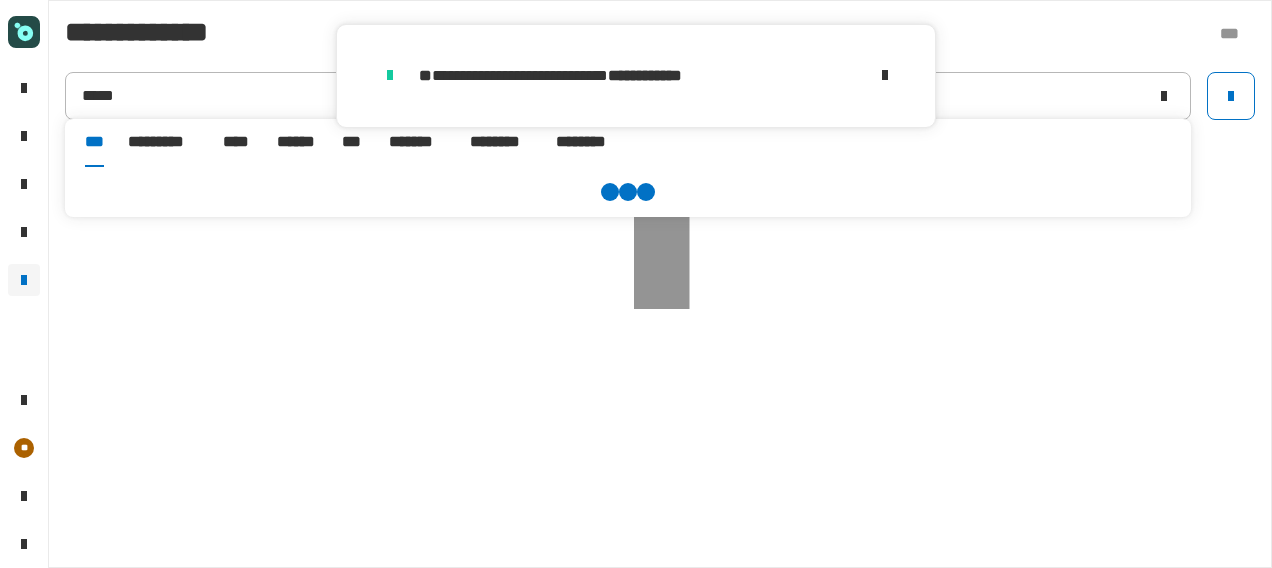 click on "******" at bounding box center [297, 142] 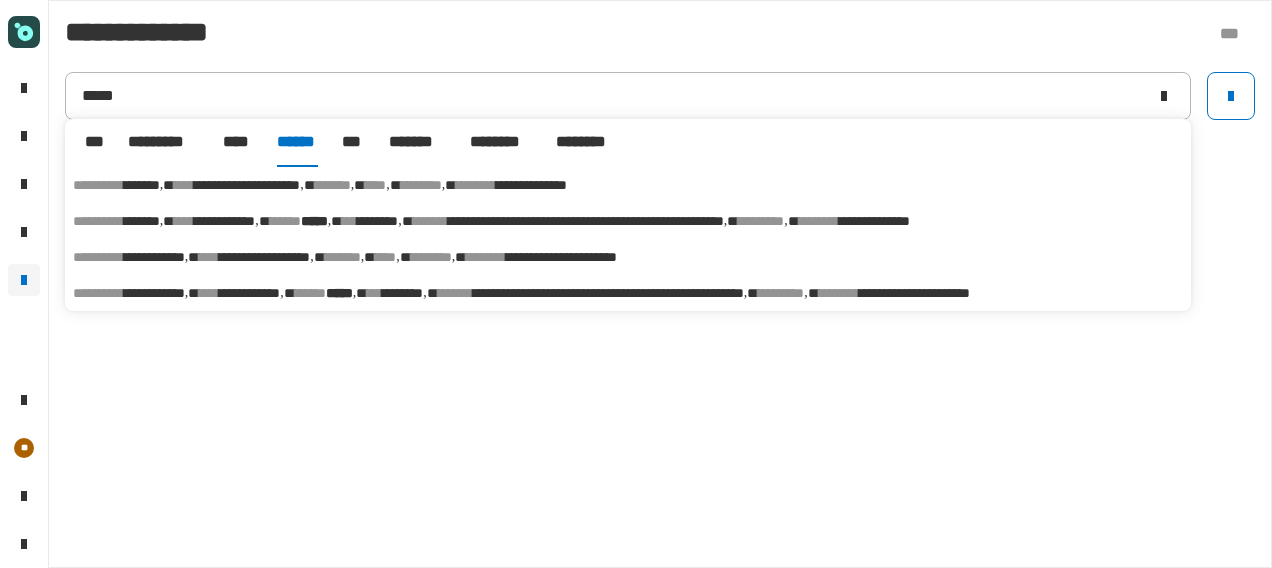 click on "*** ********" at bounding box center (402, 293) 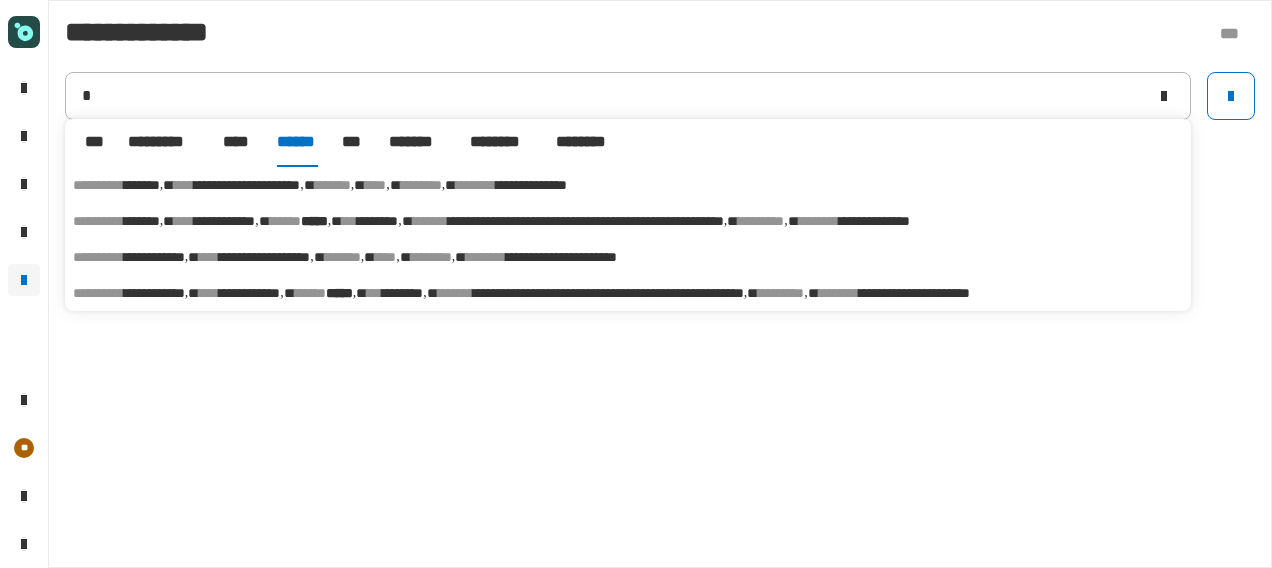 type on "**********" 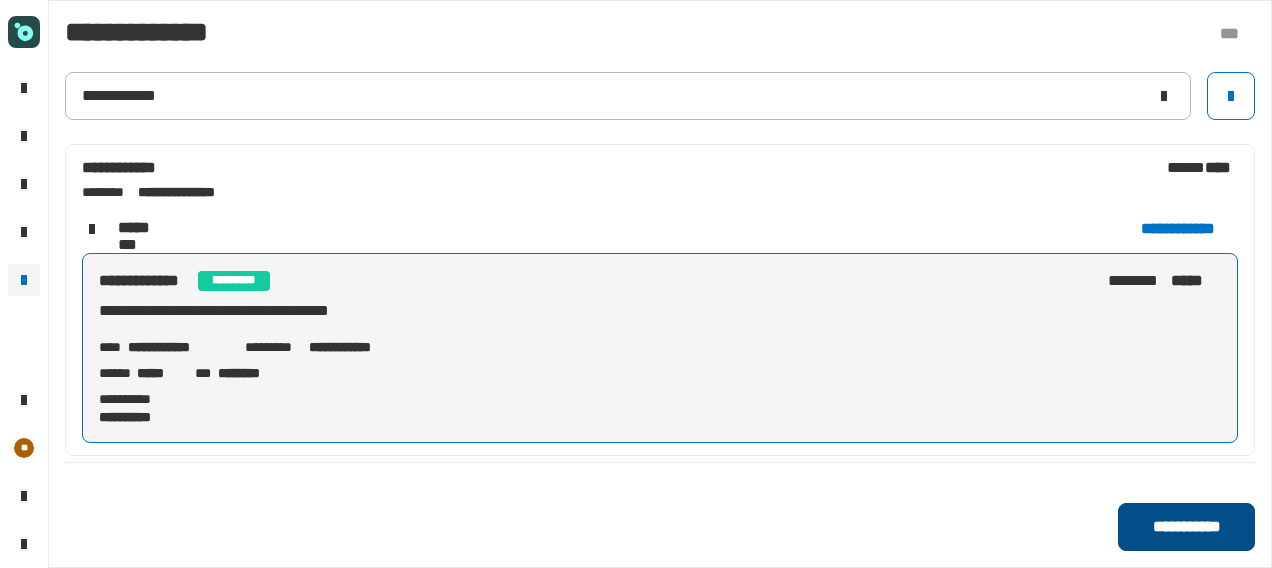click on "**********" 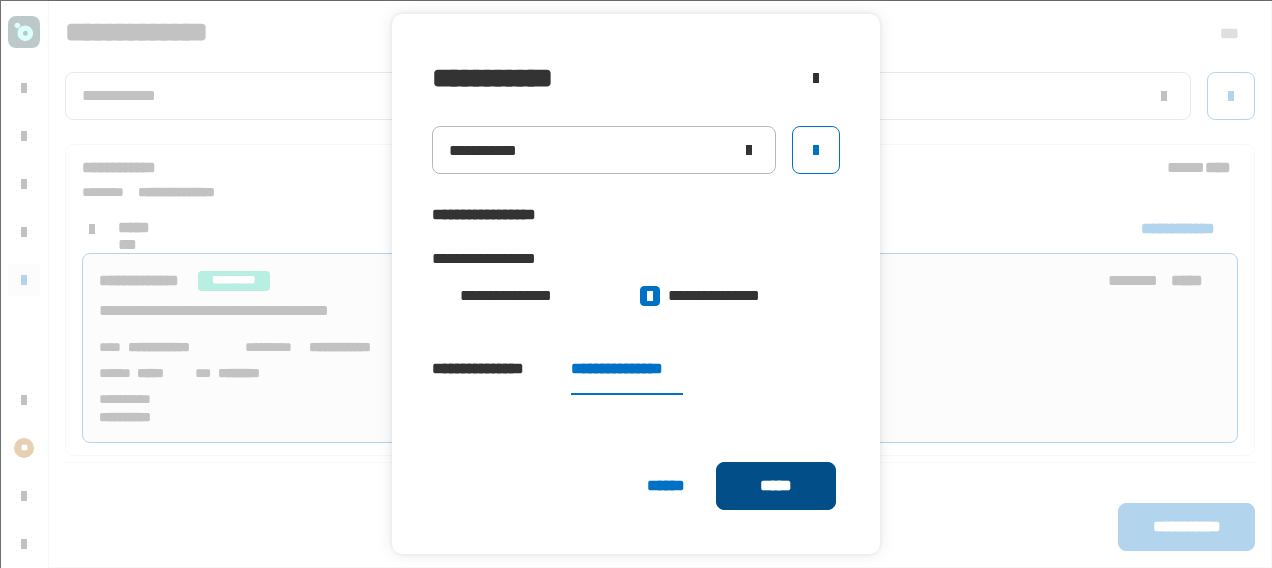 click on "*****" 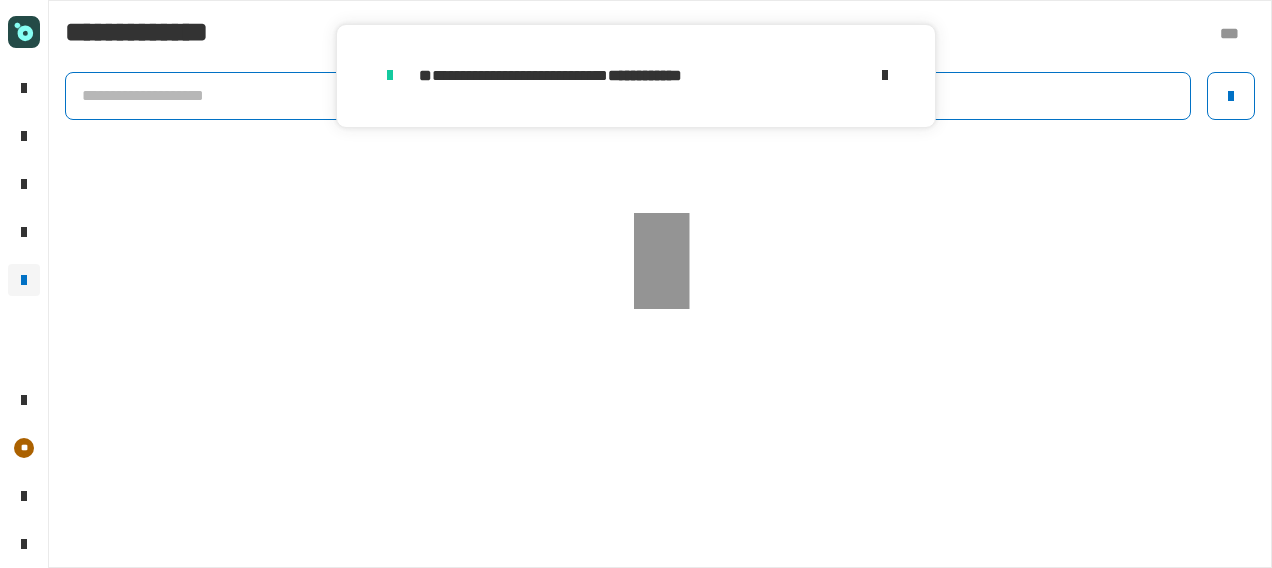 click 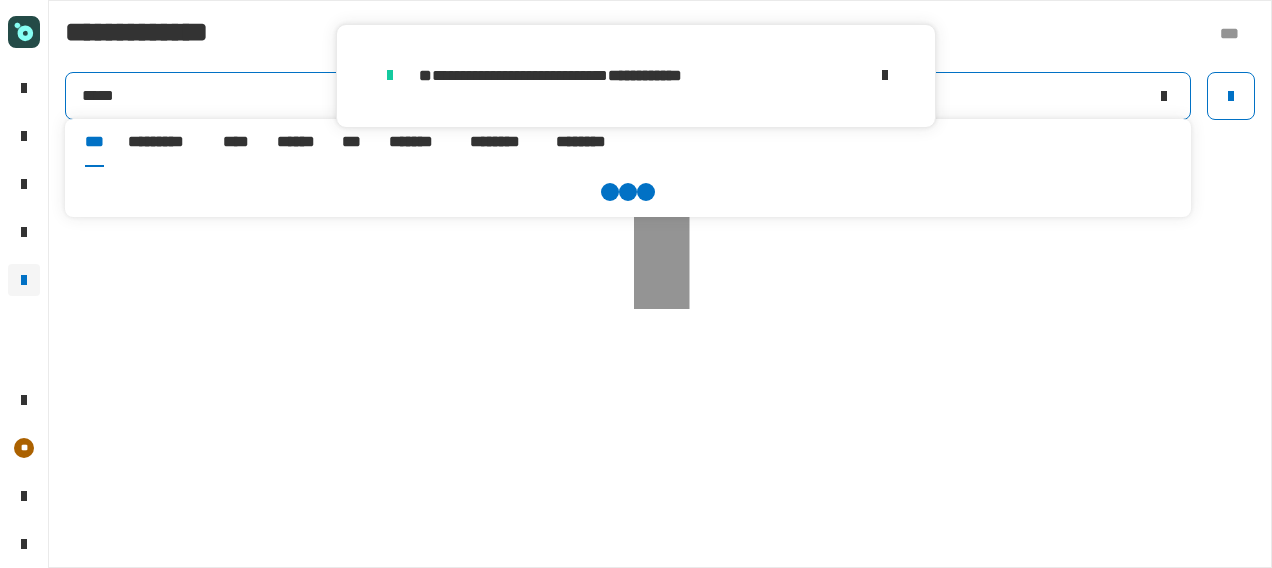 type on "*****" 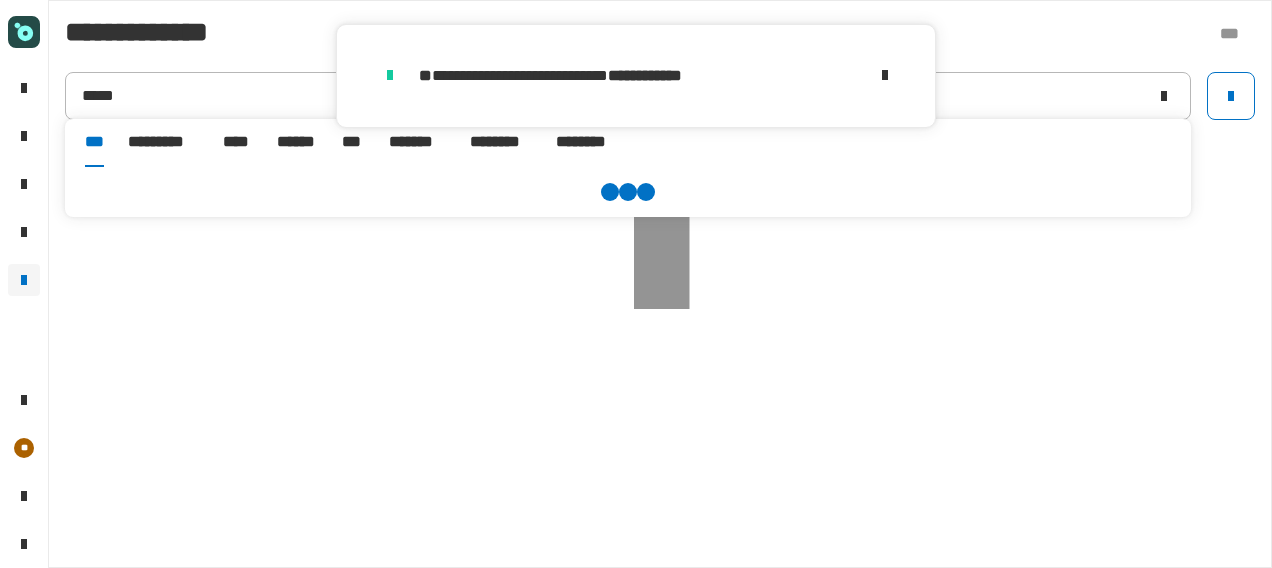 click on "******" at bounding box center [297, 142] 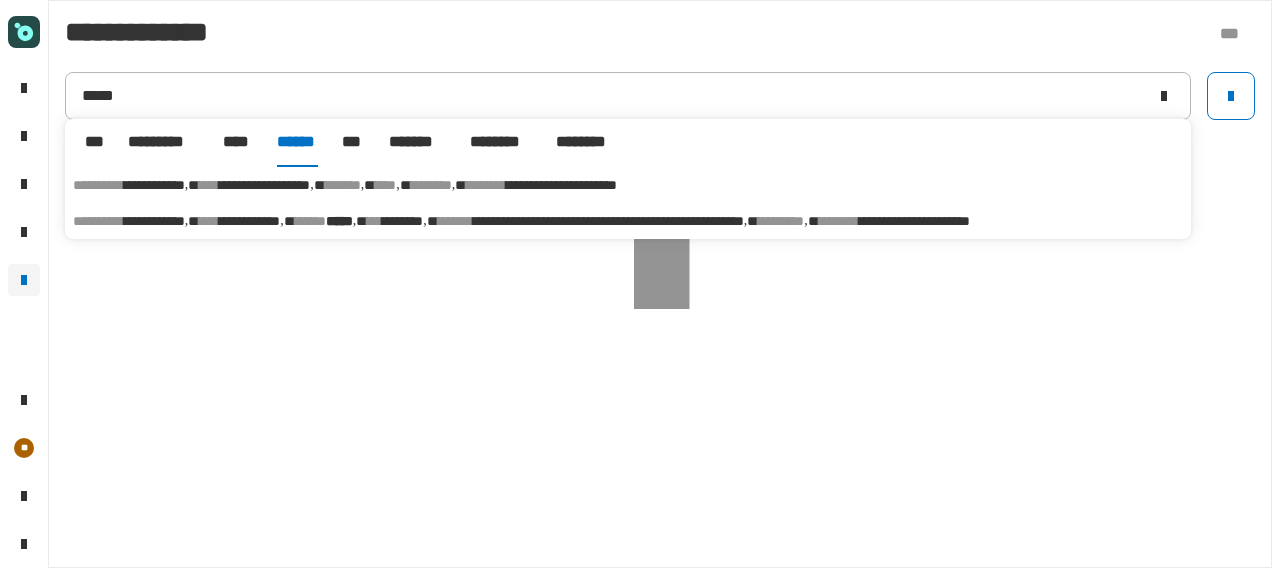 click on "[FIRST] [LAST] [MIDDLE] [LAST] [LAST] [NUMBER] [STREET] [CITY] [STATE] [POSTAL_CODE] [COUNTRY] [COORDINATES] [COORDINATES]" at bounding box center [628, 221] 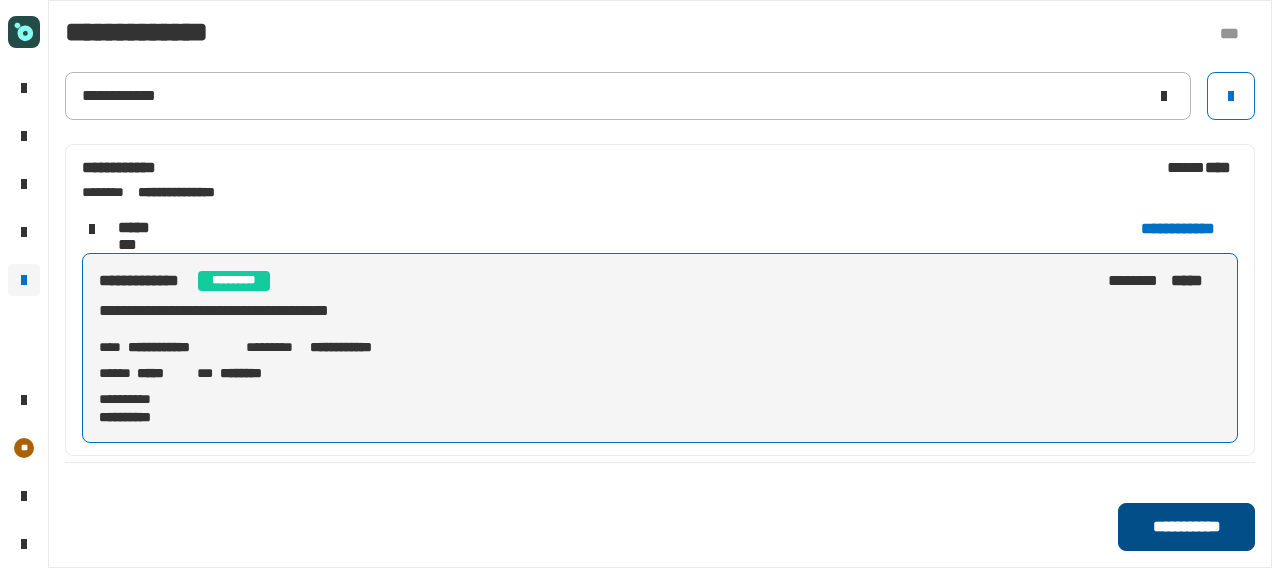 click on "**********" 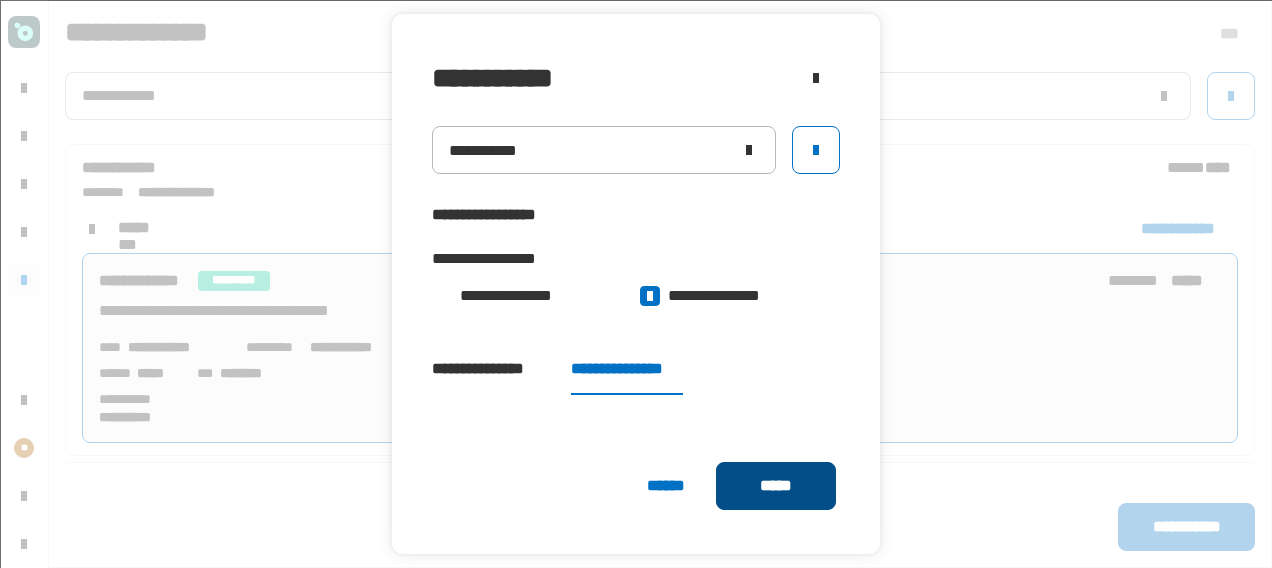 click on "*****" 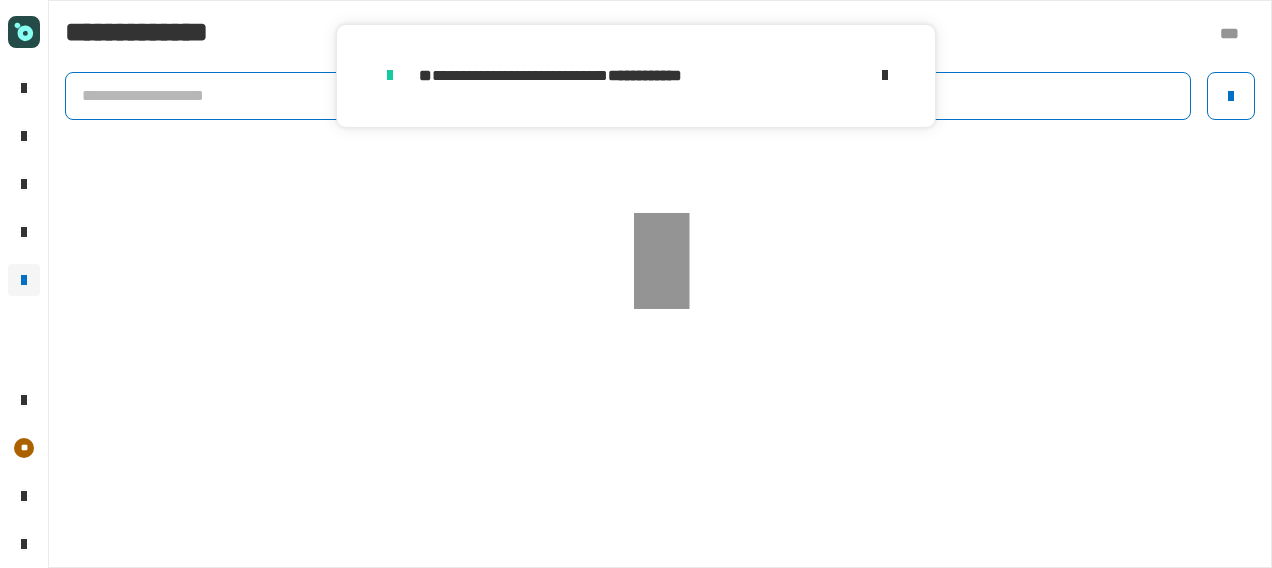click 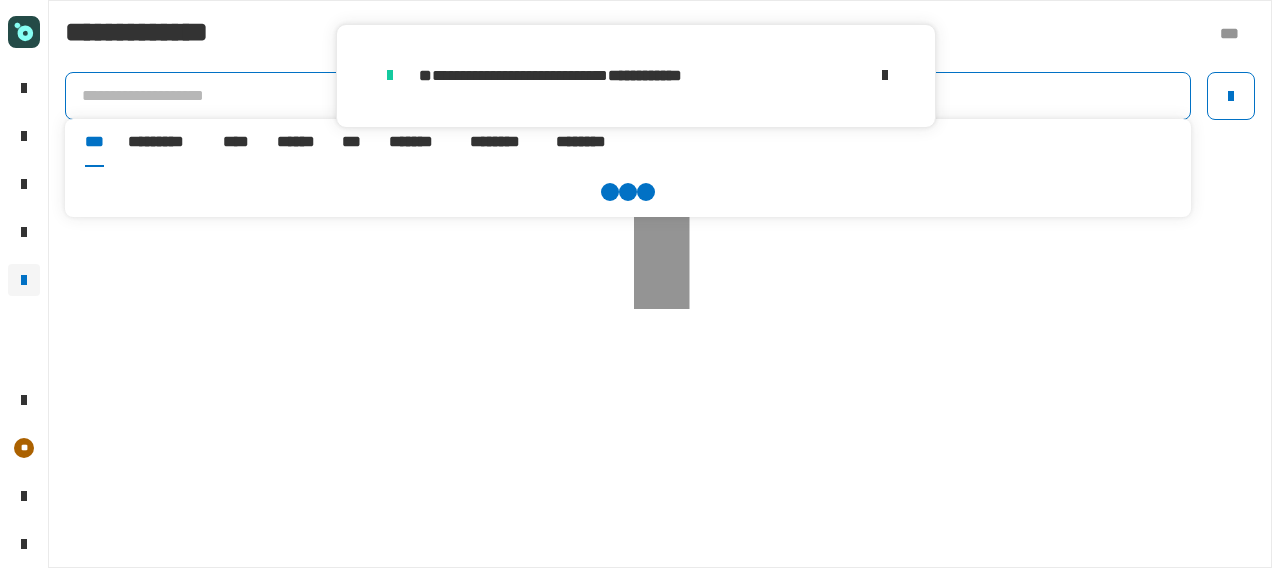 click 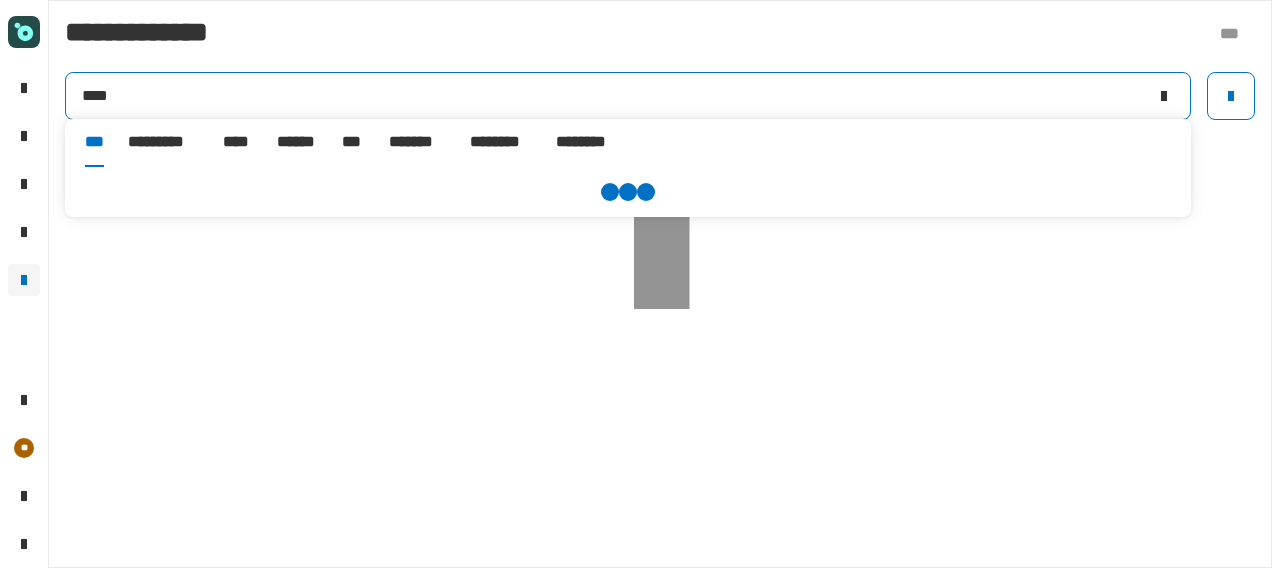type on "****" 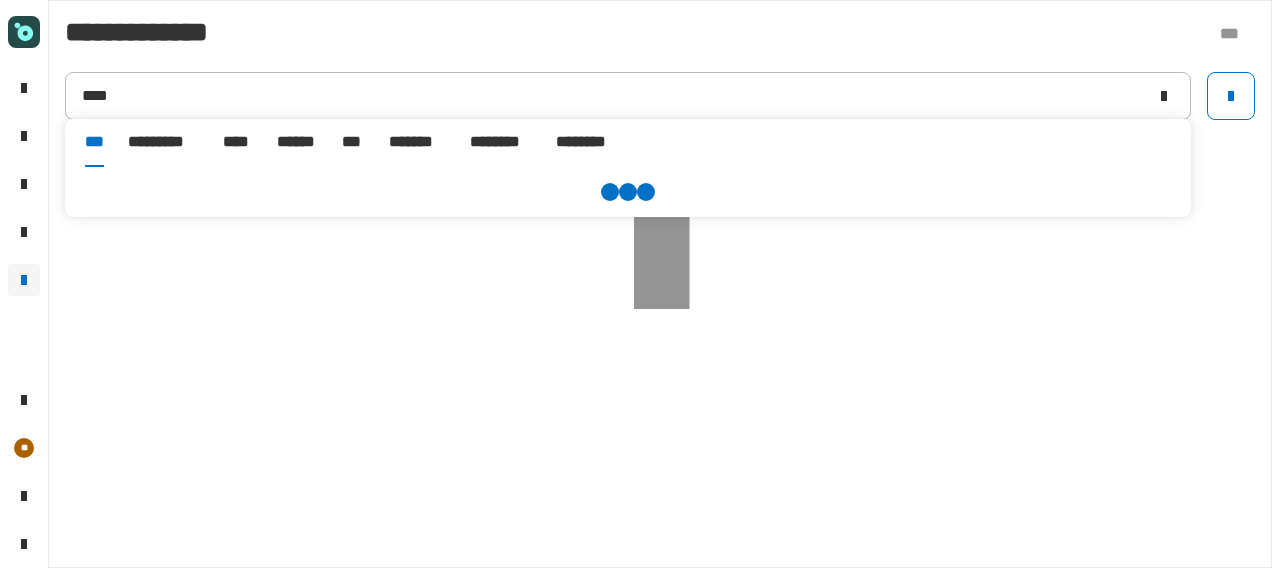 click on "******" at bounding box center [297, 142] 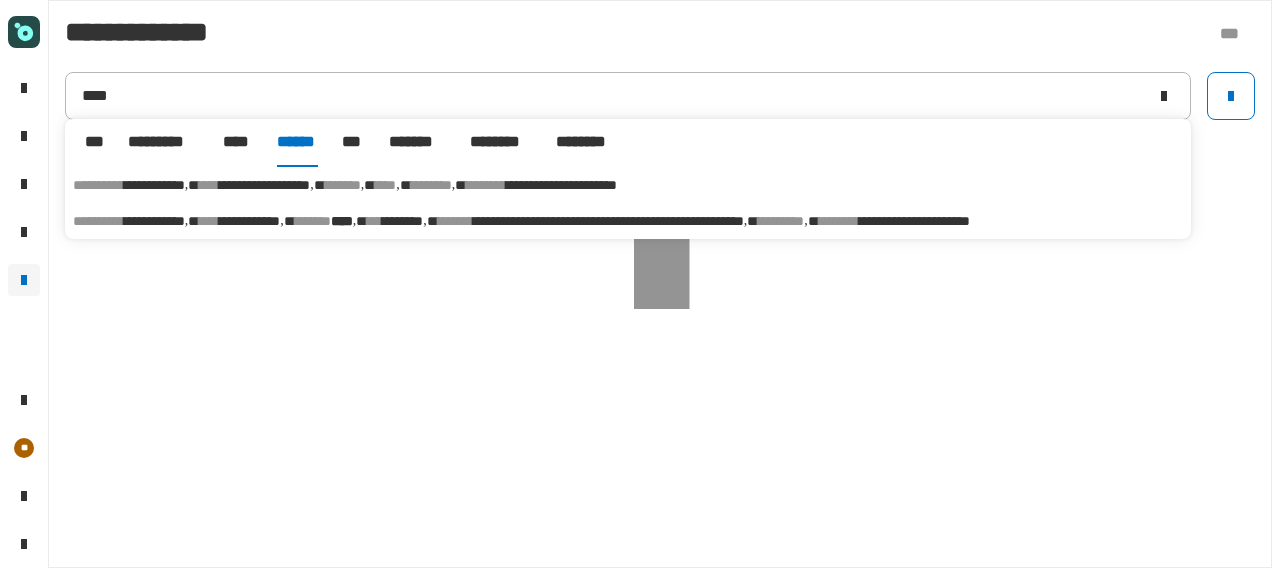 click on "[FIRST] [LAST] [MIDDLE] [LAST] [LAST] [NUMBER] [STREET] [CITY] [STATE] [POSTAL_CODE] [COUNTRY] [COORDINATES] [COORDINATES]" at bounding box center [628, 221] 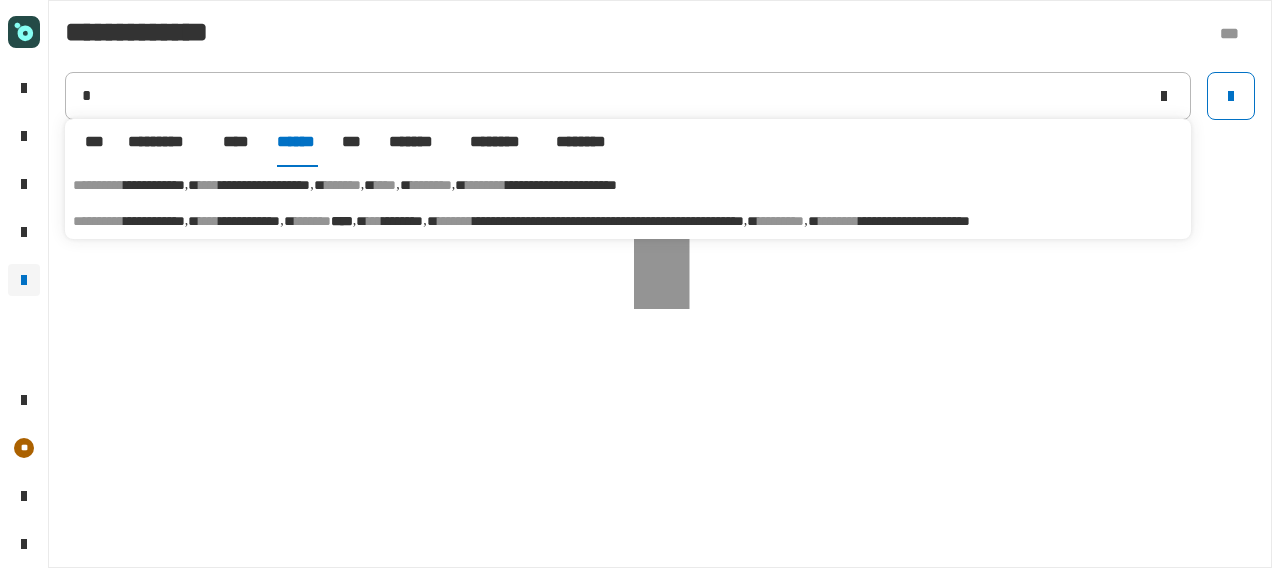 type on "**********" 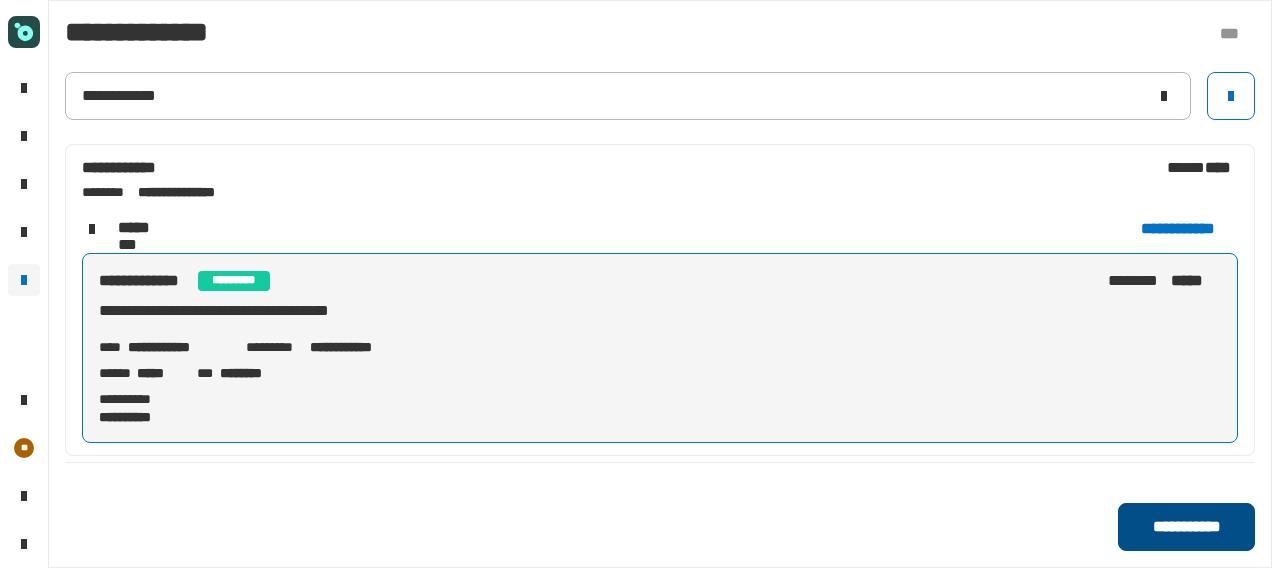 click on "**********" 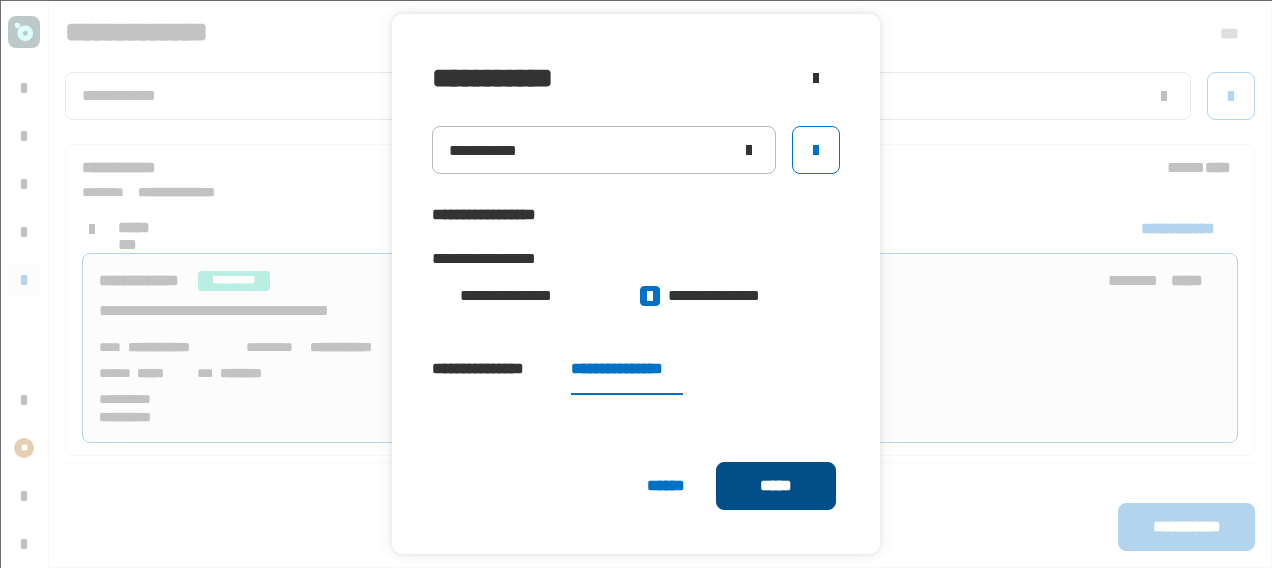 click on "*****" 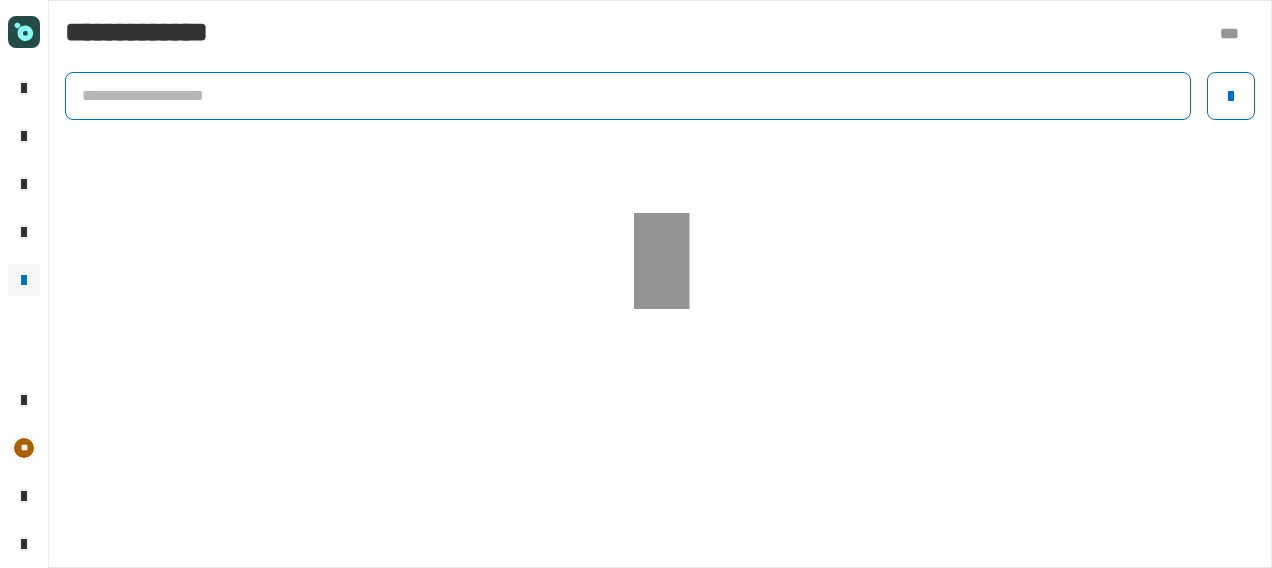 click 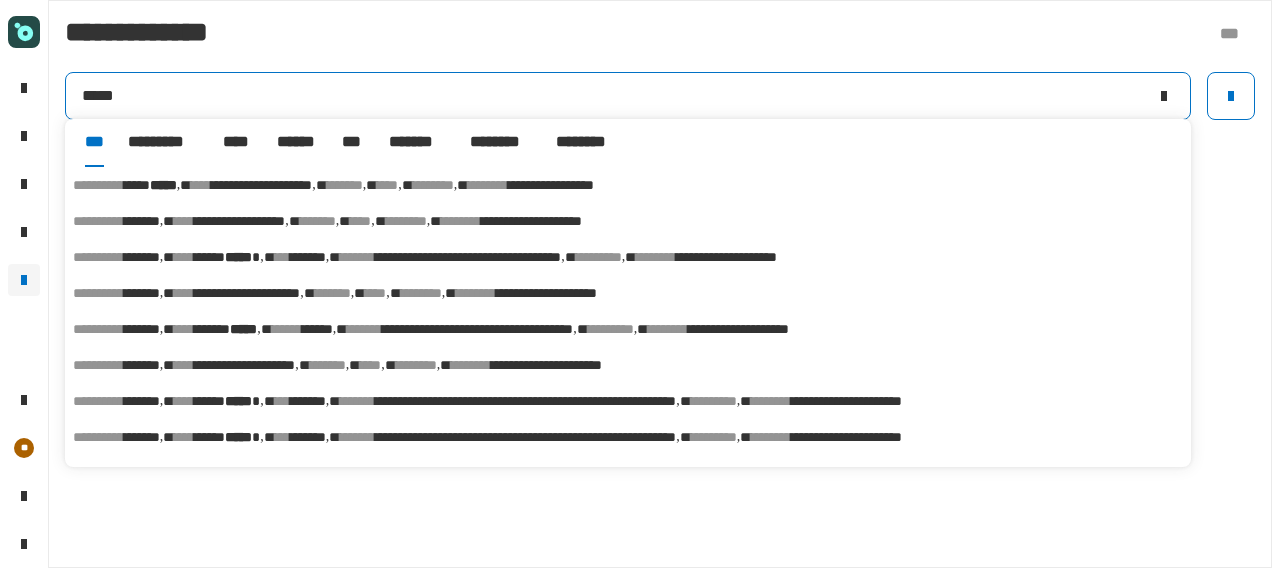 type on "*****" 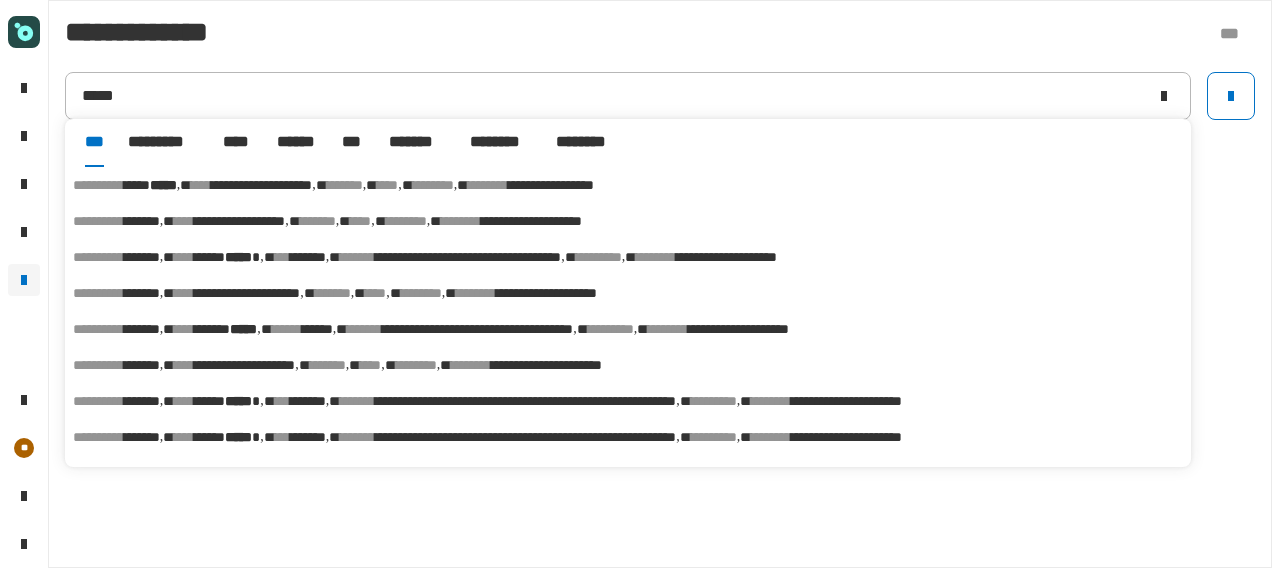 click on "******" at bounding box center (297, 142) 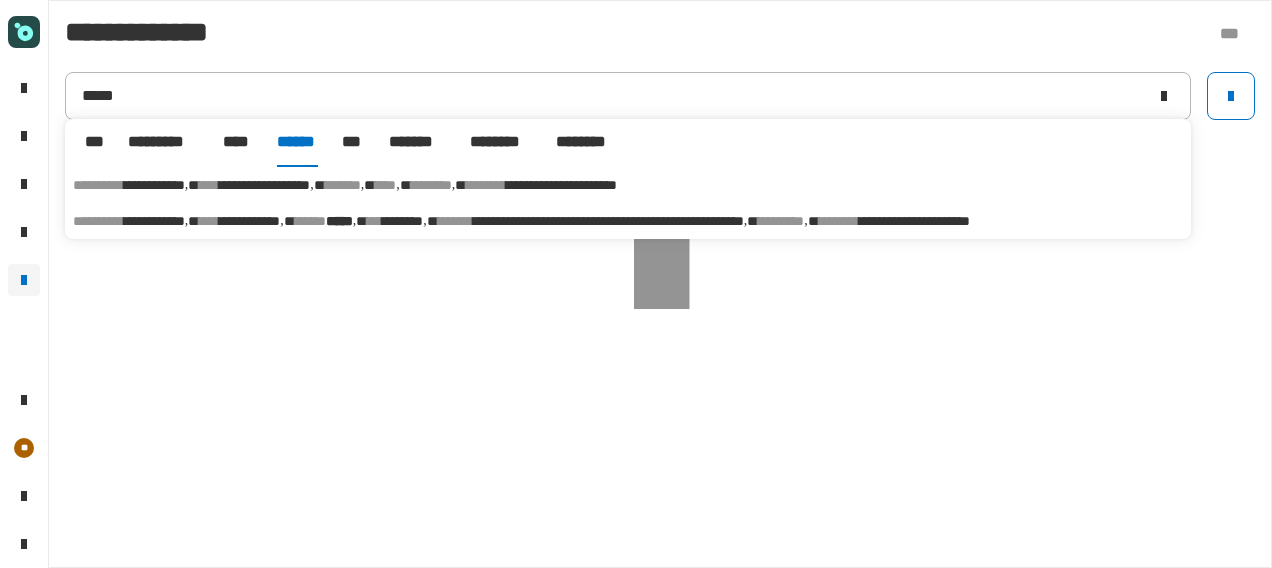 click on "[FIRST] [LAST] [MIDDLE] [LAST] [LAST] [NUMBER] [STREET] [CITY] [STATE] [POSTAL_CODE] [COUNTRY] [COORDINATES] [COORDINATES]" at bounding box center [628, 221] 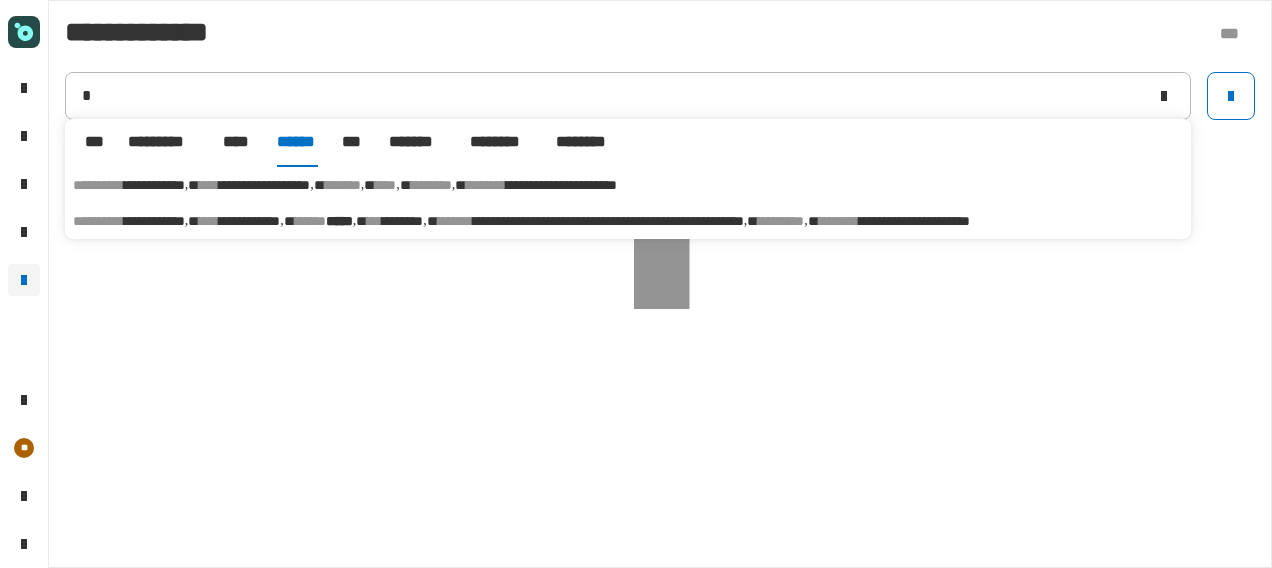 type on "**********" 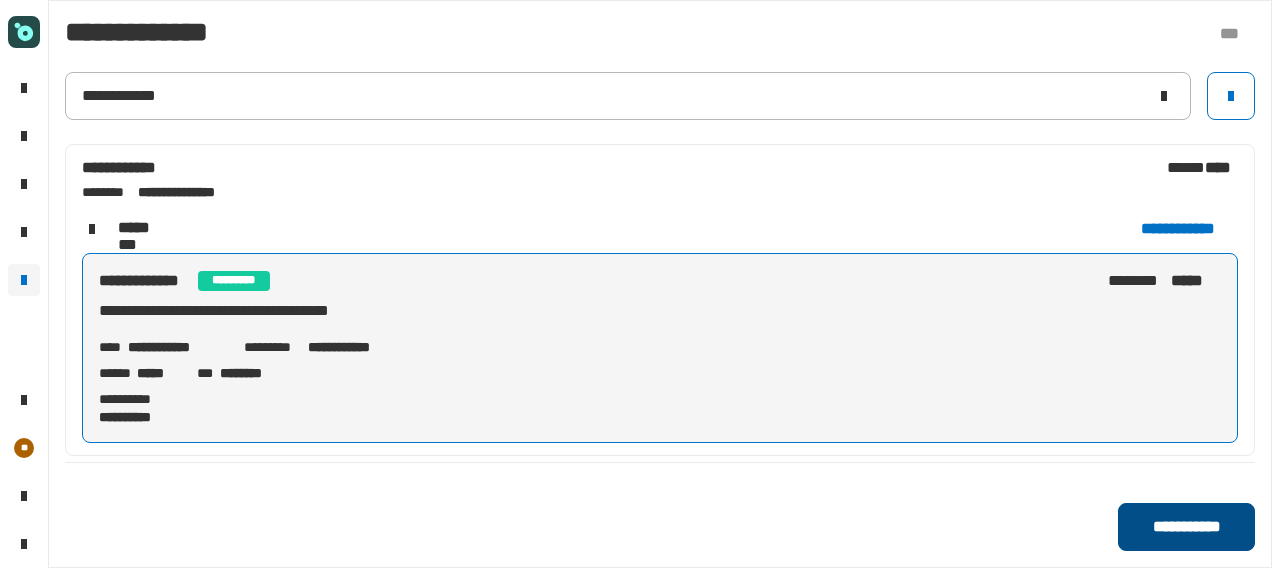 click on "**********" 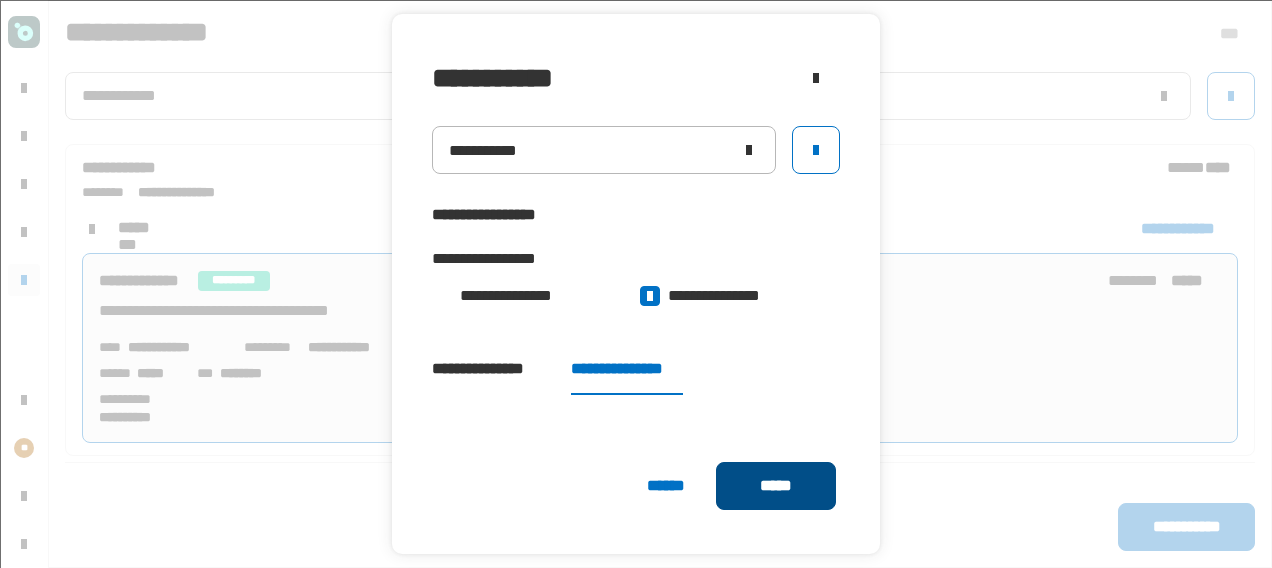 click on "*****" 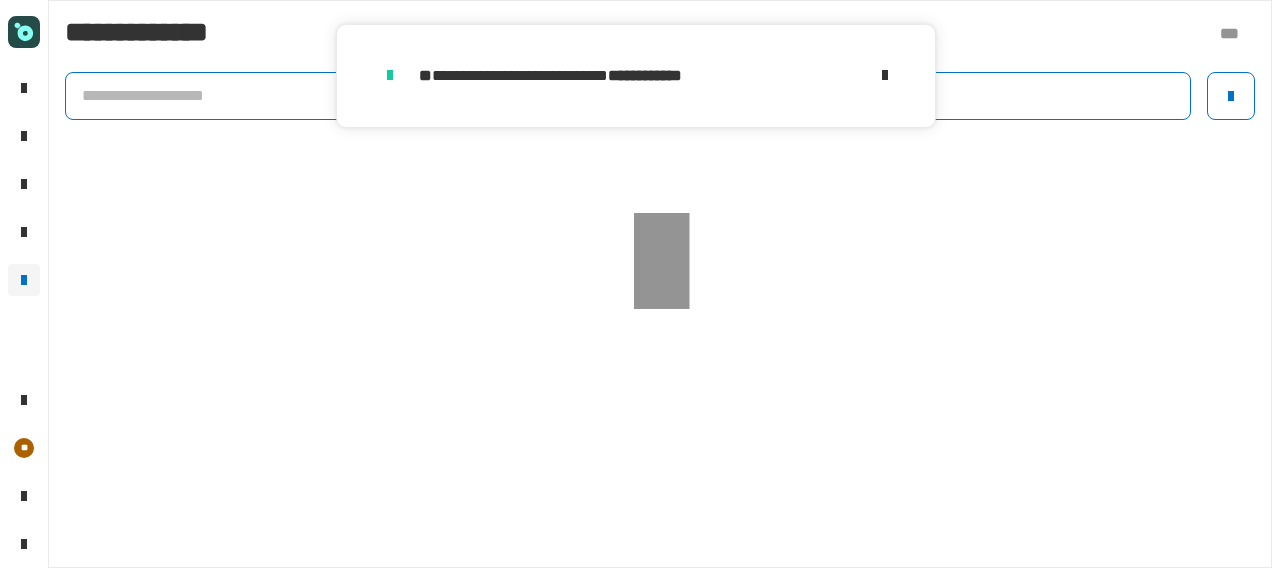 click 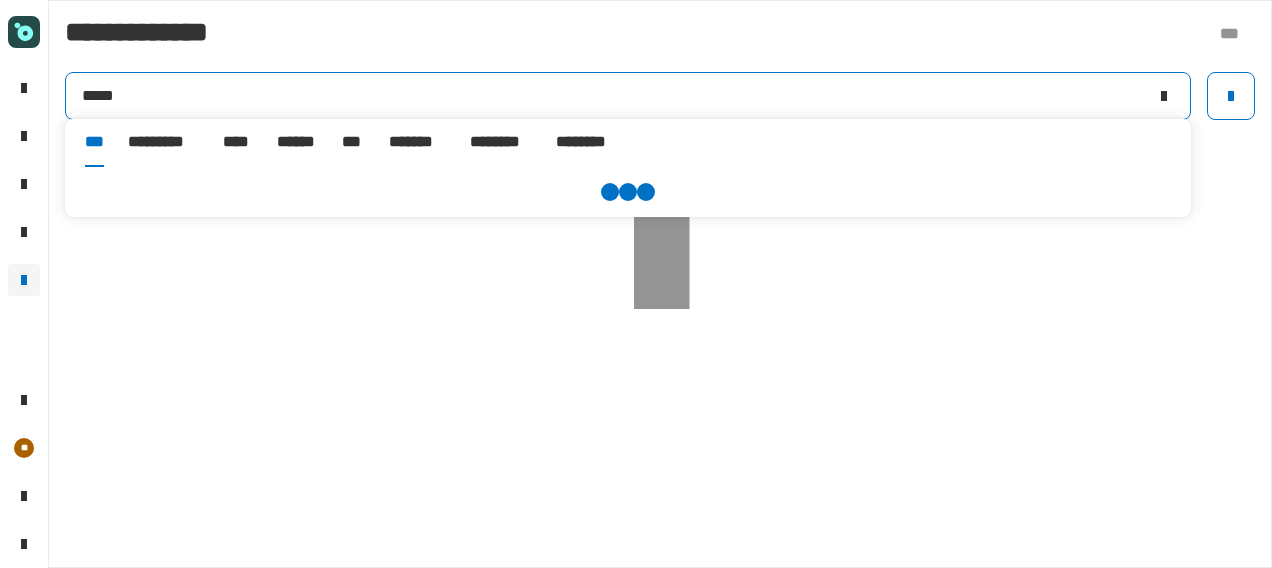 type on "*****" 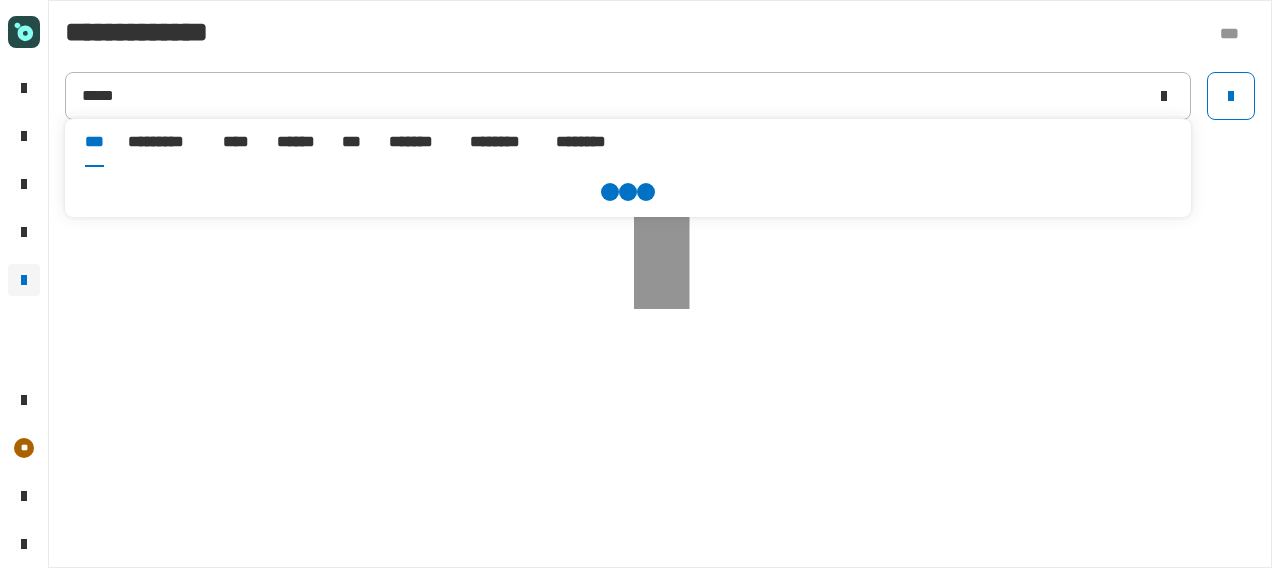 click on "******" at bounding box center (297, 142) 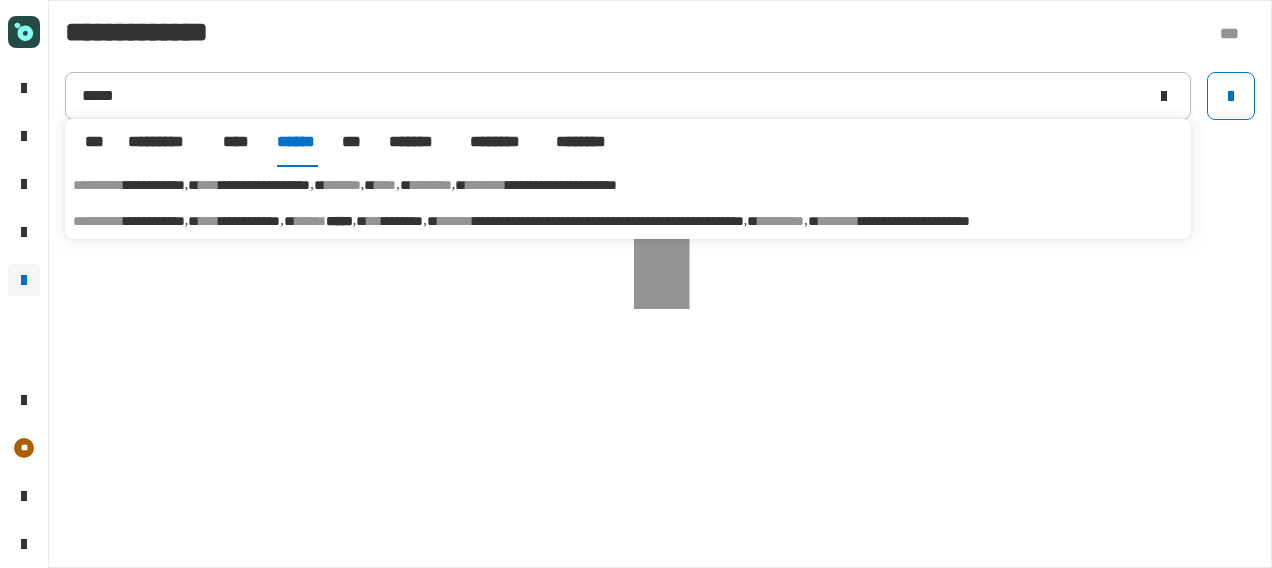 click on "[FIRST] [LAST] [MIDDLE] [LAST] [LAST] [NUMBER] [STREET] [CITY] [STATE] [POSTAL_CODE] [COUNTRY] [COORDINATES] [COORDINATES]" at bounding box center [628, 221] 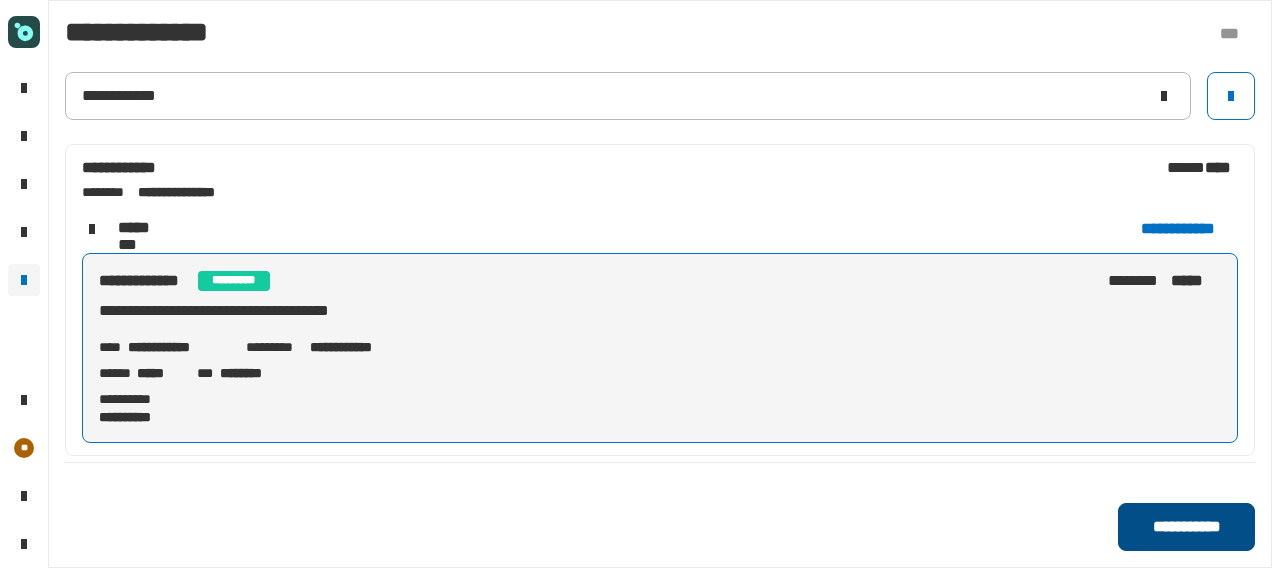 click on "**********" 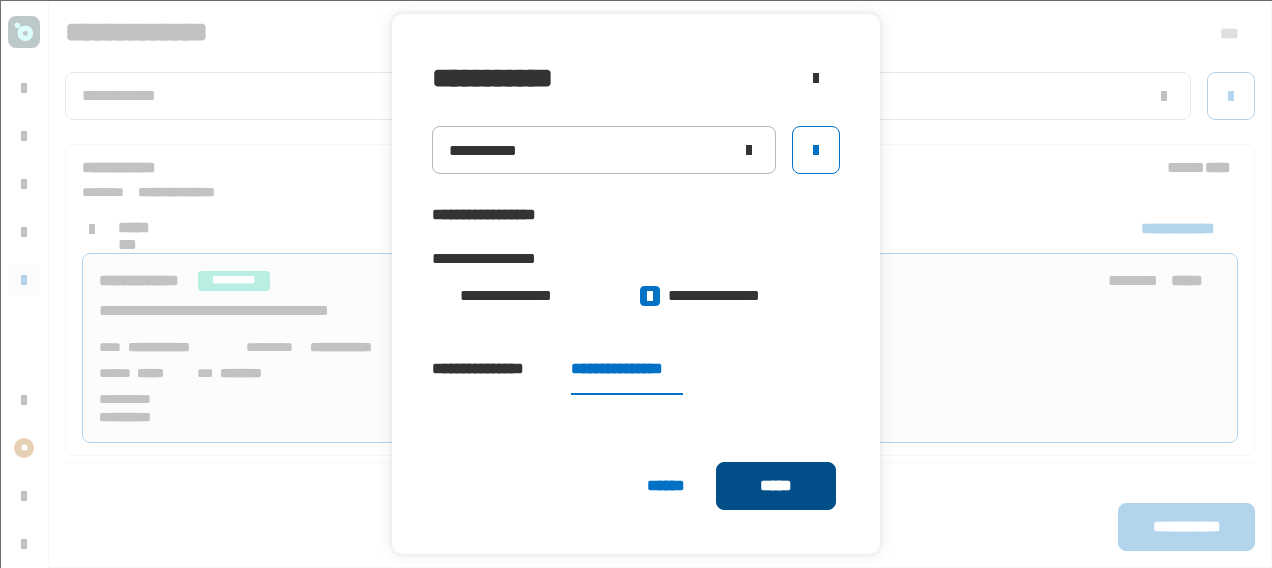 click on "*****" 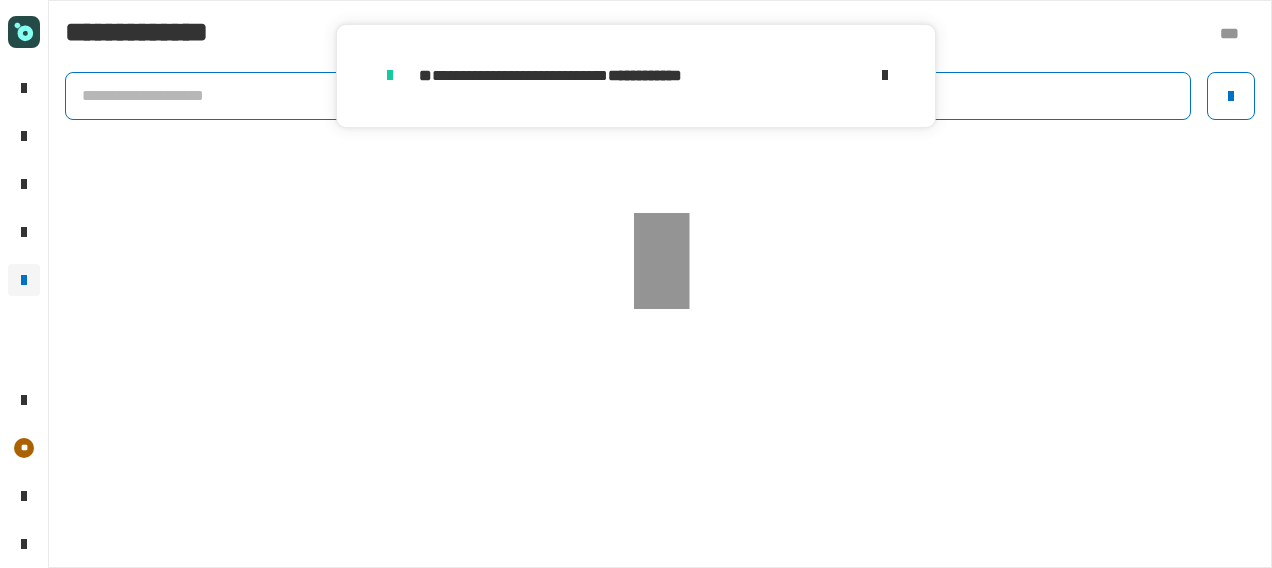 click 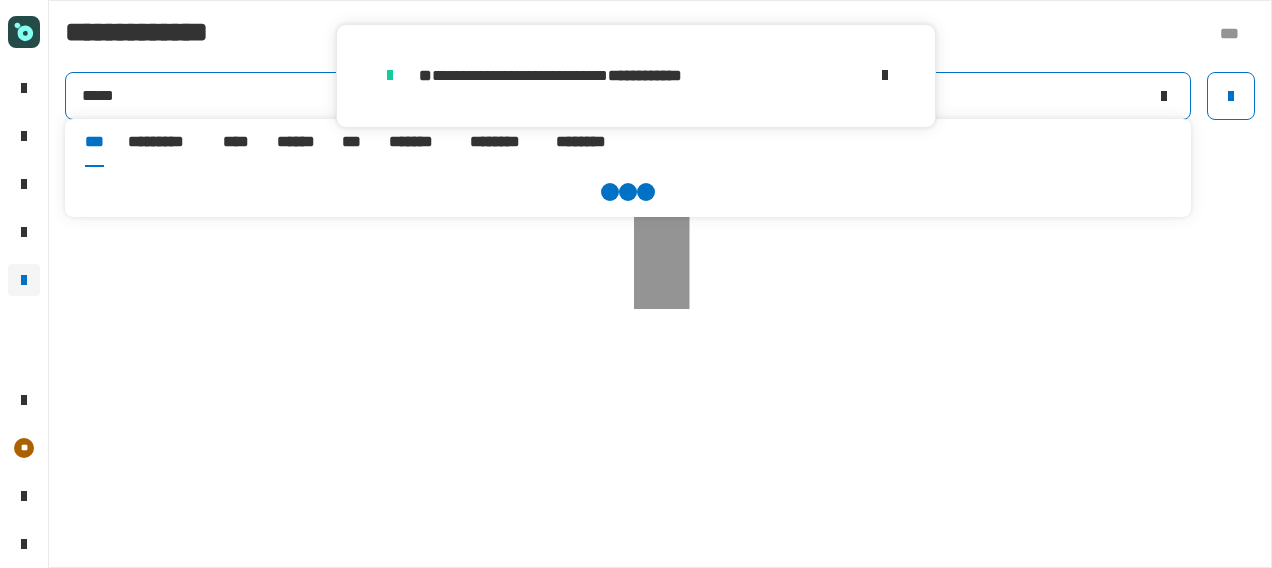type on "*****" 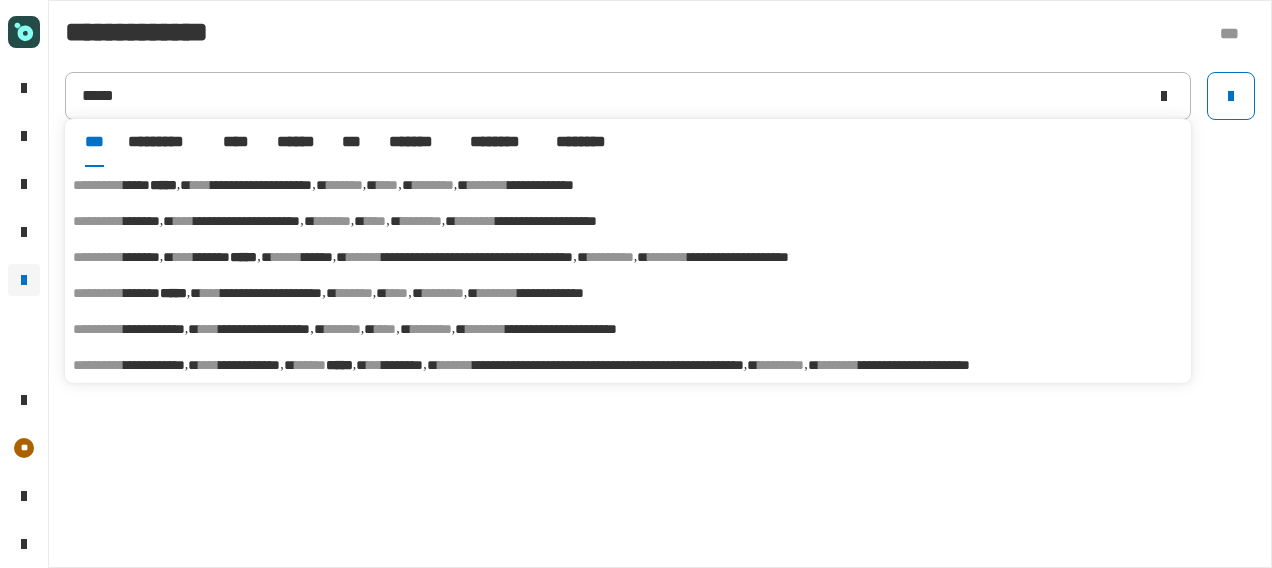 click on "******" at bounding box center [297, 142] 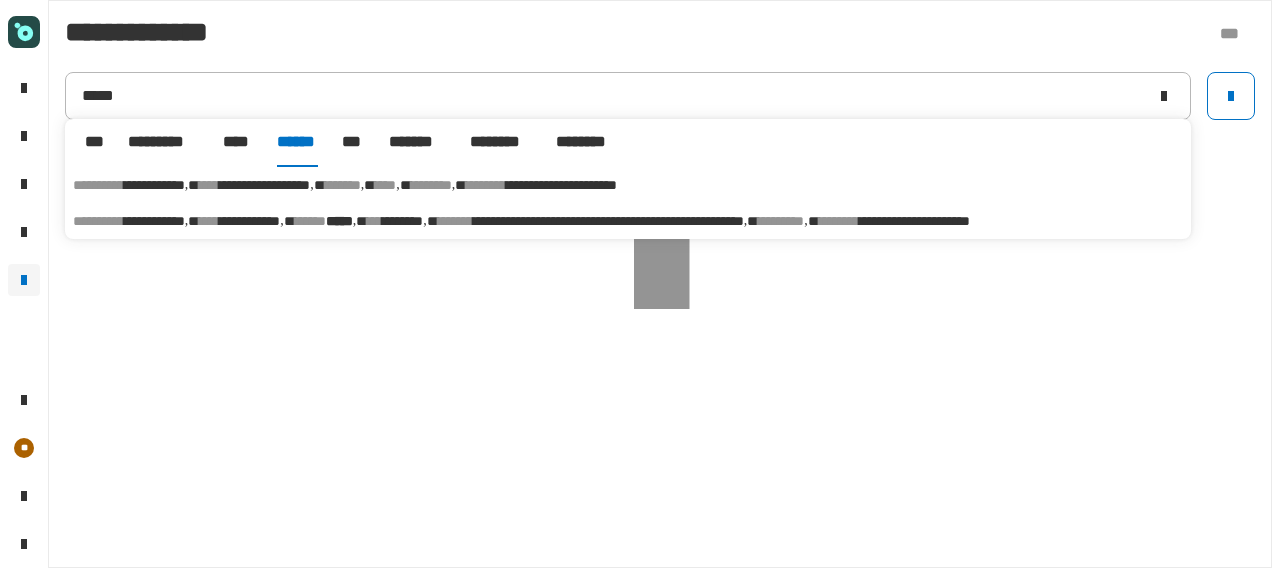 click on "***" at bounding box center [374, 221] 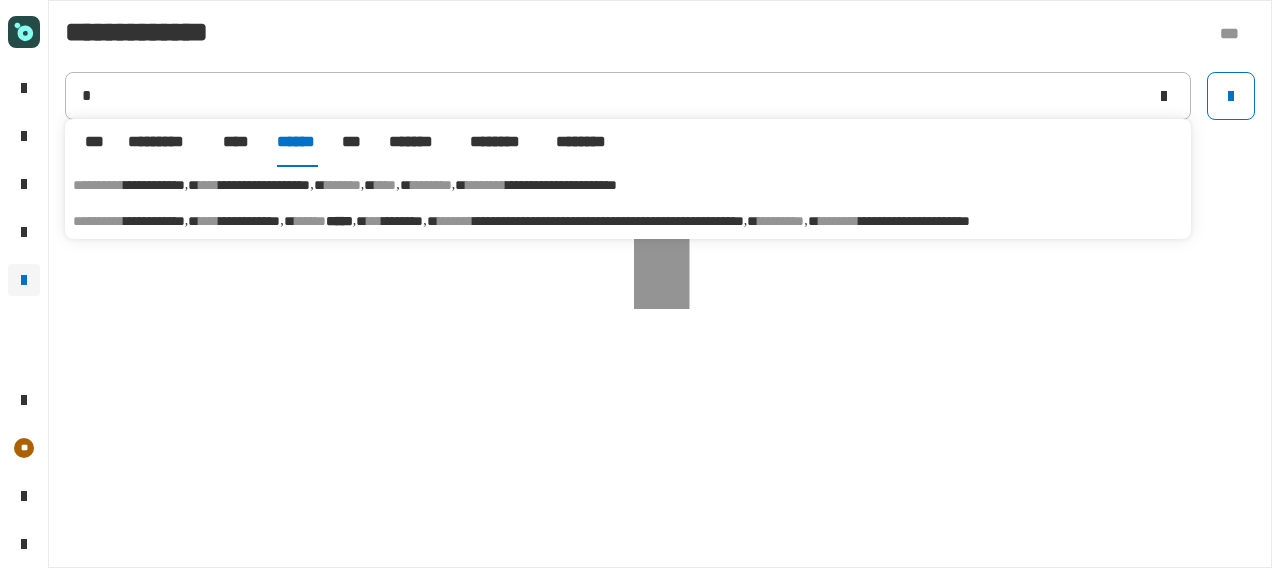 type on "**********" 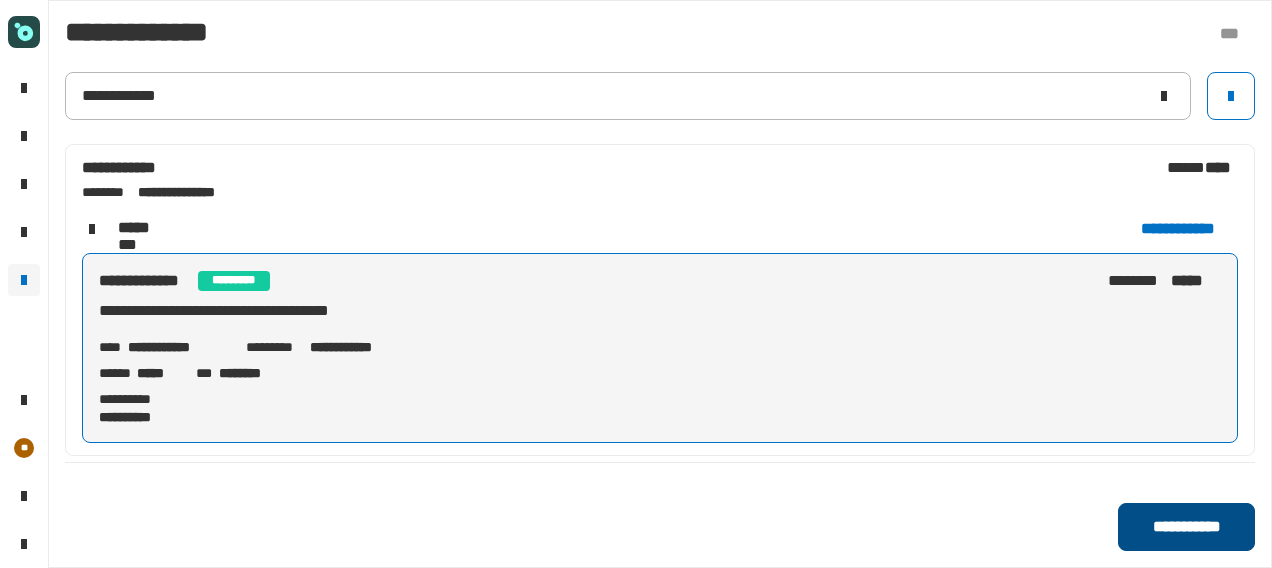 click on "**********" 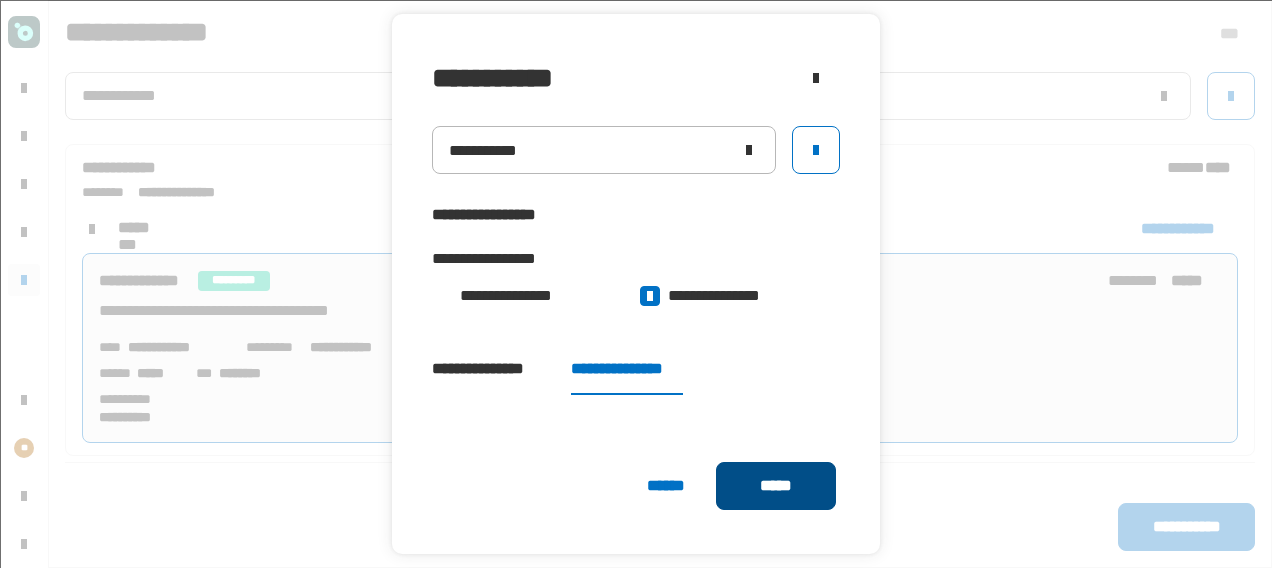 click on "*****" 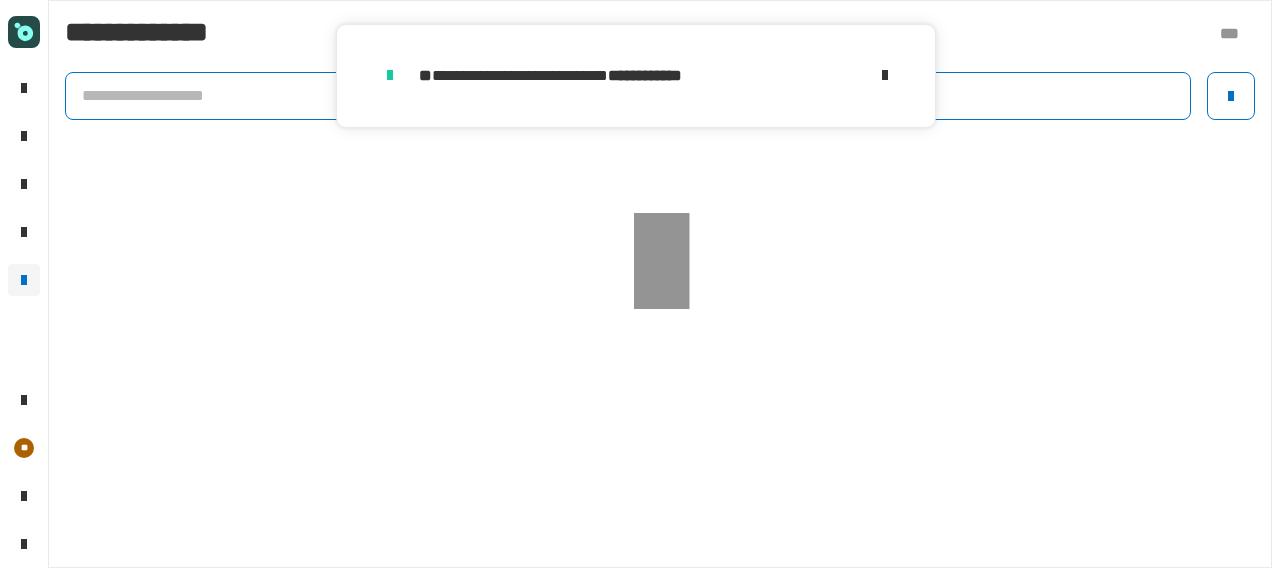 click 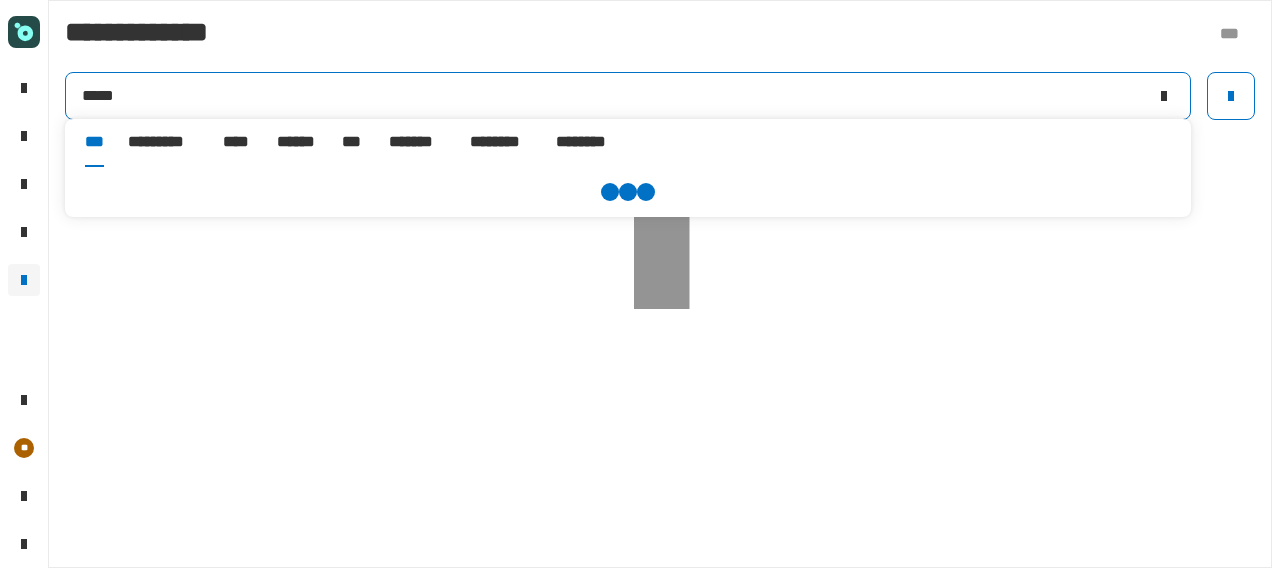 type on "*****" 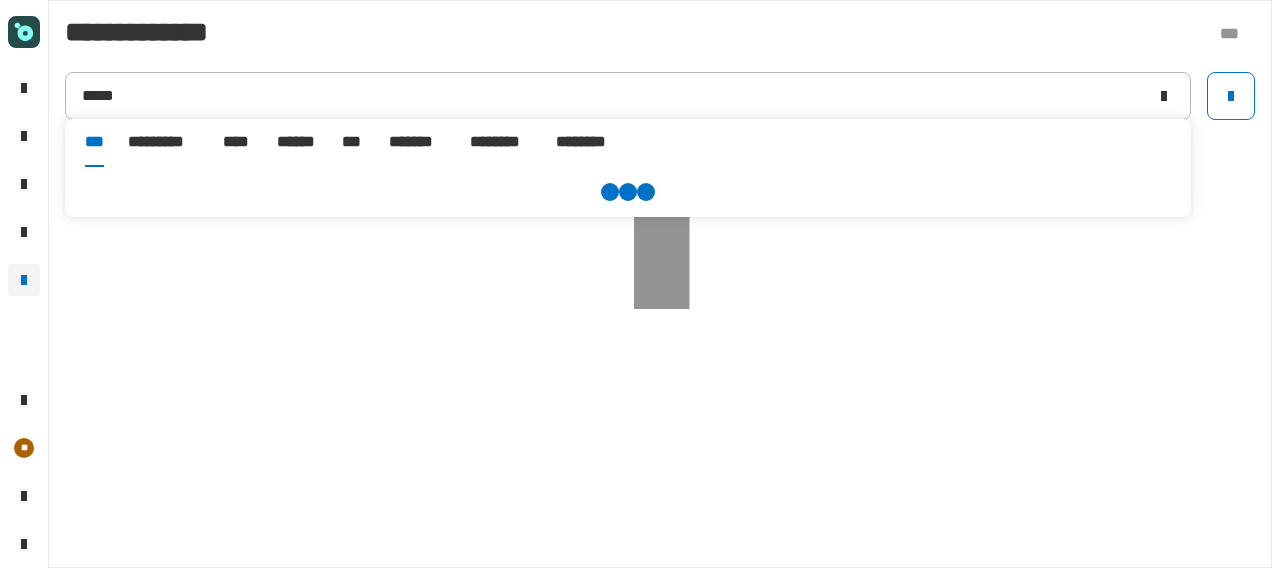 click on "******" at bounding box center (297, 142) 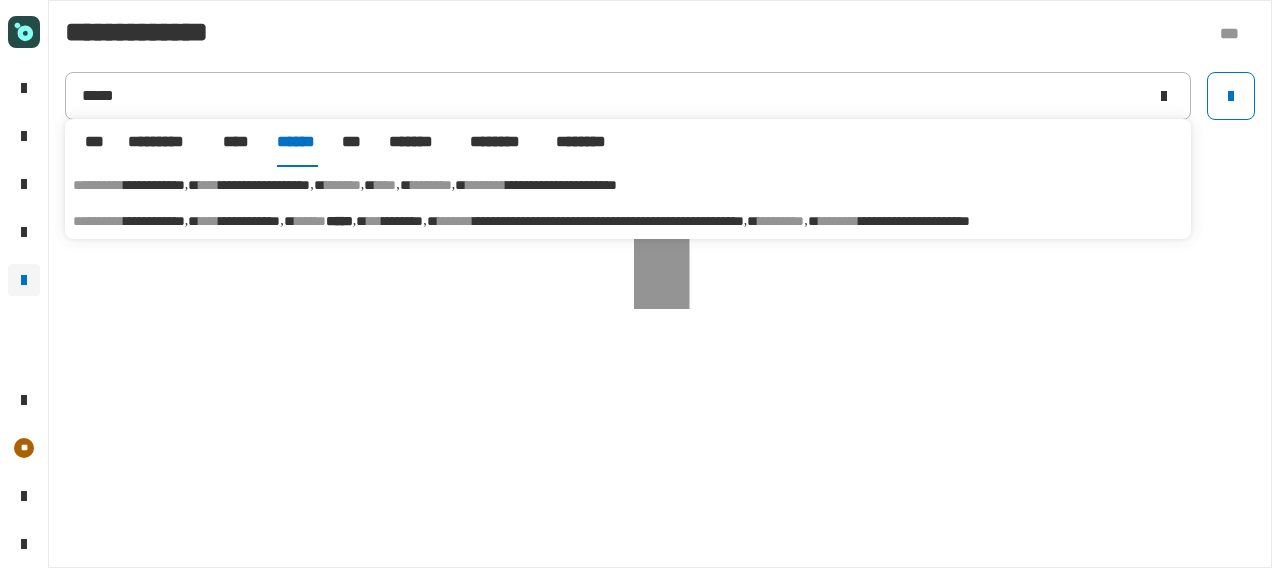 click on "[FIRST] [LAST] [MIDDLE] [LAST] [LAST] [NUMBER] [STREET] [CITY] [STATE] [POSTAL_CODE] [COUNTRY] [COORDINATES] [COORDINATES]" at bounding box center (628, 221) 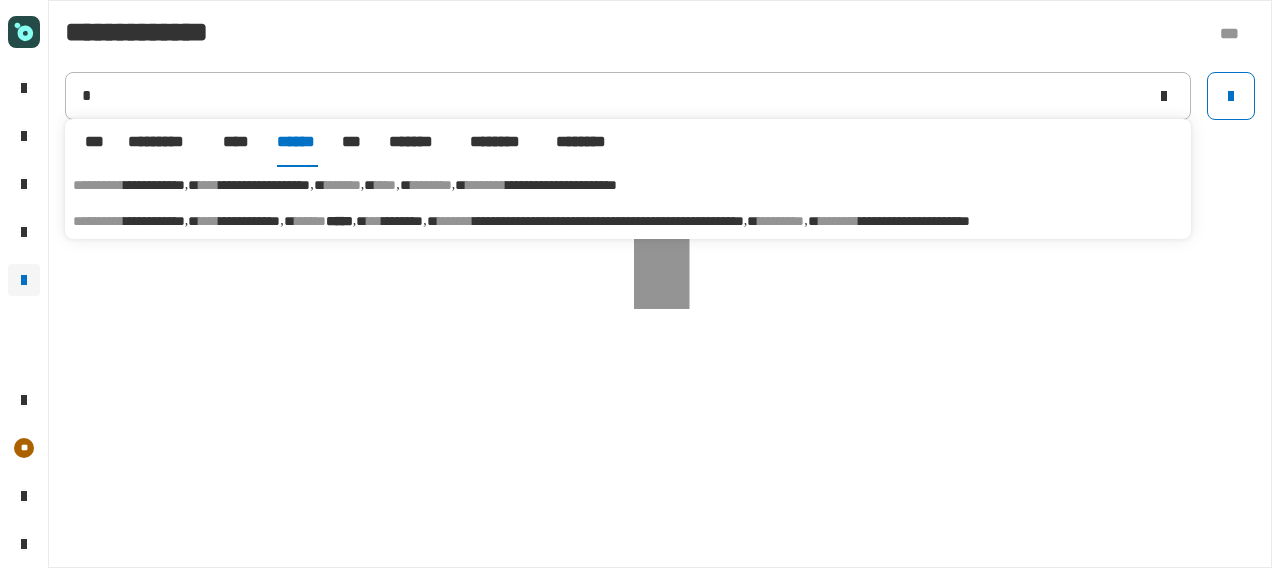 type on "**********" 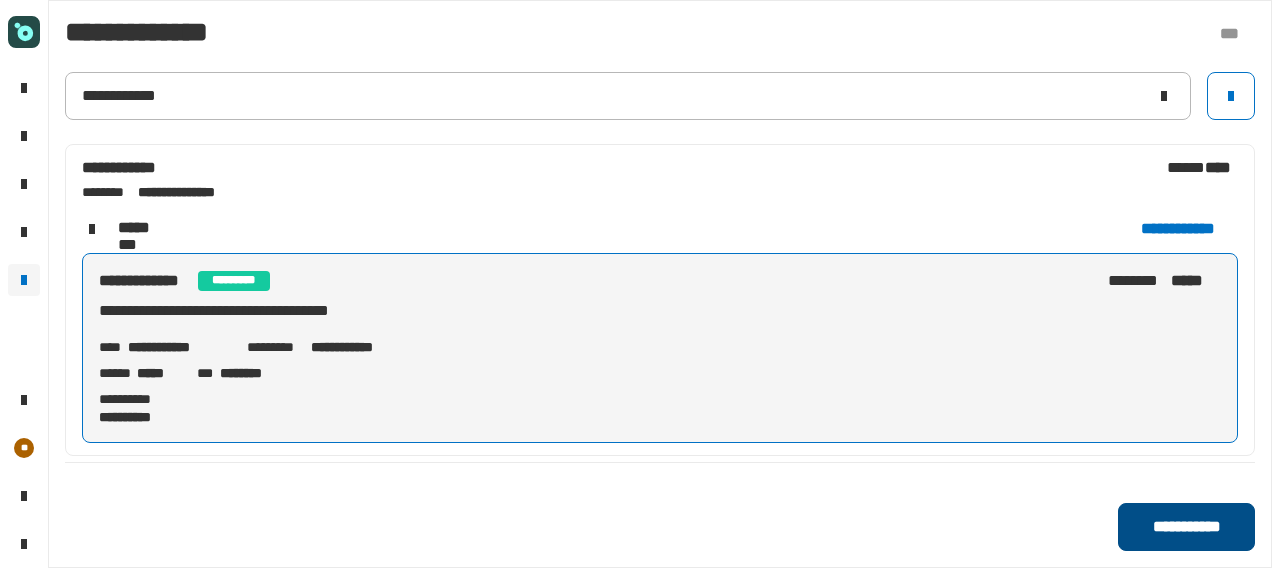 click on "**********" 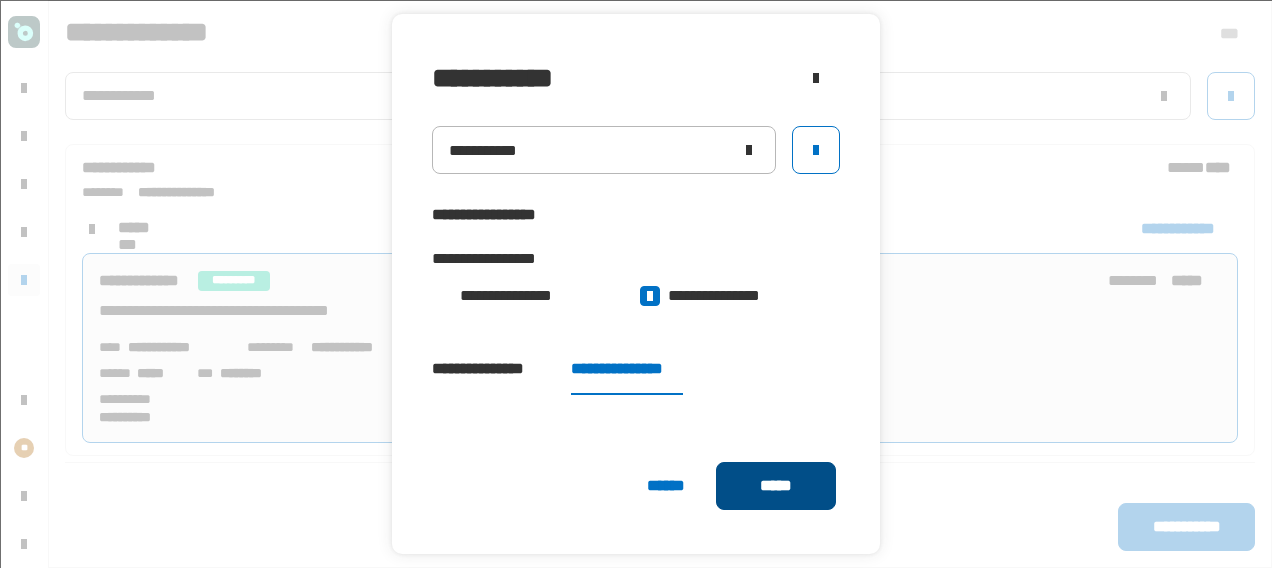 click on "*****" 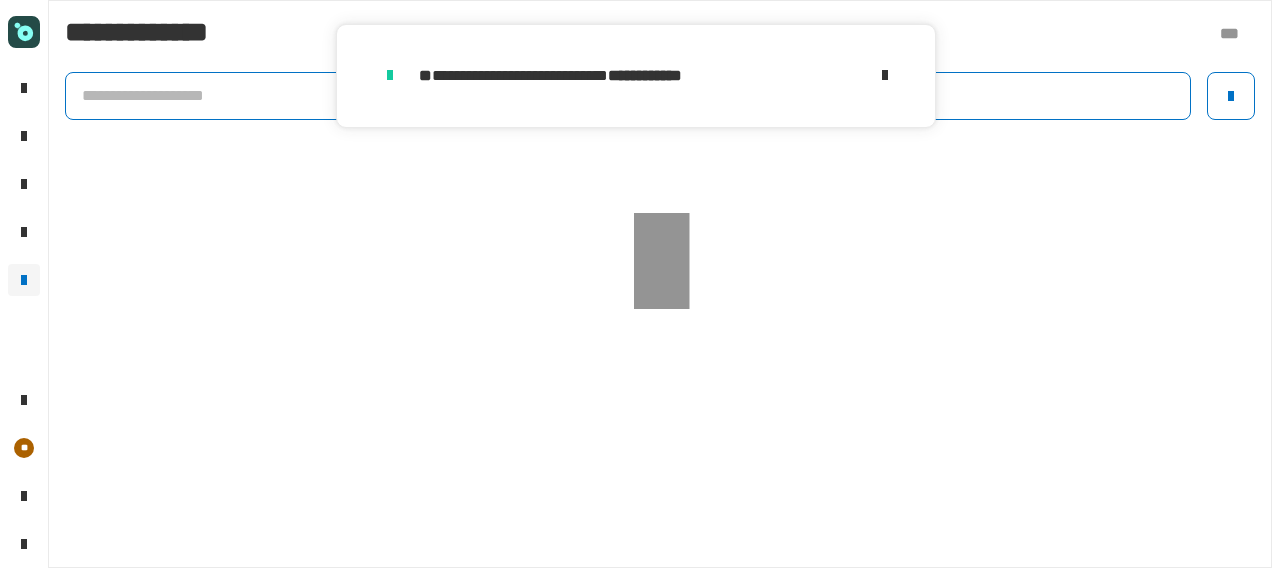 click 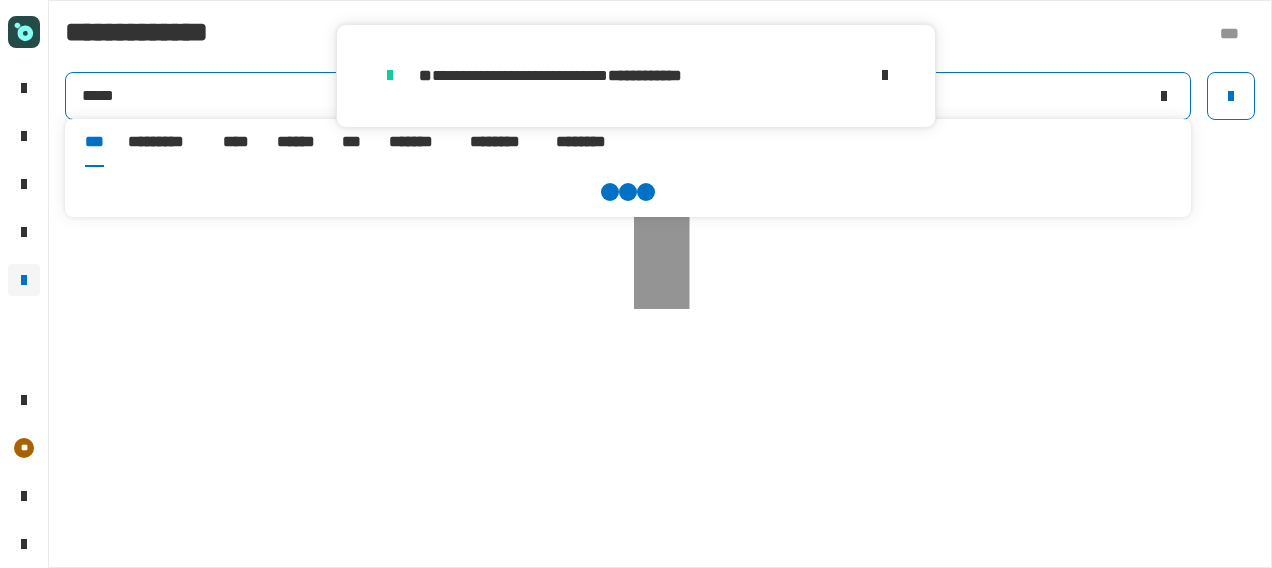 type on "*****" 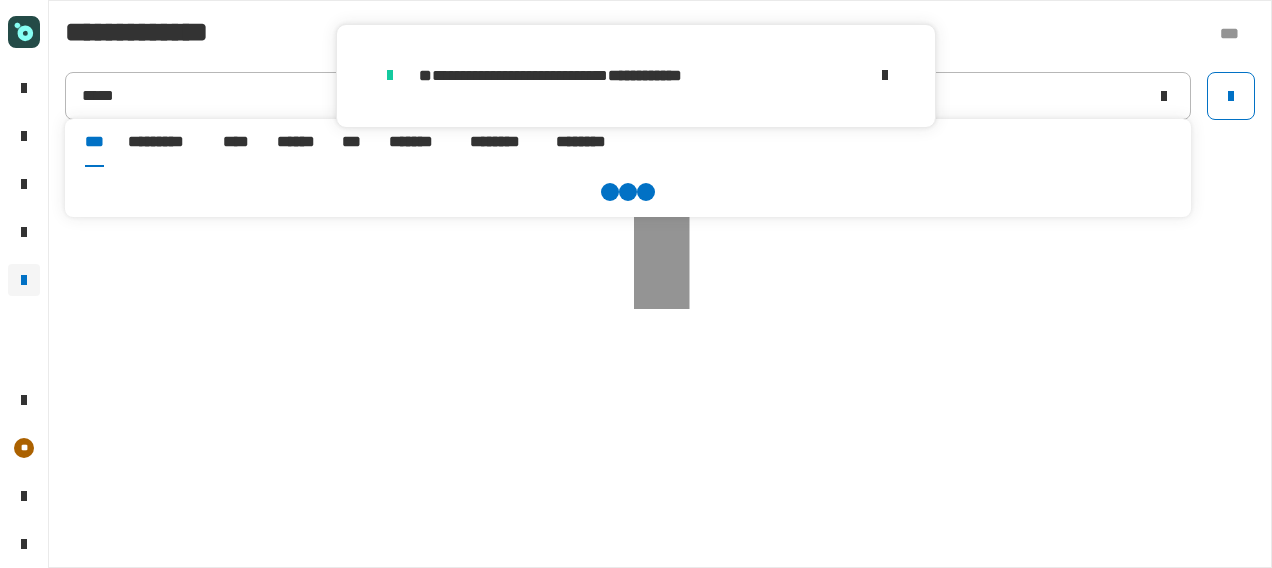 click on "******" at bounding box center [297, 142] 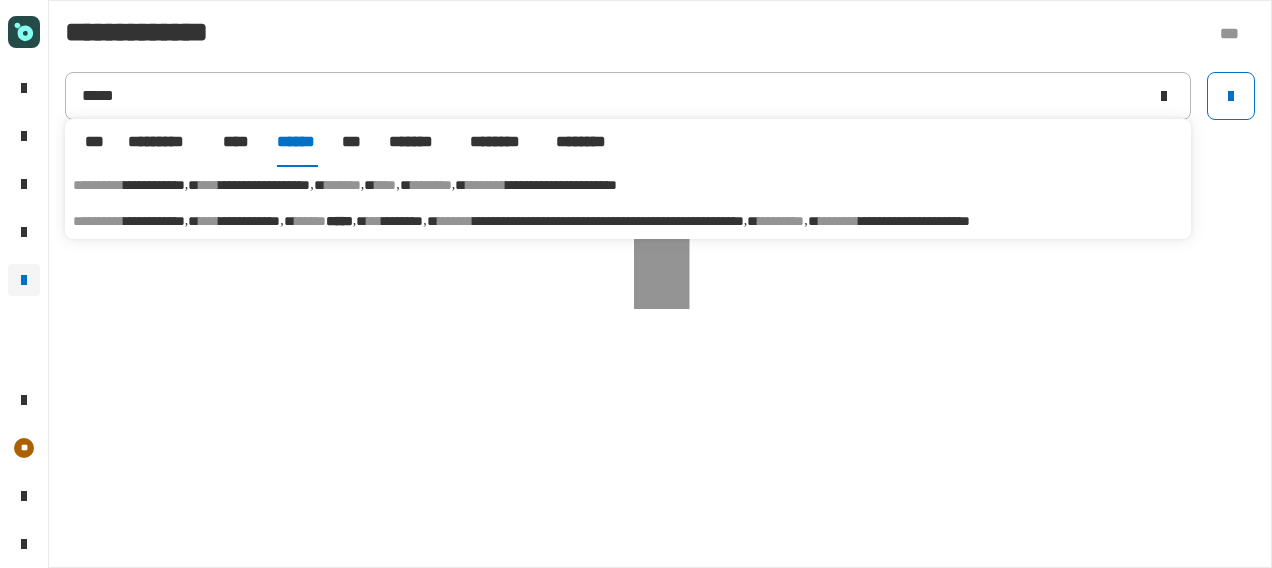 click on "[FIRST] [LAST] [MIDDLE] [LAST] [LAST] [NUMBER] [STREET] [CITY] [STATE] [POSTAL_CODE] [COUNTRY] [COORDINATES] [COORDINATES]" at bounding box center [628, 221] 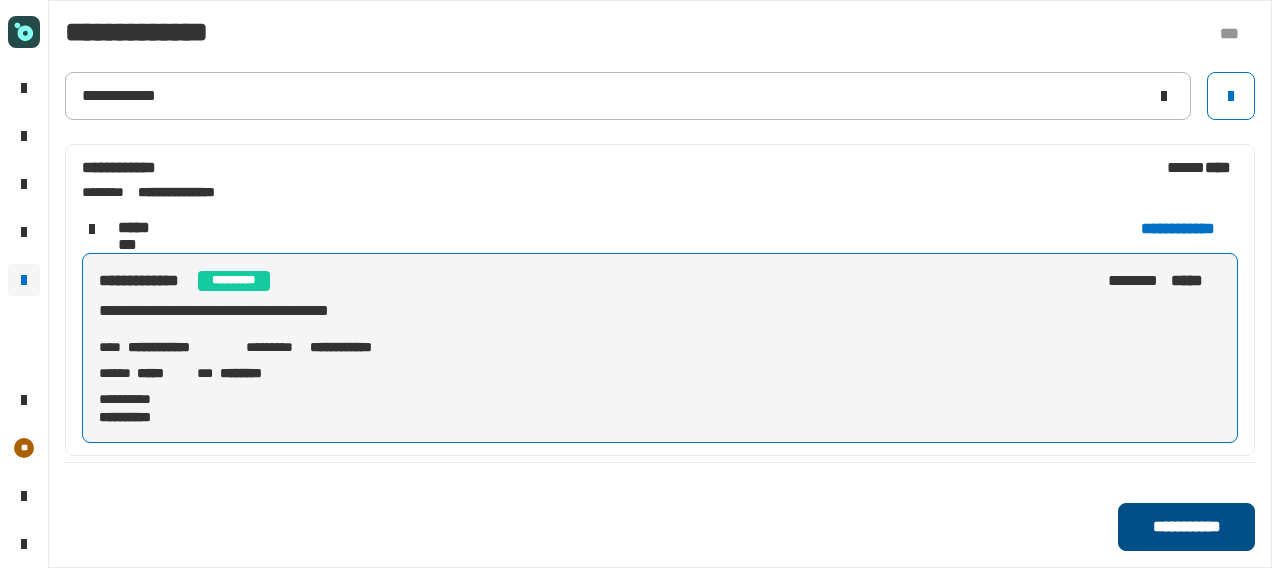 click on "**********" 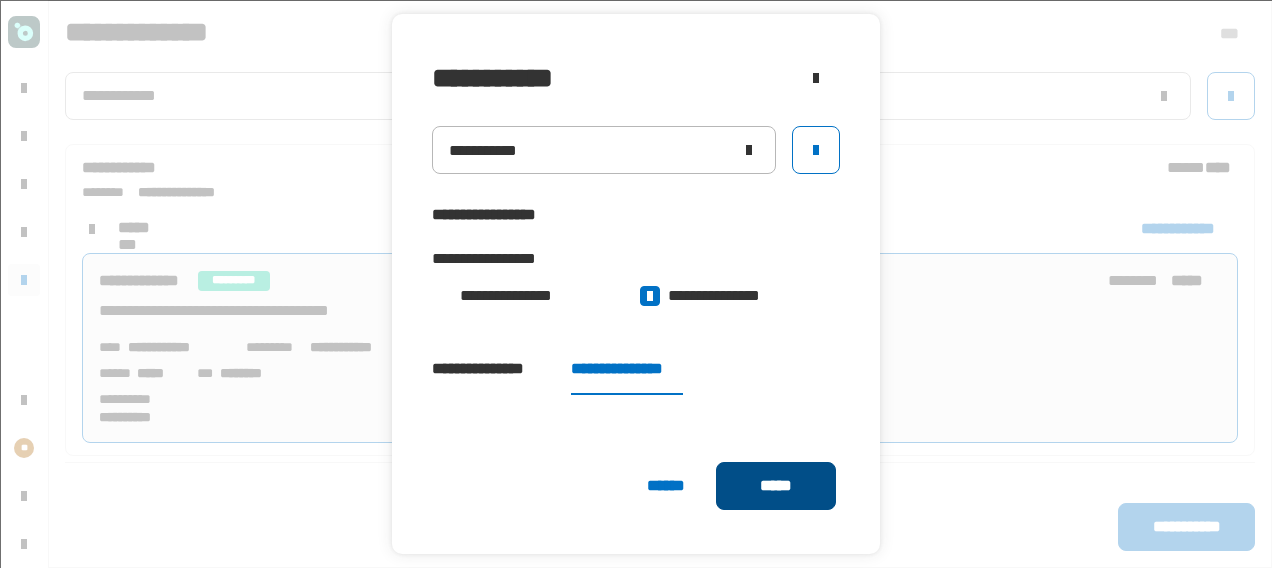 click on "*****" 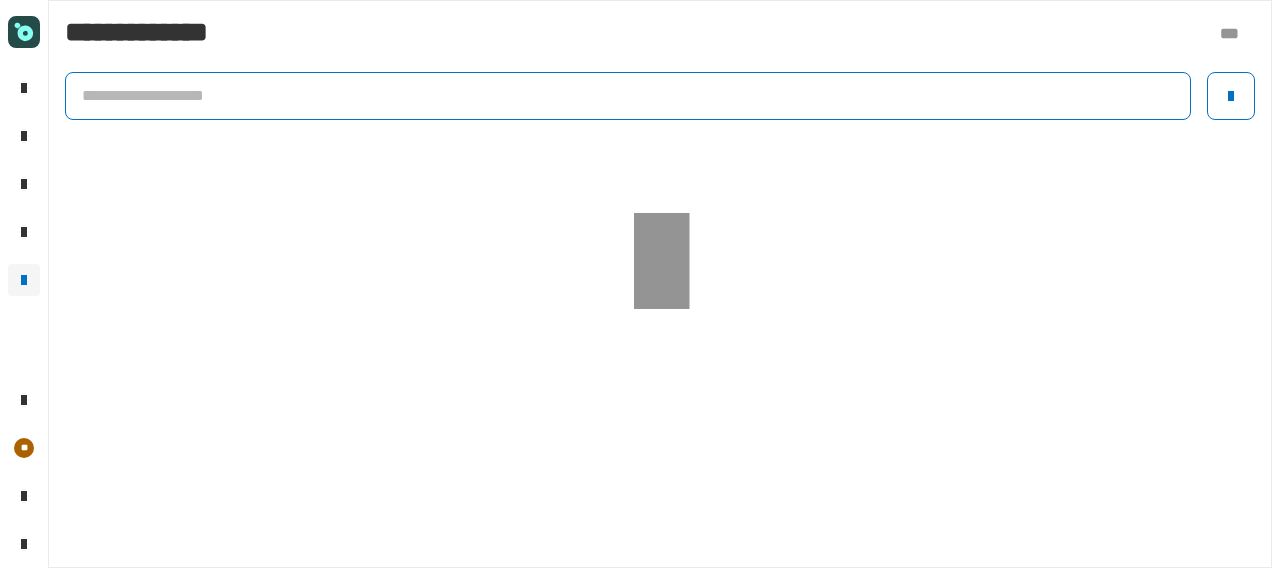 click 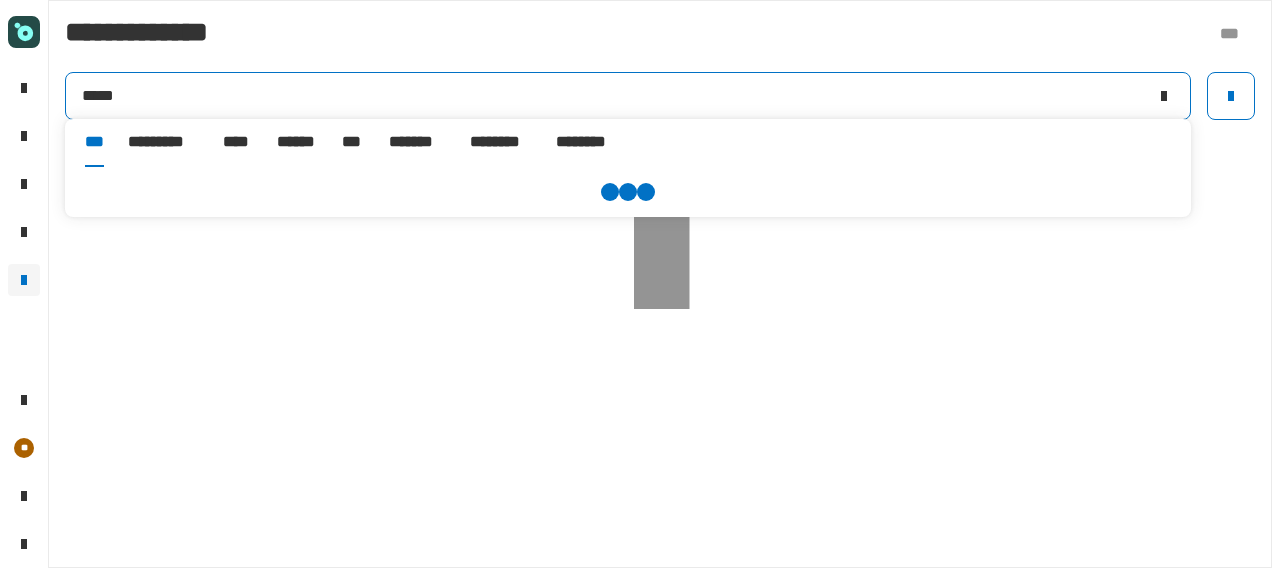 type on "*****" 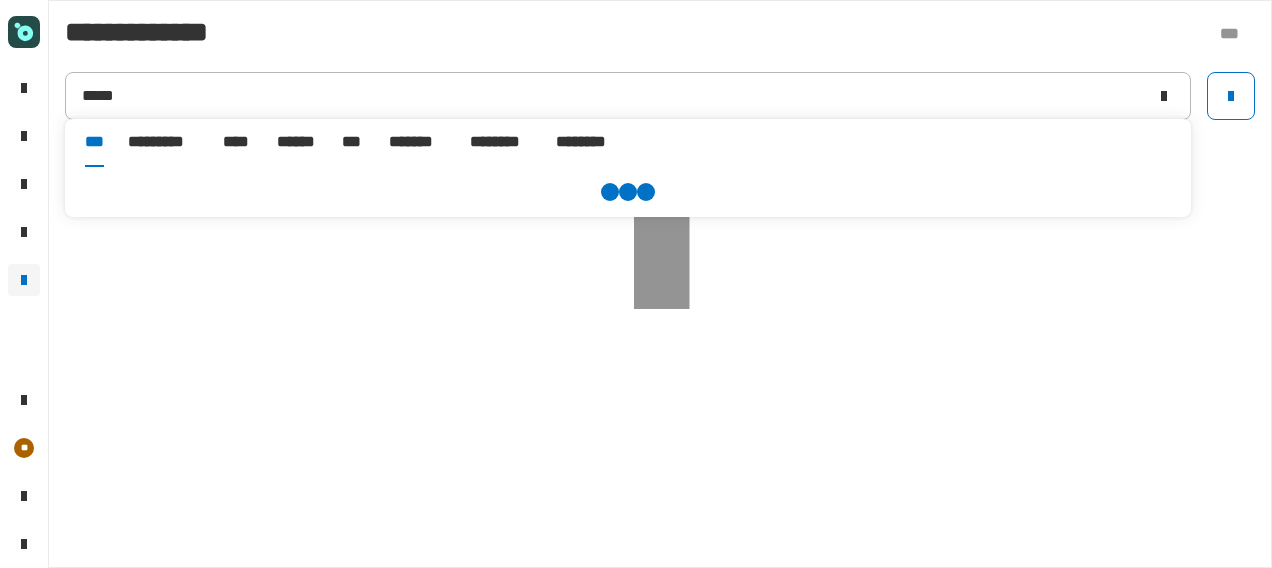 click on "******" at bounding box center [297, 142] 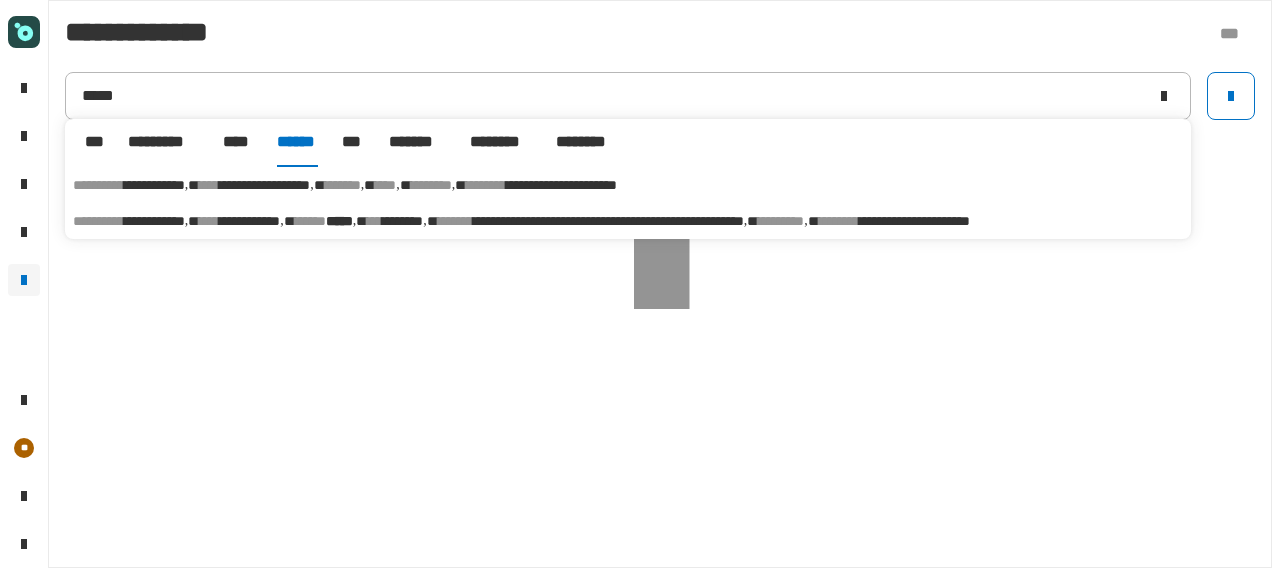 click on "******" at bounding box center (310, 221) 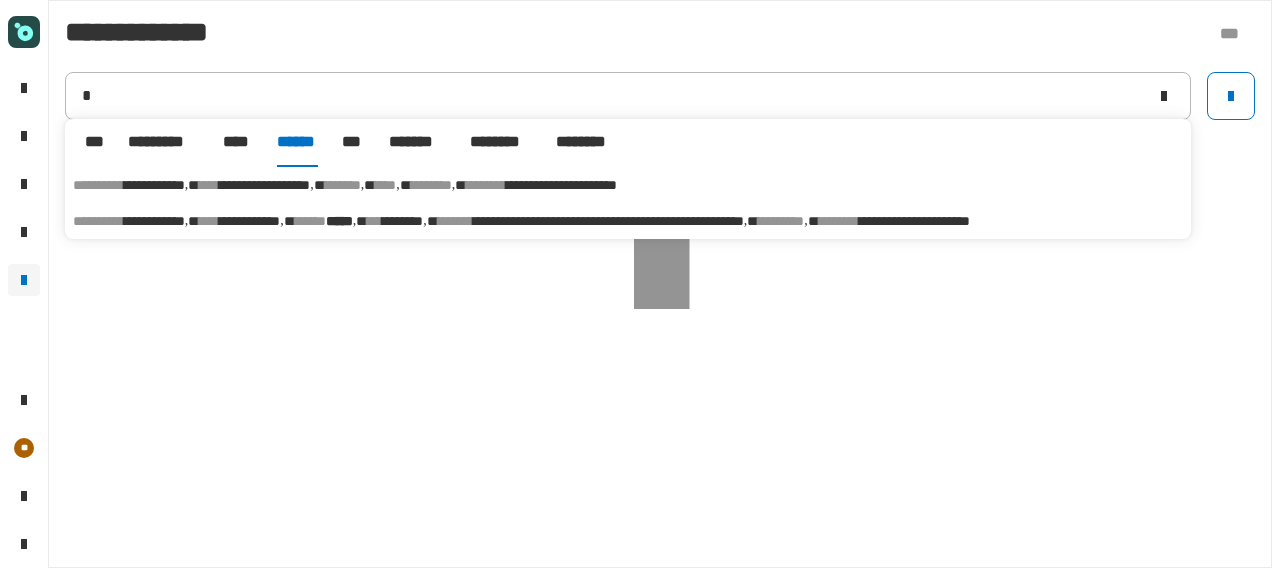 type on "**********" 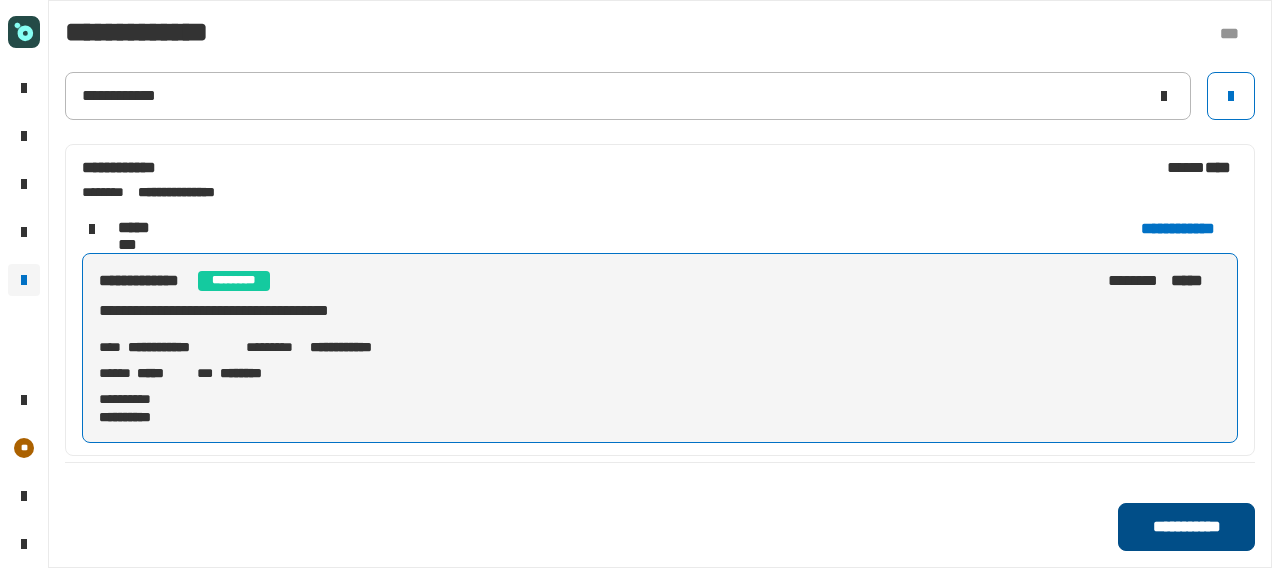 click on "**********" 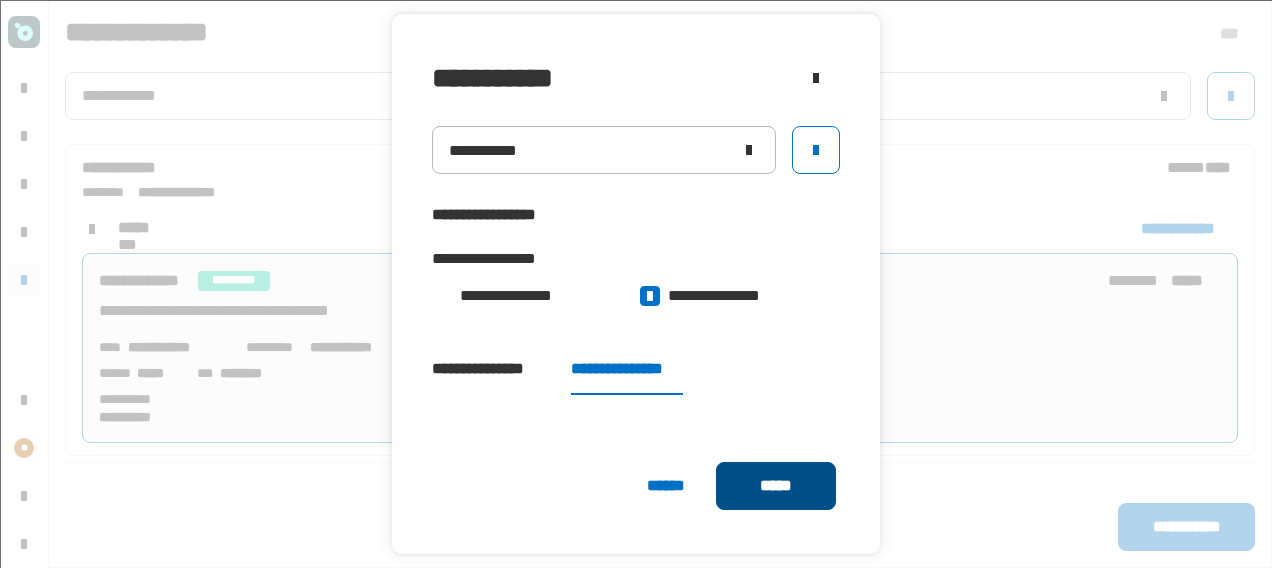 click on "*****" 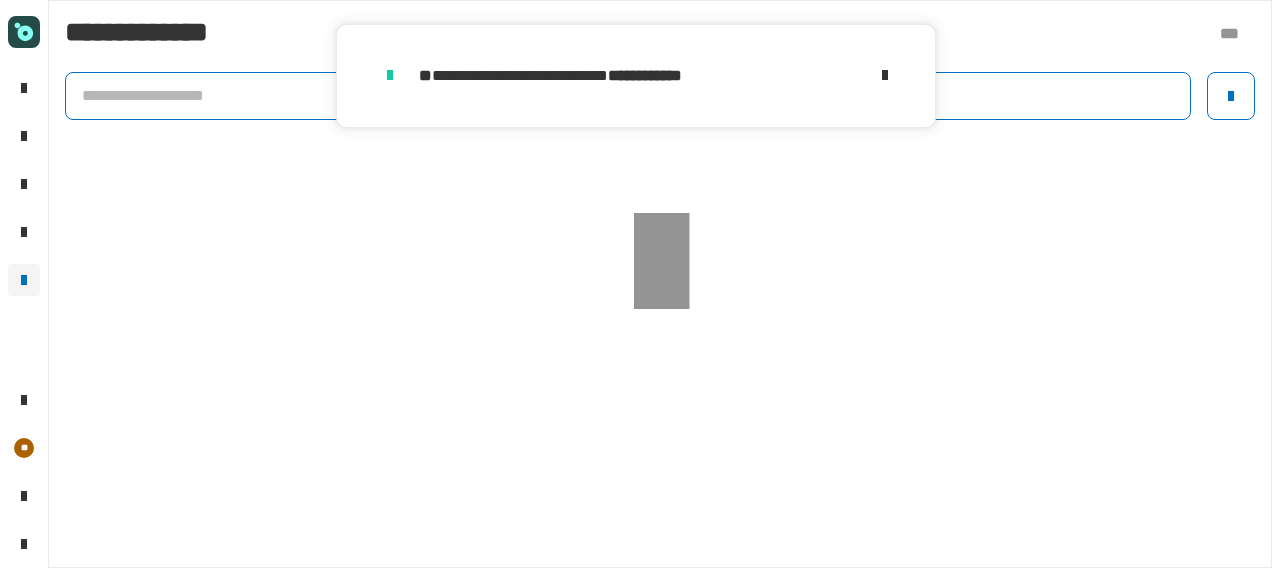 click 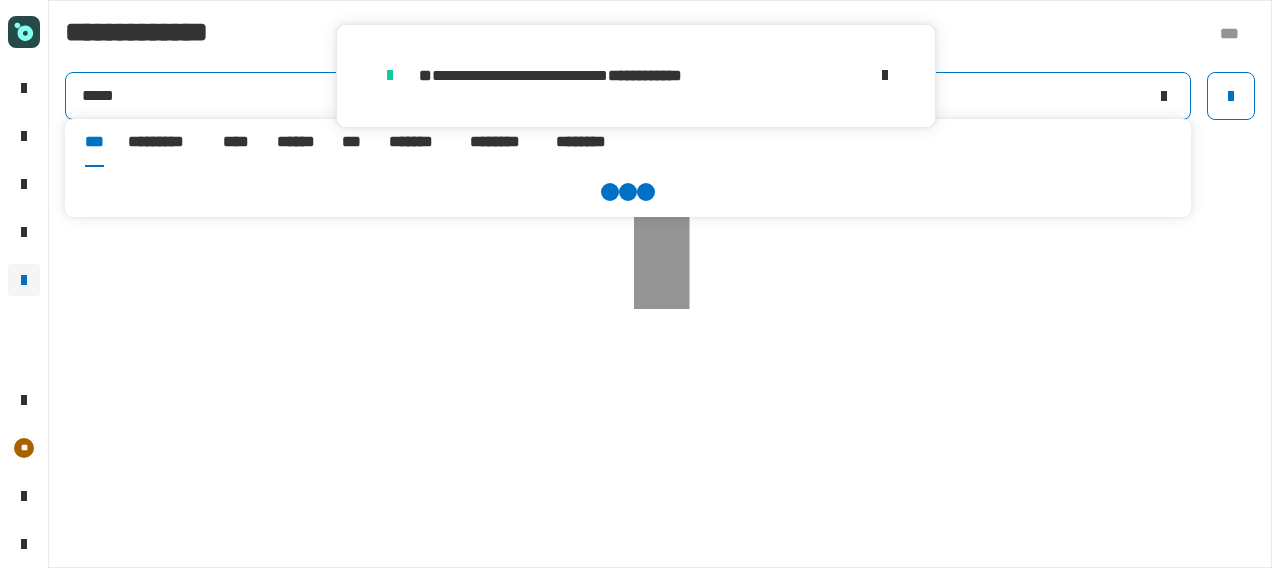 type on "*****" 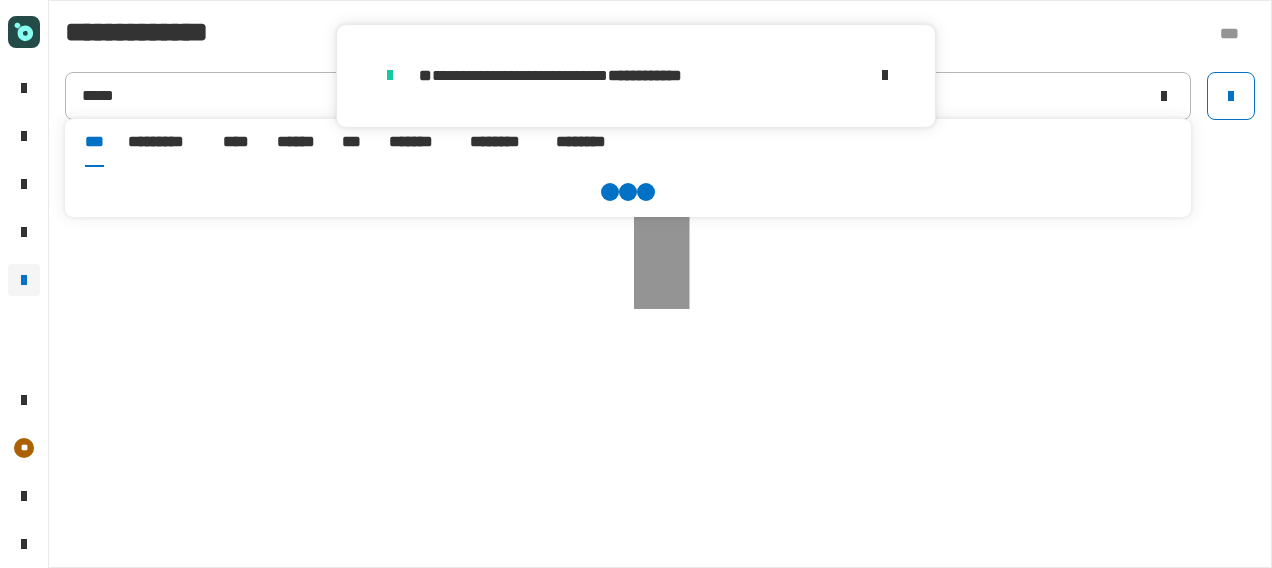 click on "******" at bounding box center [297, 142] 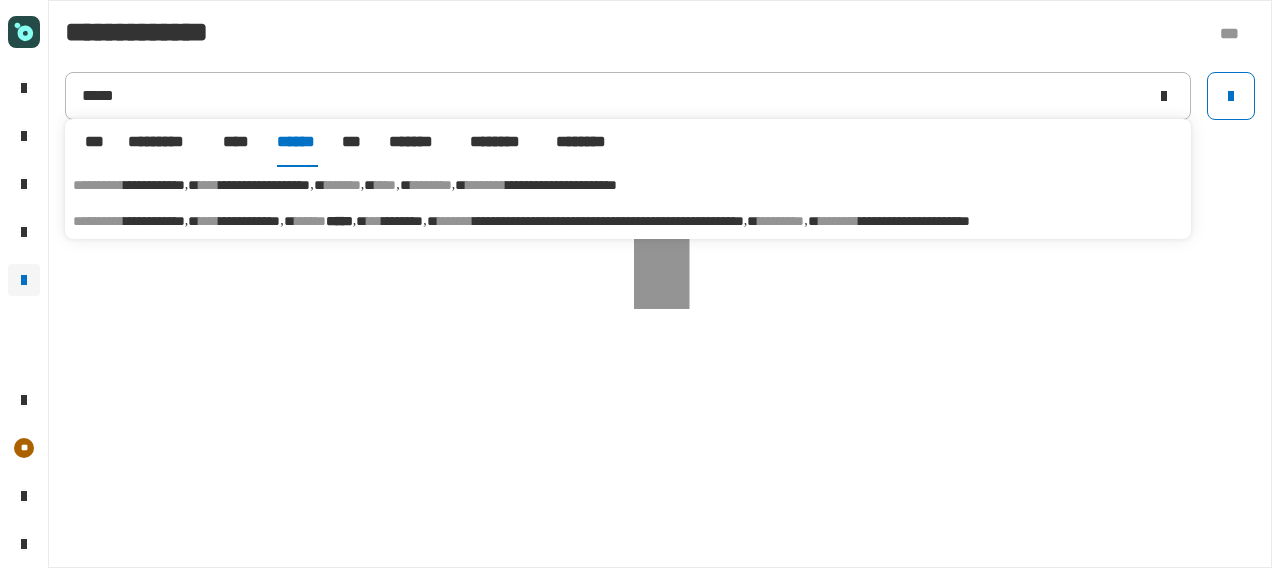 click on "*** ********" at bounding box center [402, 221] 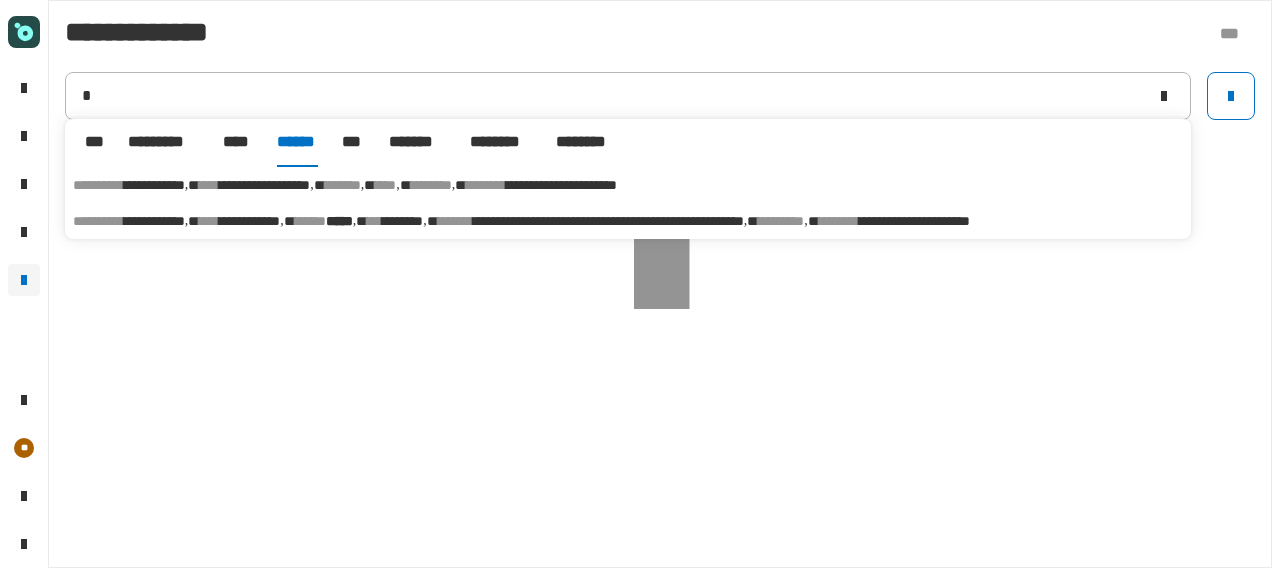 type on "**********" 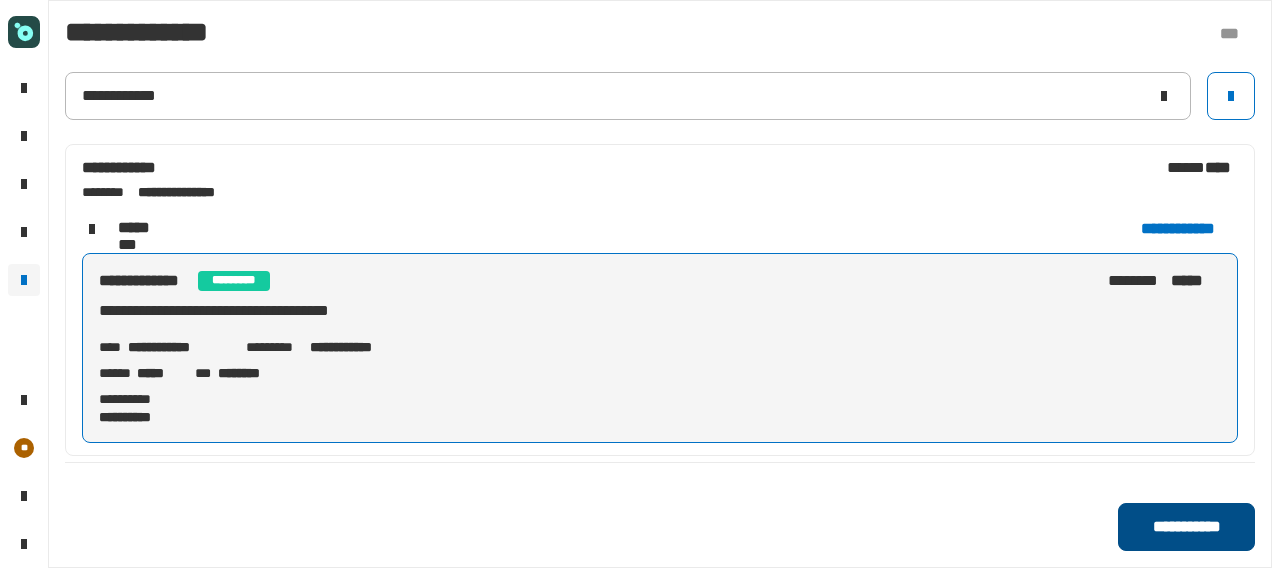 click on "**********" 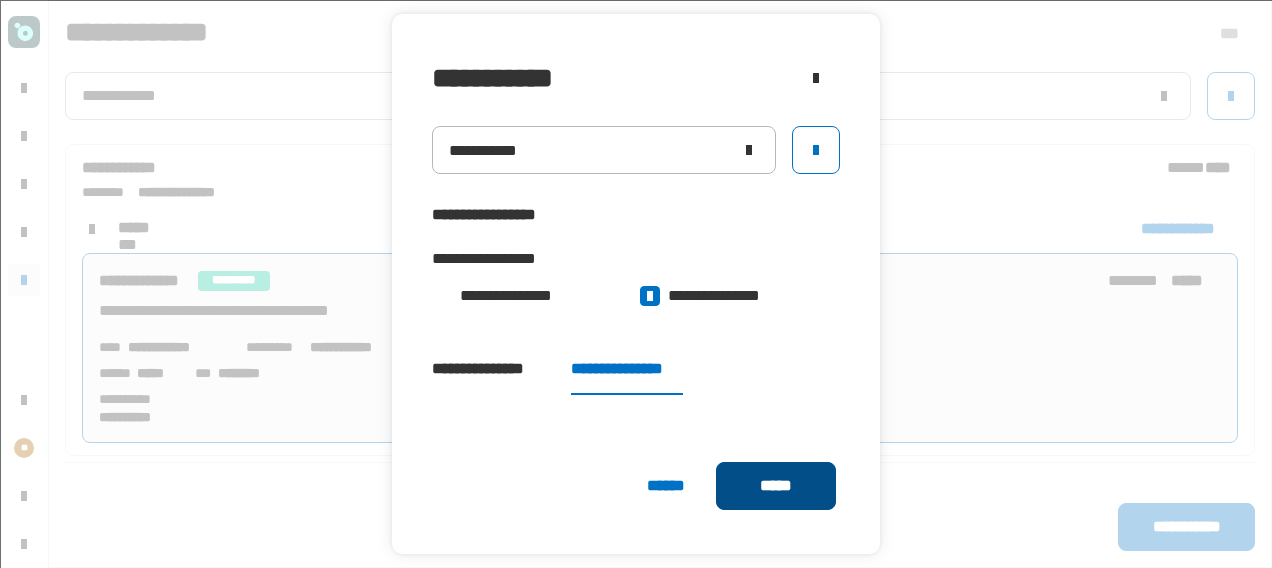 click on "*****" 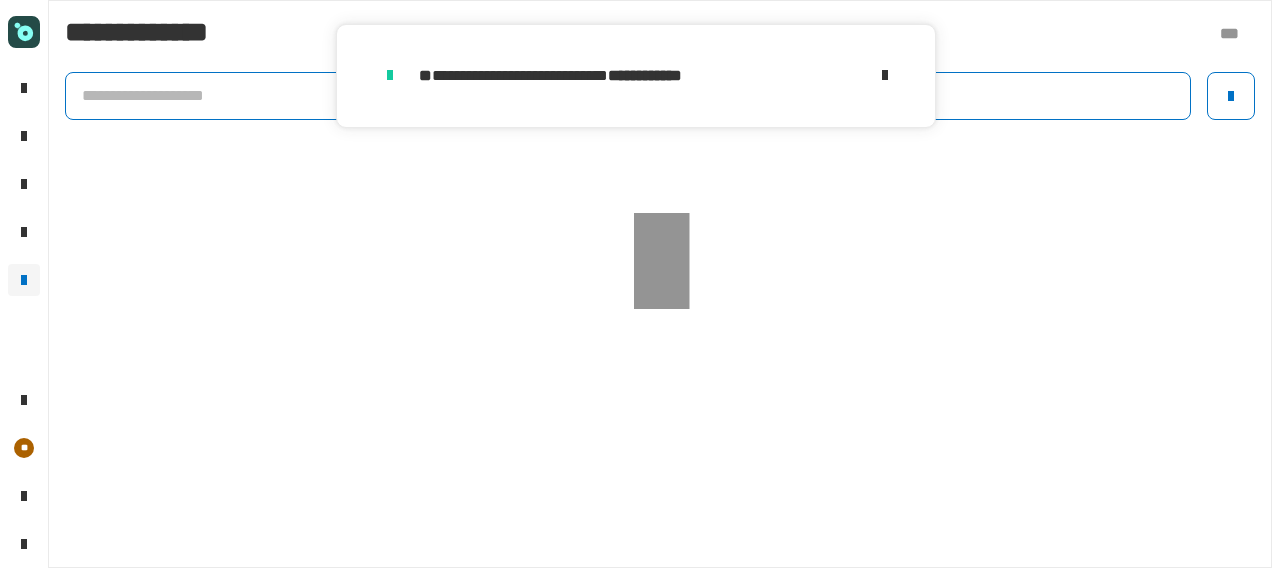 click 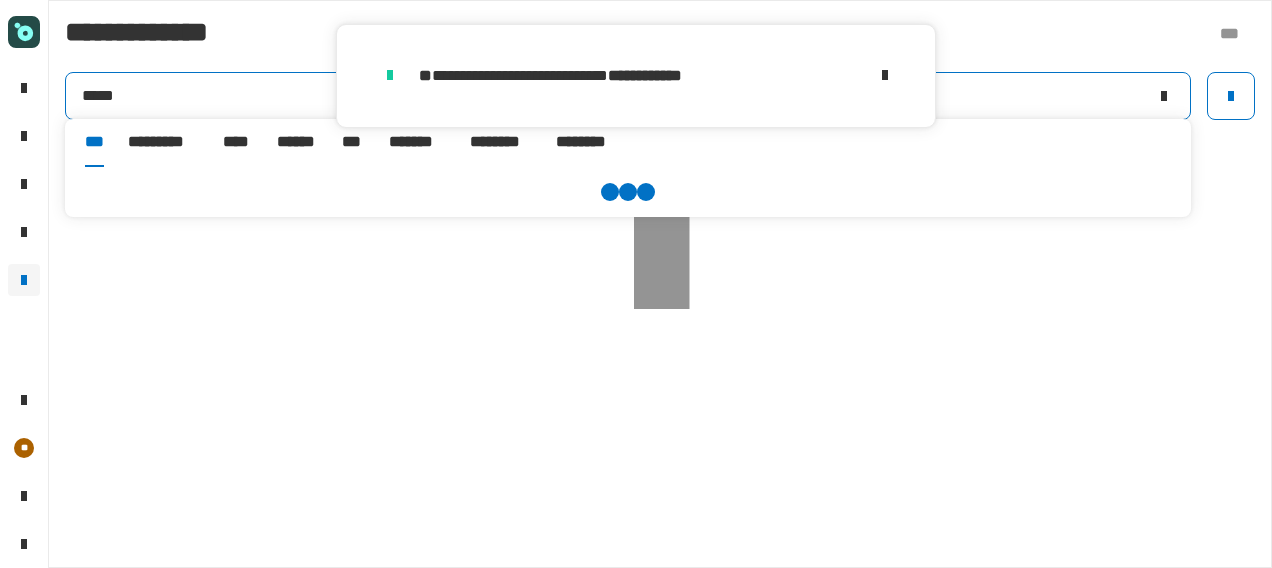 type on "*****" 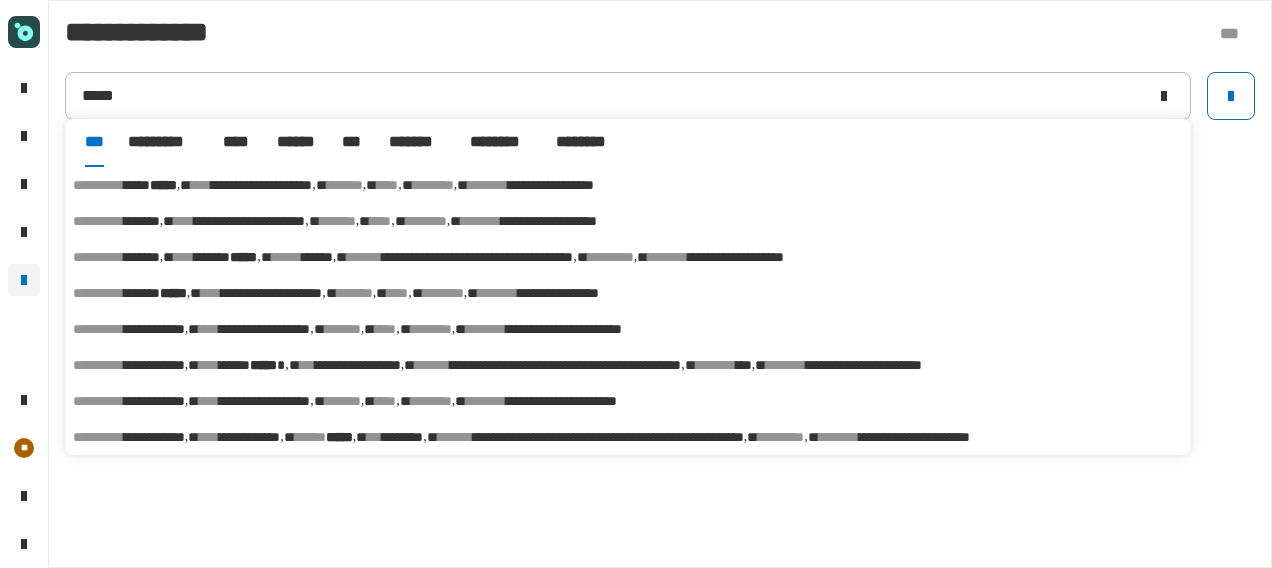 click on "******" at bounding box center (297, 143) 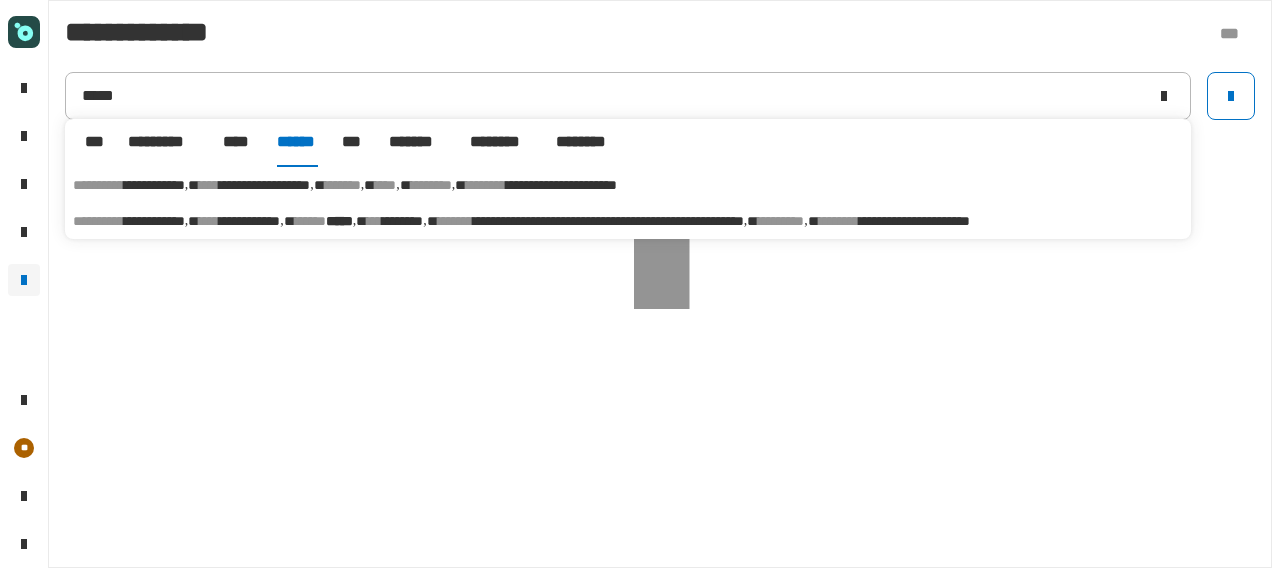 click on "**********" at bounding box center [247, 221] 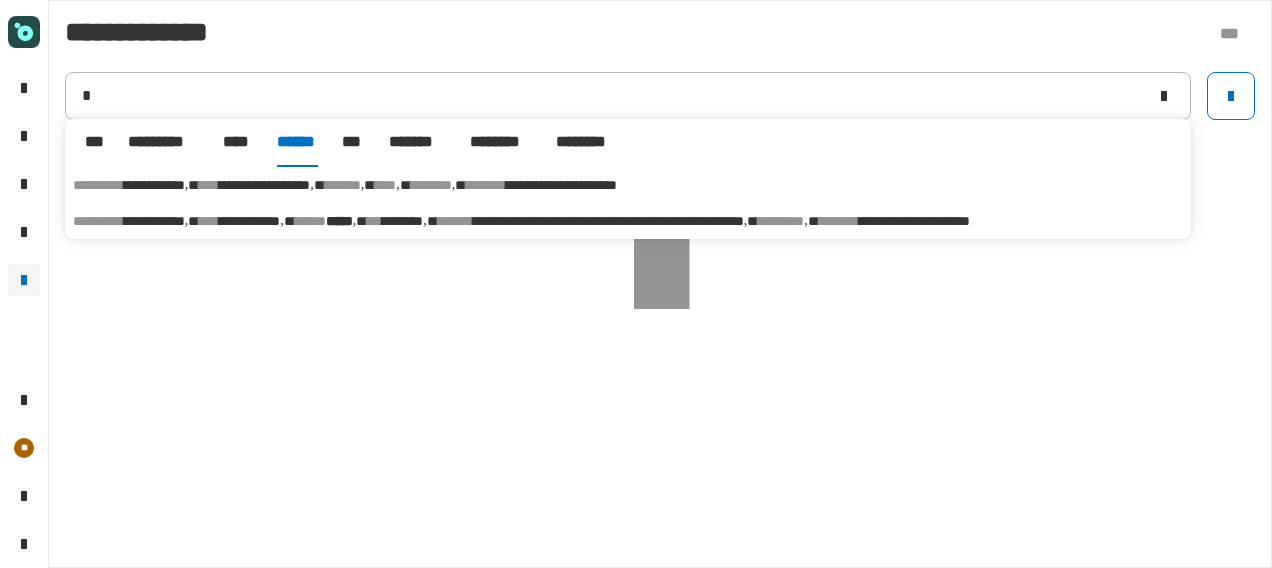 type on "**********" 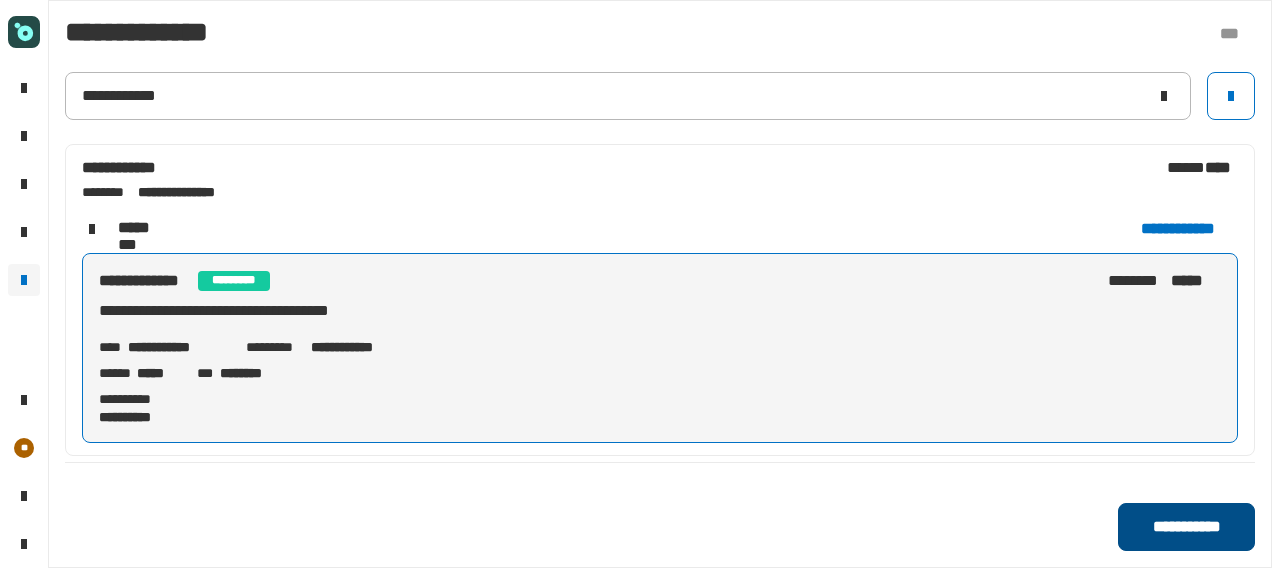 click on "**********" 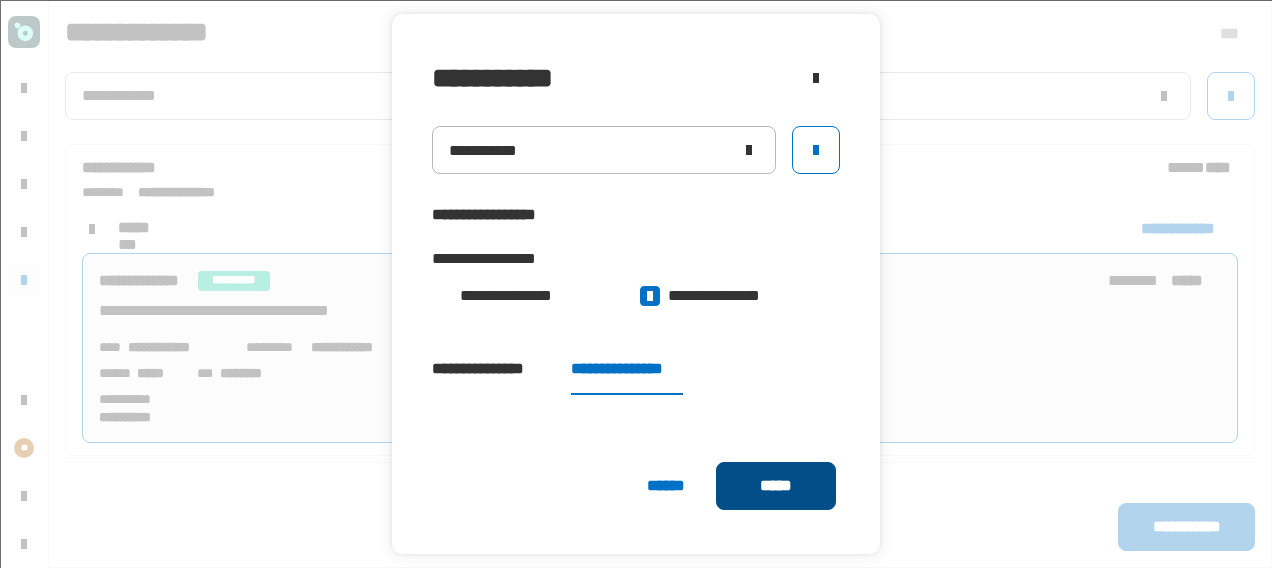 click on "*****" 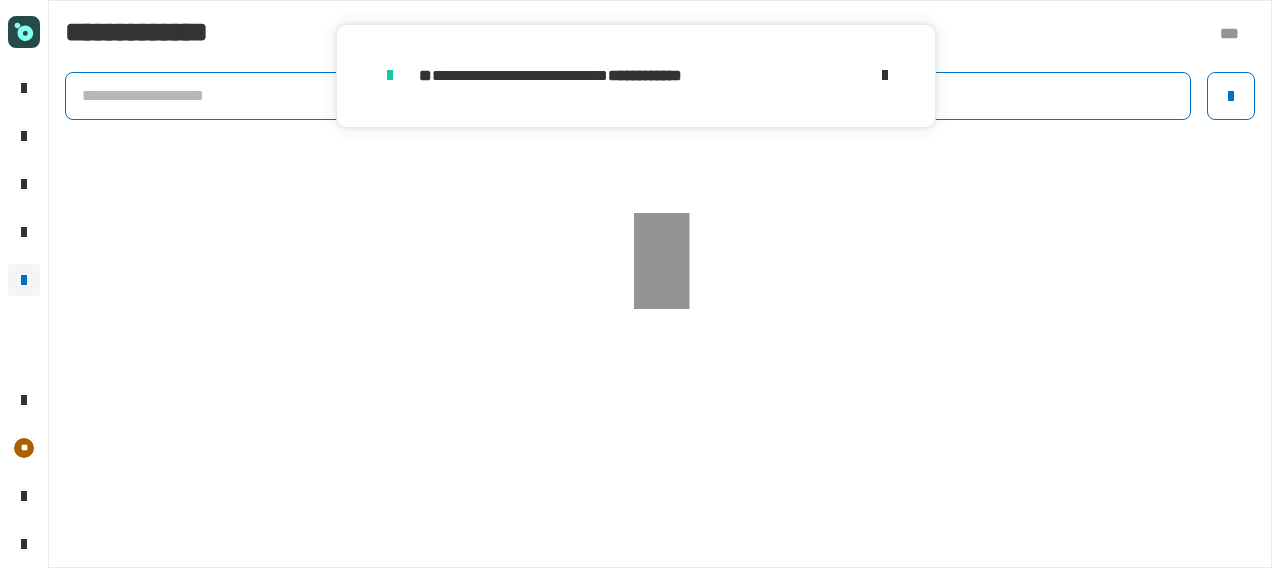 click 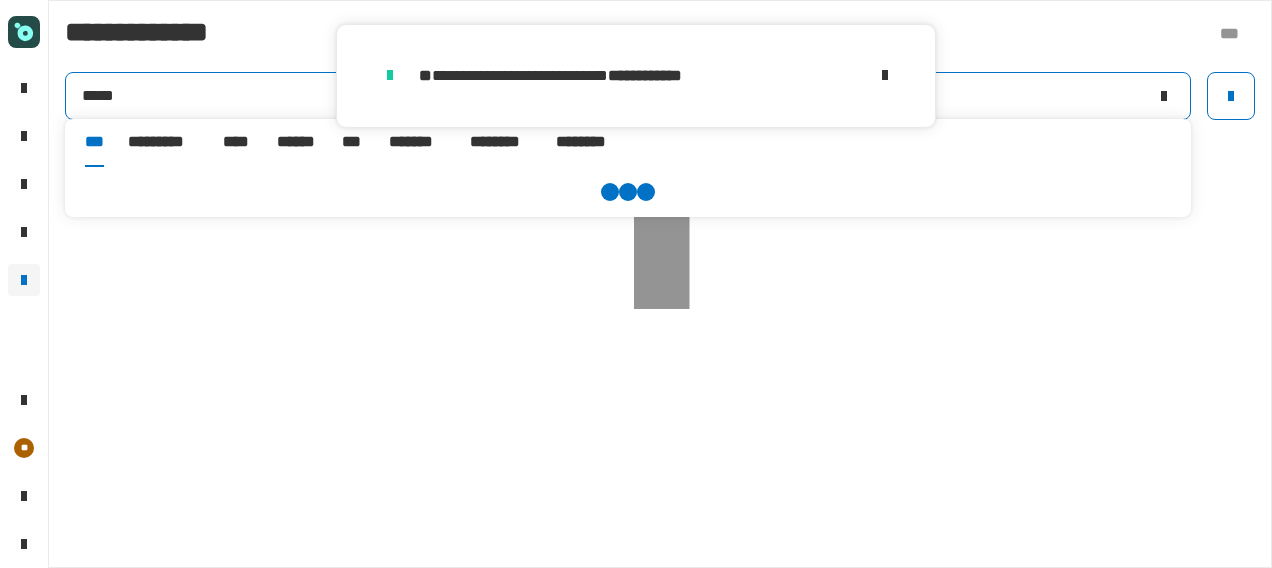 type on "*****" 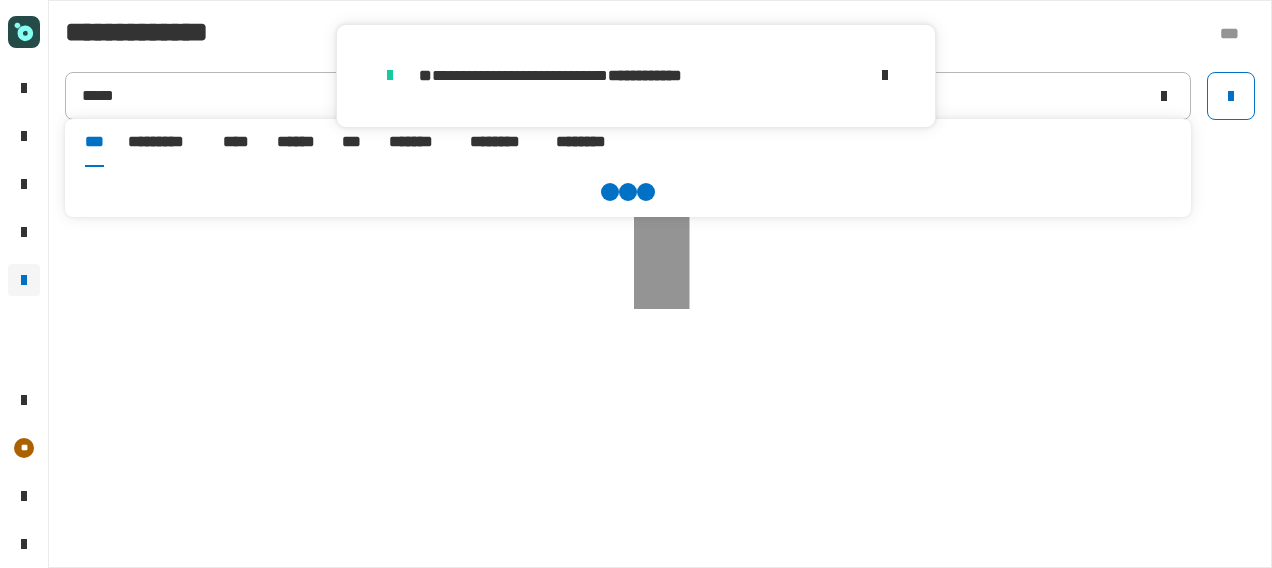 click on "******" at bounding box center (297, 143) 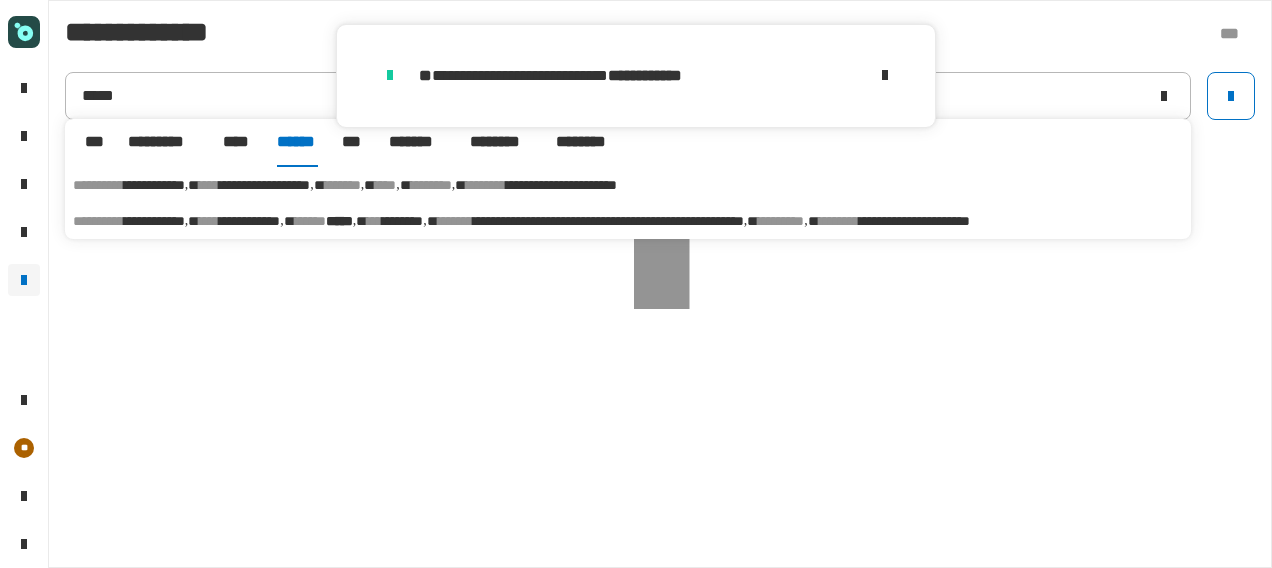 click on "[FIRST] [LAST] [MIDDLE] [LAST] [LAST] [NUMBER] [STREET] [CITY] [STATE] [POSTAL_CODE] [COUNTRY] [COORDINATES] [COORDINATES]" at bounding box center [628, 221] 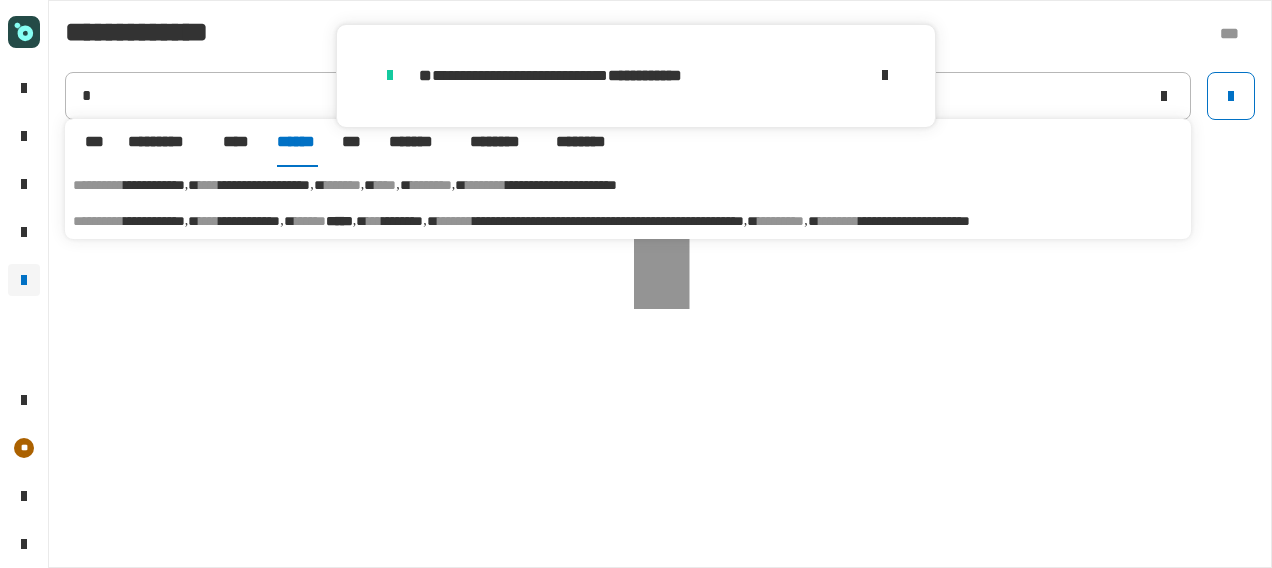 type on "**********" 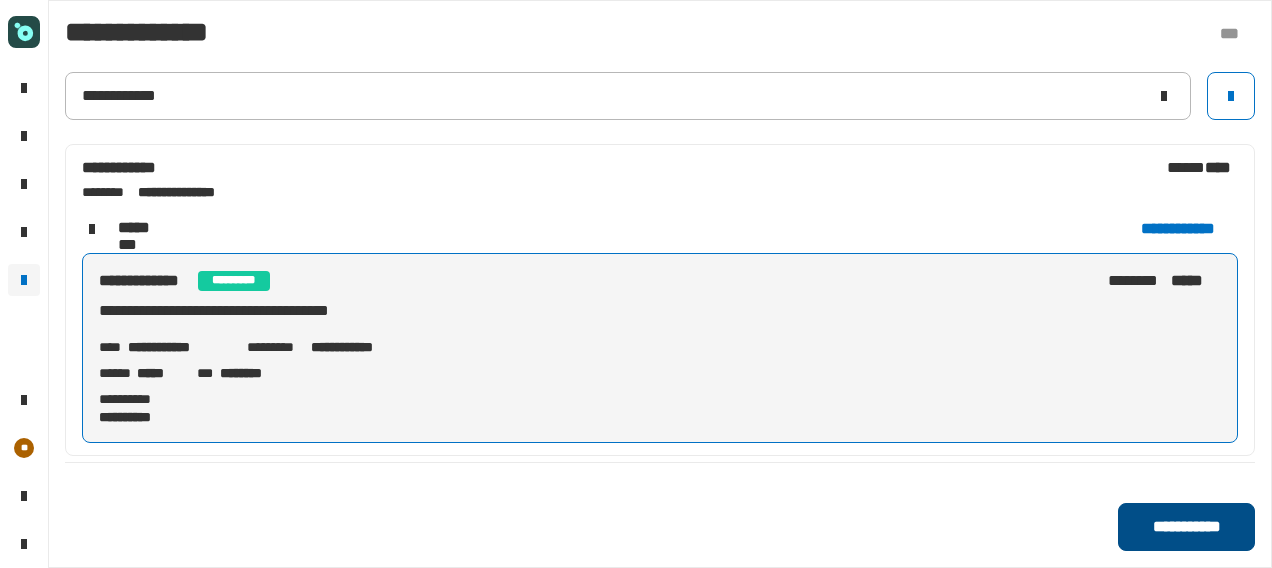 click on "**********" 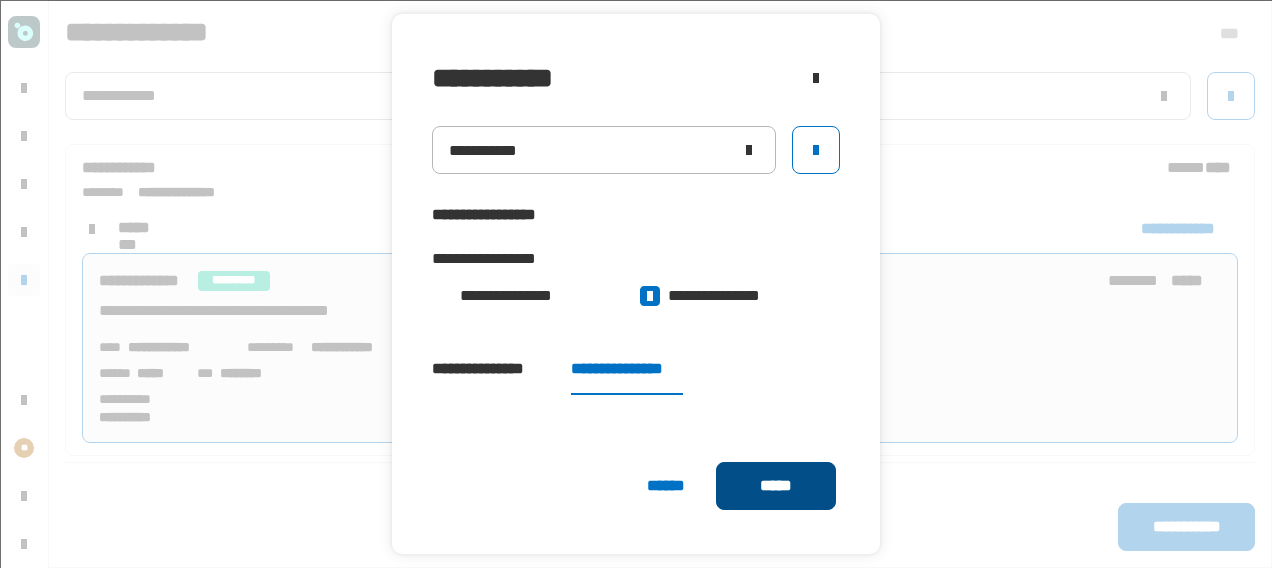 click on "*****" 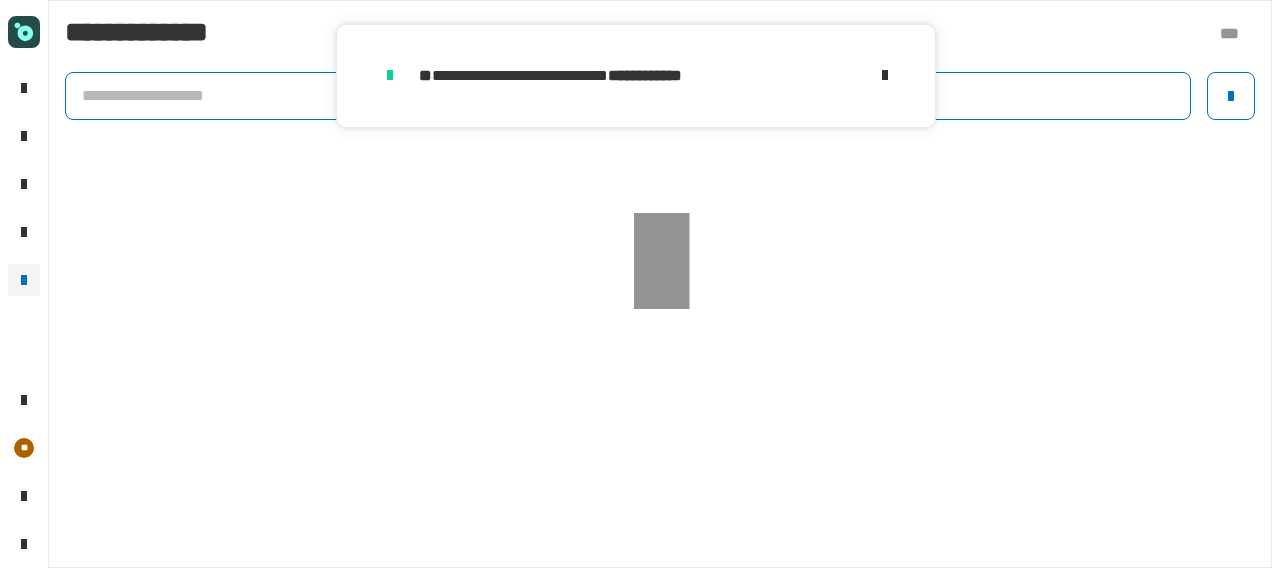 click 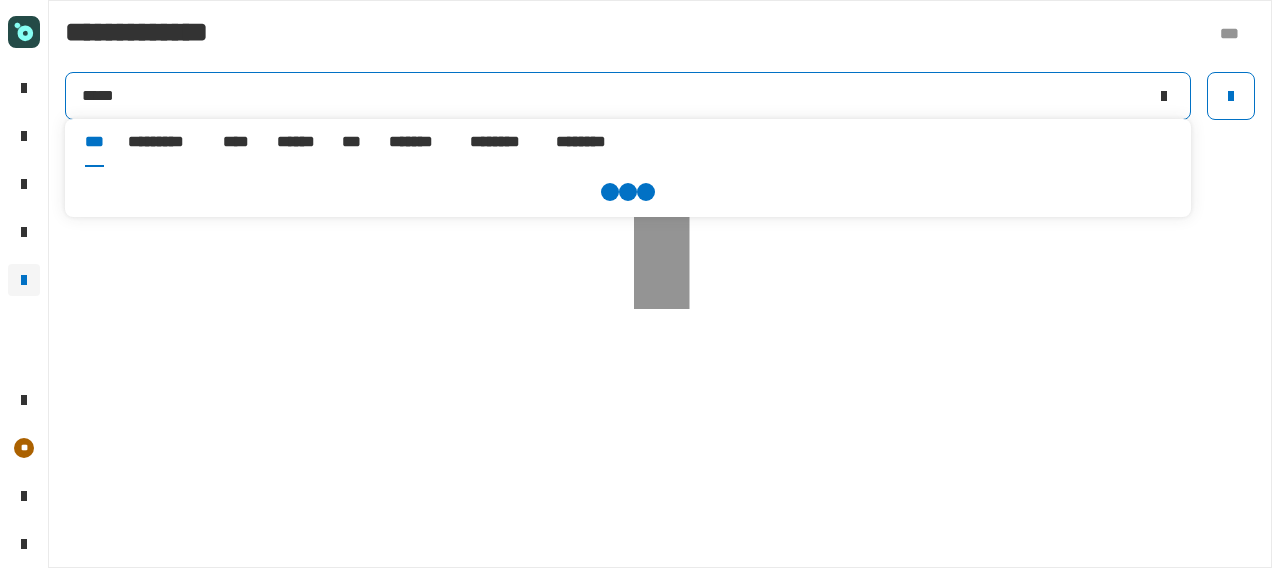 type on "*****" 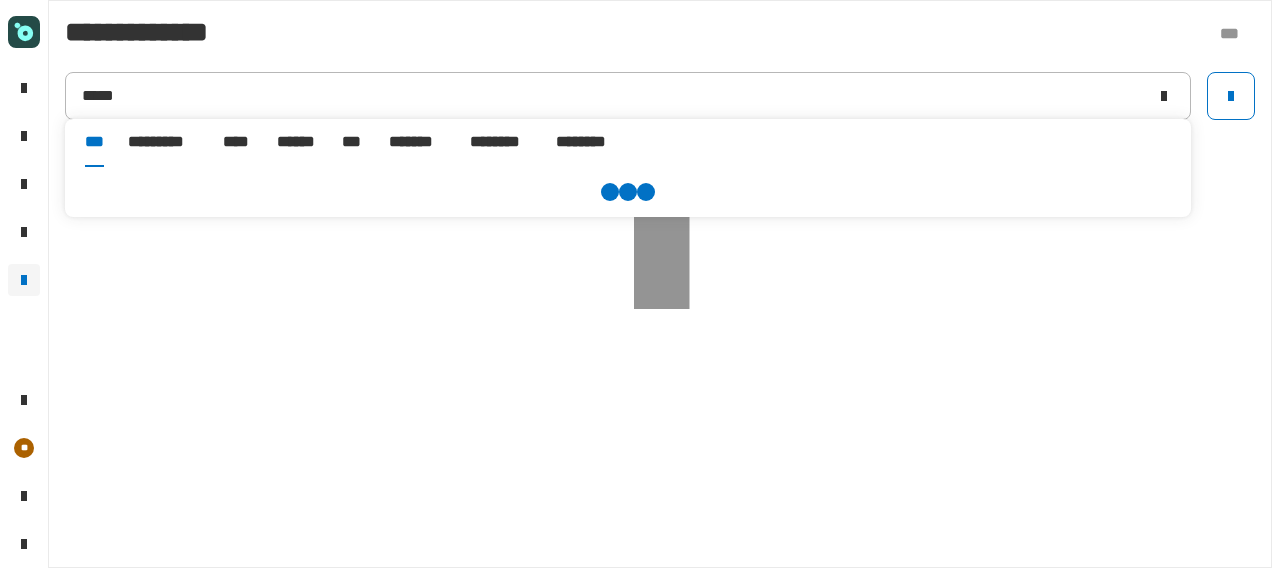 click on "******" at bounding box center [297, 142] 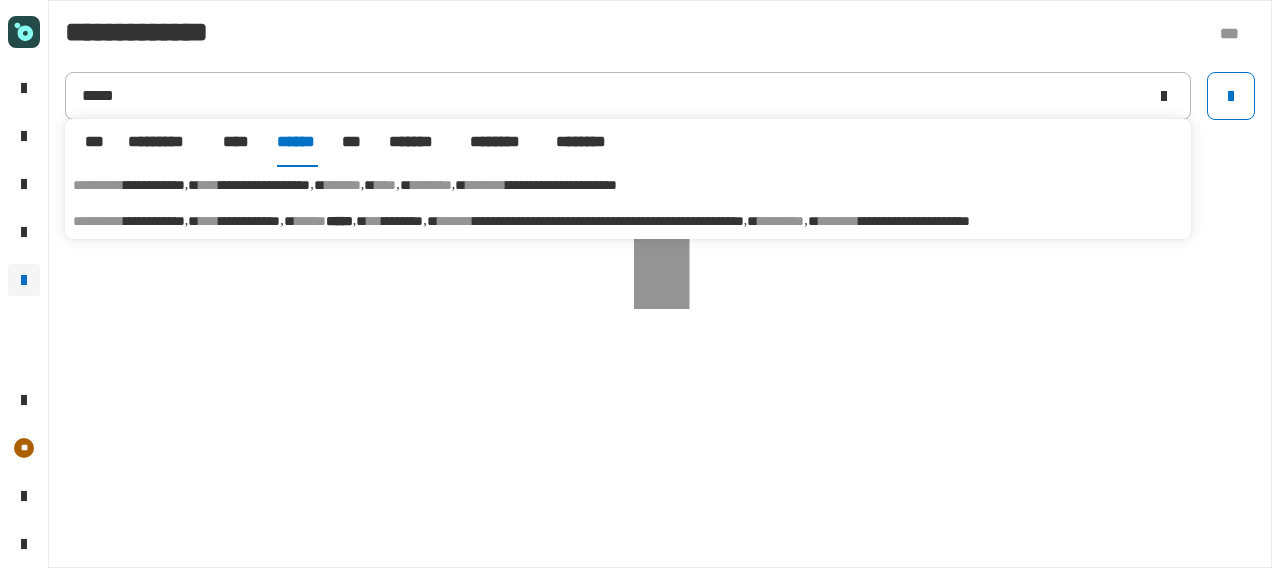 click on "*****" at bounding box center [339, 221] 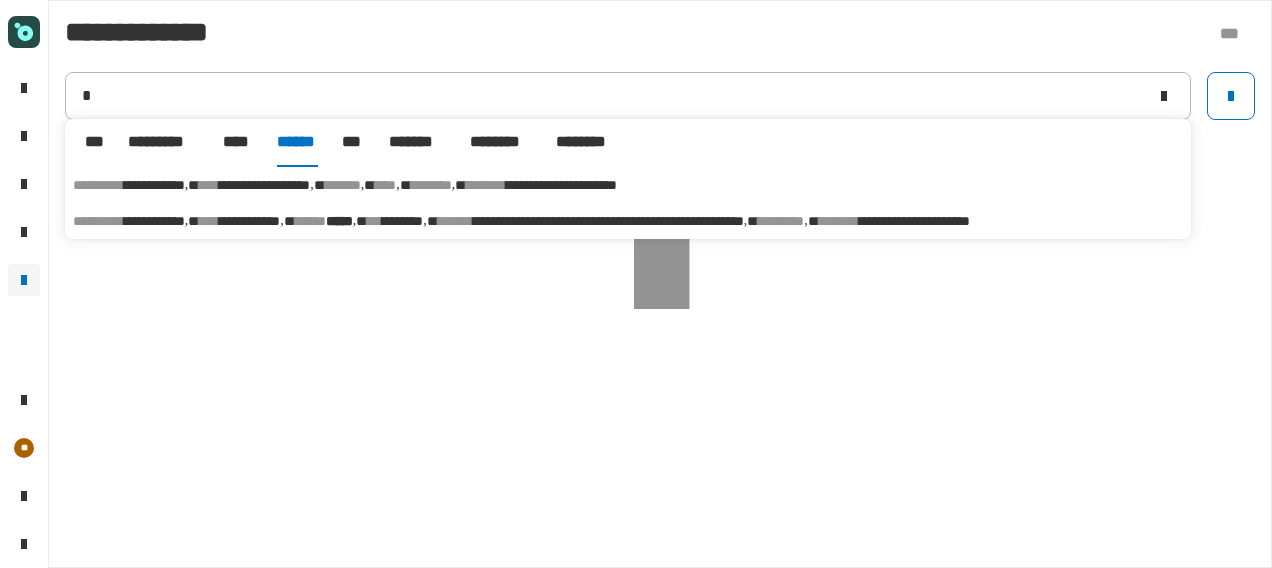 type on "**********" 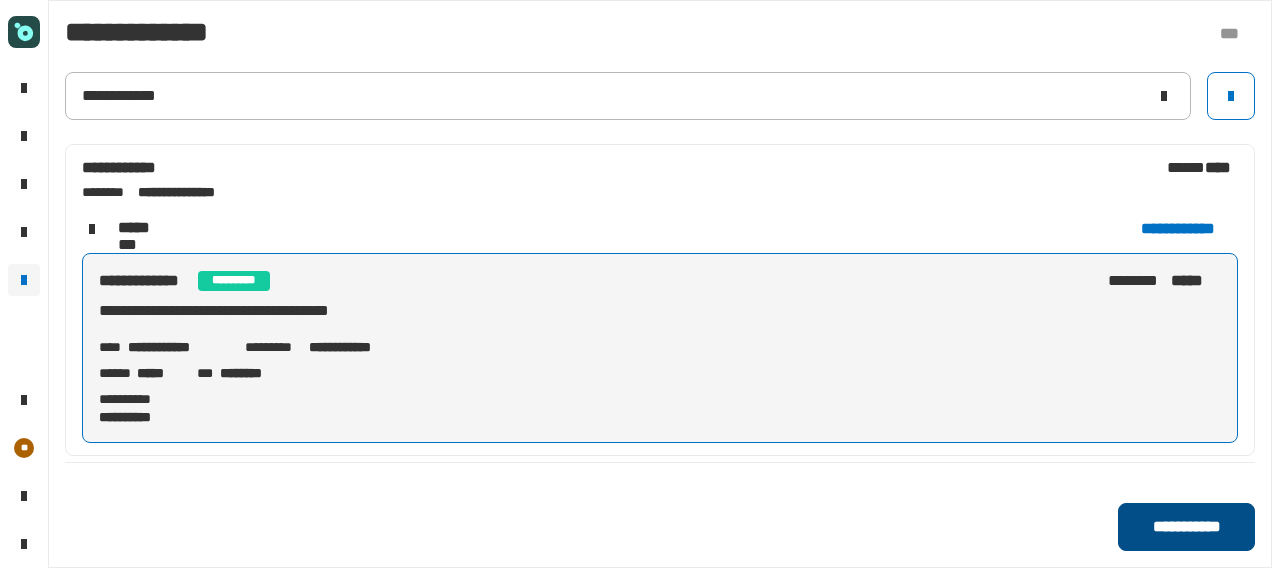 click on "**********" 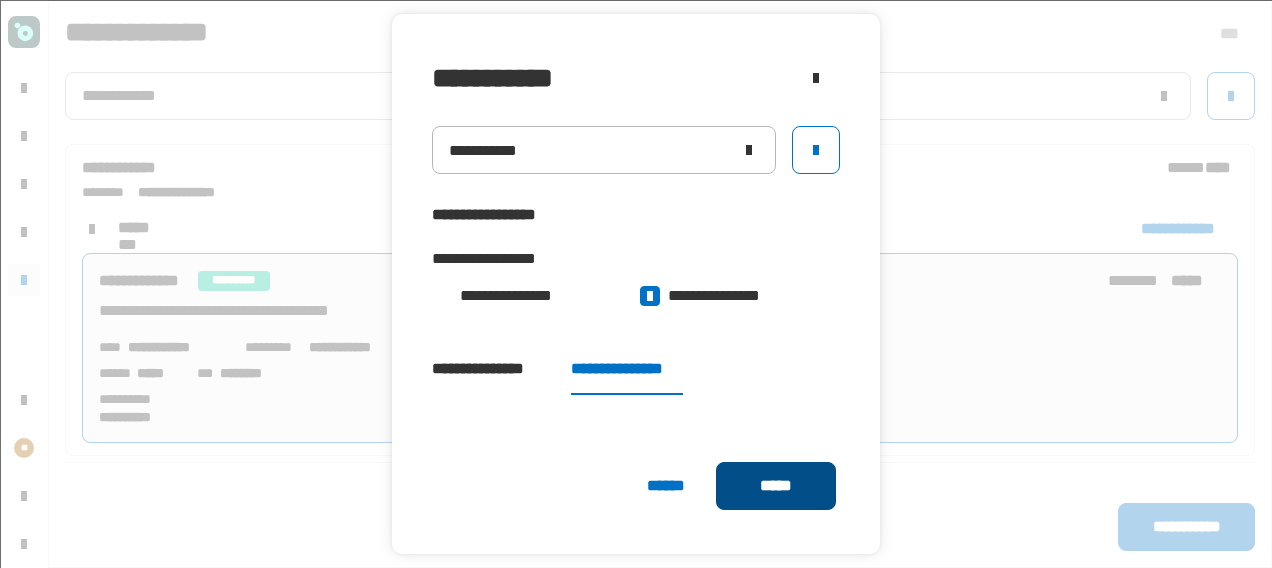click on "*****" 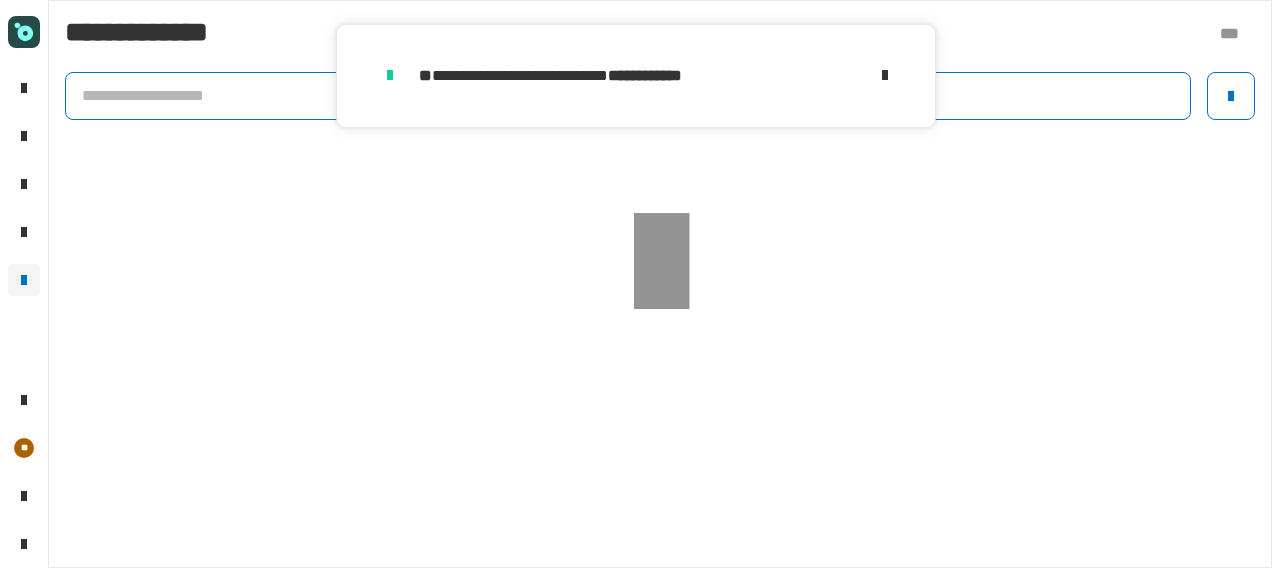 click 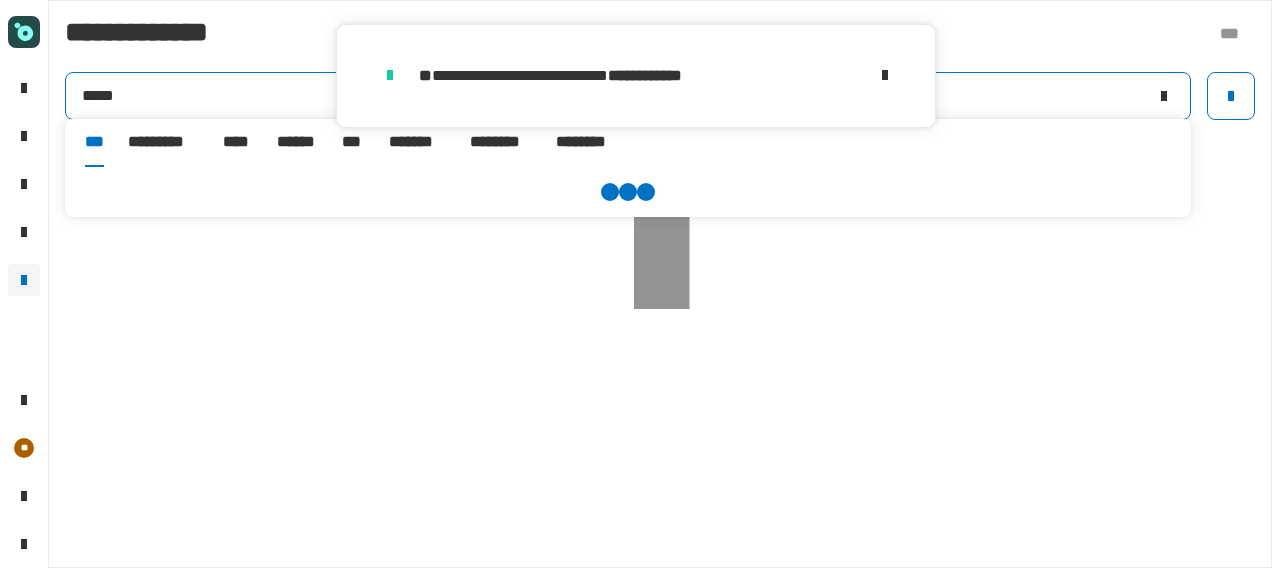 type on "*****" 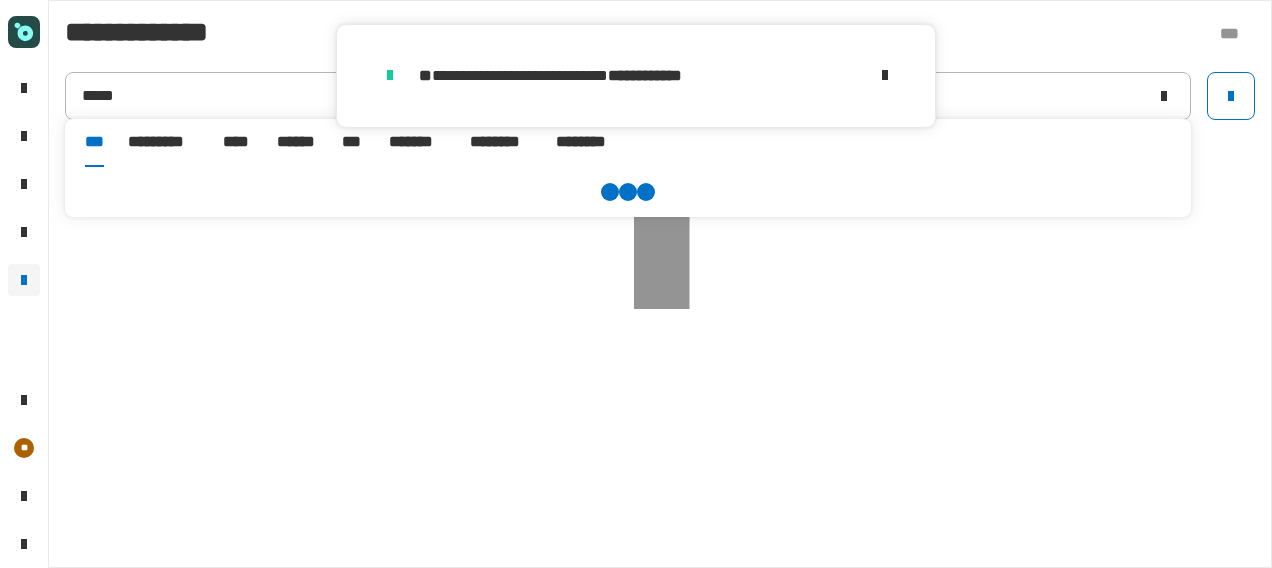 click on "******" at bounding box center (297, 142) 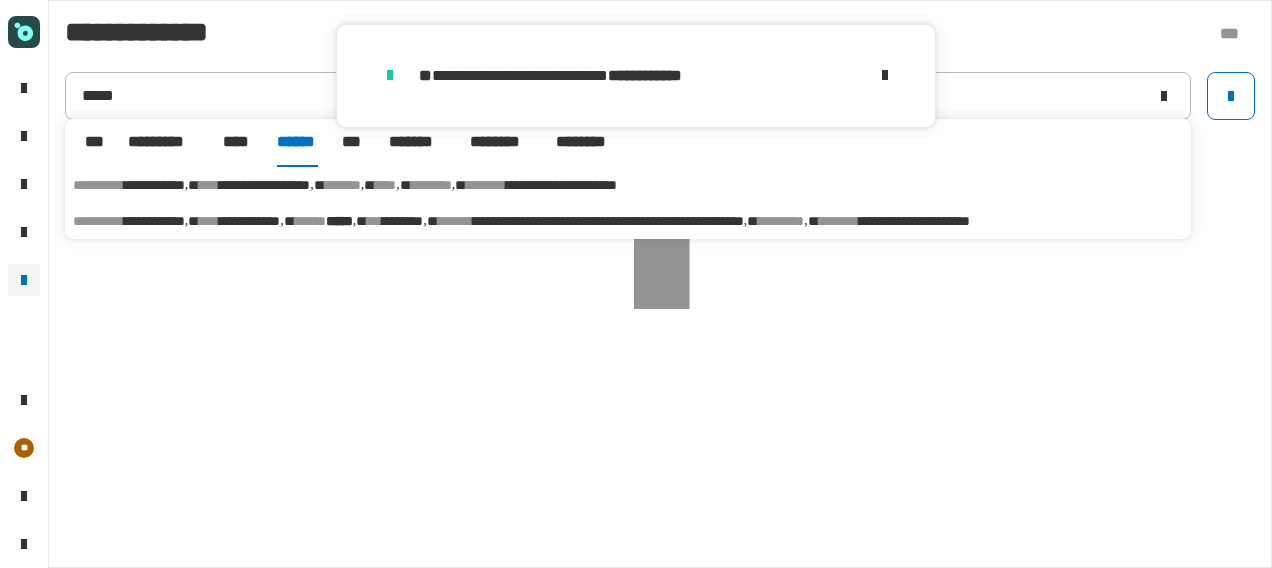 click on "[FIRST] [LAST] [MIDDLE] [LAST] [LAST] [NUMBER] [STREET] [CITY] [STATE] [POSTAL_CODE] [COUNTRY] [COORDINATES] [COORDINATES]" at bounding box center (628, 221) 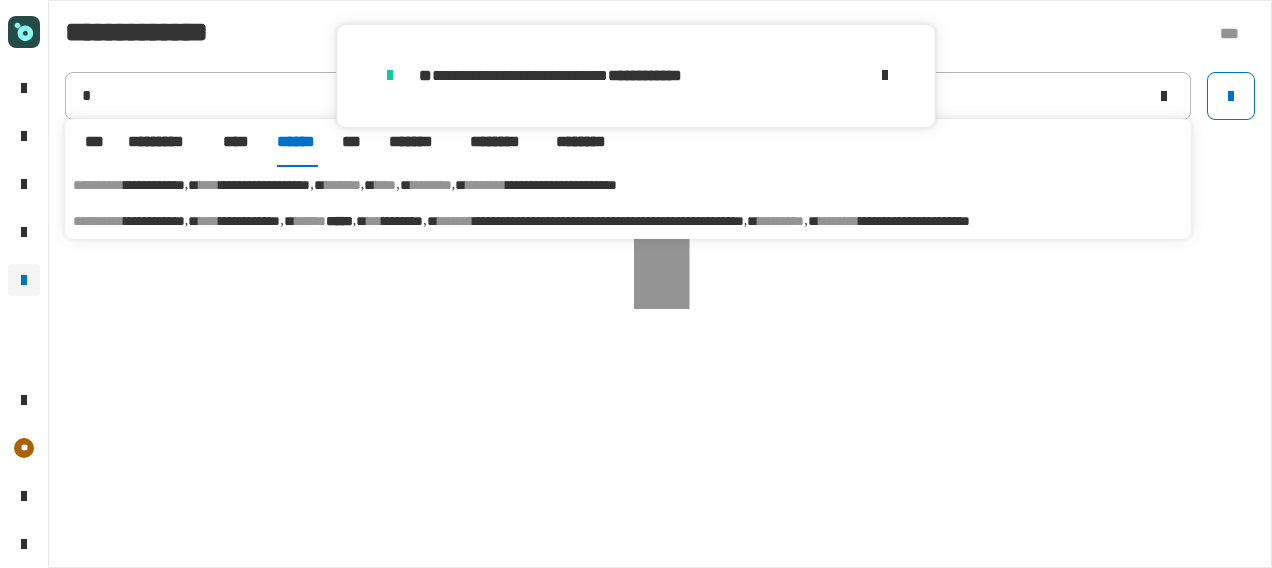 type on "**********" 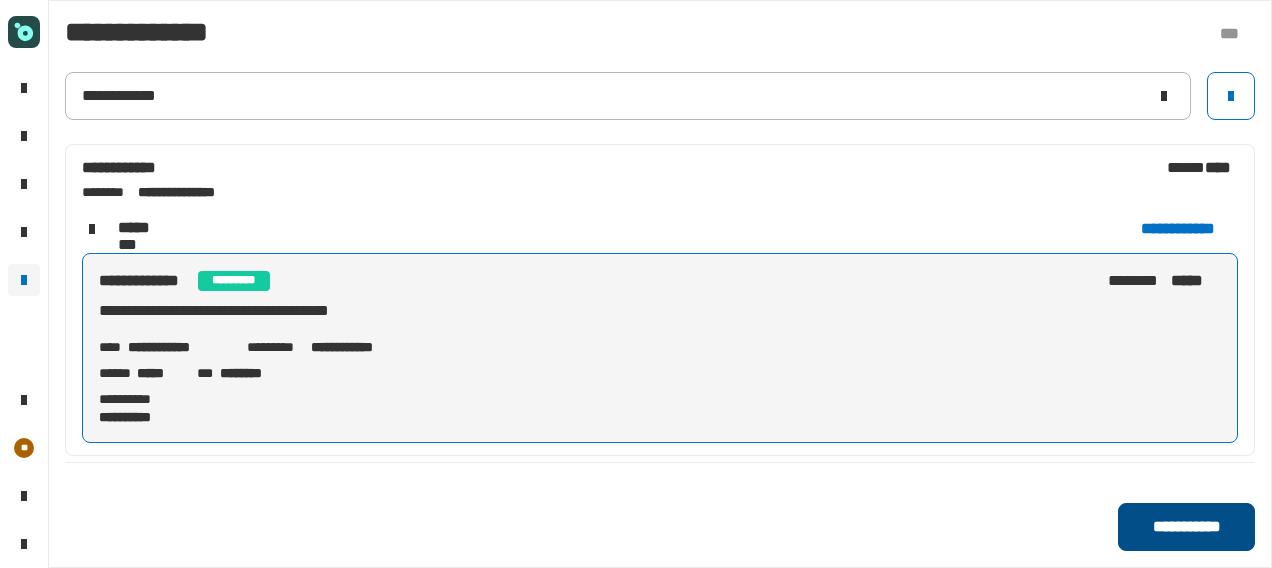 click on "**********" 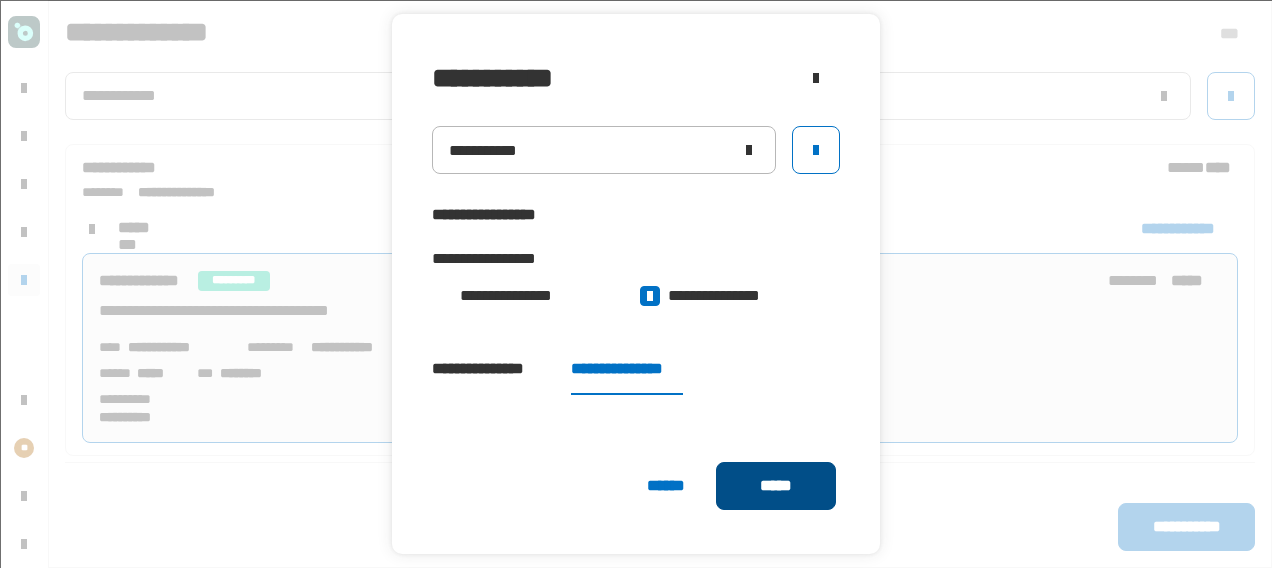 click on "*****" 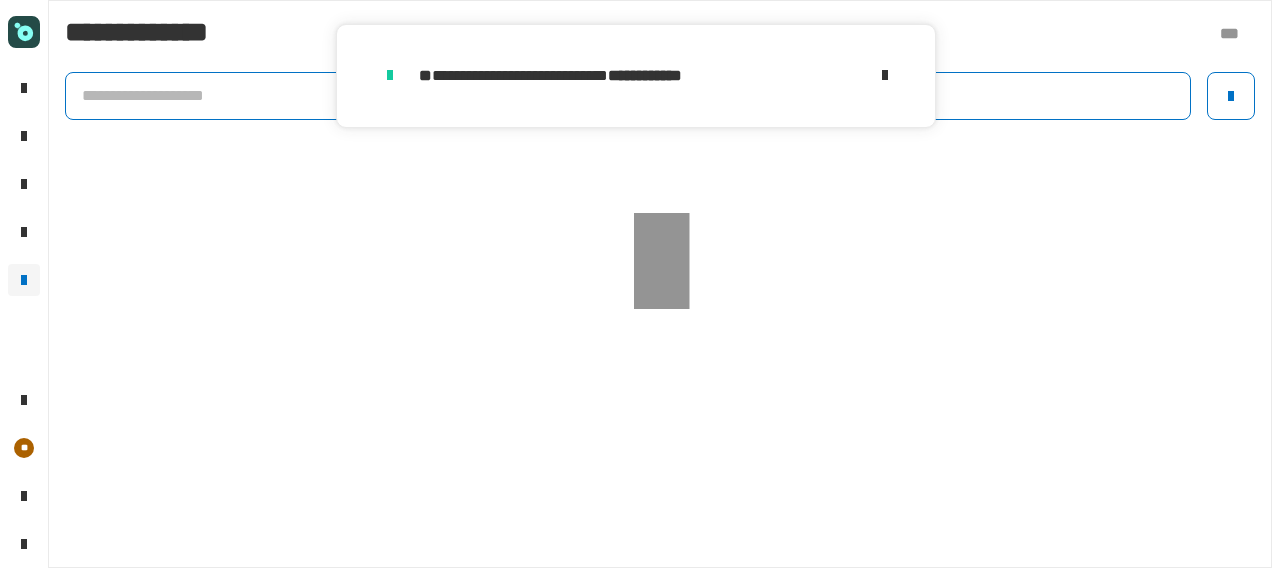 click 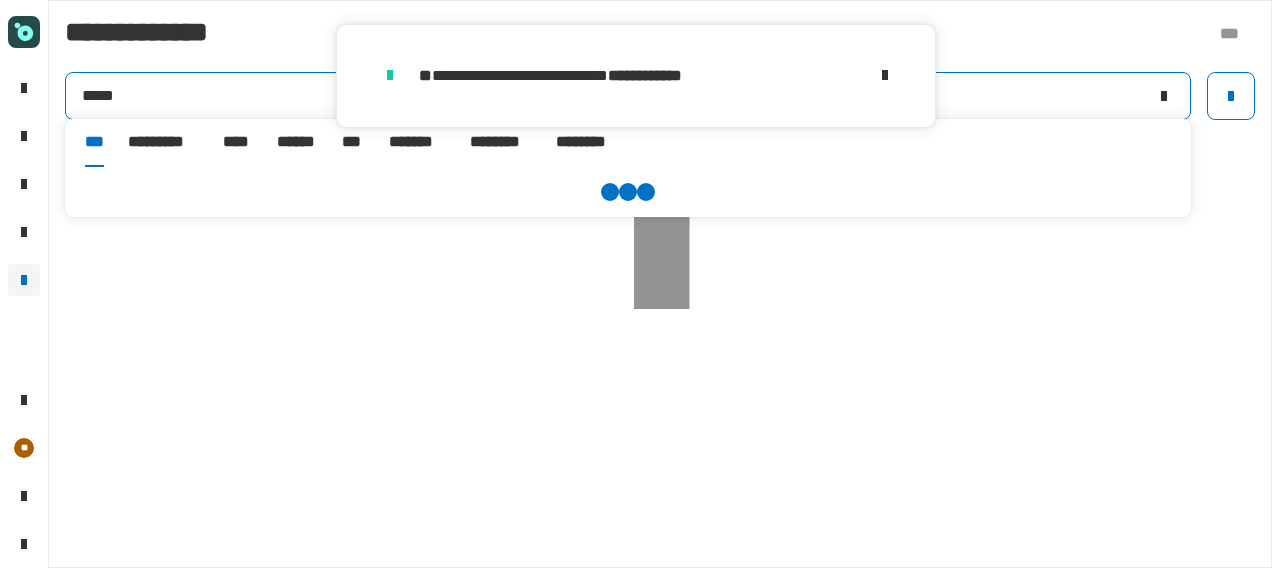 type on "*****" 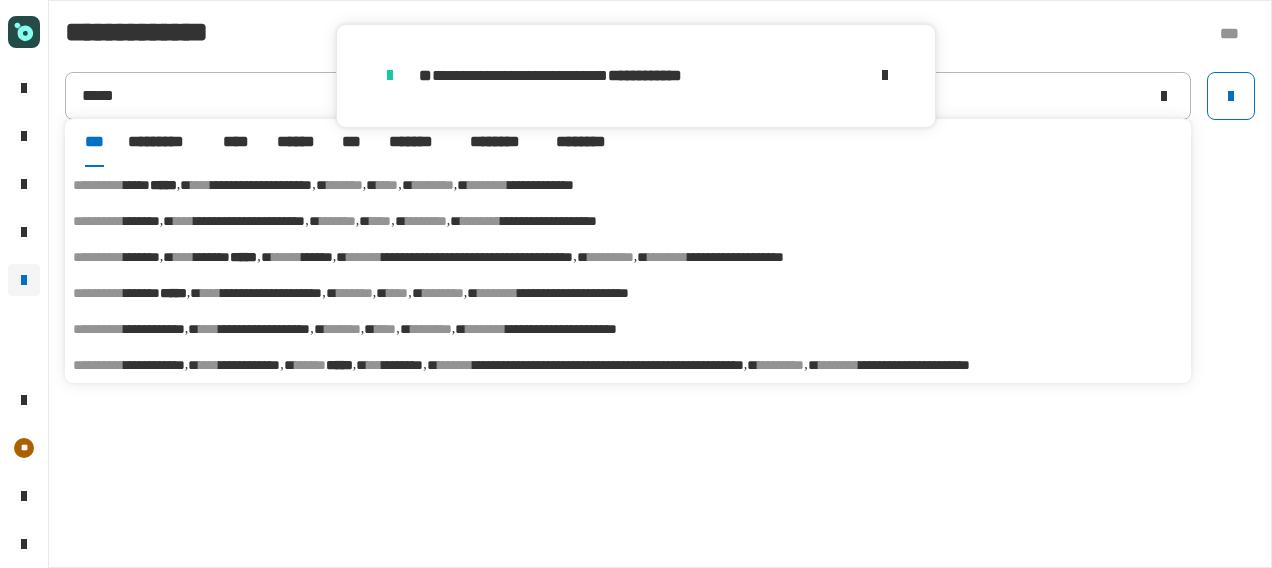 click on "******" at bounding box center (297, 142) 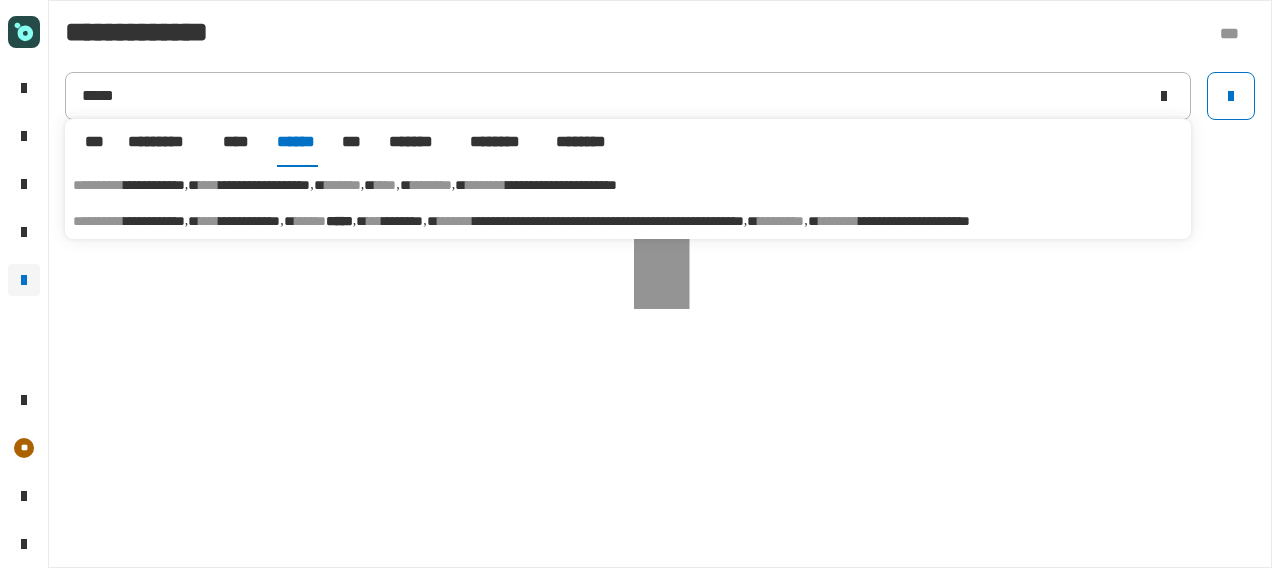click on "******" at bounding box center [310, 221] 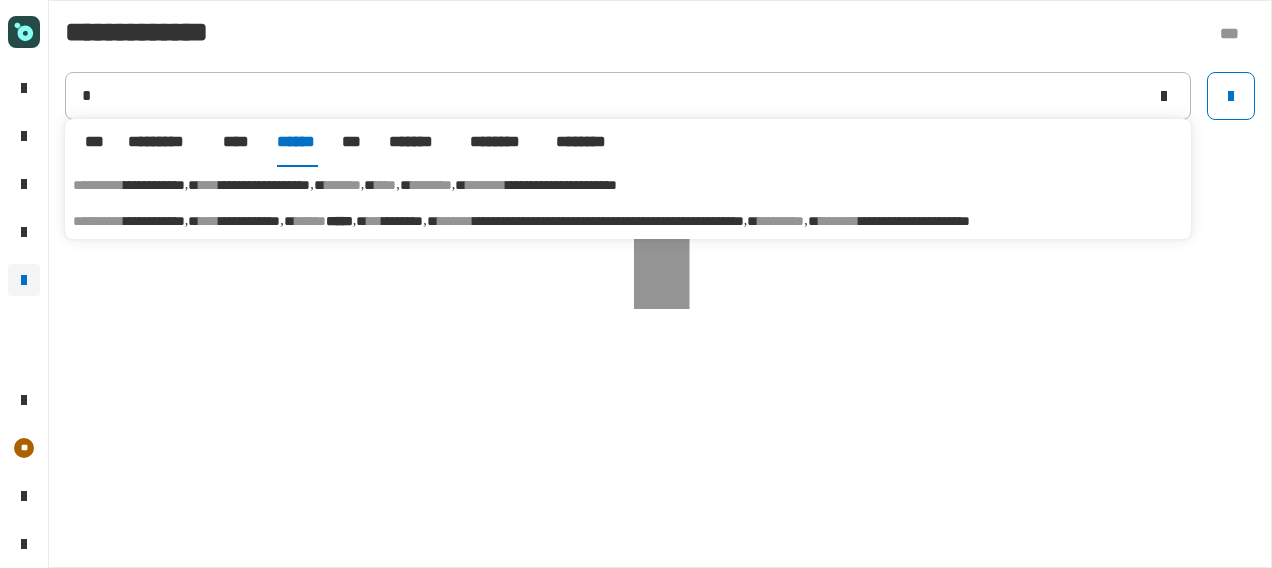 type on "**********" 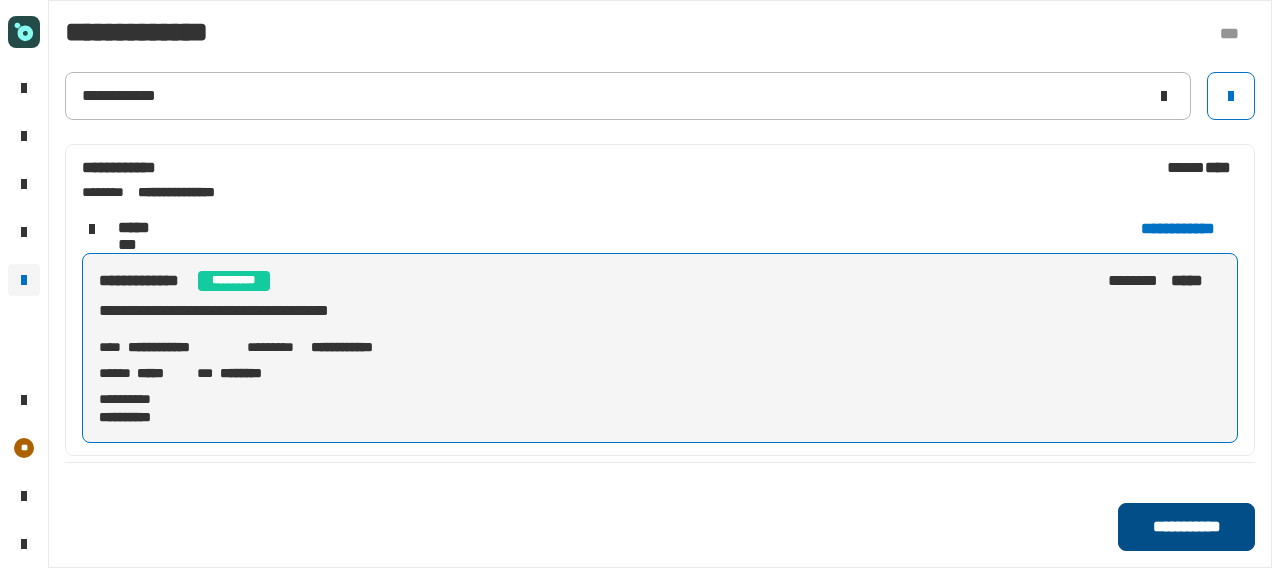 click on "**********" 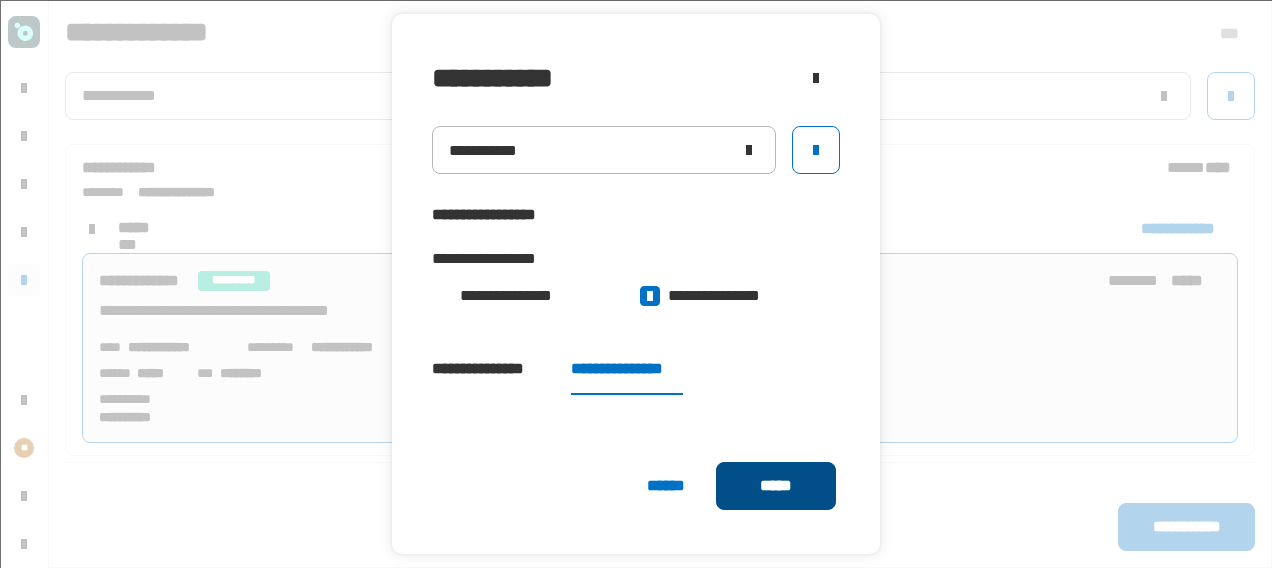 click on "*****" 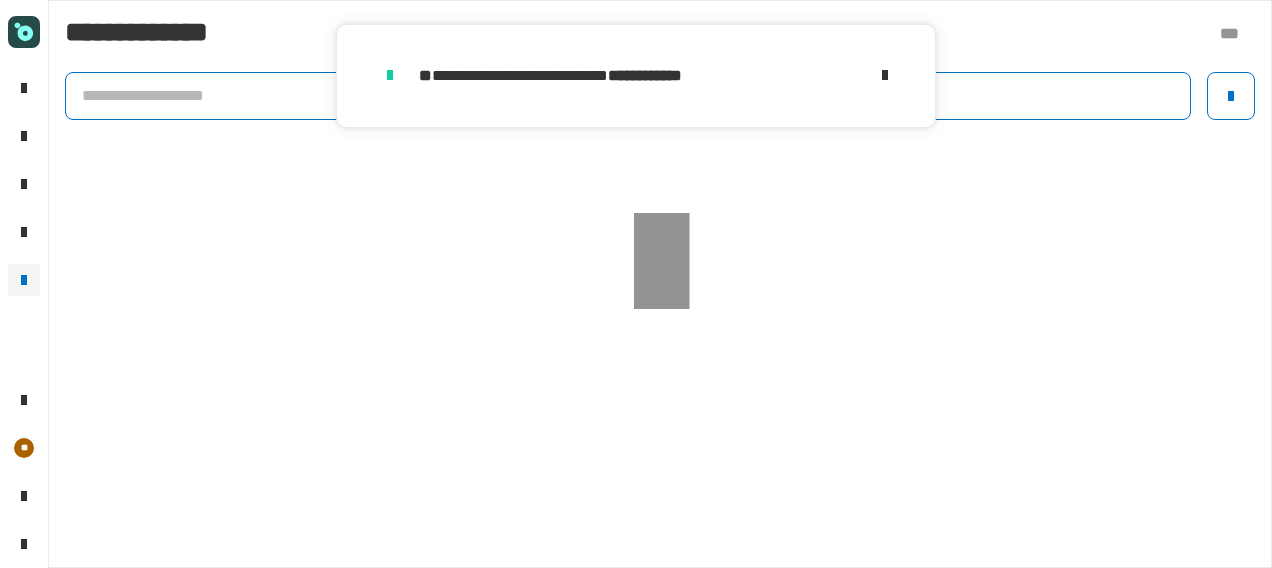 click 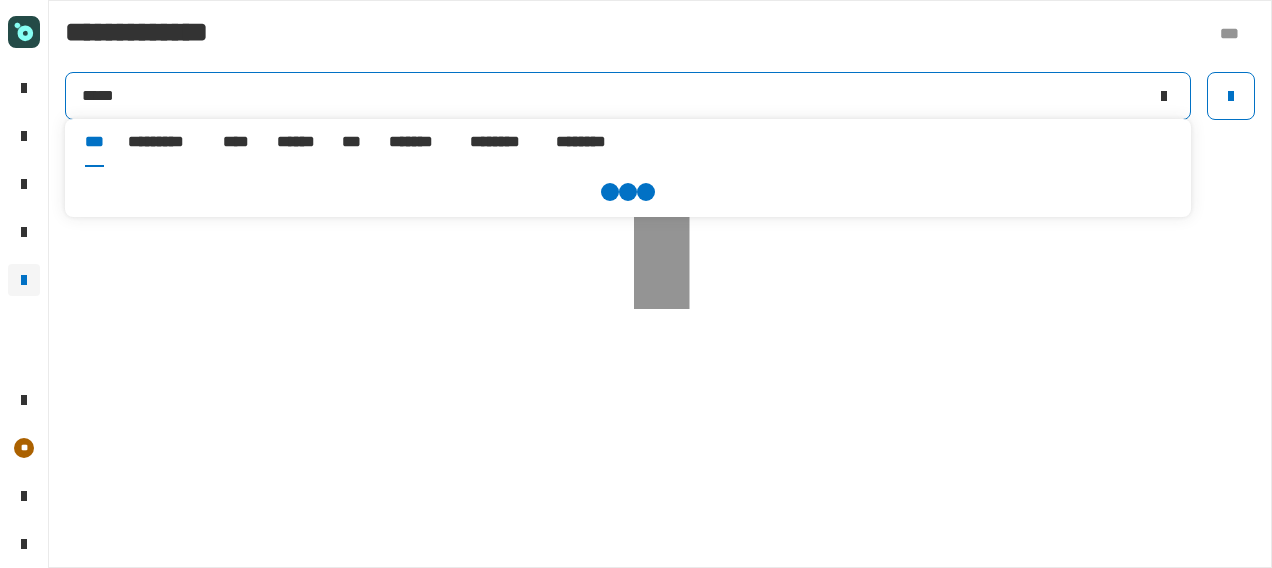 type on "*****" 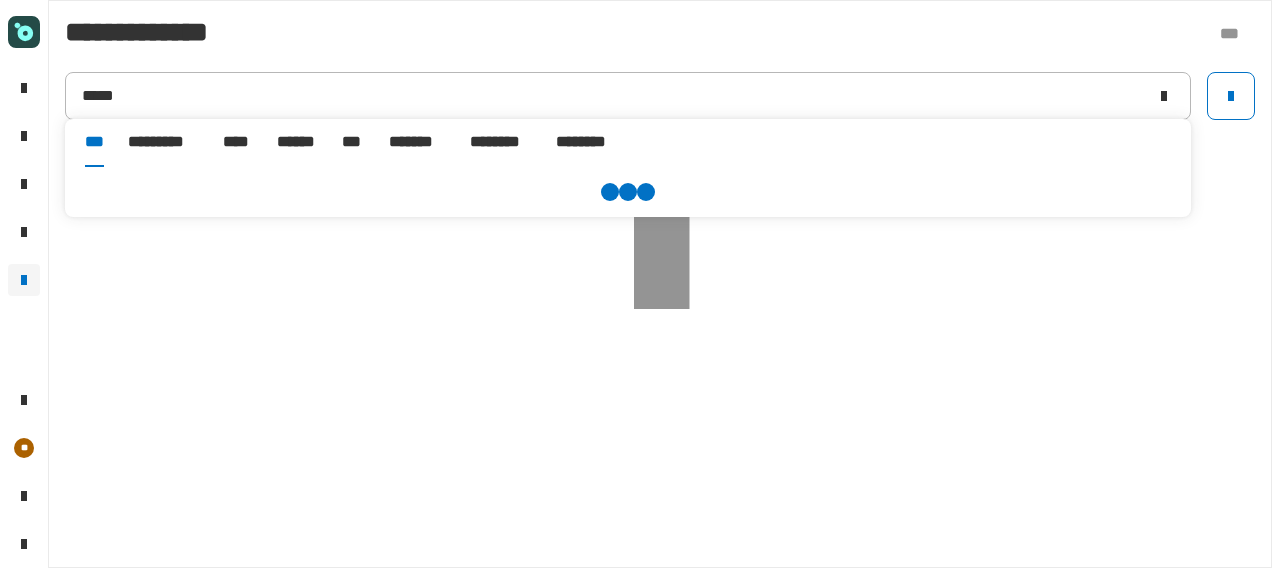 click on "******" at bounding box center [297, 142] 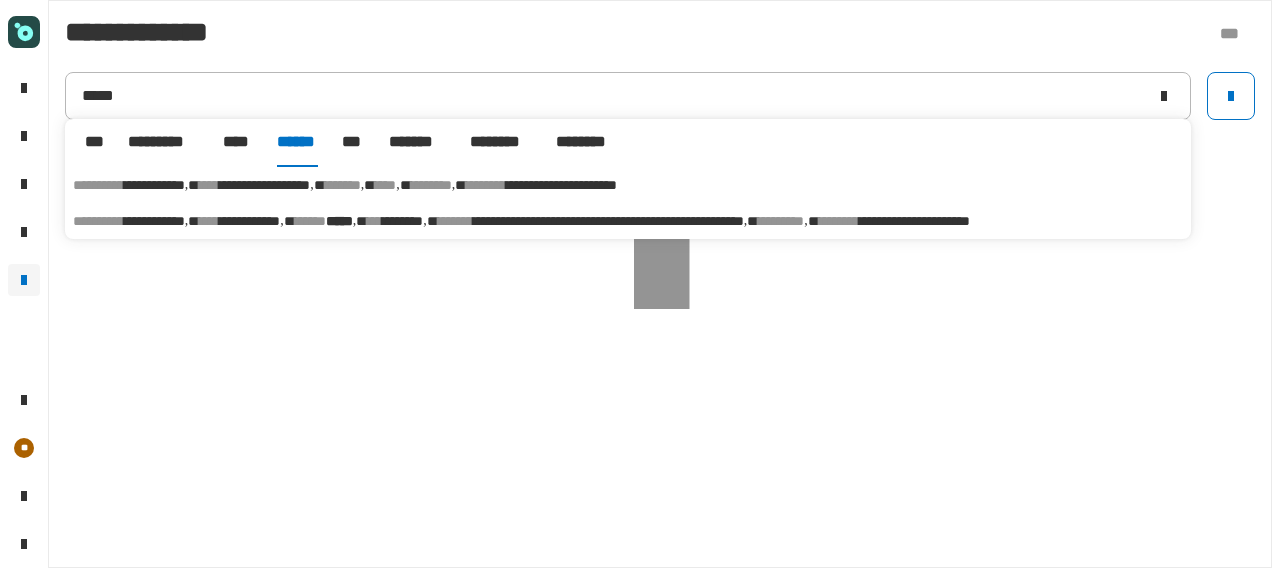 click on "**********" at bounding box center [247, 221] 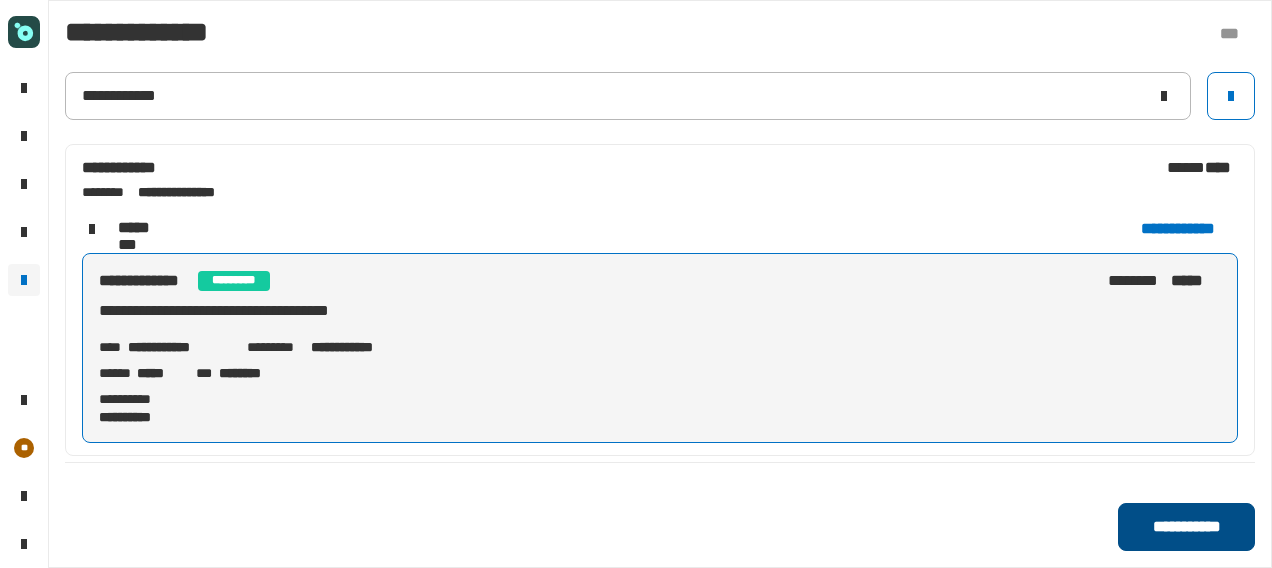 click on "**********" 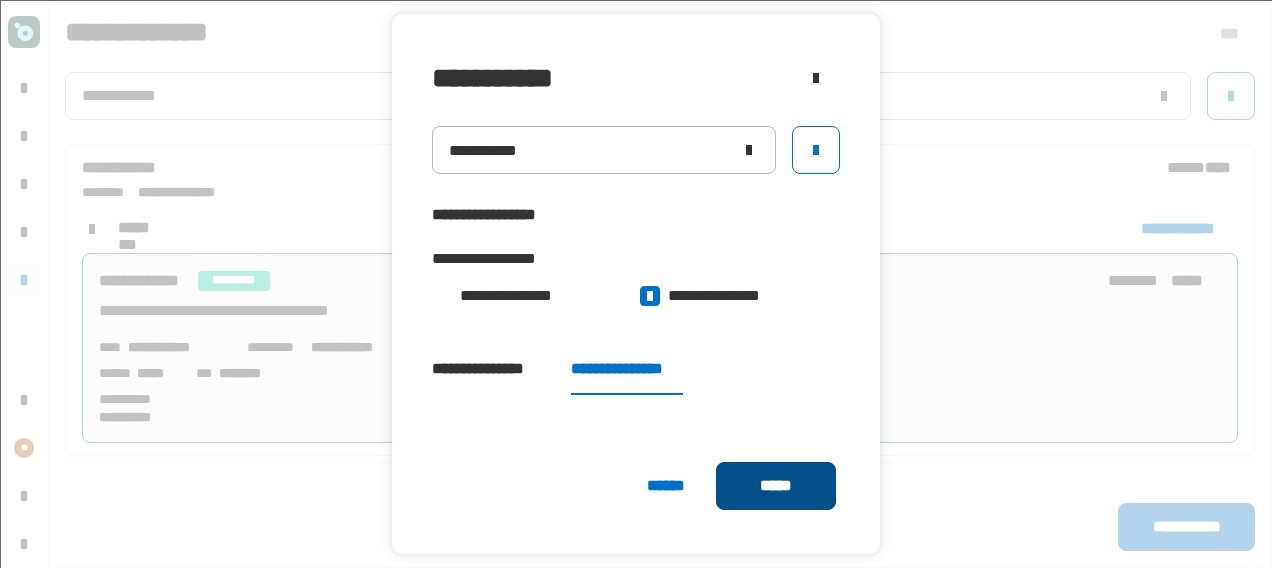 click on "*****" 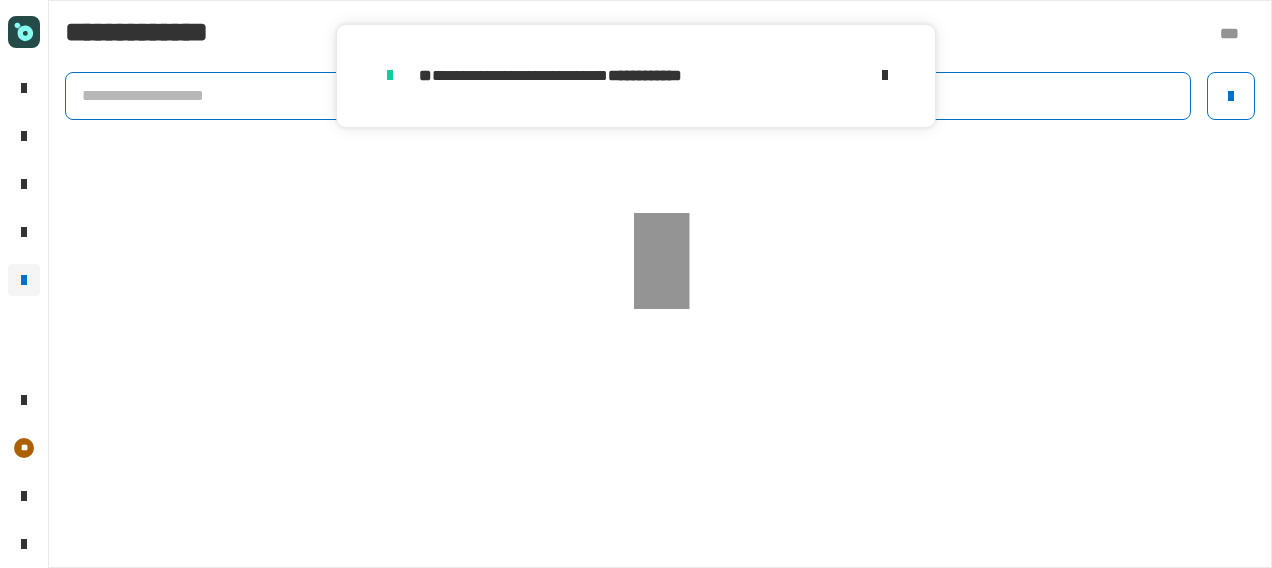 click 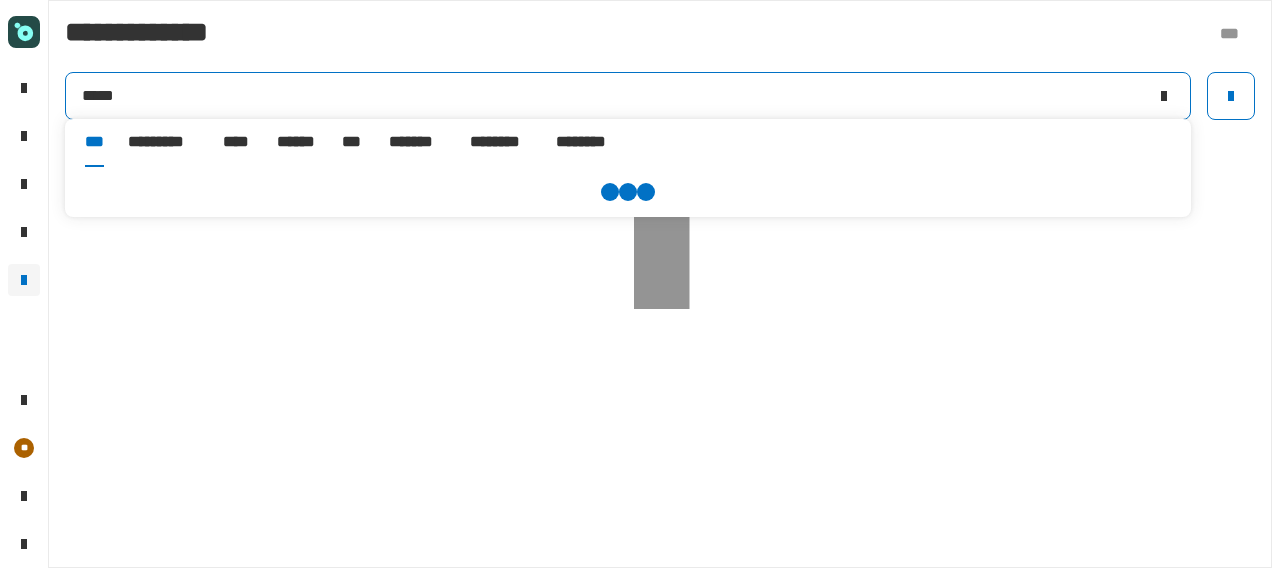 type on "*****" 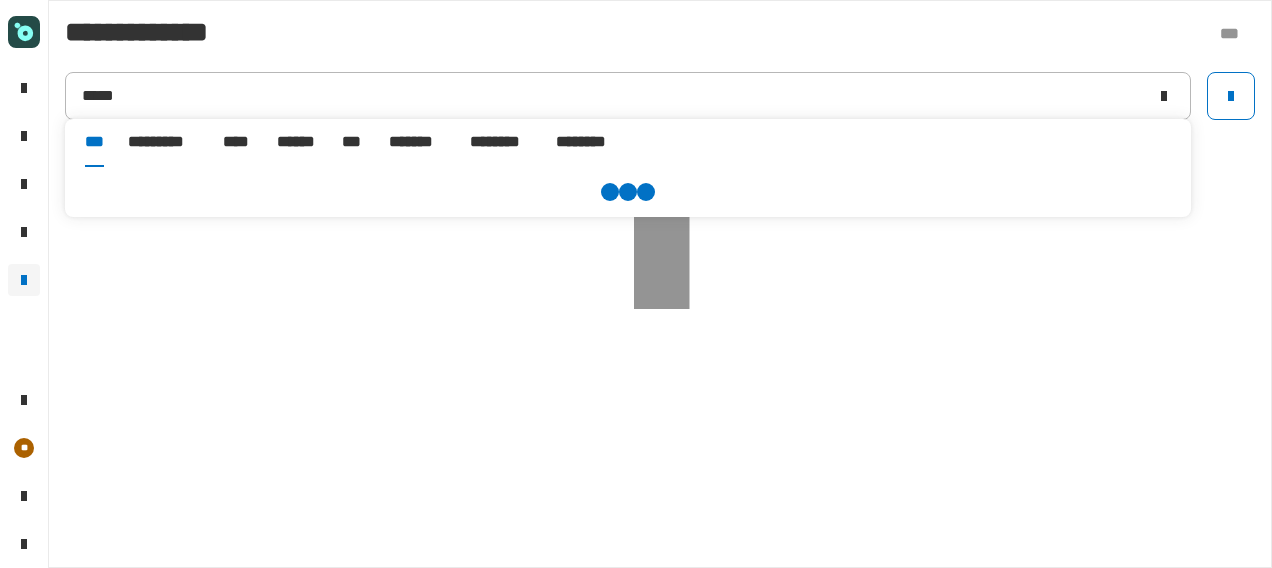 click on "[NUMBER] [STREET] [CITY] [STATE] [POSTAL_CODE]" at bounding box center (352, 143) 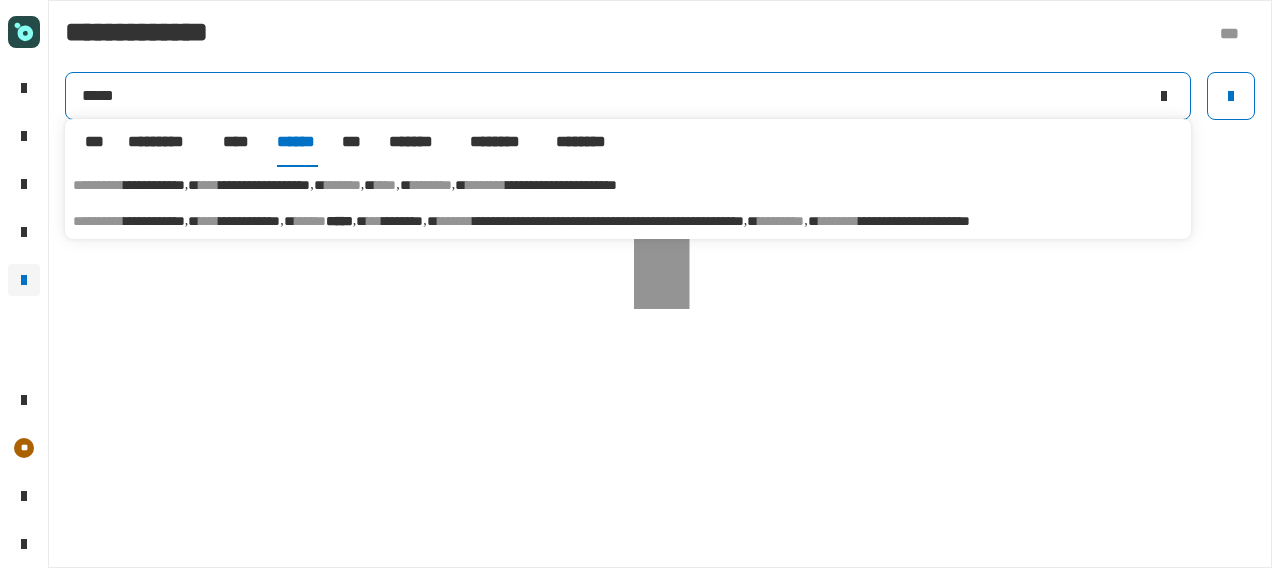 click on "*****" 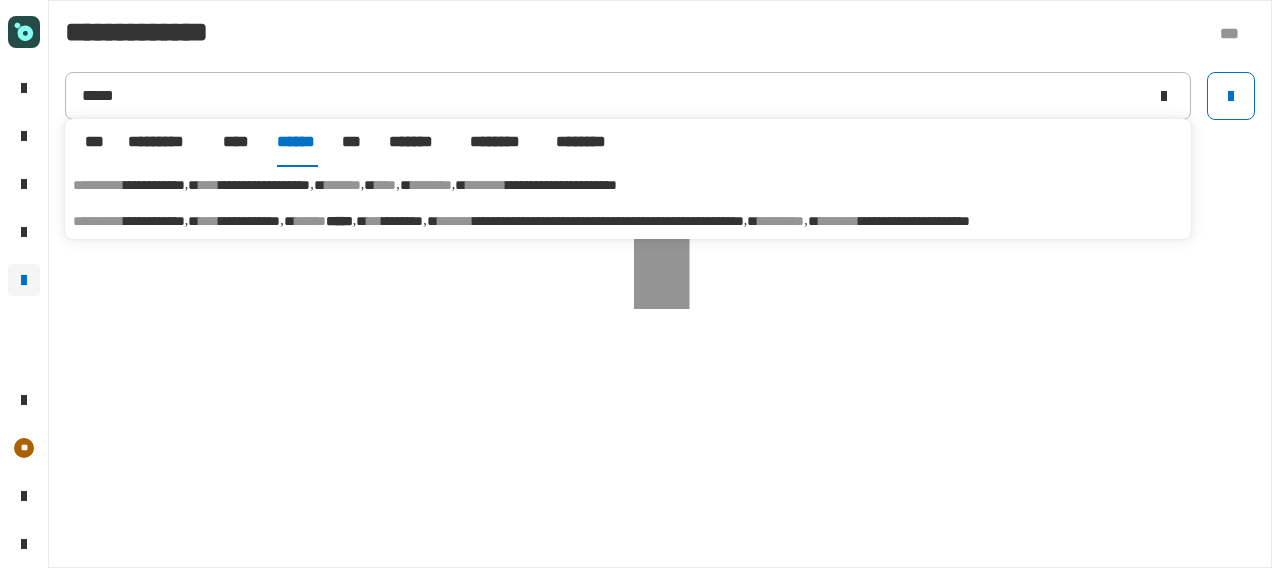 click on "[FIRST] [LAST] [MIDDLE] [LAST] [LAST] [NUMBER] [STREET] [CITY] [STATE] [POSTAL_CODE] [COUNTRY] [COORDINATES] [COORDINATES]" at bounding box center [628, 221] 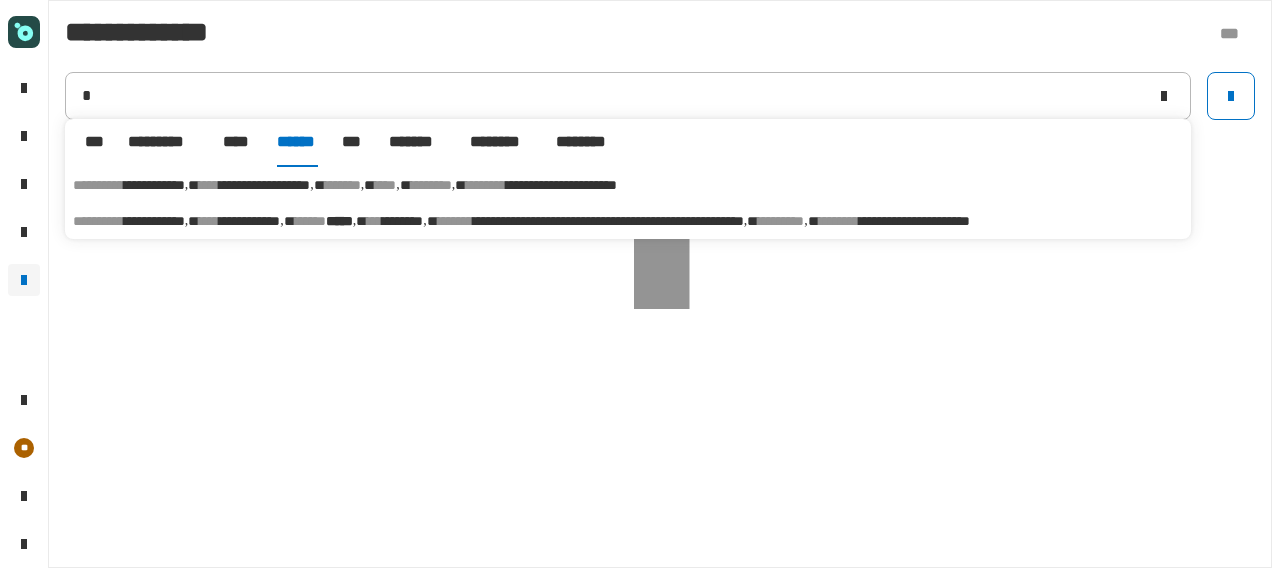 type on "**********" 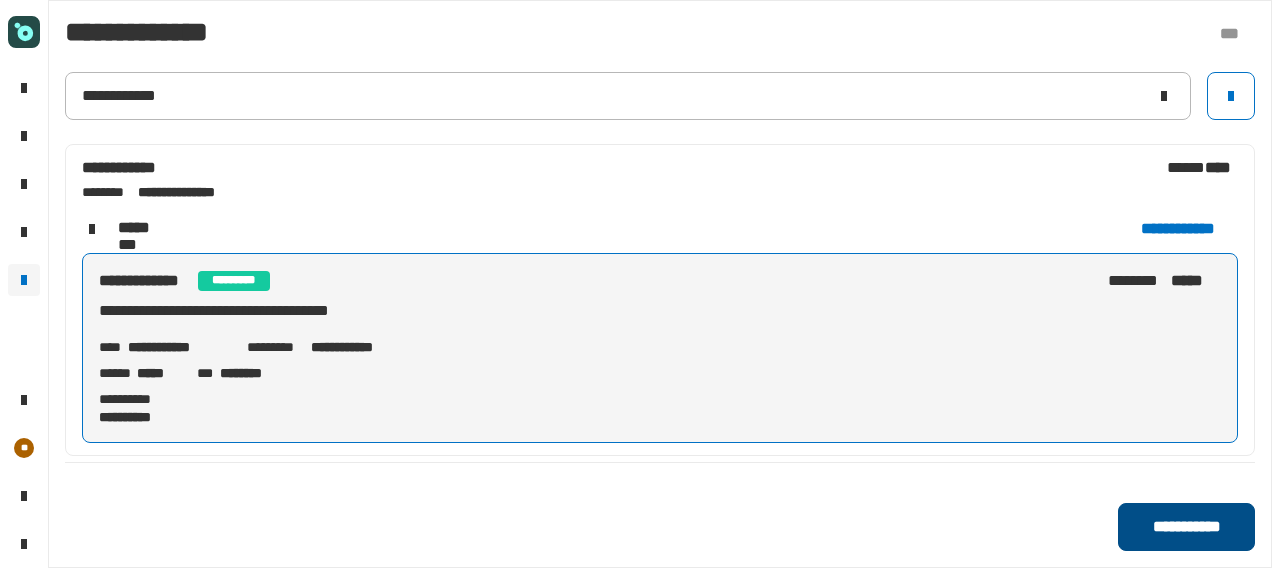 click on "**********" 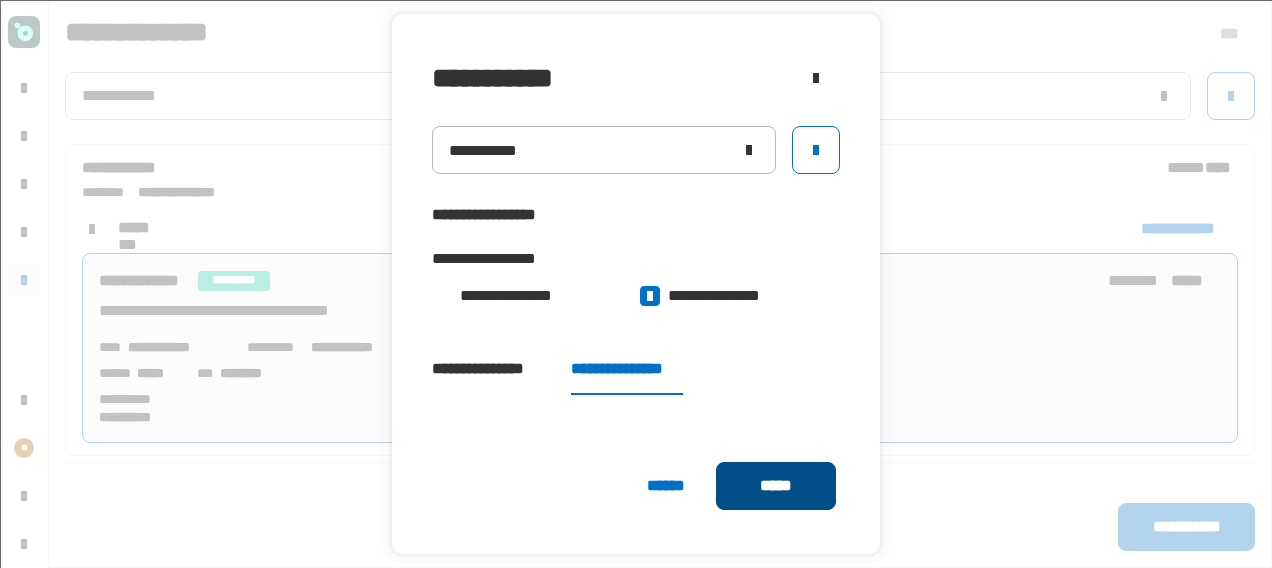 click on "*****" 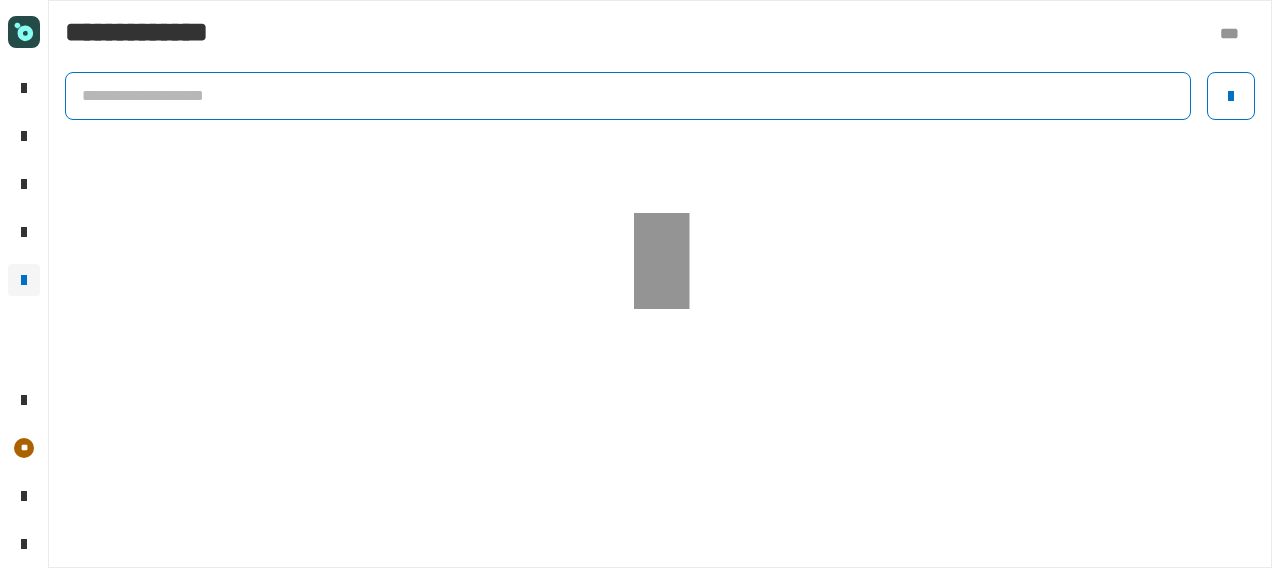 click 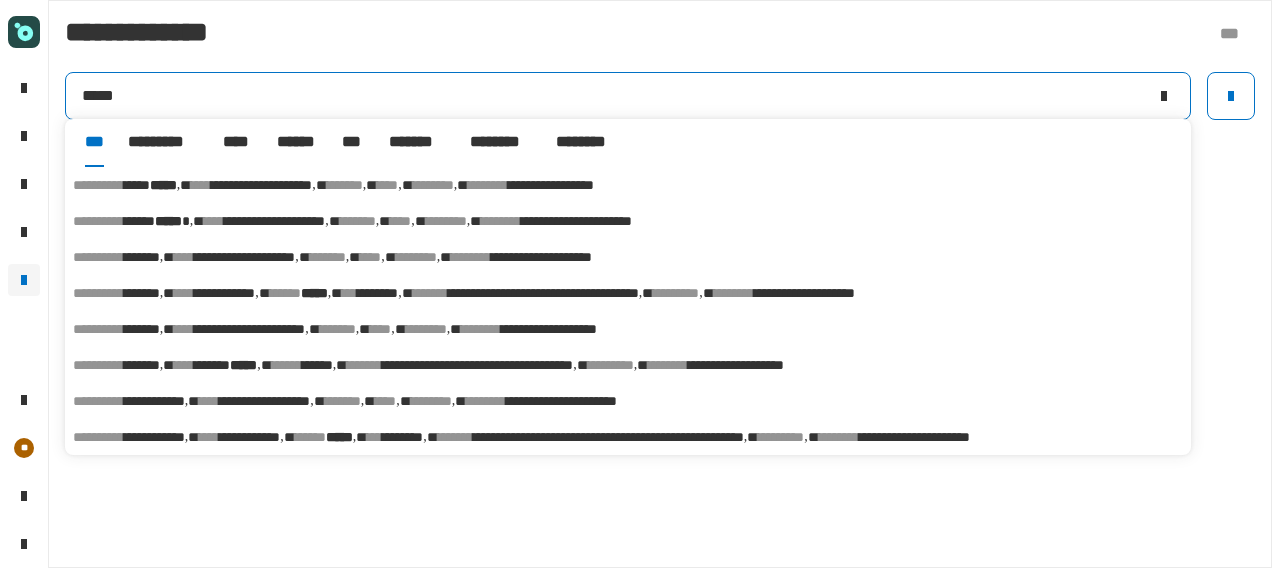 type on "*****" 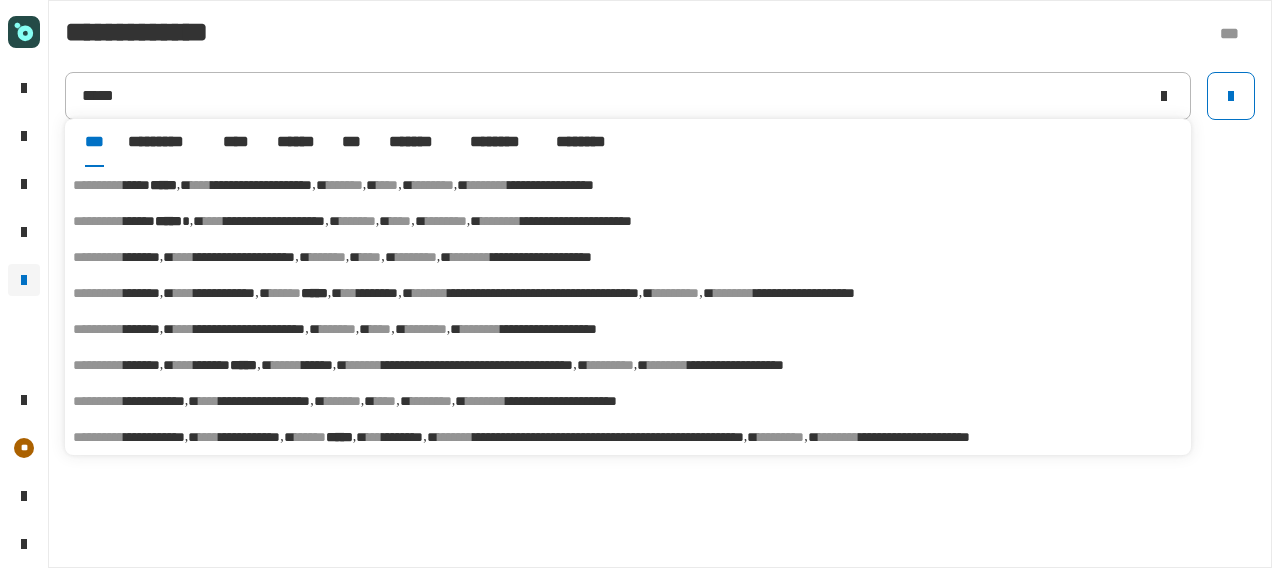click on "******" at bounding box center [297, 142] 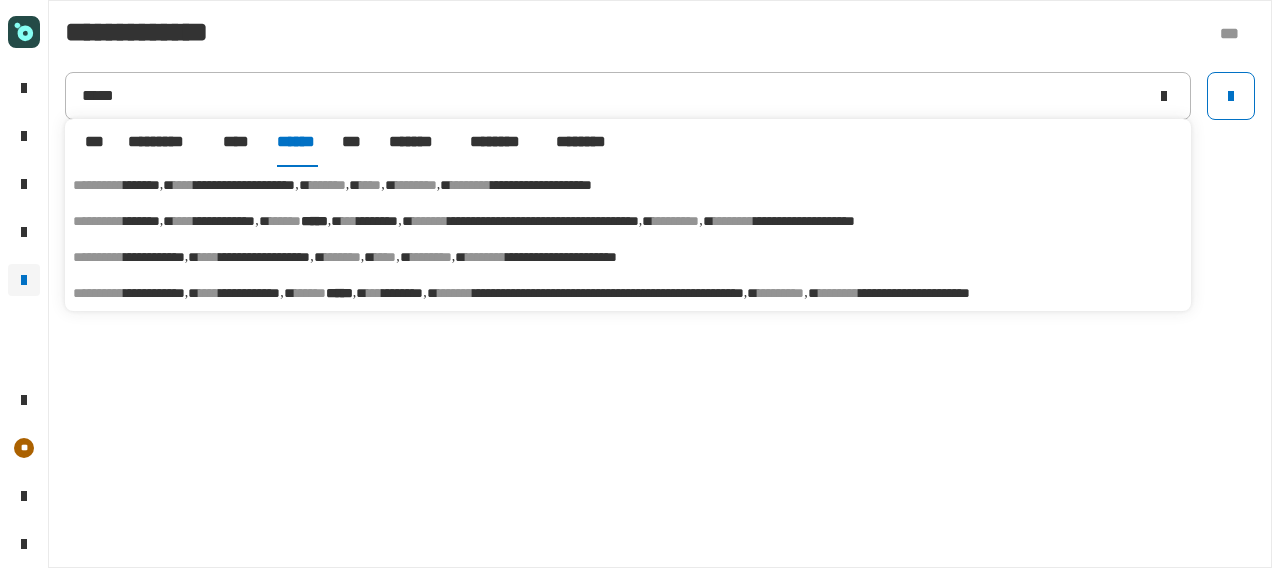click on "*** ********" at bounding box center (402, 293) 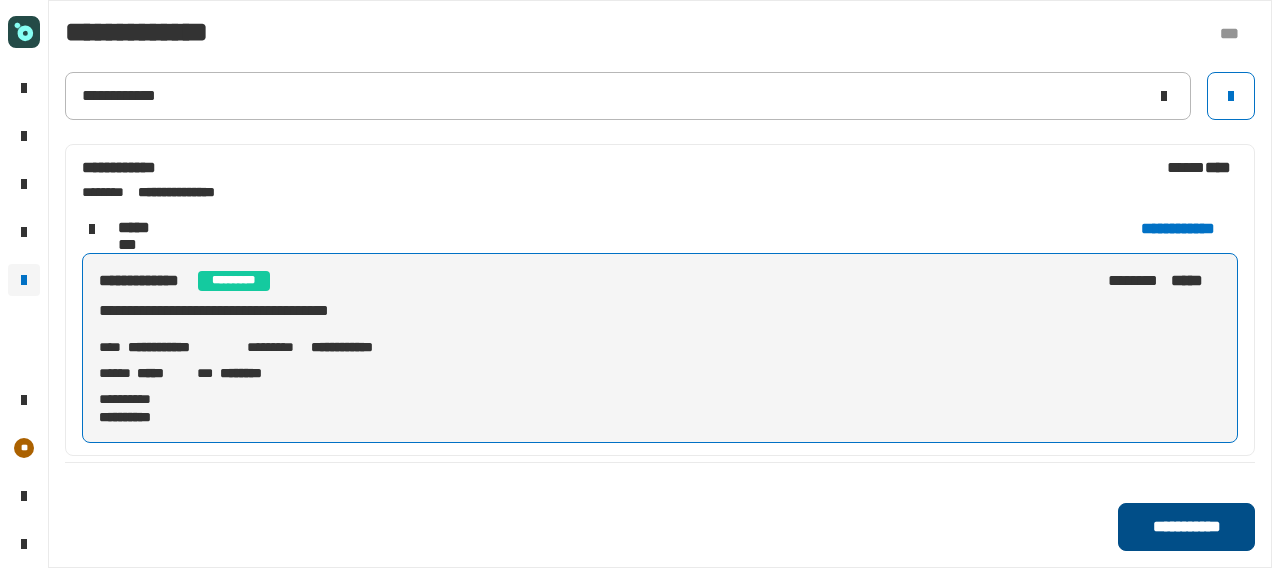 click on "**********" 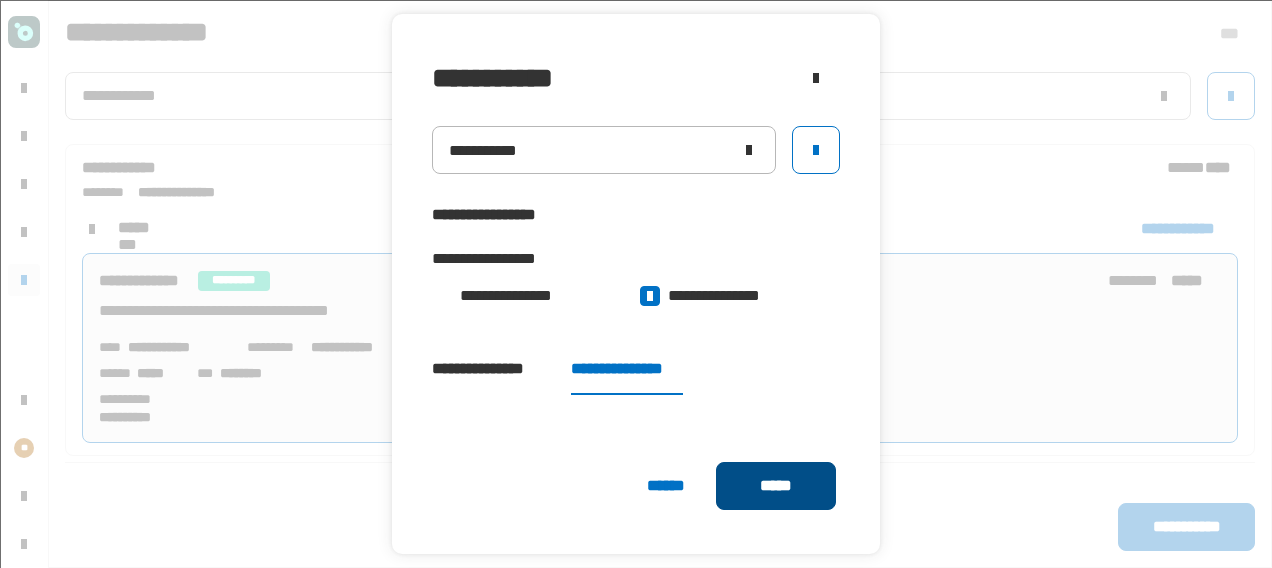 click on "*****" 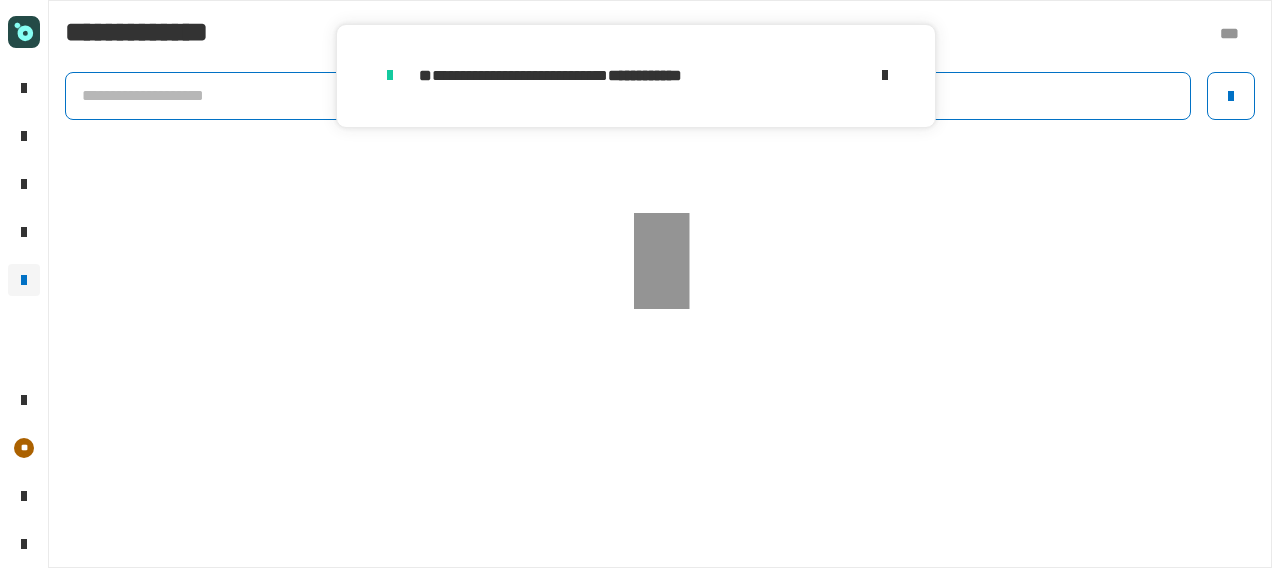 click 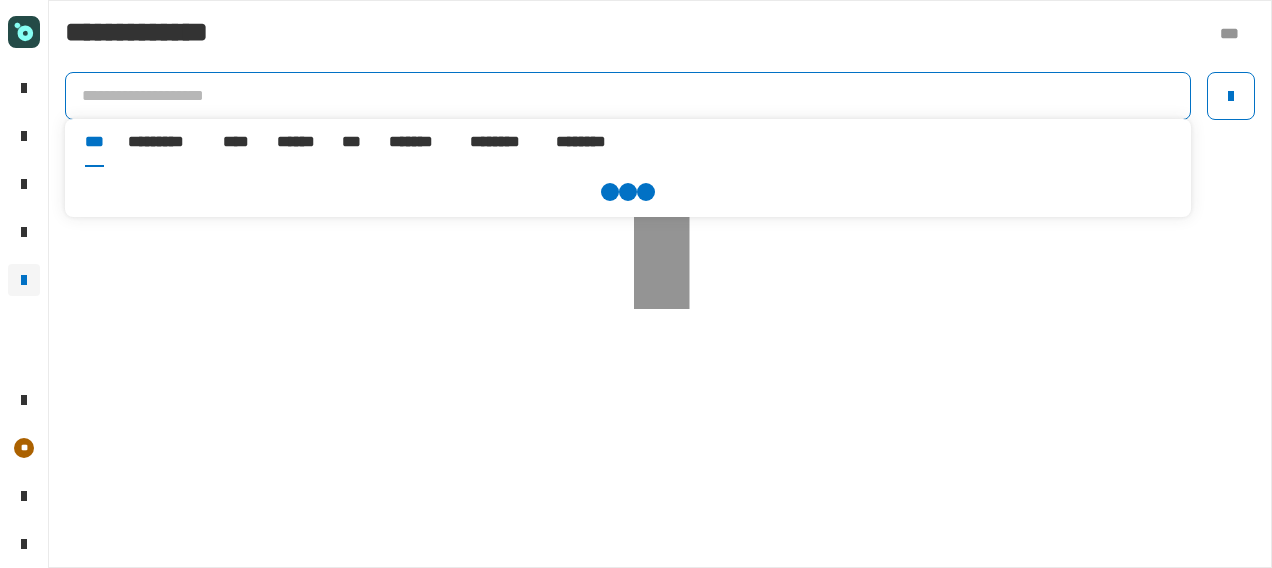 type on "*" 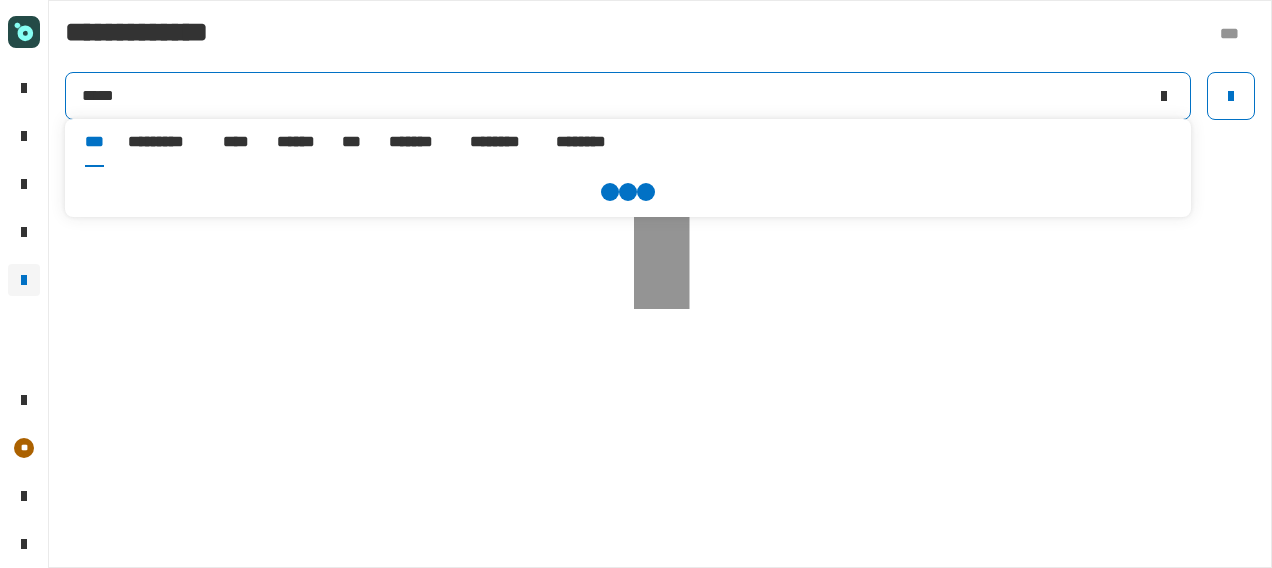 type on "*****" 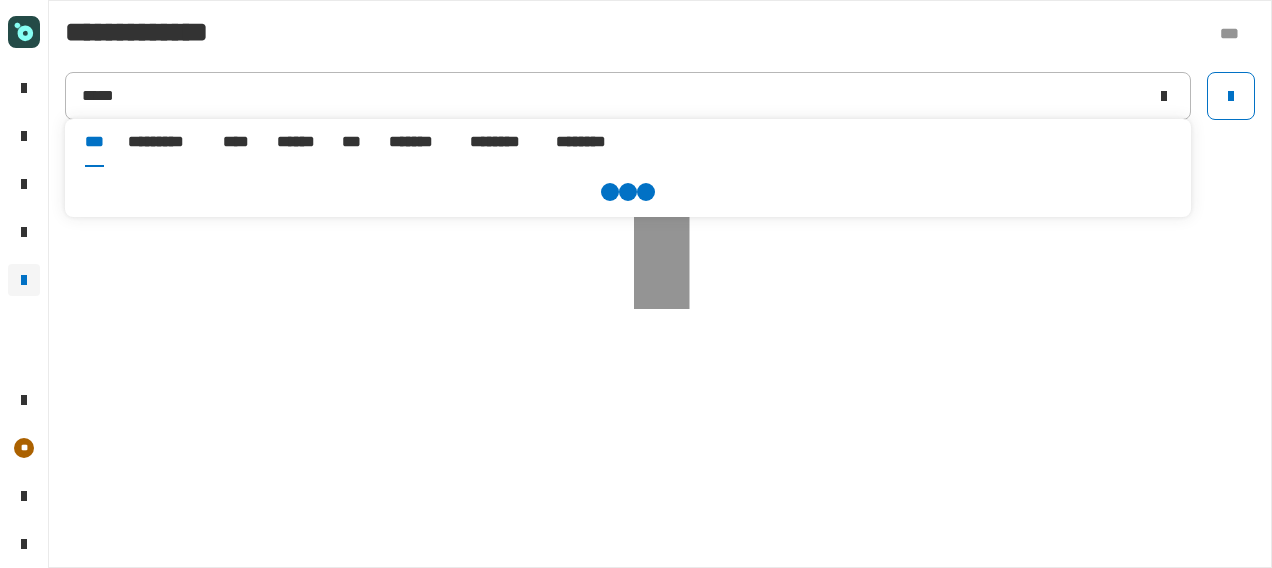 click on "******" at bounding box center [297, 142] 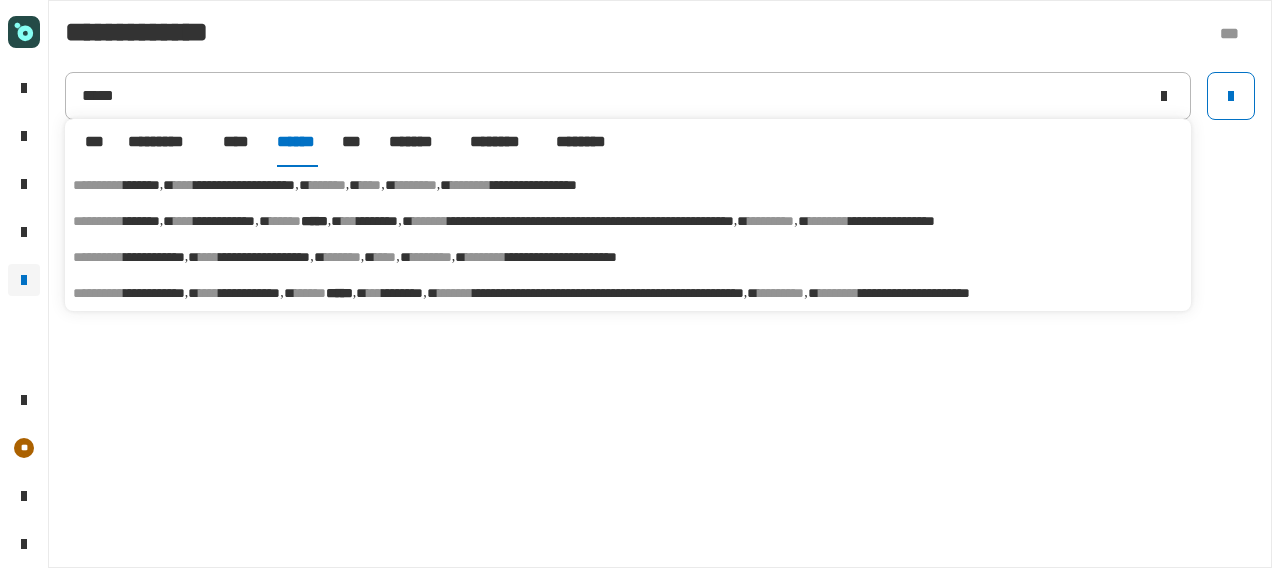 click on "[FIRST] [LAST] [MIDDLE] [LAST] [LAST] [NUMBER] [STREET] [CITY] [STATE] [POSTAL_CODE] [COUNTRY] [COORDINATES] [COORDINATES]" at bounding box center (628, 293) 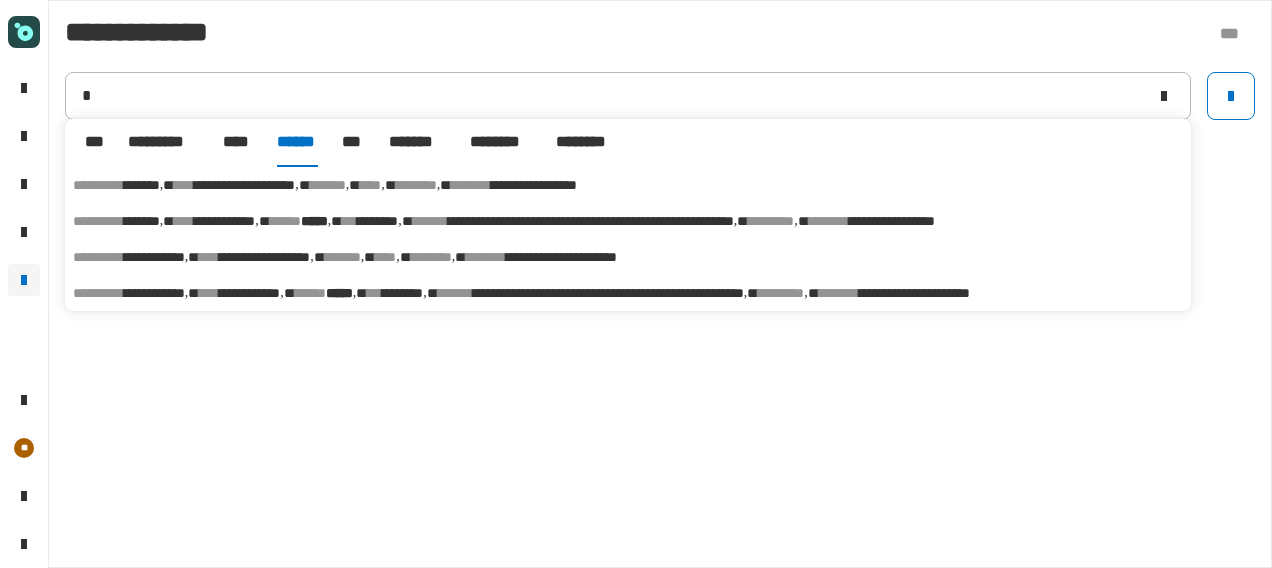 type on "**********" 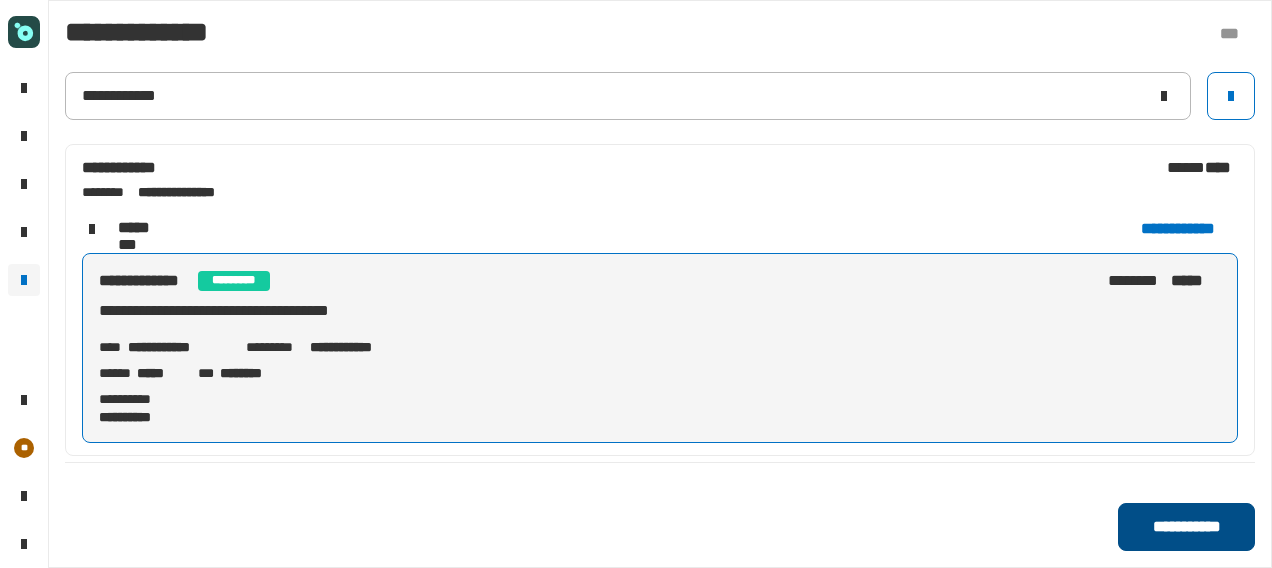 click on "**********" 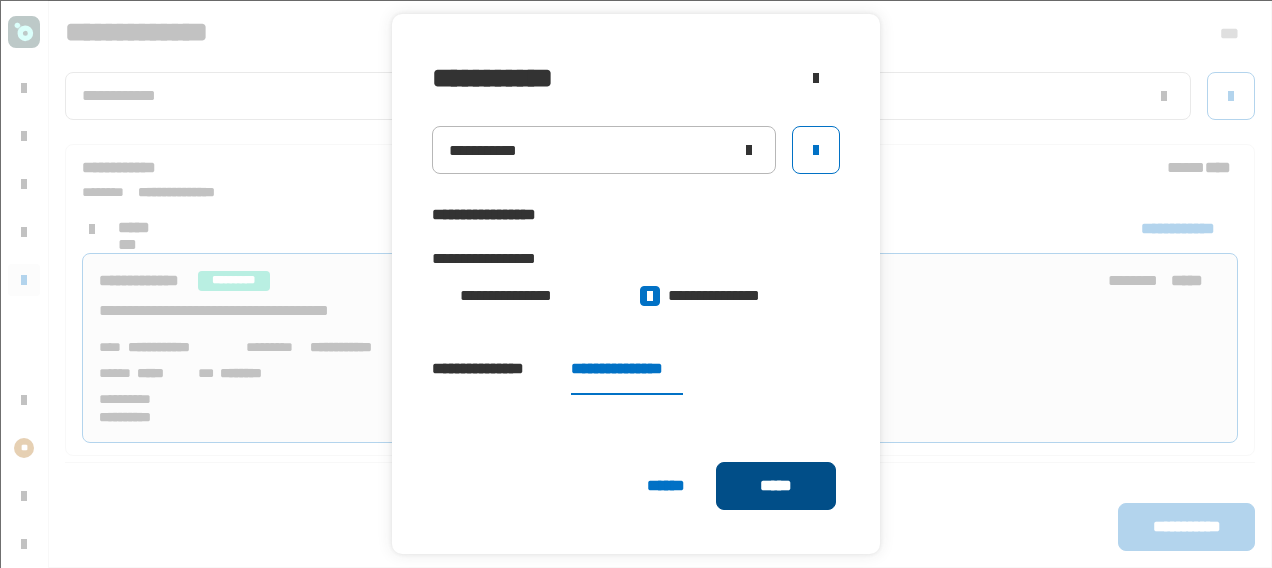 click on "*****" 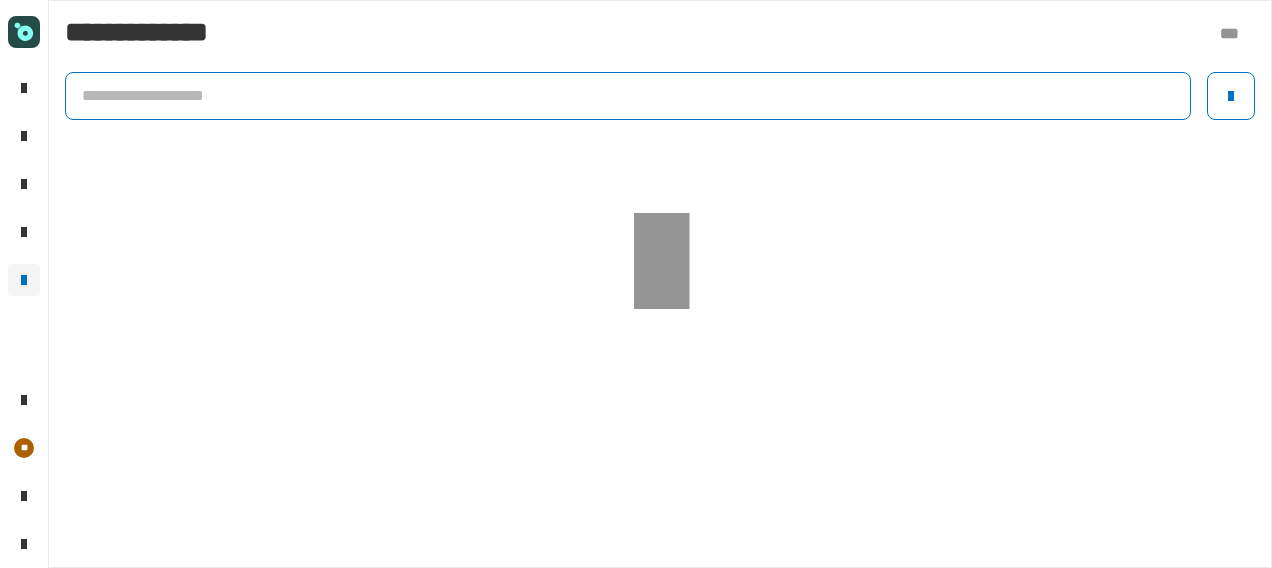 click 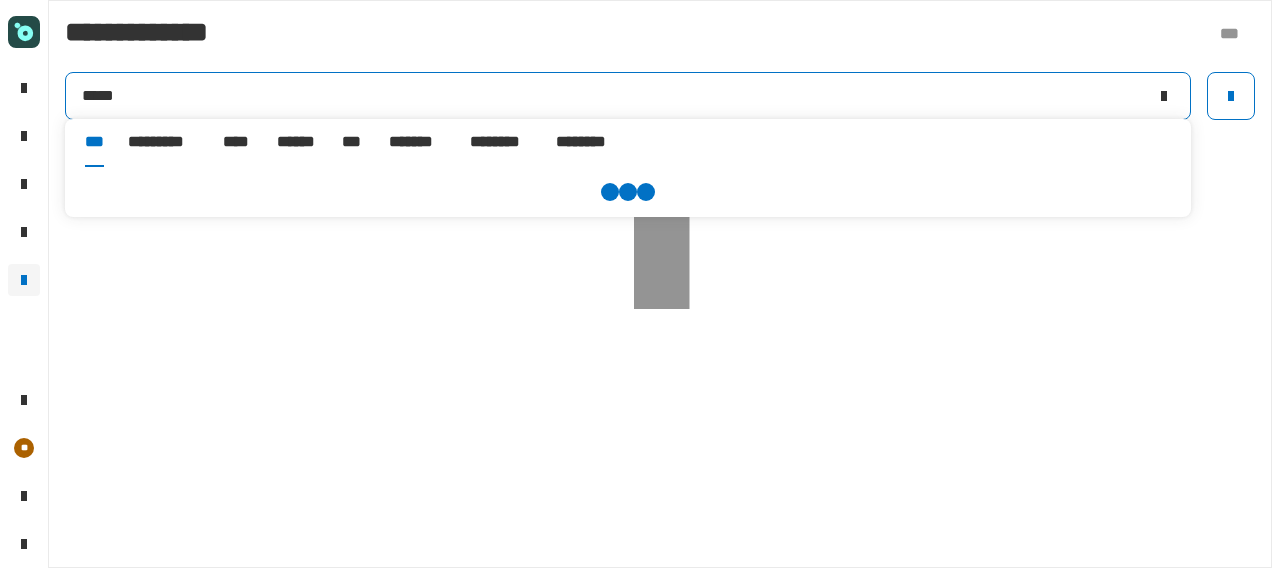 type on "*****" 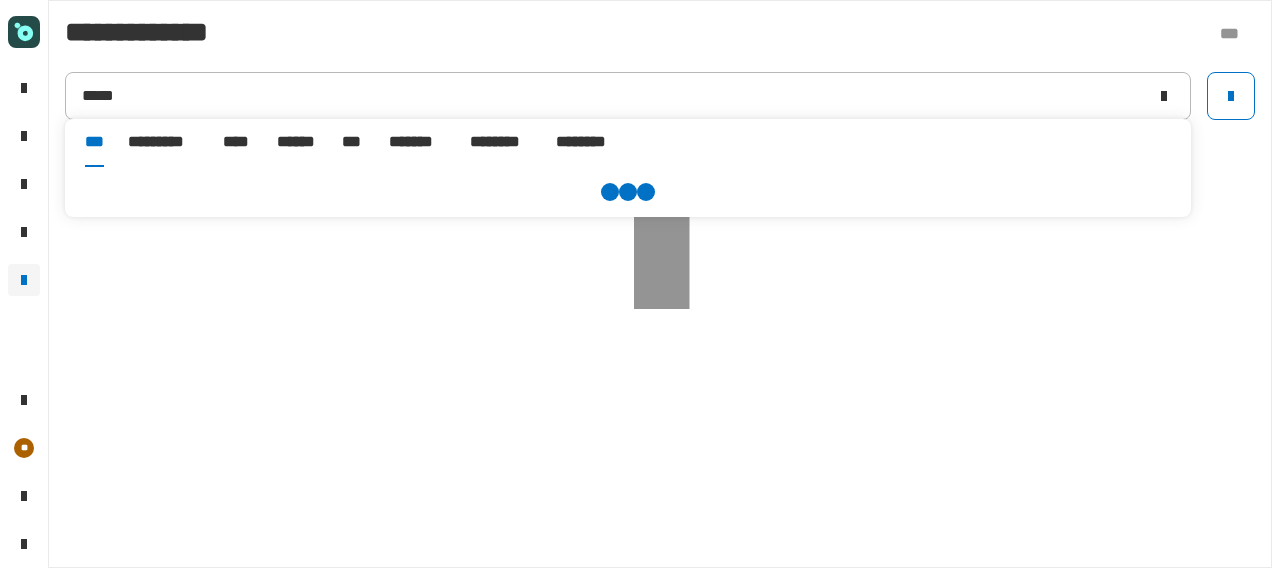 click on "******" at bounding box center [297, 142] 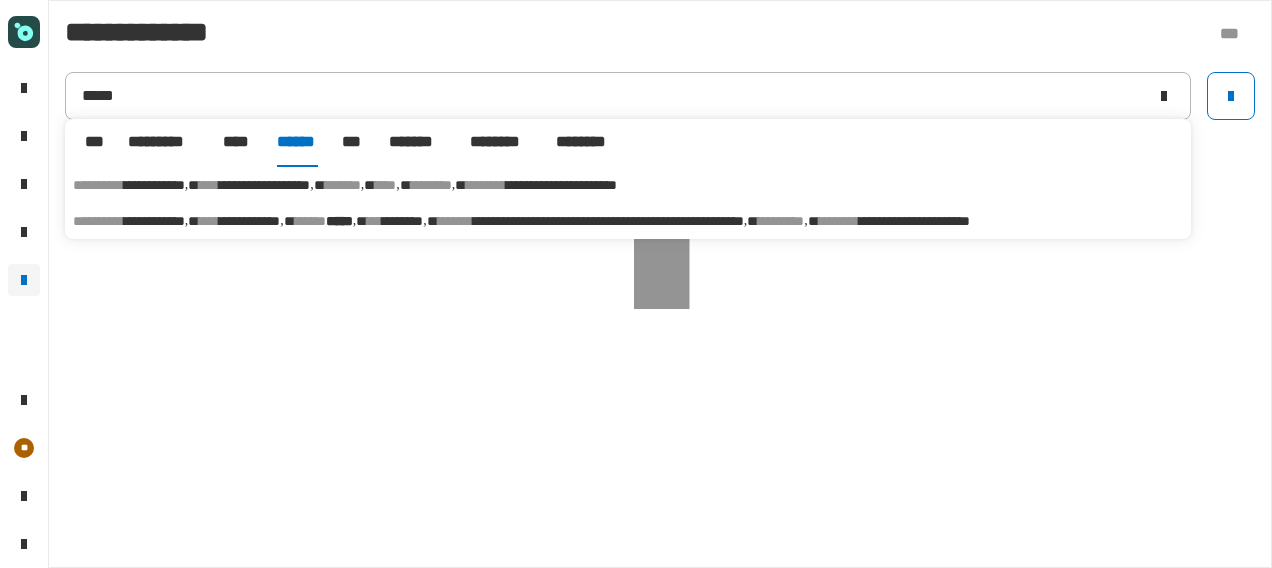 click on "[FIRST] [LAST] [MIDDLE] [LAST] [LAST] [NUMBER] [STREET] [CITY] [STATE] [POSTAL_CODE] [COUNTRY] [COORDINATES] [COORDINATES]" at bounding box center (628, 221) 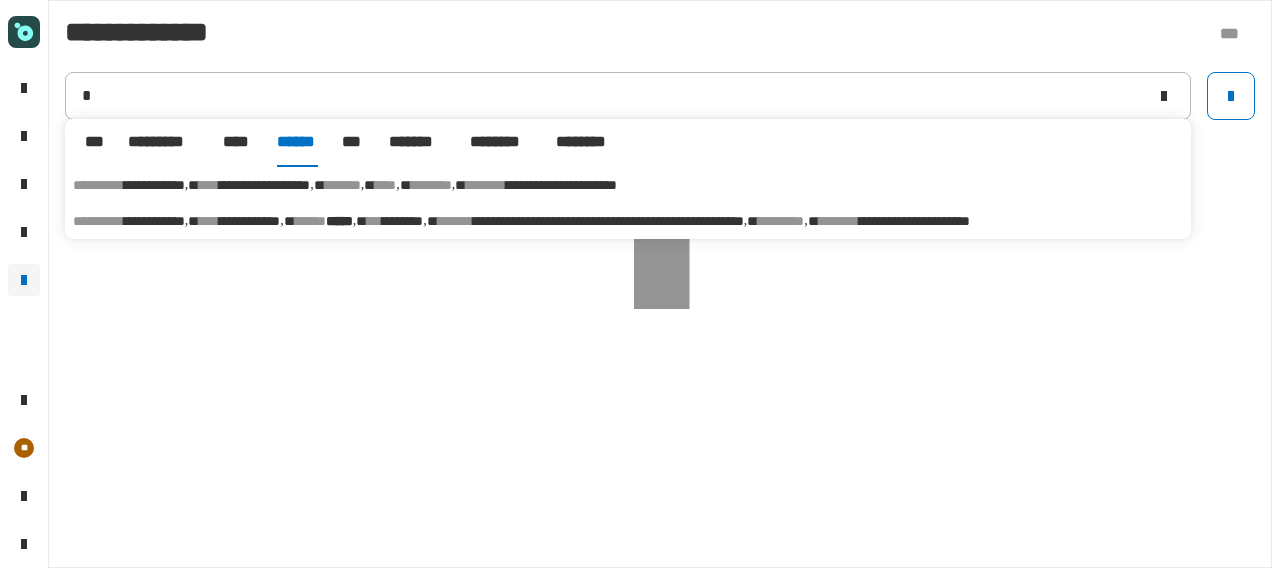 type on "**********" 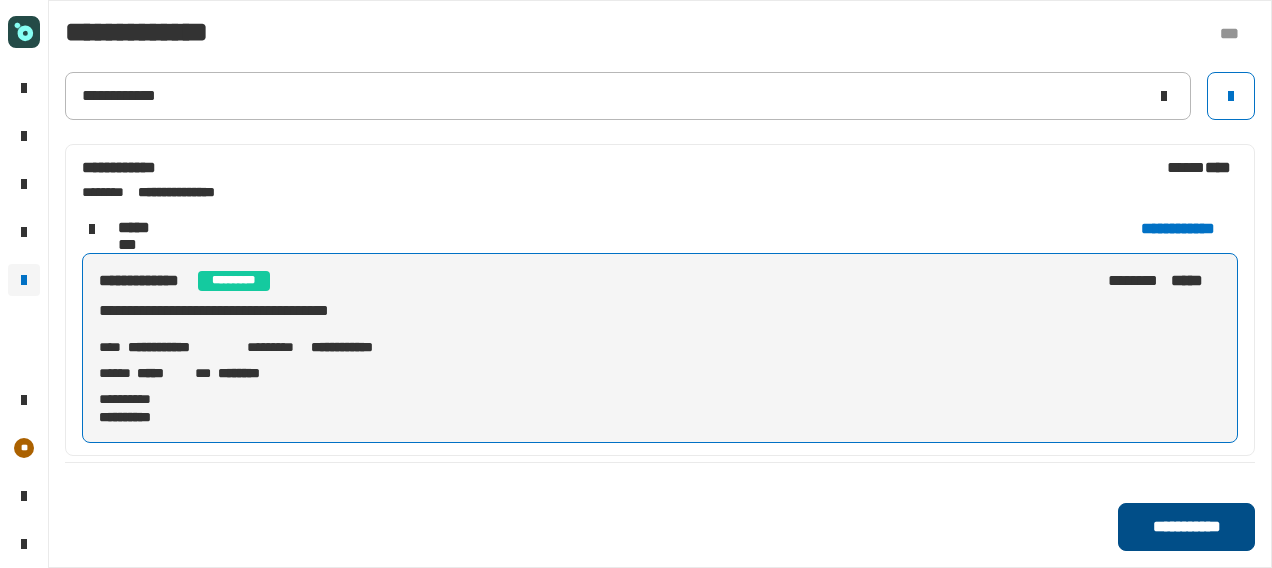 click on "**********" 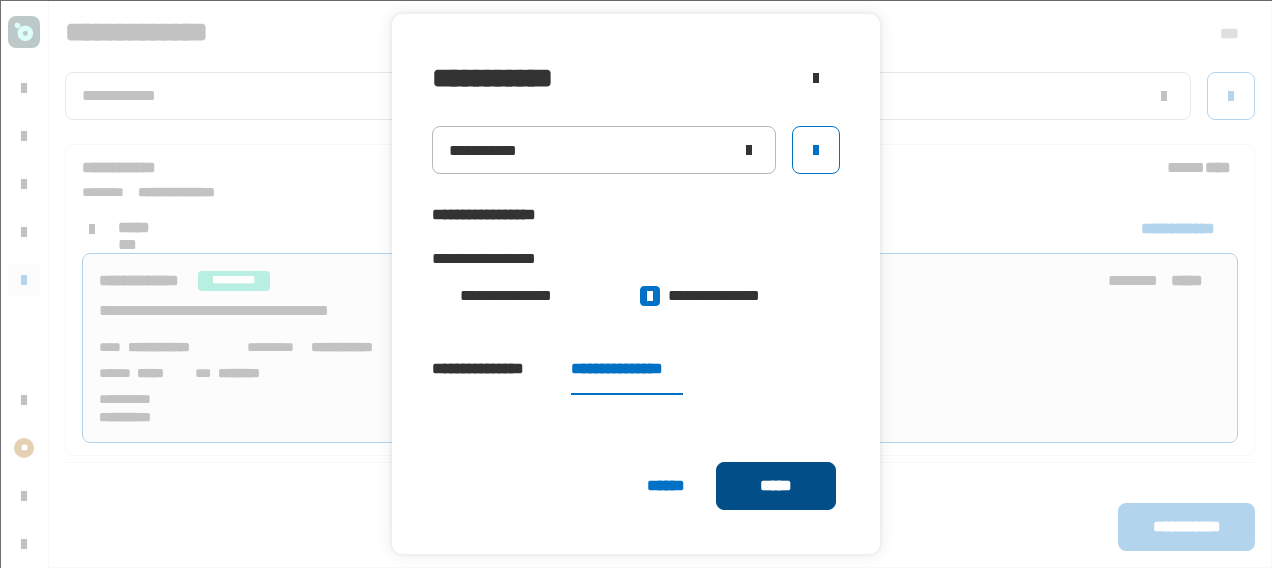 click on "*****" 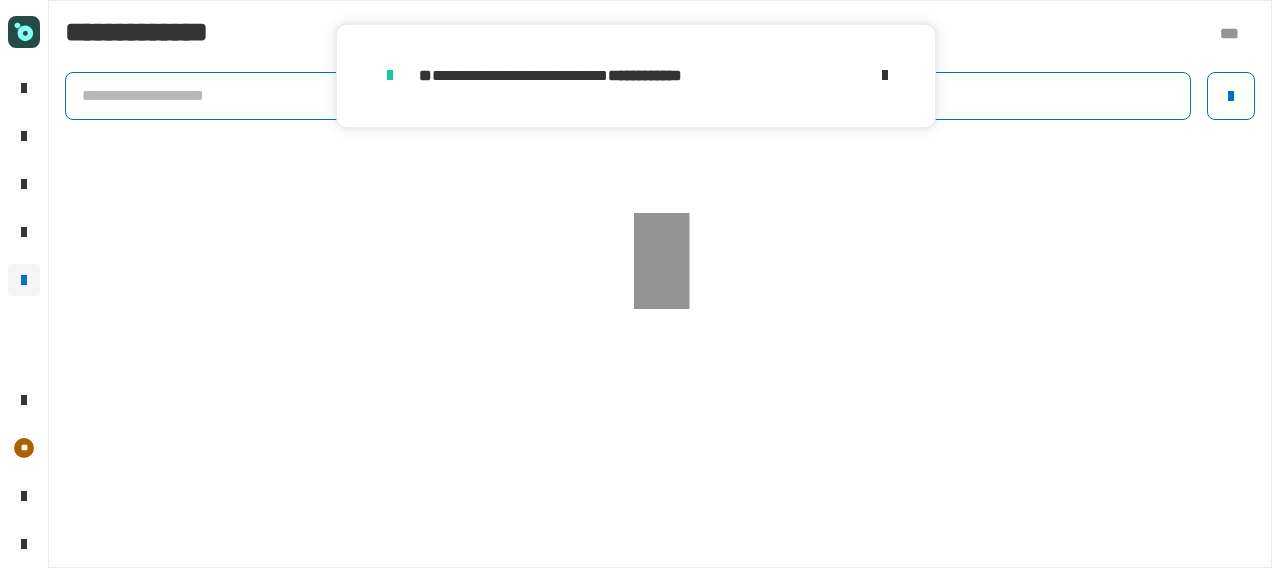 click 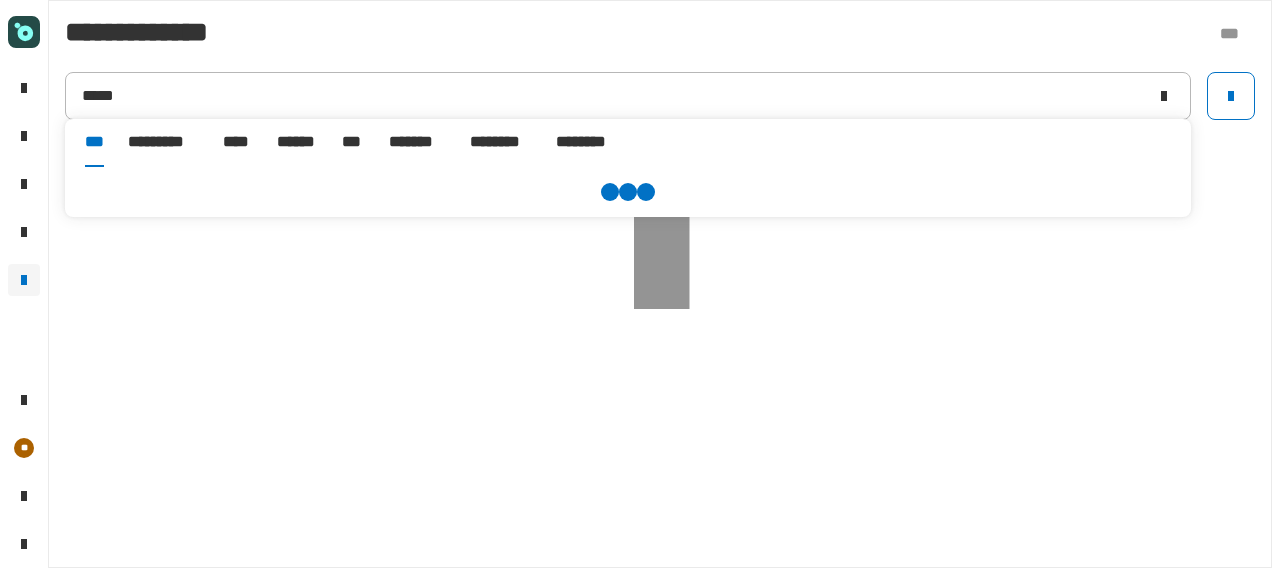 click on "******" at bounding box center (297, 142) 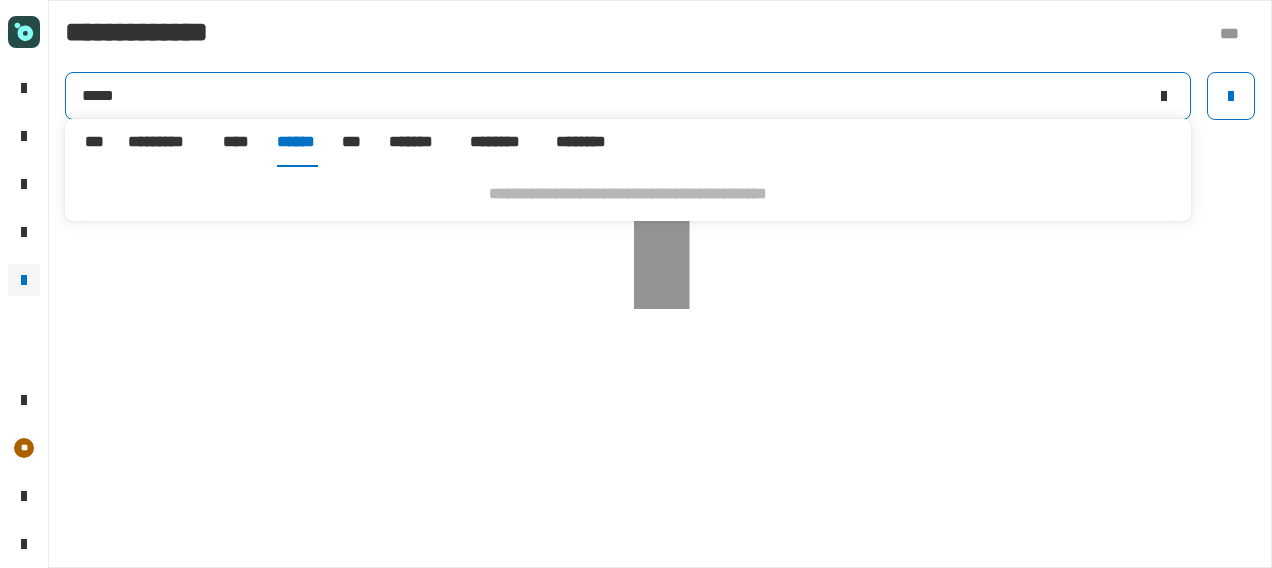 click on "*****" 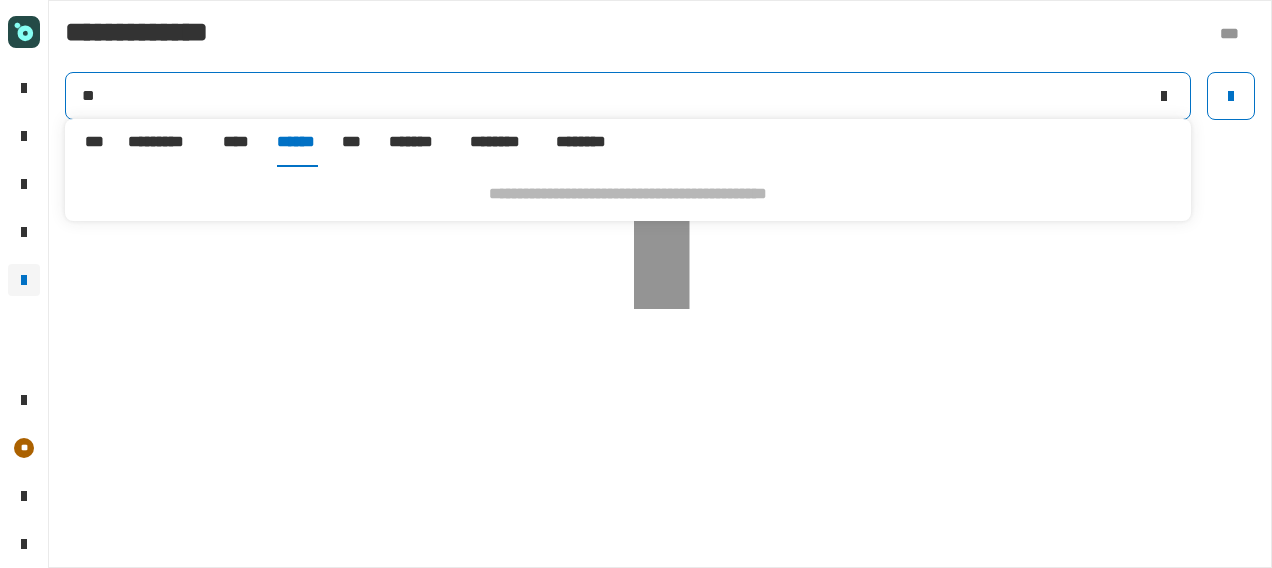 type on "*" 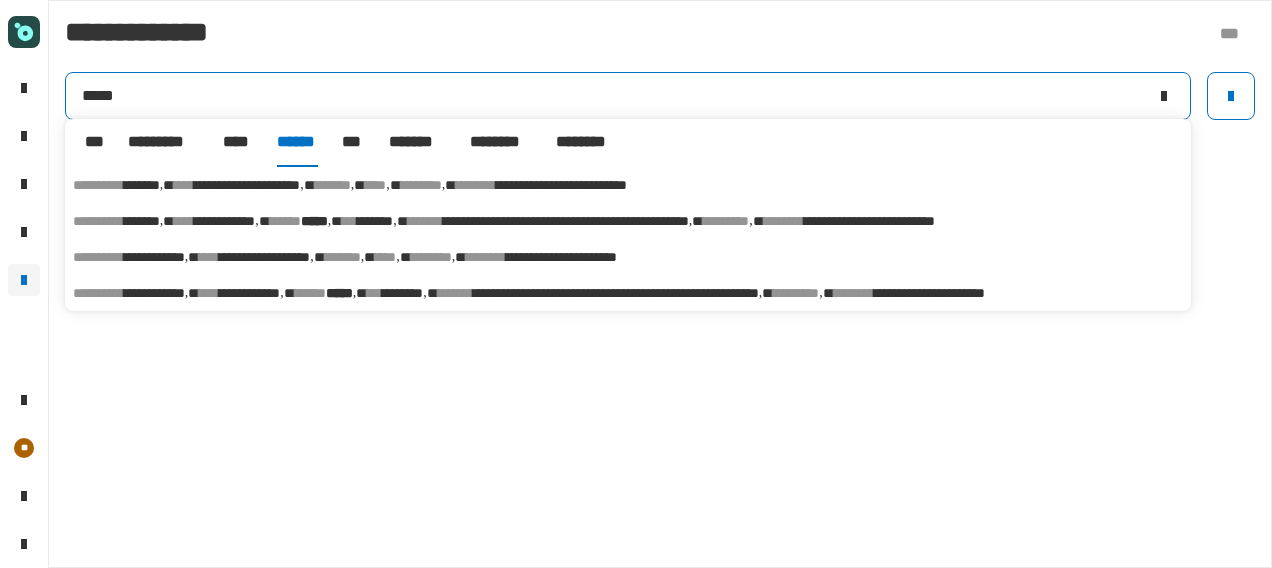type on "*****" 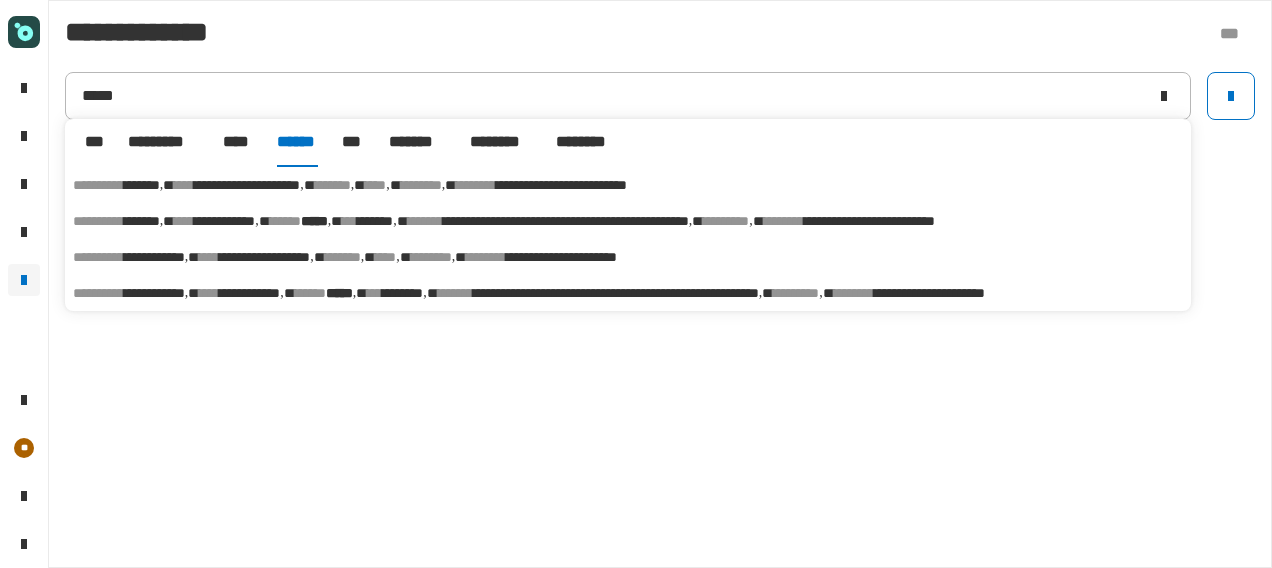 click on "[FIRST] [LAST] [MIDDLE] [LAST] [LAST] [NUMBER] [STREET] [CITY] [STATE] [POSTAL_CODE] [COUNTRY] [COORDINATES] [COORDINATES]" at bounding box center [628, 293] 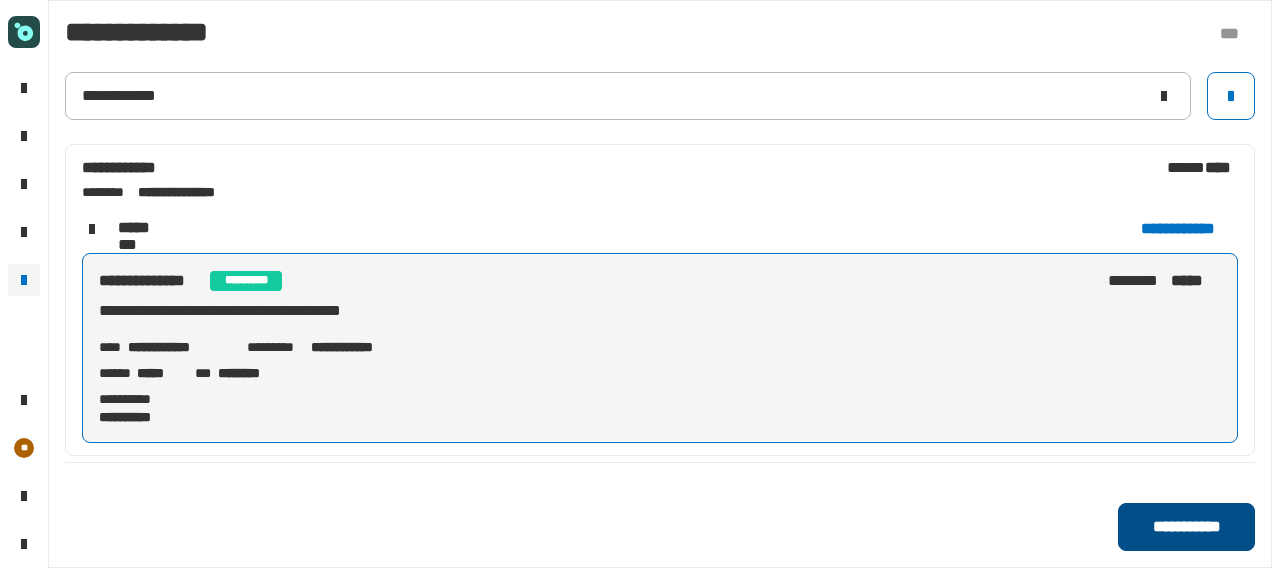 click on "**********" 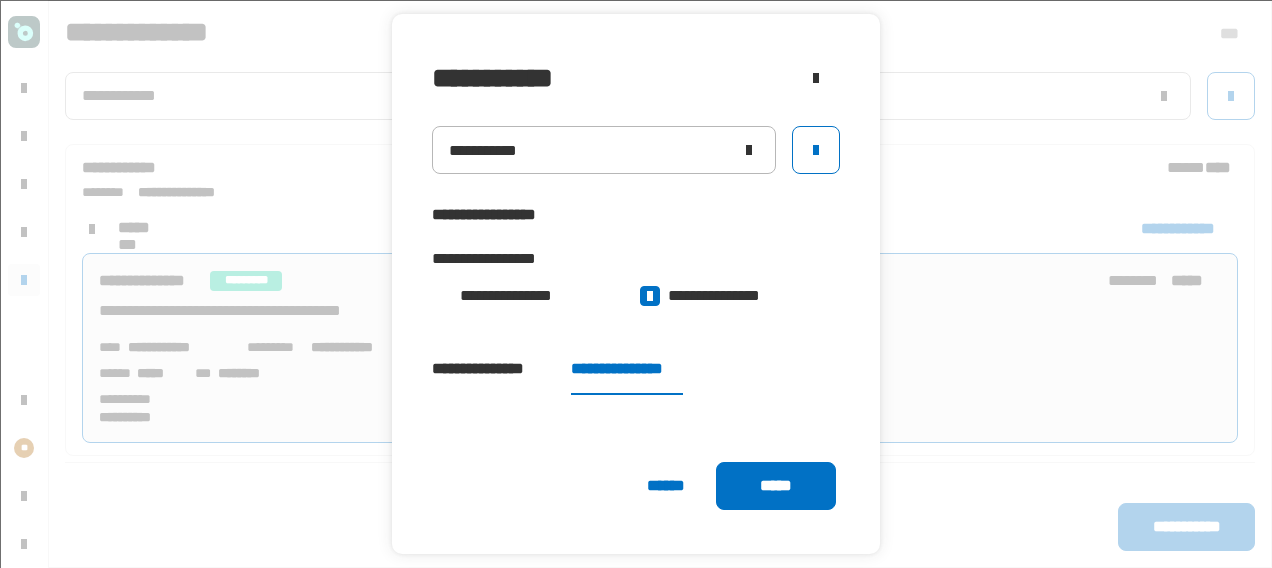 scroll, scrollTop: 176, scrollLeft: 0, axis: vertical 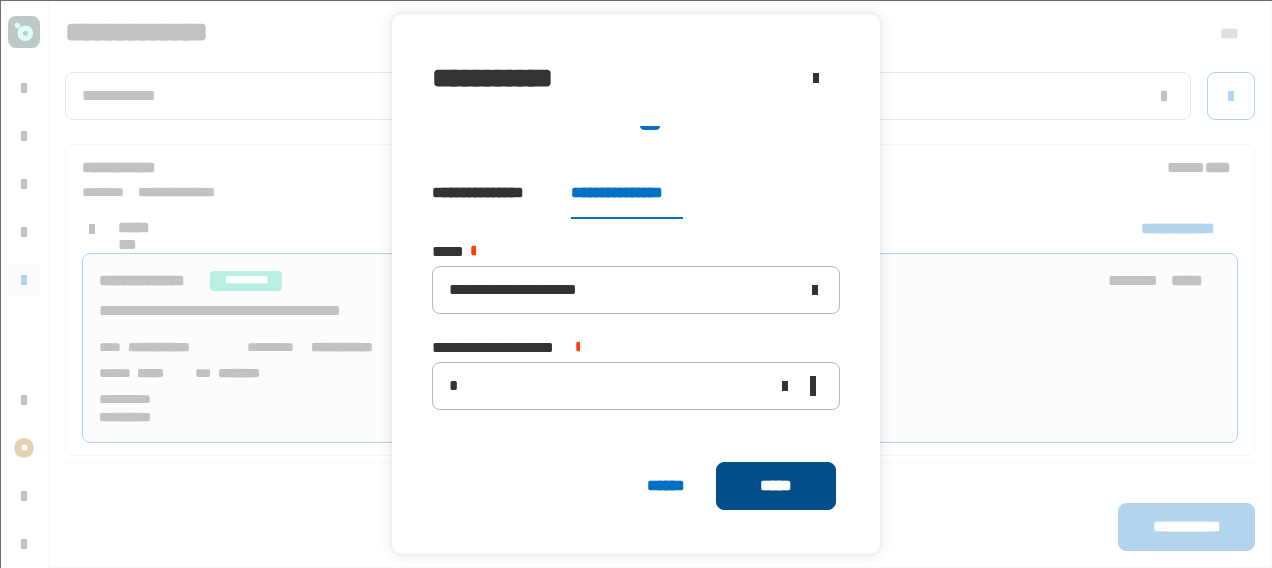 click on "*****" 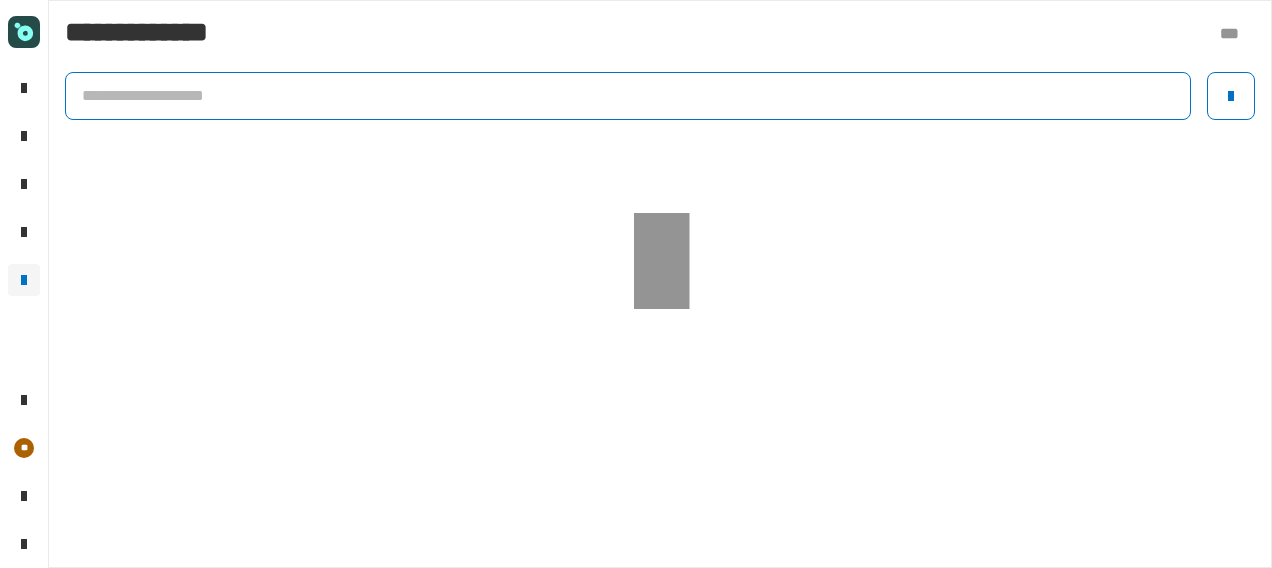 click 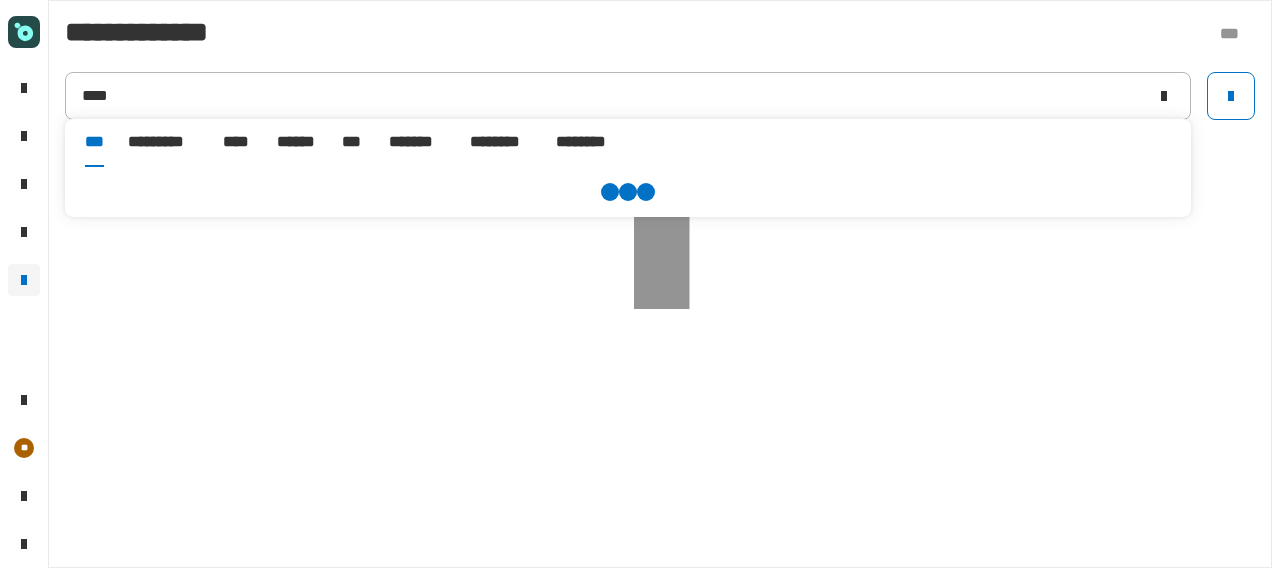 click on "******" at bounding box center (297, 142) 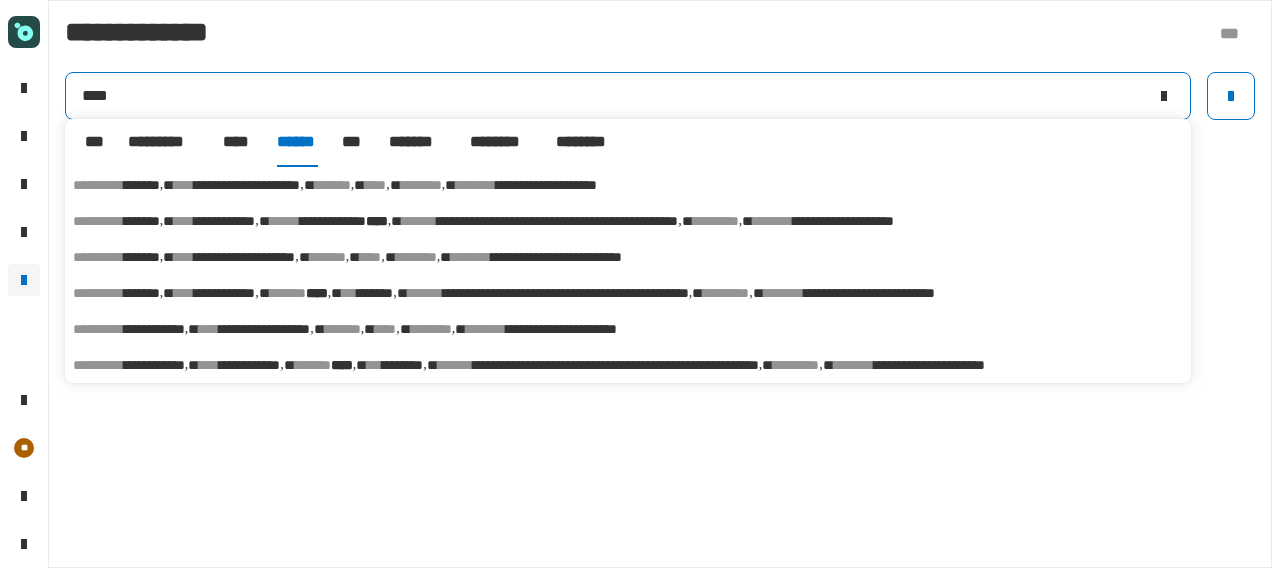 click on "****" 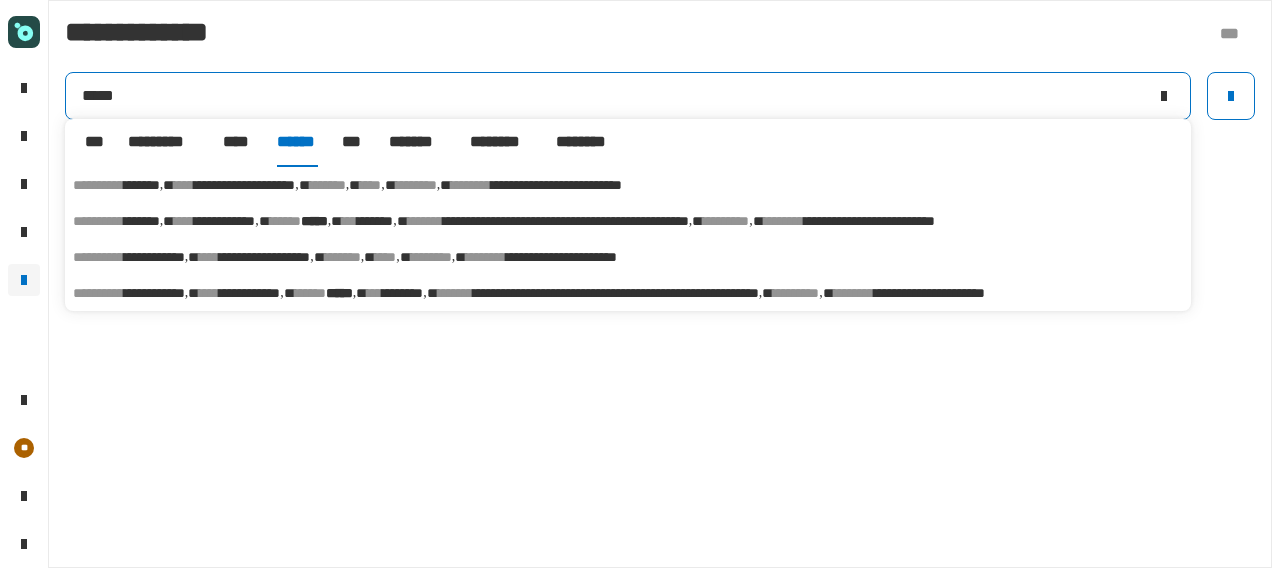 type on "*****" 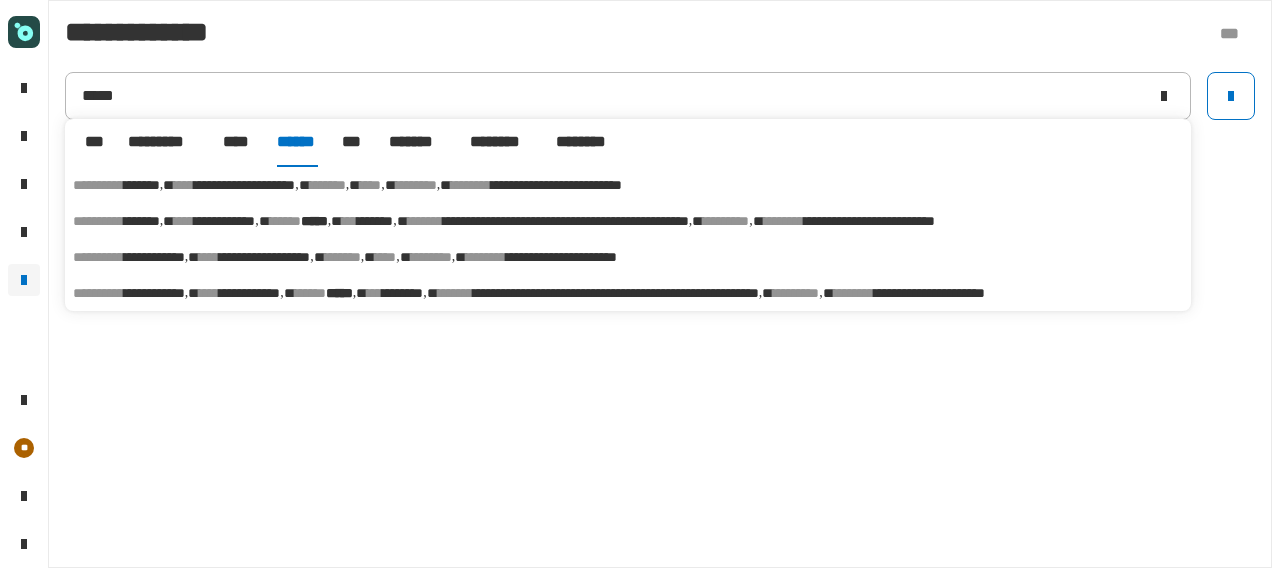 click on "[FIRST] [LAST] [MIDDLE] [LAST] [LAST] [NUMBER] [STREET] [CITY] [STATE] [POSTAL_CODE] [COUNTRY] [COORDINATES] [COORDINATES]" at bounding box center (628, 293) 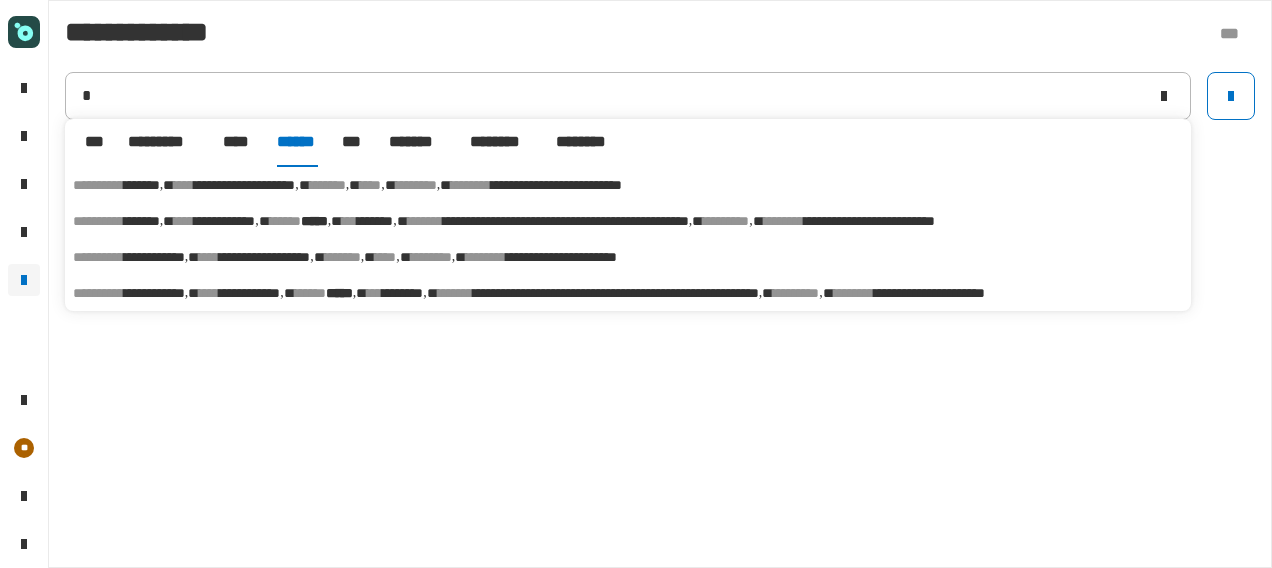 type on "**********" 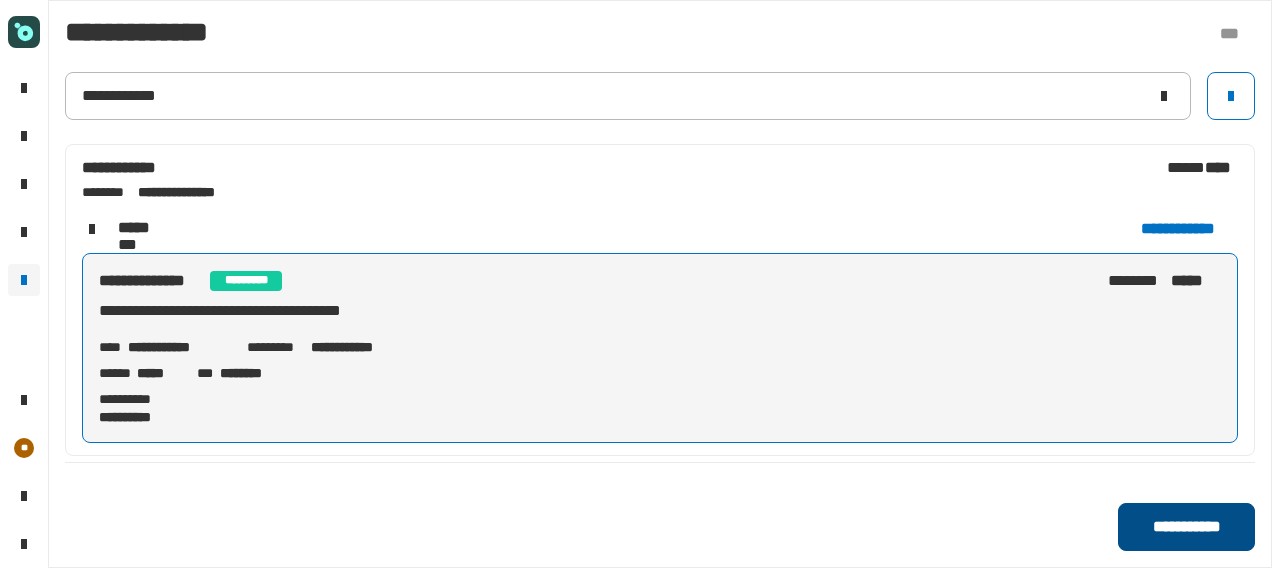 click on "**********" 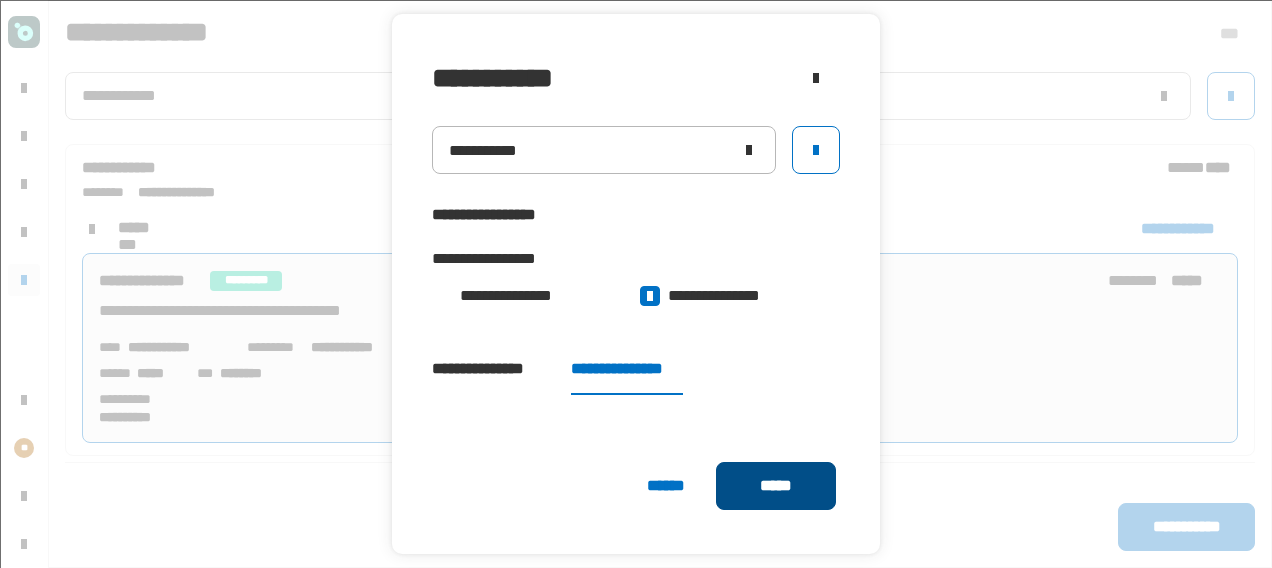 click on "*****" 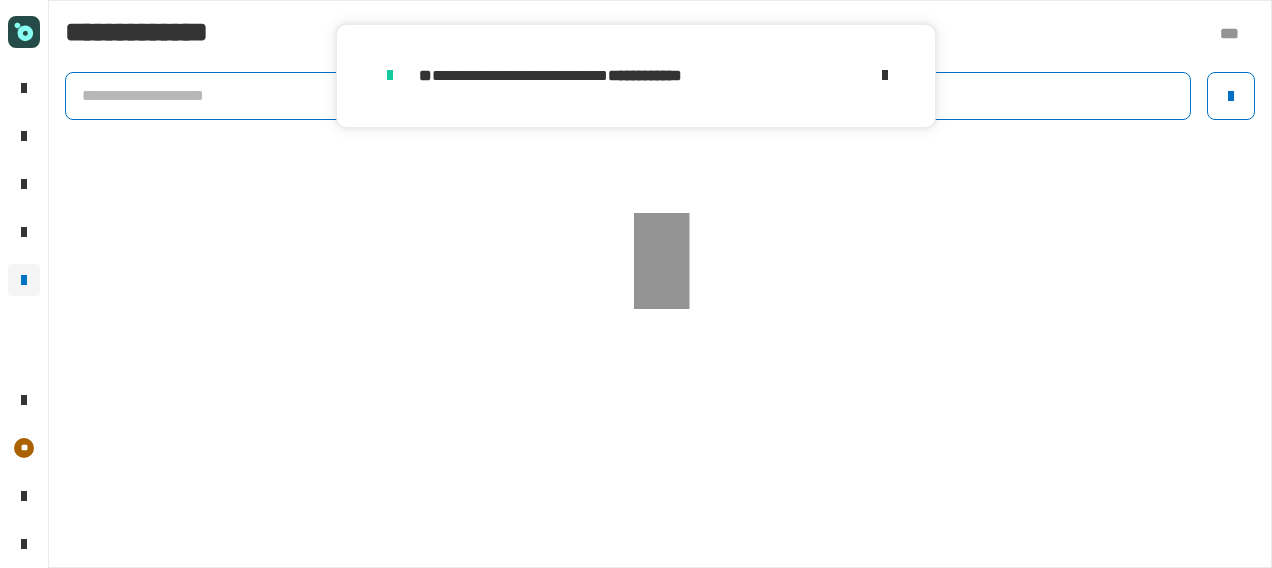 click 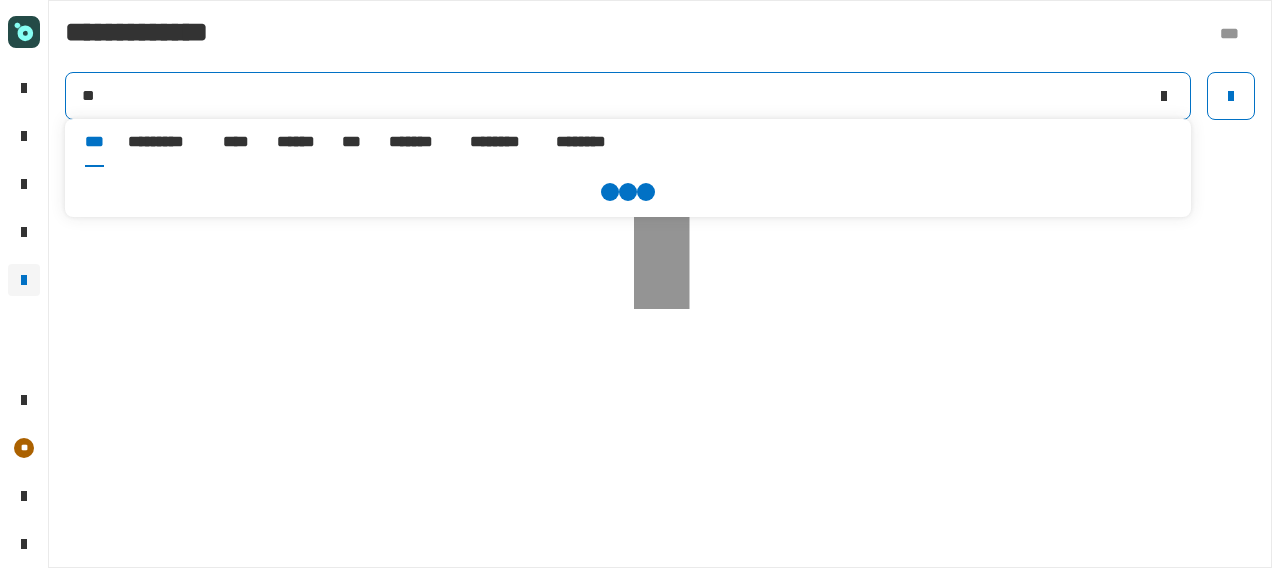 type on "*" 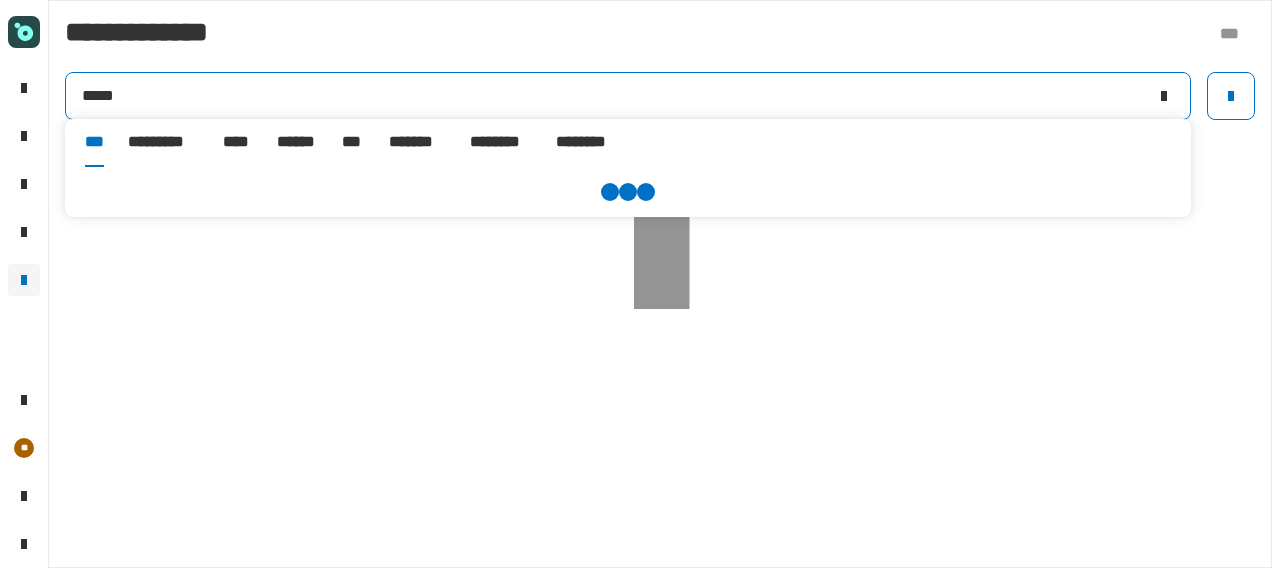 type on "*****" 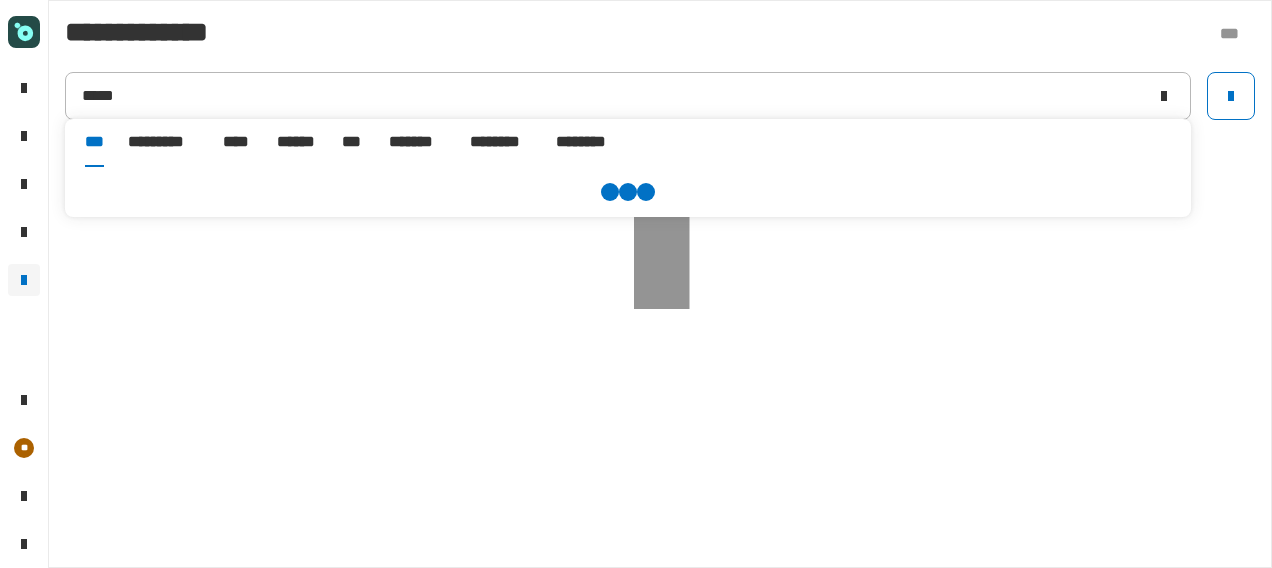 click on "******" at bounding box center (297, 142) 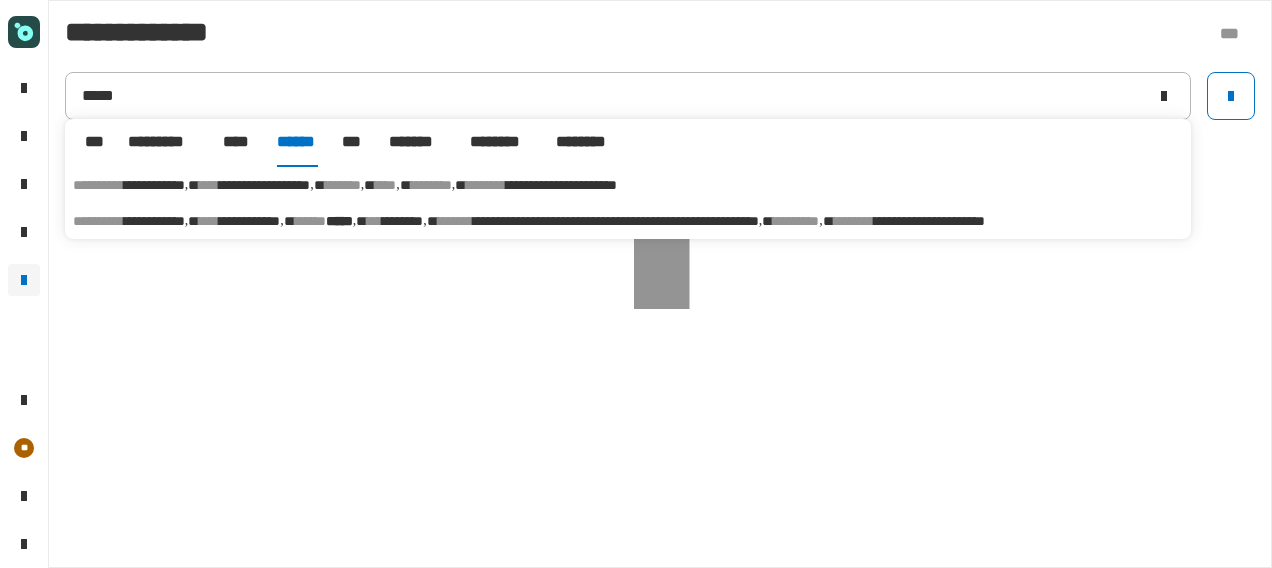 click on "[FIRST] [LAST] [MIDDLE] [LAST] [LAST] [NUMBER] [STREET] [CITY] [STATE] [POSTAL_CODE] [COUNTRY] [COORDINATES] [COORDINATES]" at bounding box center (628, 221) 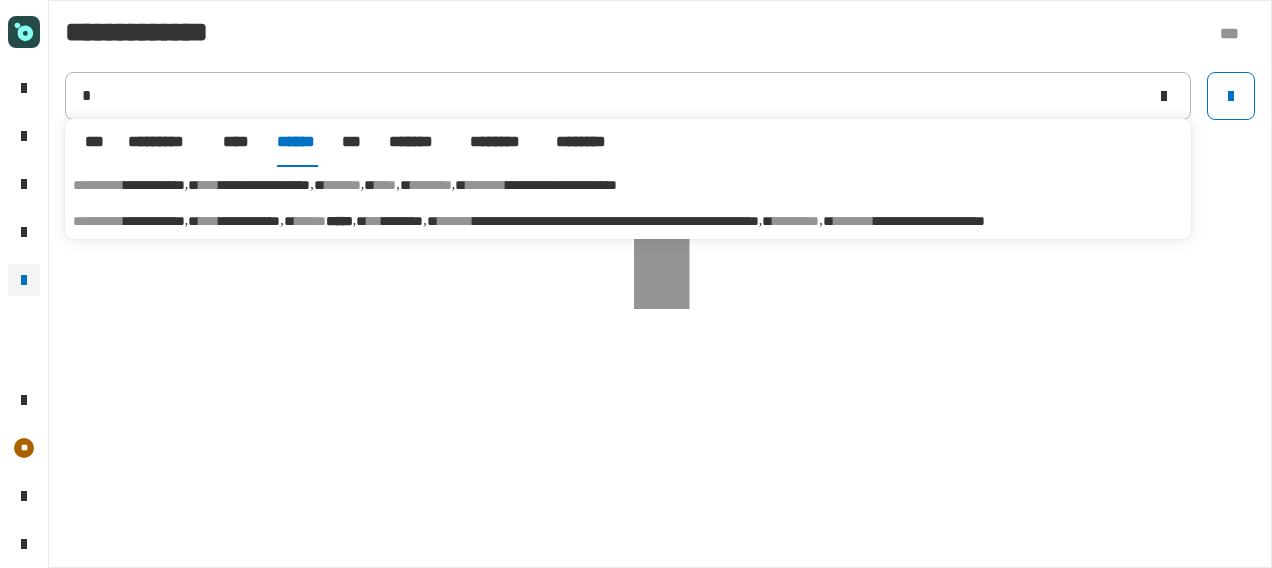 type on "**********" 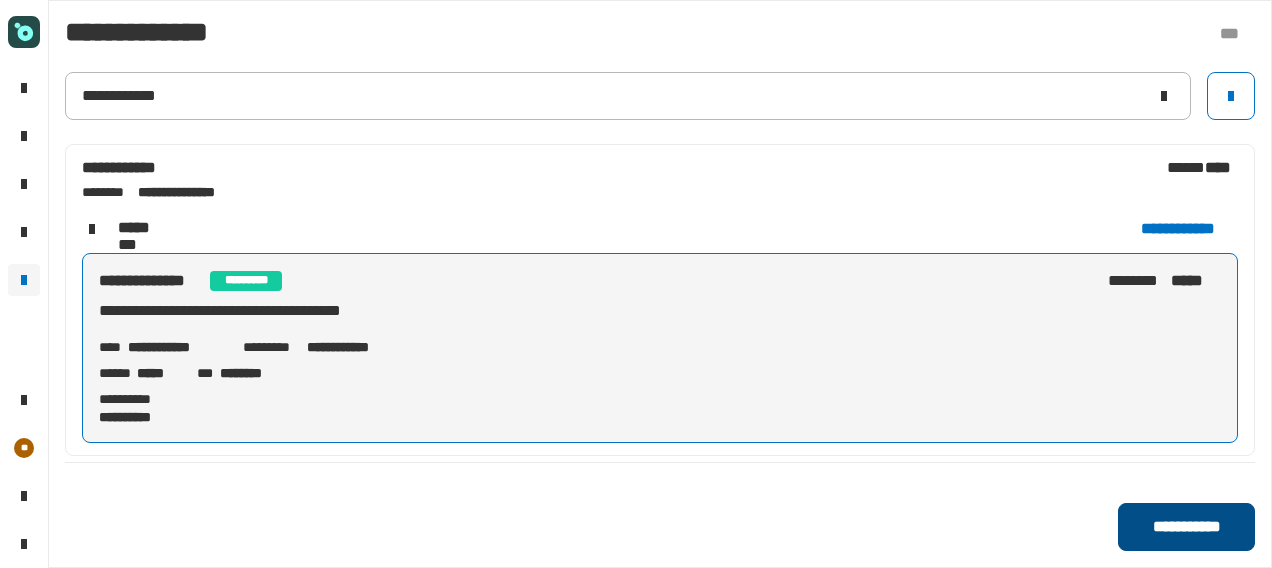 click on "**********" 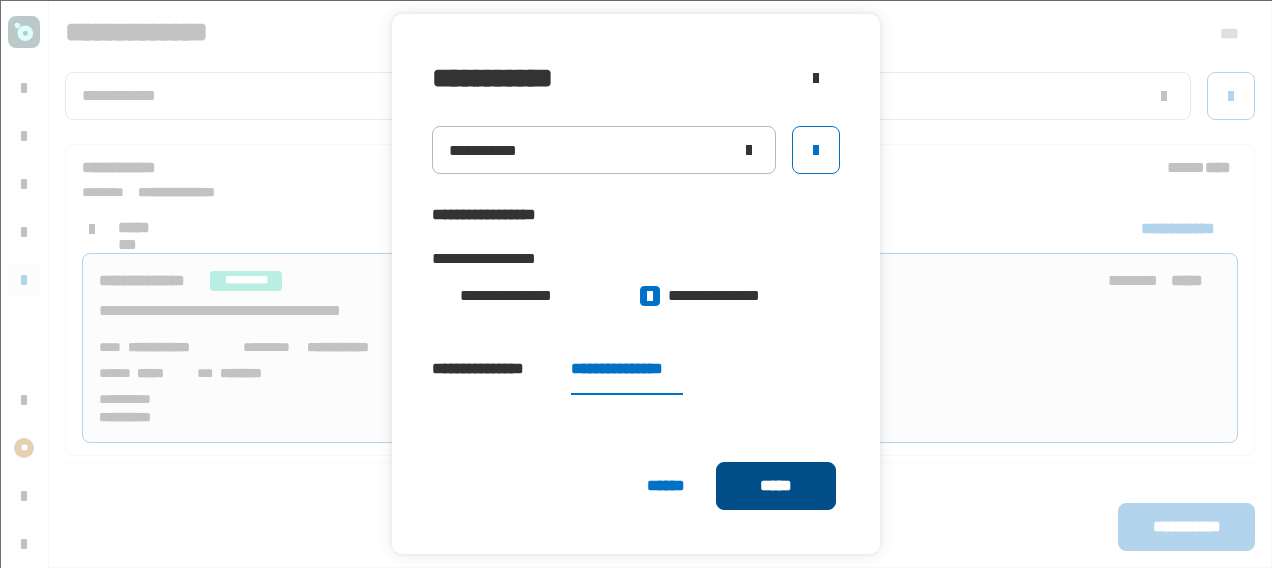 click on "*****" 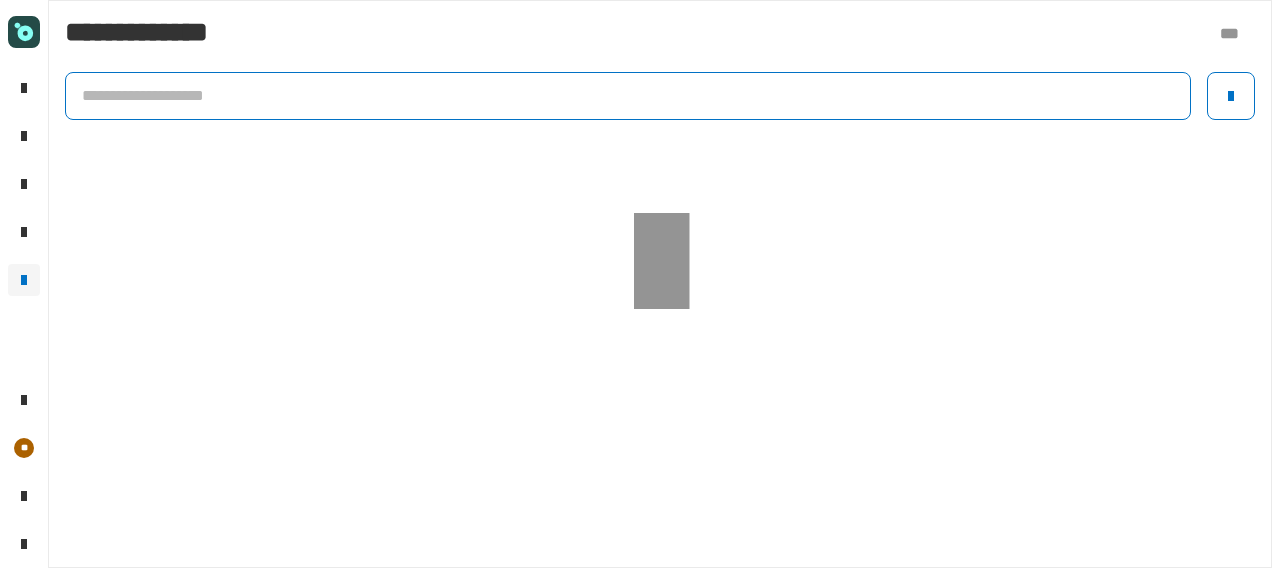 click 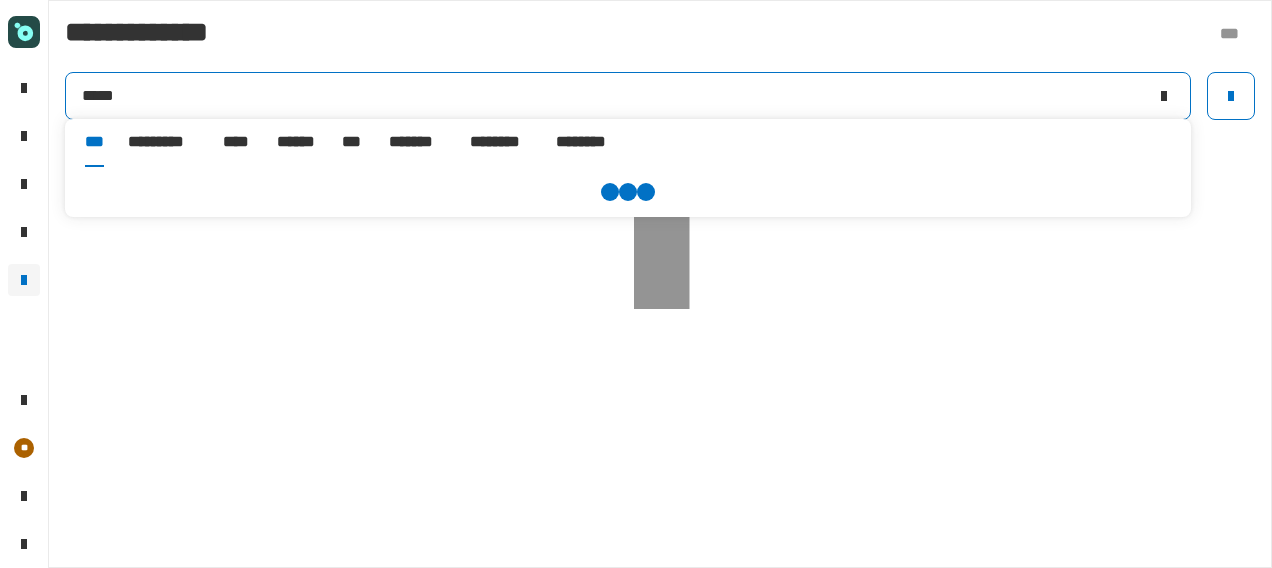 type on "*****" 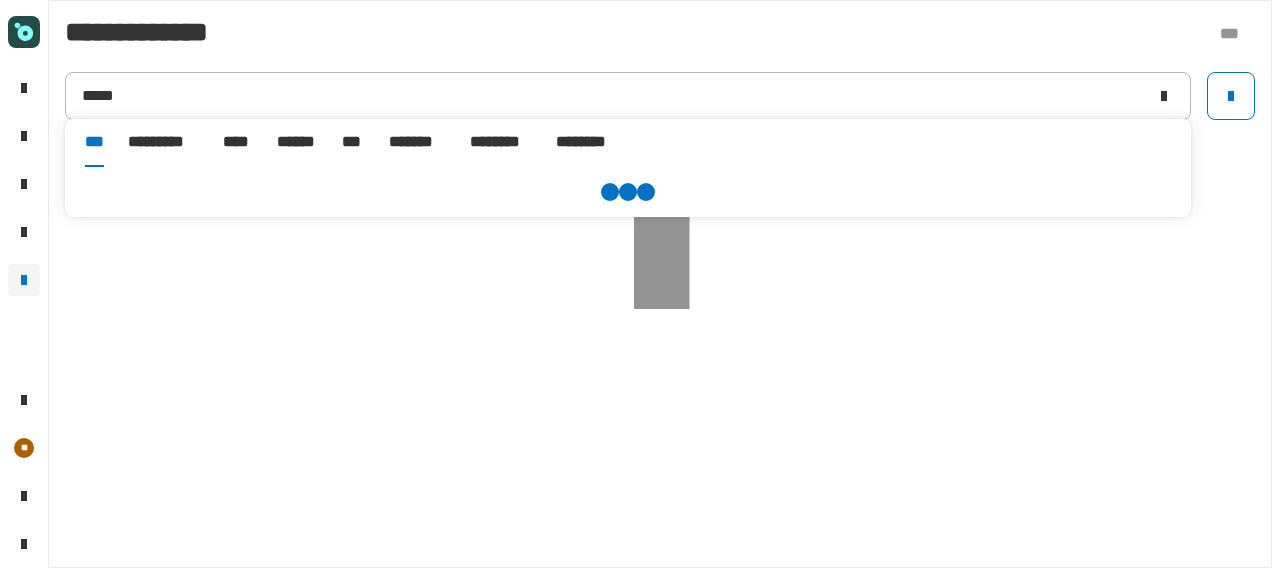 click on "******" at bounding box center (297, 142) 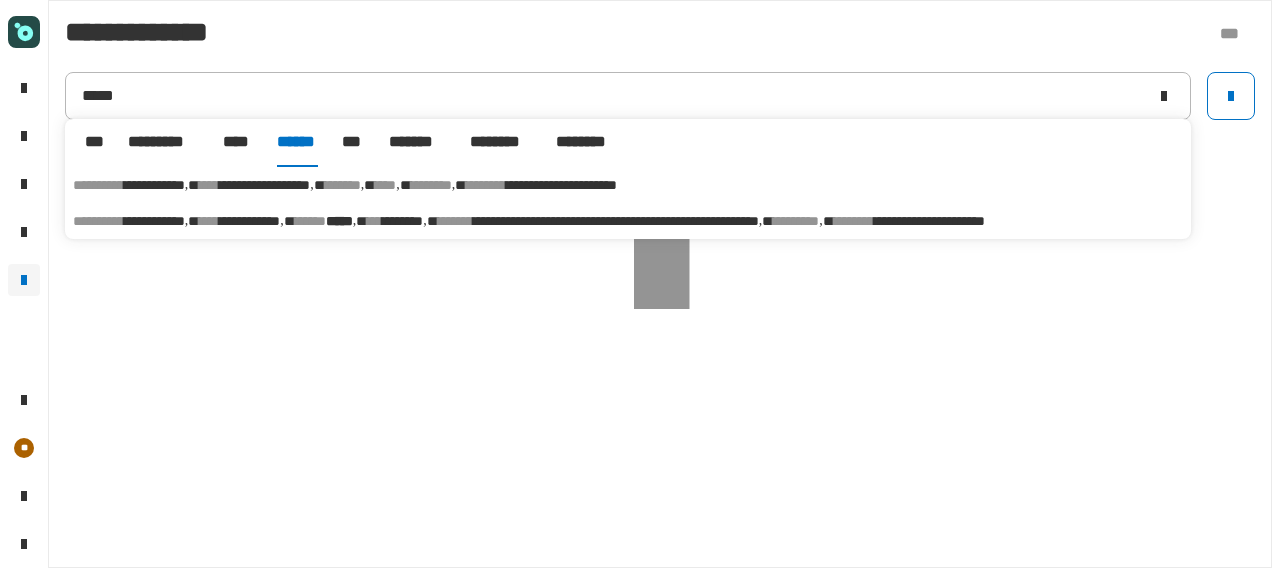 click on "[FIRST] [LAST] [MIDDLE] [LAST] [LAST] [NUMBER] [STREET] [CITY] [STATE] [POSTAL_CODE] [COUNTRY] [COORDINATES] [COORDINATES]" at bounding box center [628, 221] 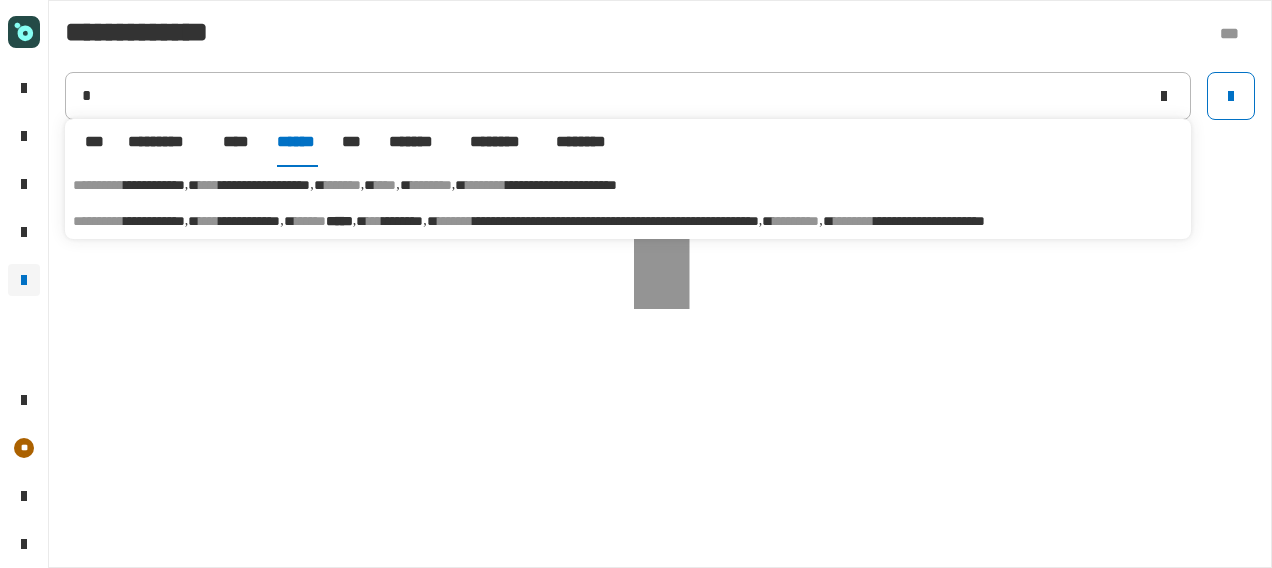 type on "**********" 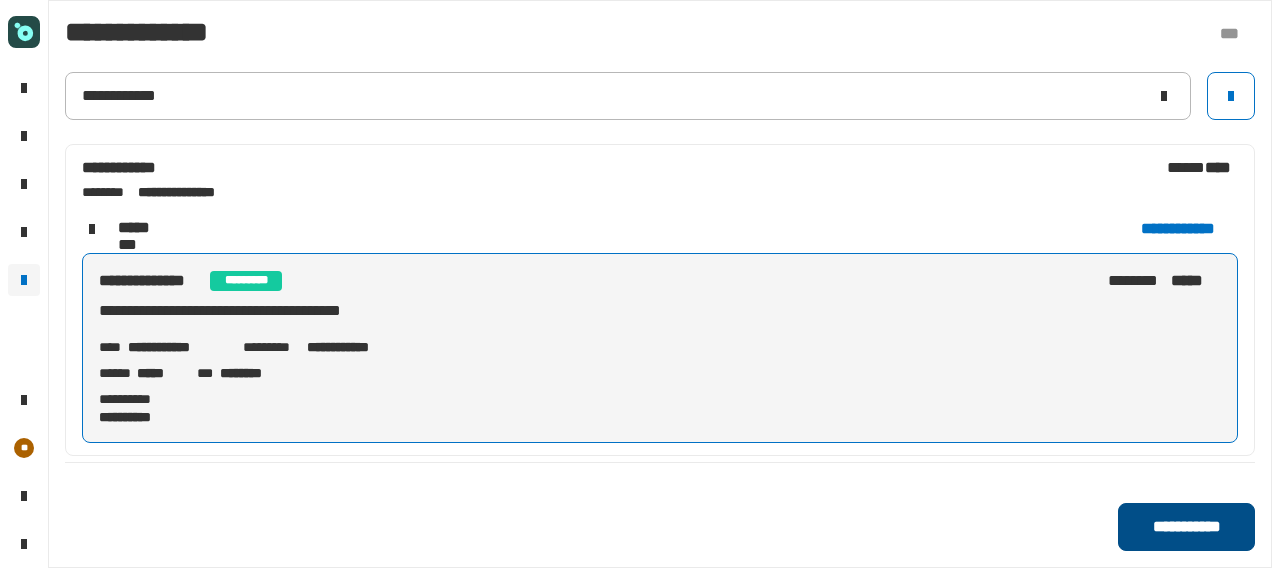 click on "**********" 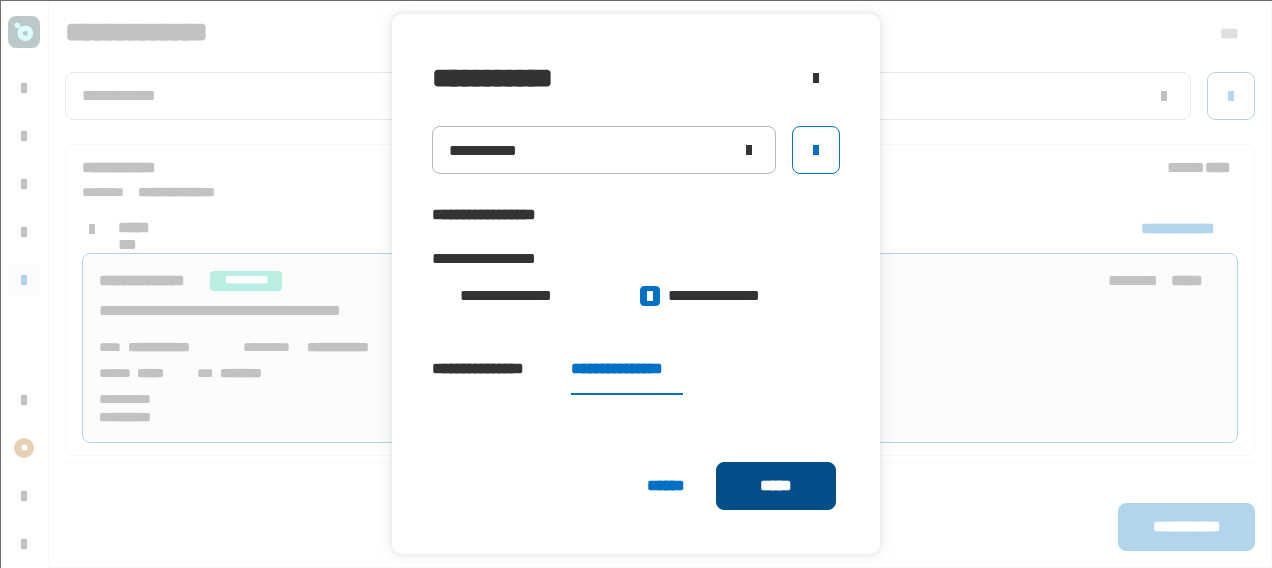 click on "*****" 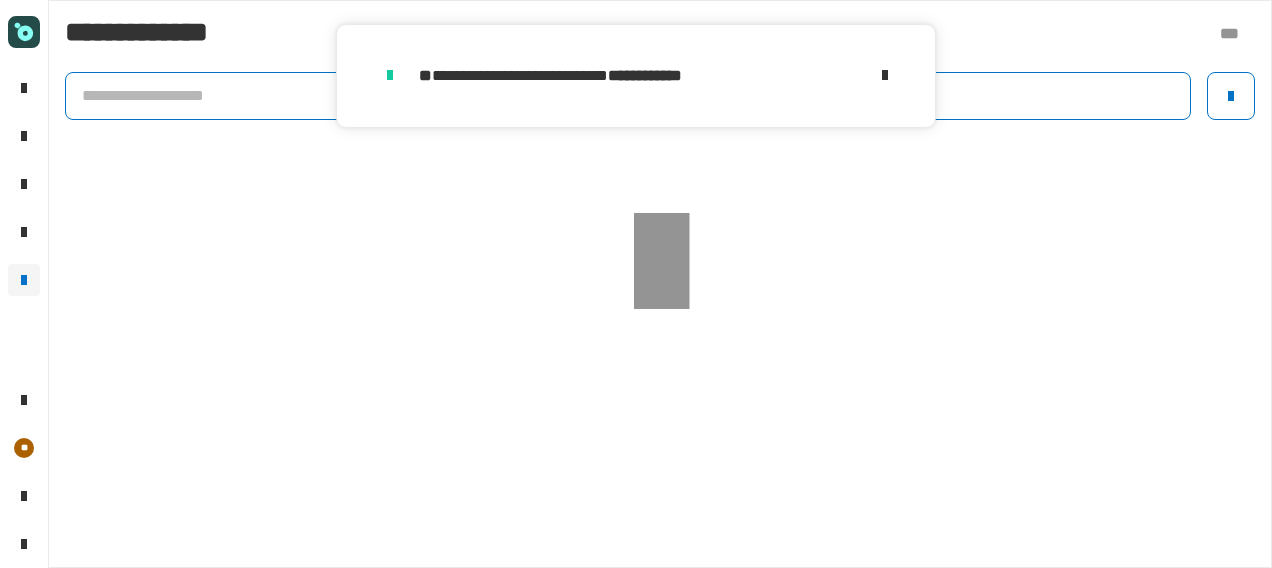 click 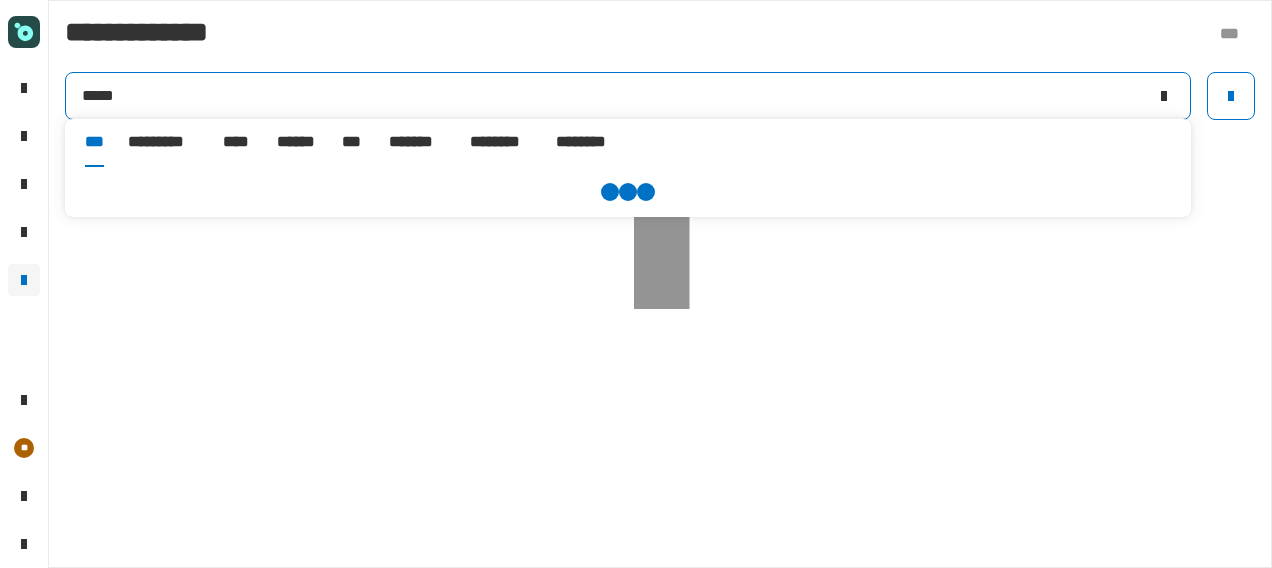 type on "*****" 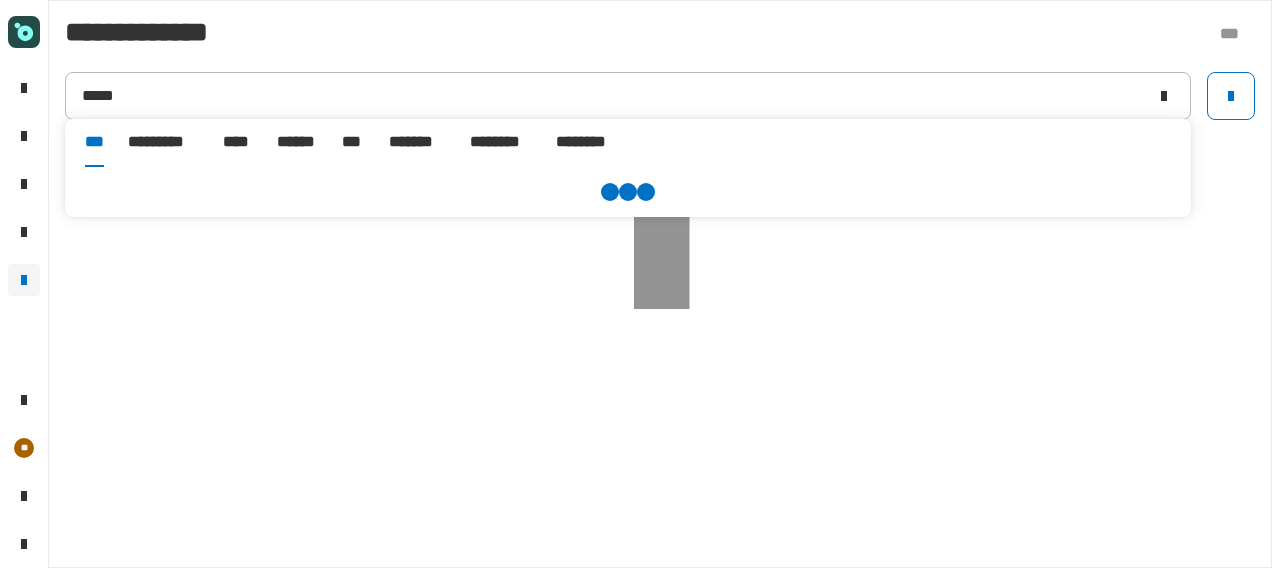 click on "******" at bounding box center (297, 142) 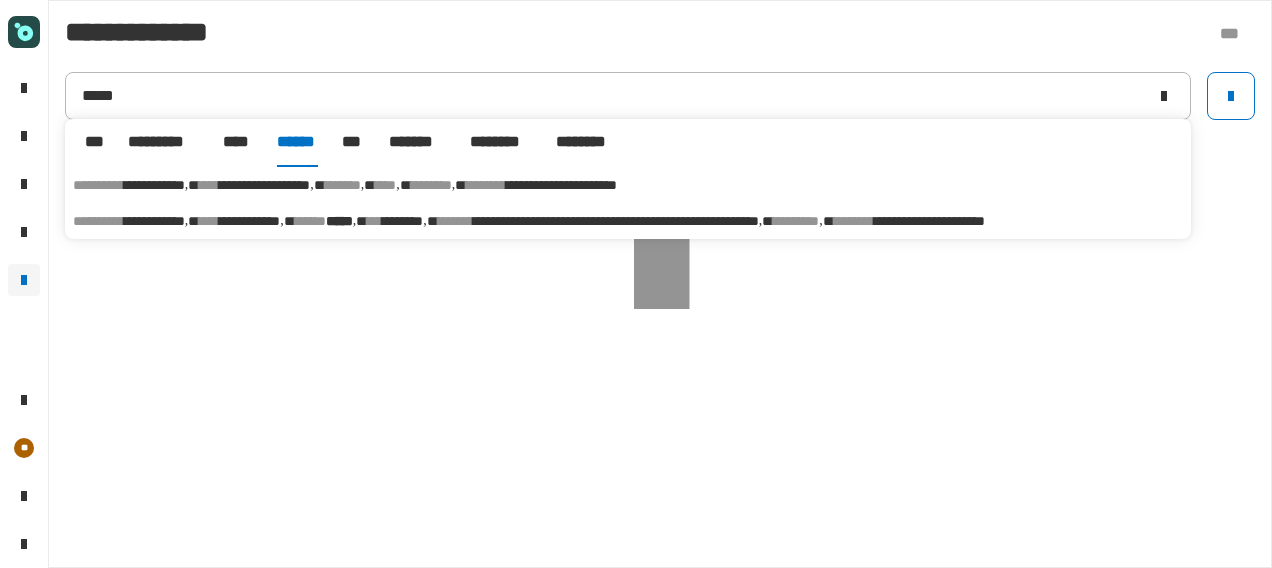 click on "[FIRST] [LAST] [MIDDLE] [LAST] [LAST] [NUMBER] [STREET] [CITY] [STATE] [POSTAL_CODE] [COUNTRY] [COORDINATES] [COORDINATES]" at bounding box center (628, 221) 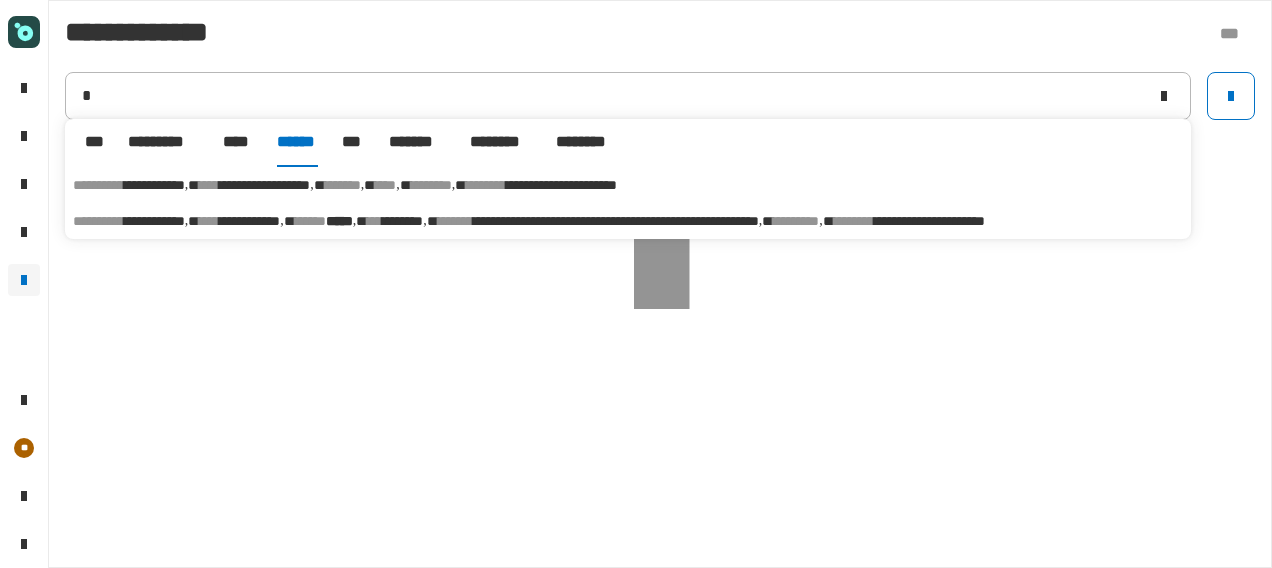 type on "**********" 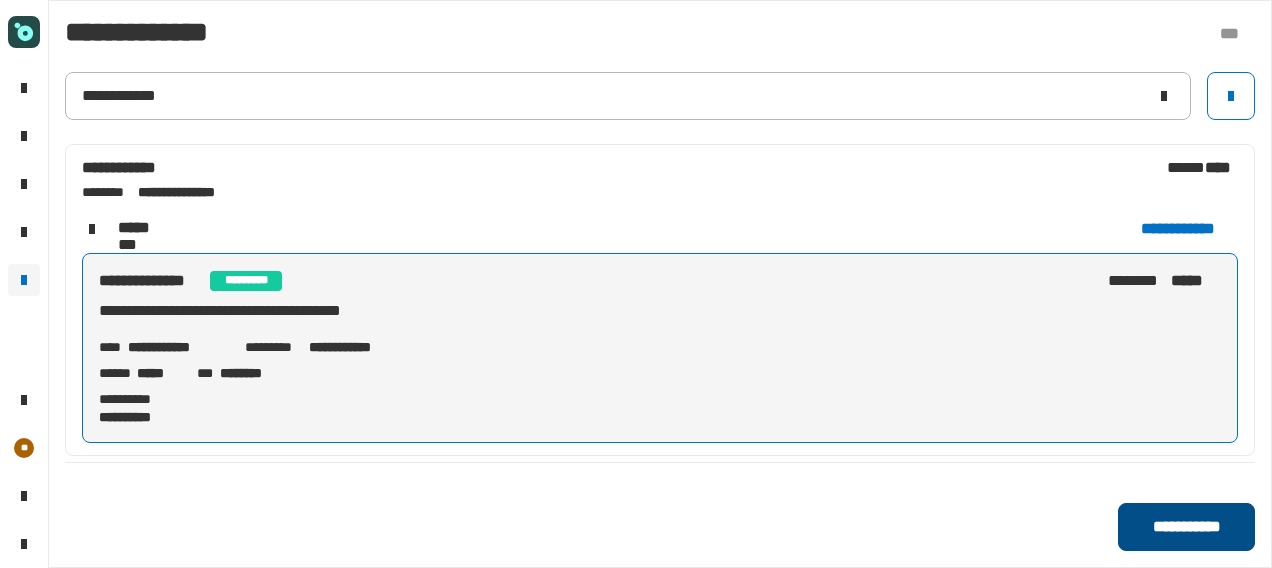 click on "**********" 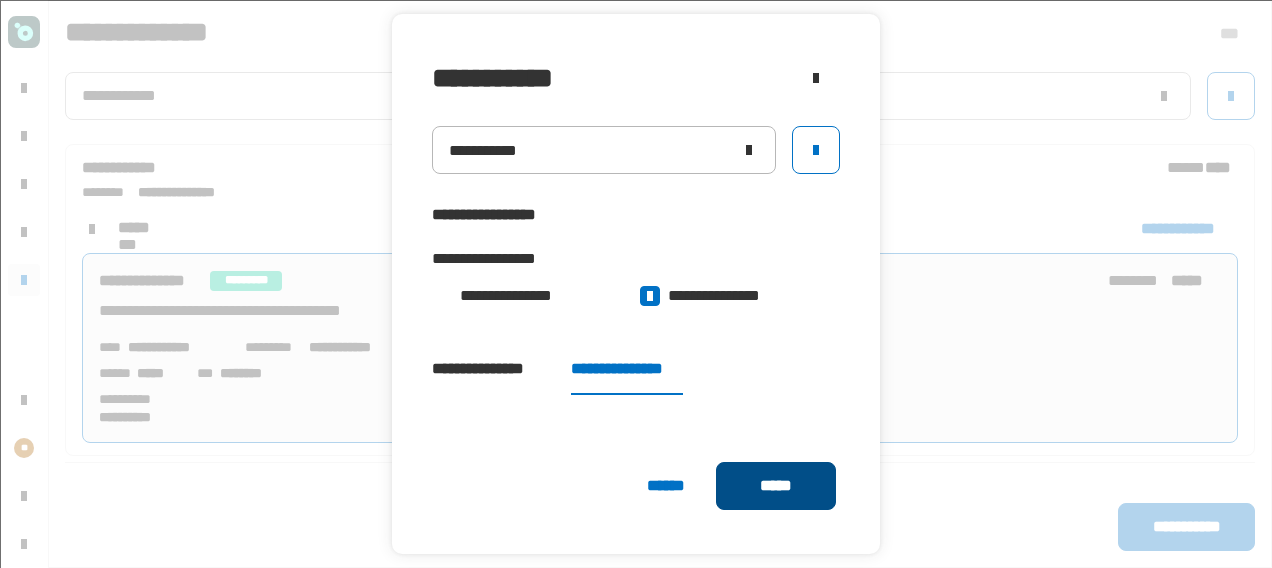 click on "*****" 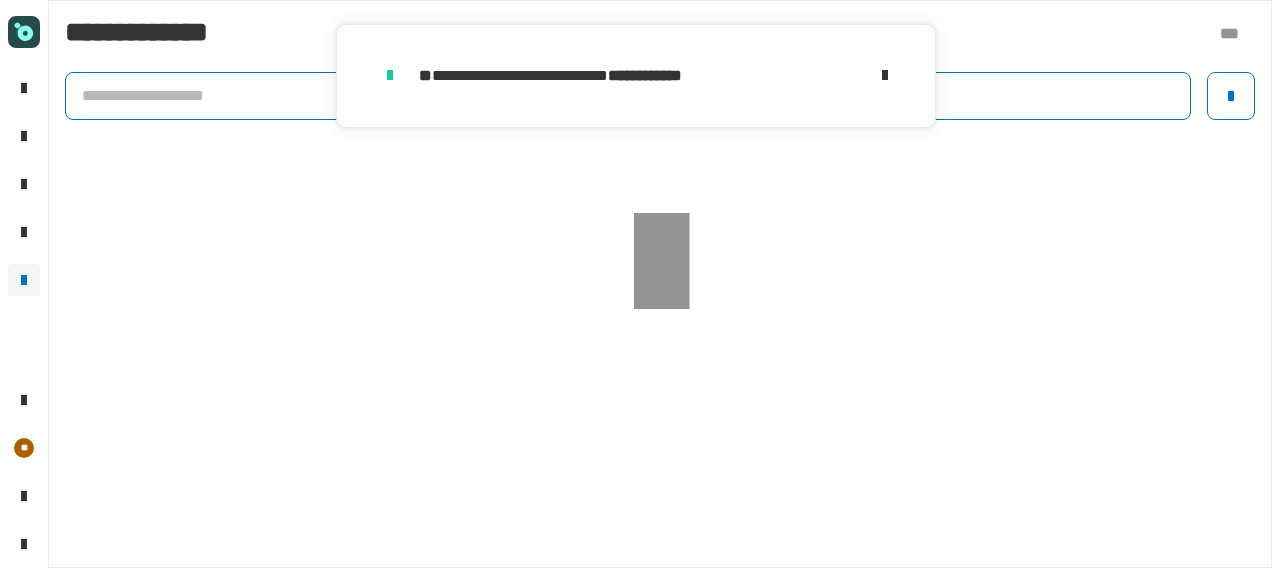 click 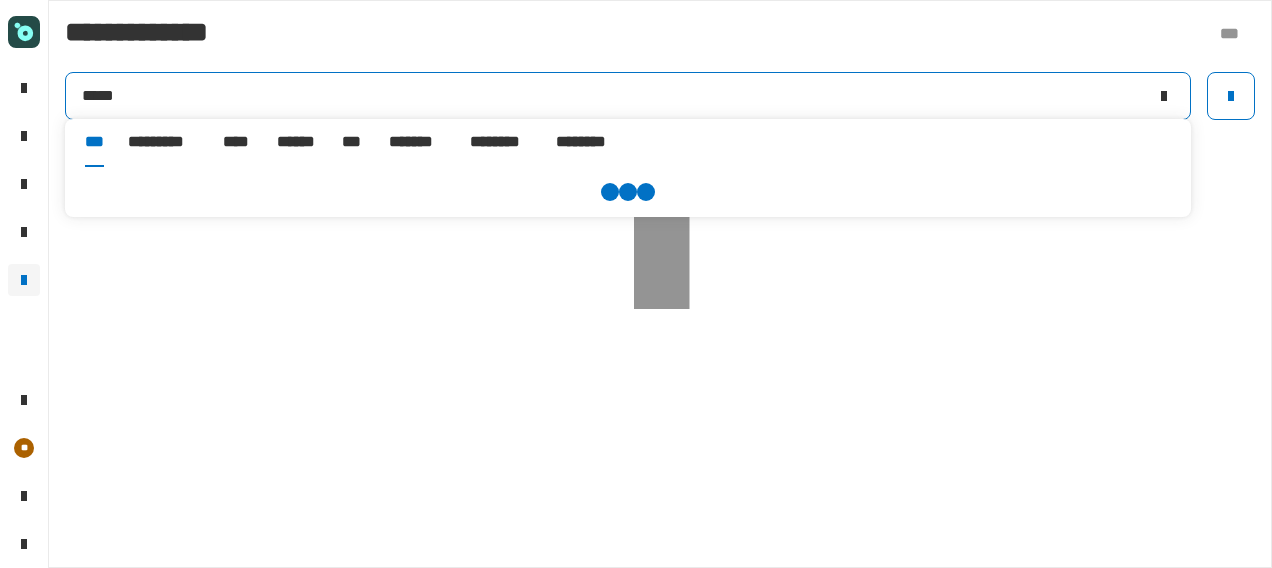 type on "*****" 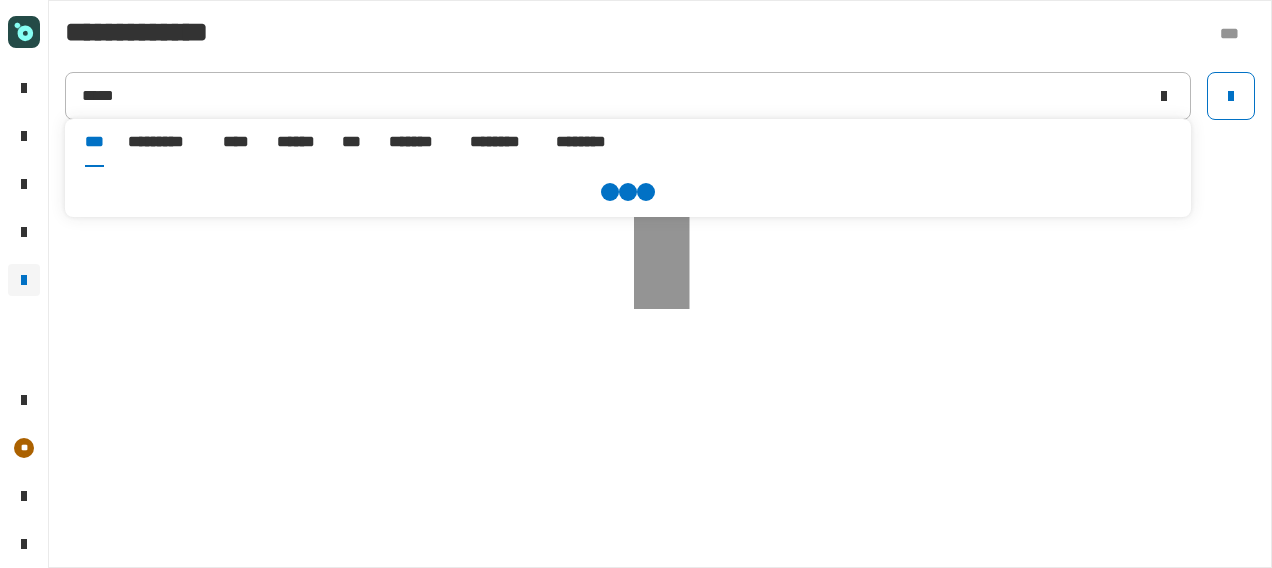 click on "******" at bounding box center (297, 142) 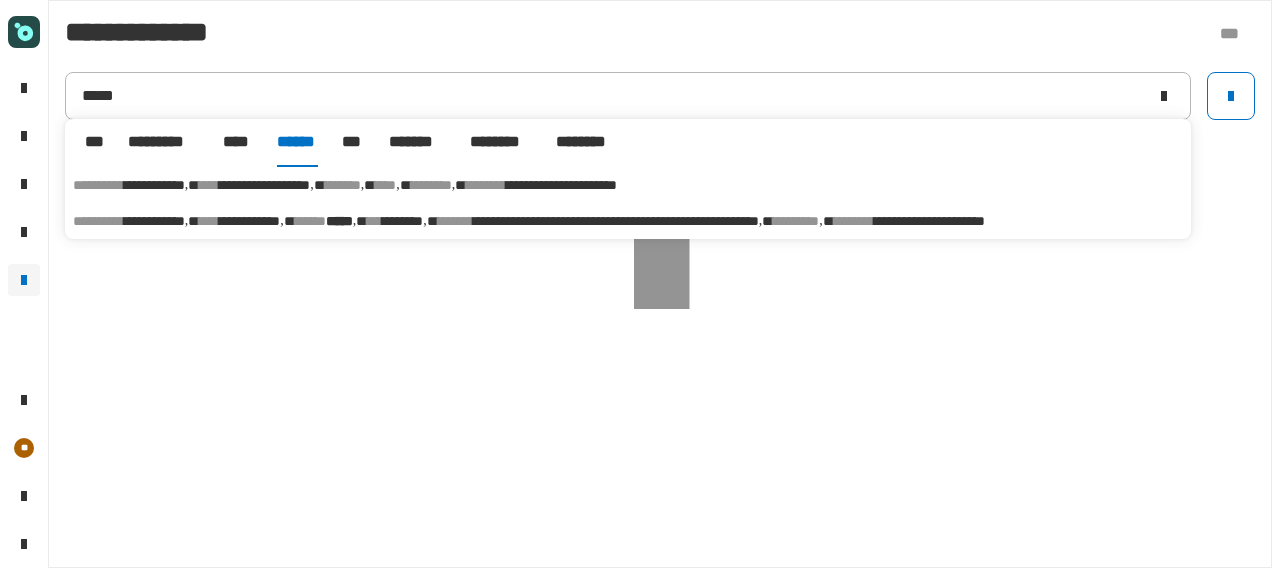 click on "[FIRST] [LAST] [MIDDLE] [LAST] [LAST] [NUMBER] [STREET] [CITY] [STATE] [POSTAL_CODE] [COUNTRY] [COORDINATES] [COORDINATES]" at bounding box center (628, 221) 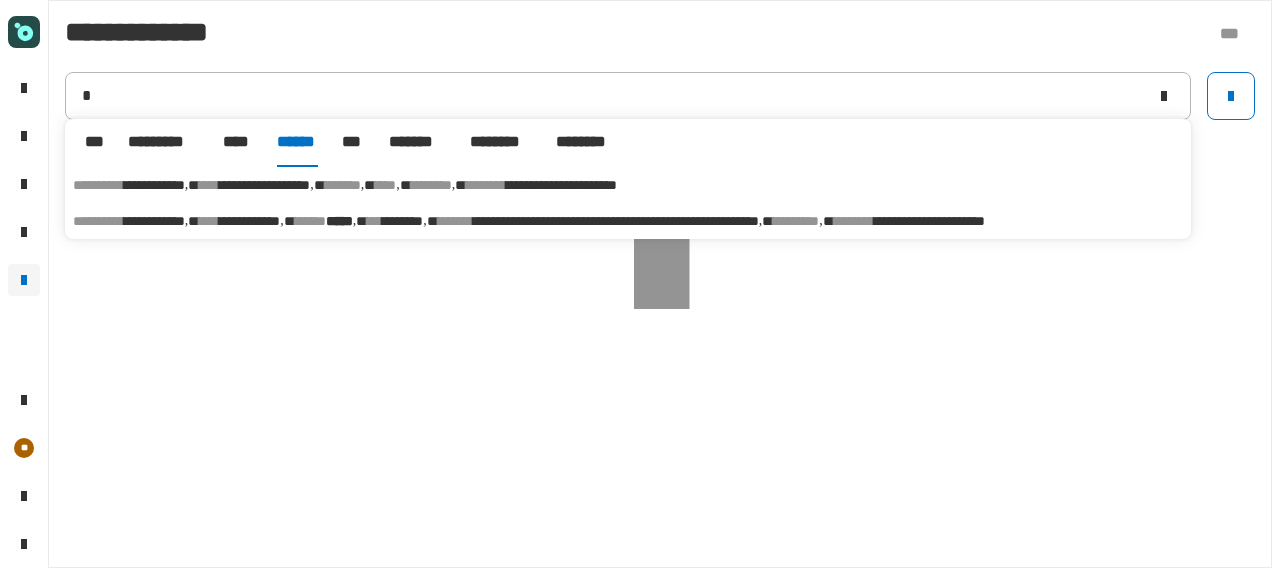 type on "**********" 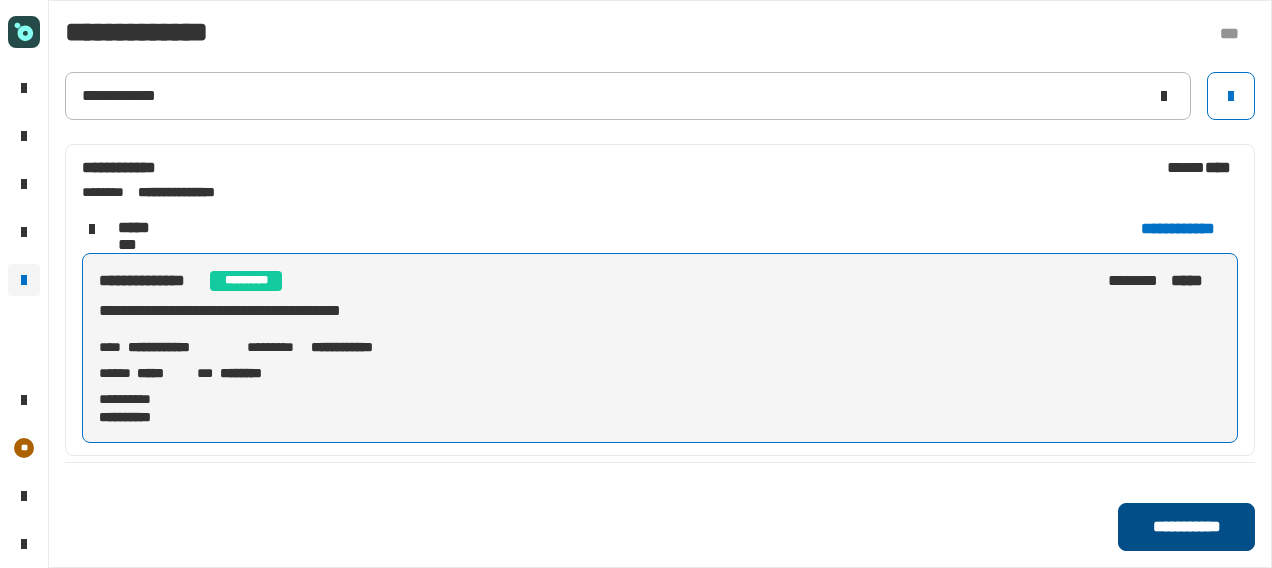 click on "**********" 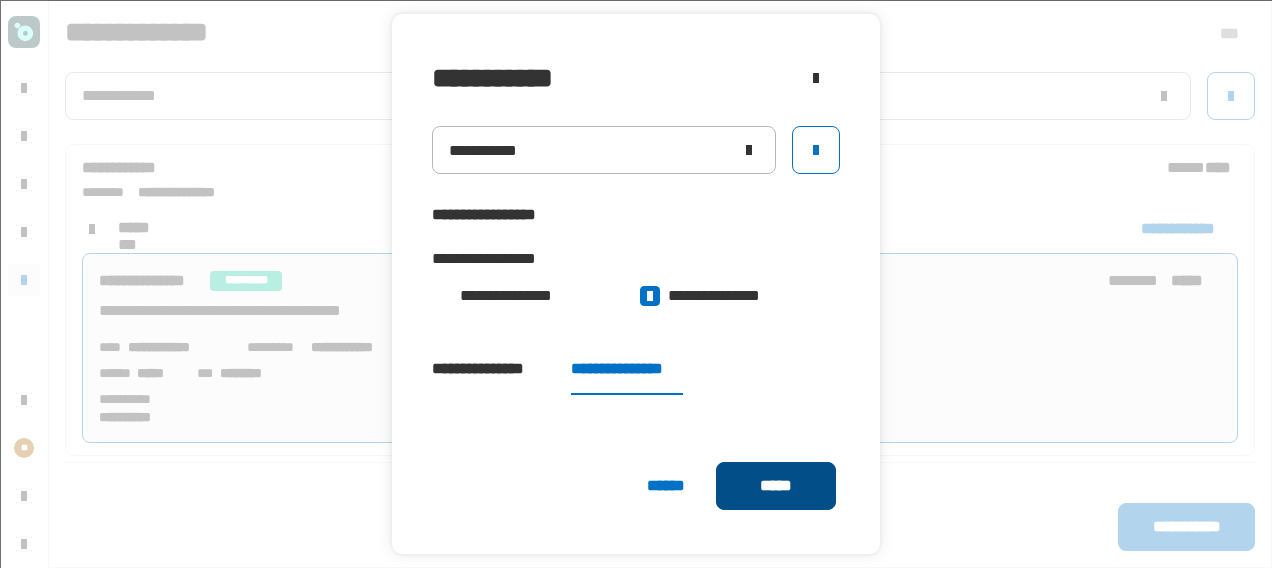 click on "*****" 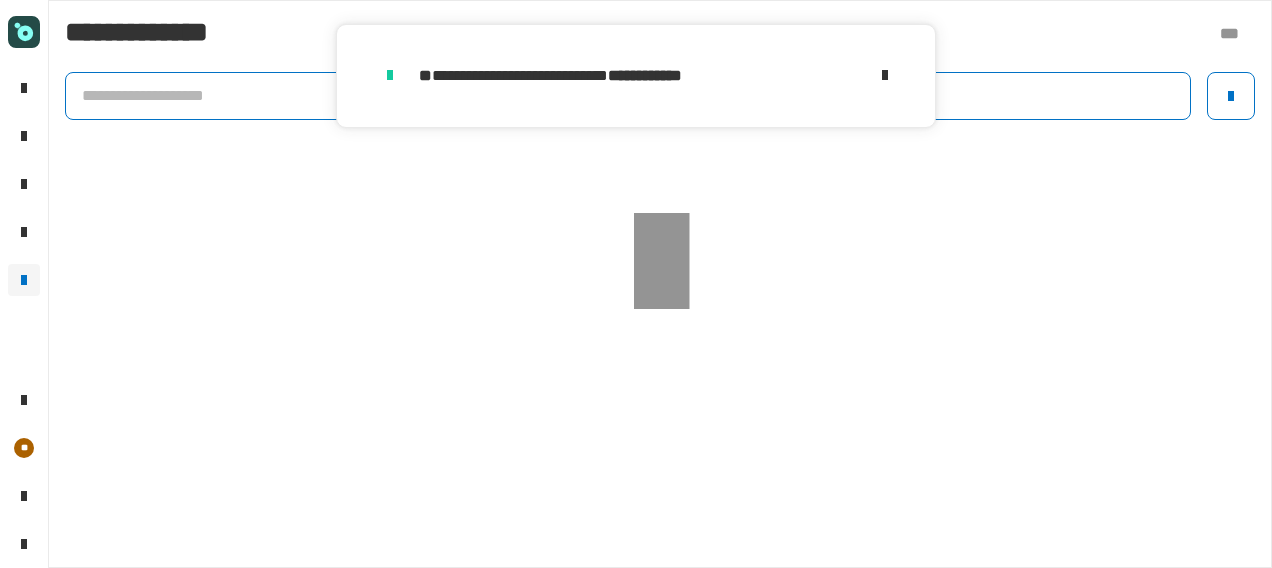click 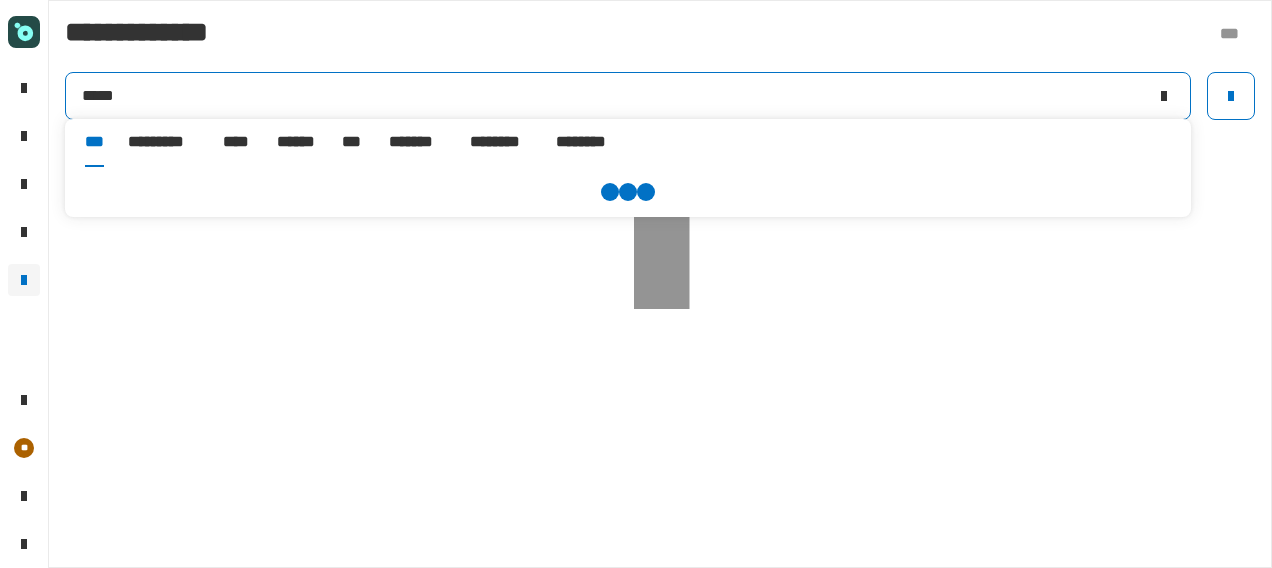 type on "*****" 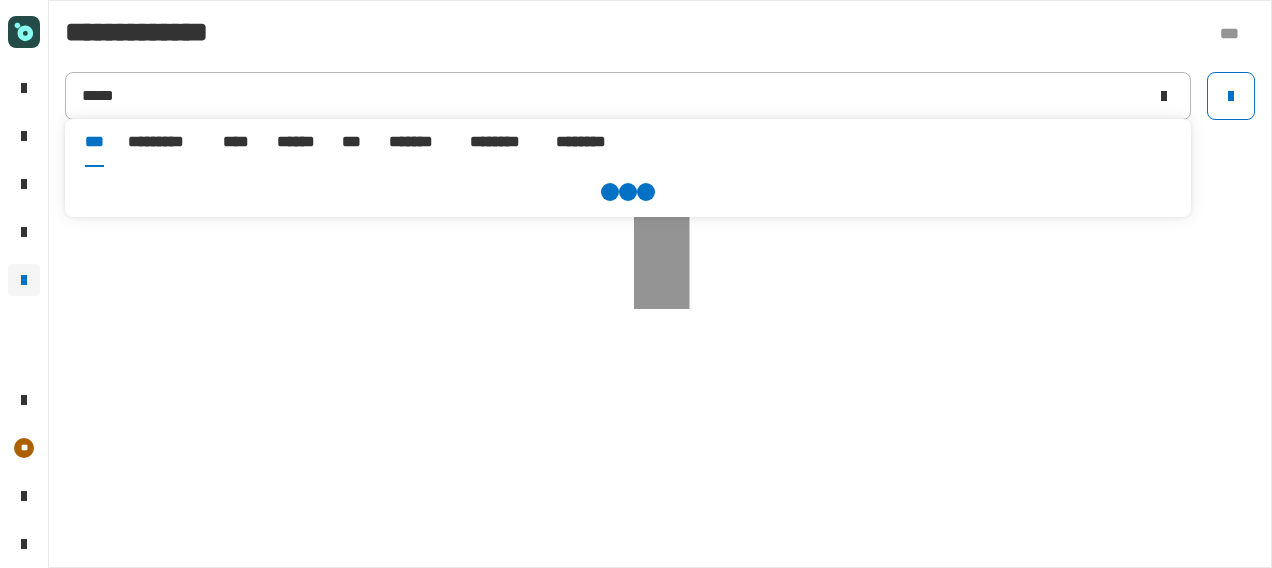 click on "******" at bounding box center [297, 142] 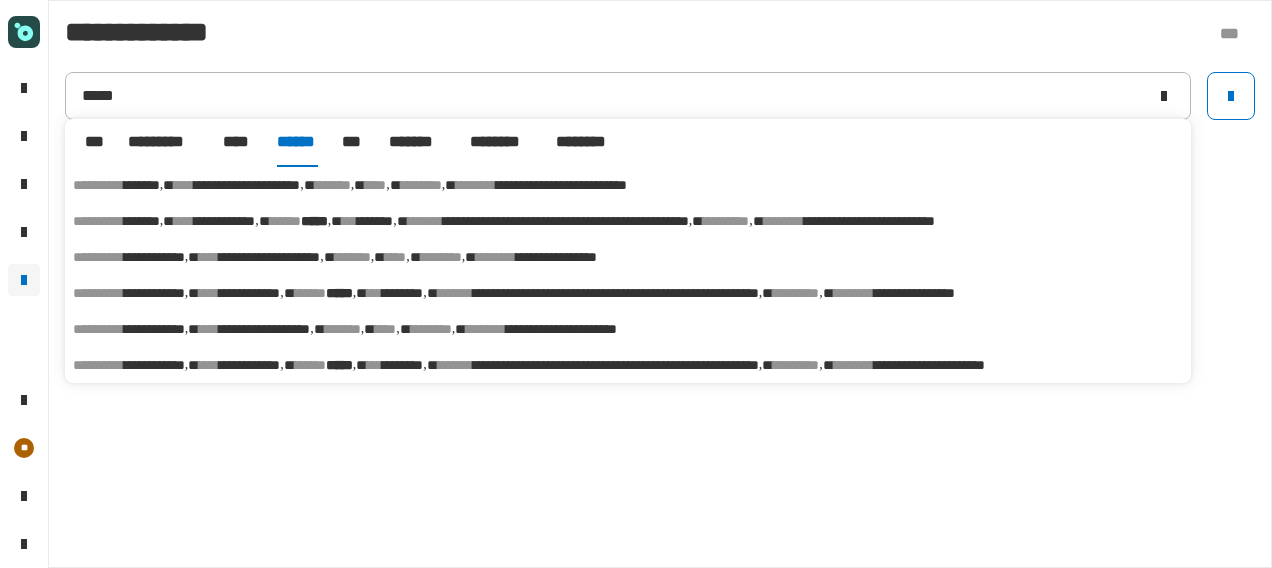 click on "[FIRST] [LAST] [MIDDLE] [LAST] [LAST] [NUMBER] [STREET] [CITY] [STATE] [POSTAL_CODE] [COUNTRY] [COORDINATES] [COORDINATES]" at bounding box center [628, 365] 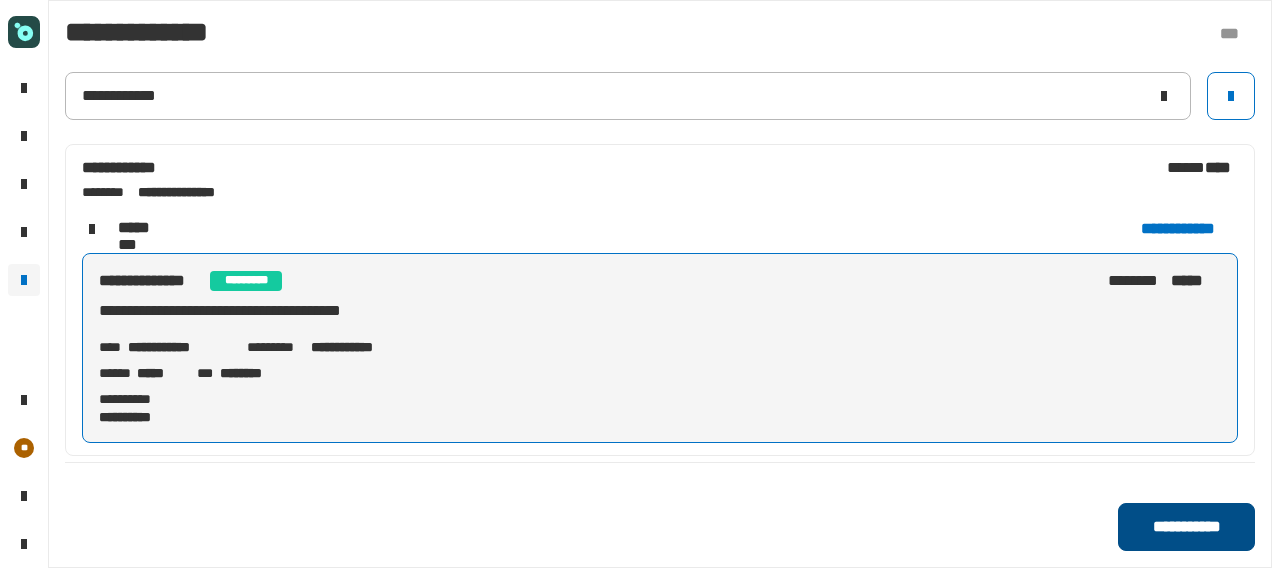 click on "**********" 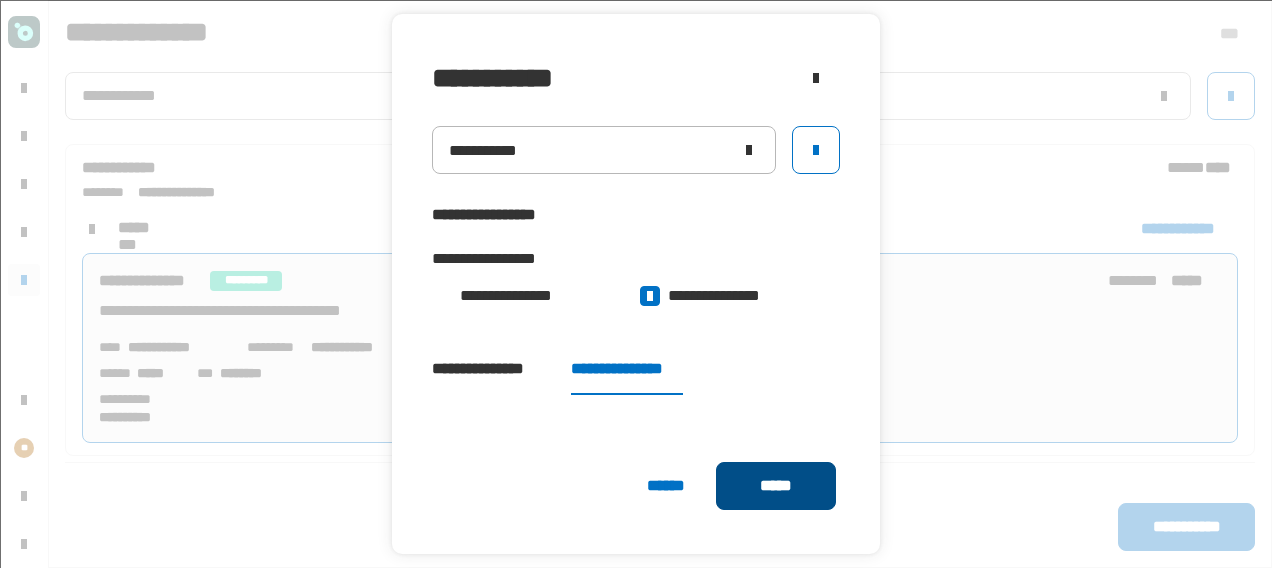 click on "*****" 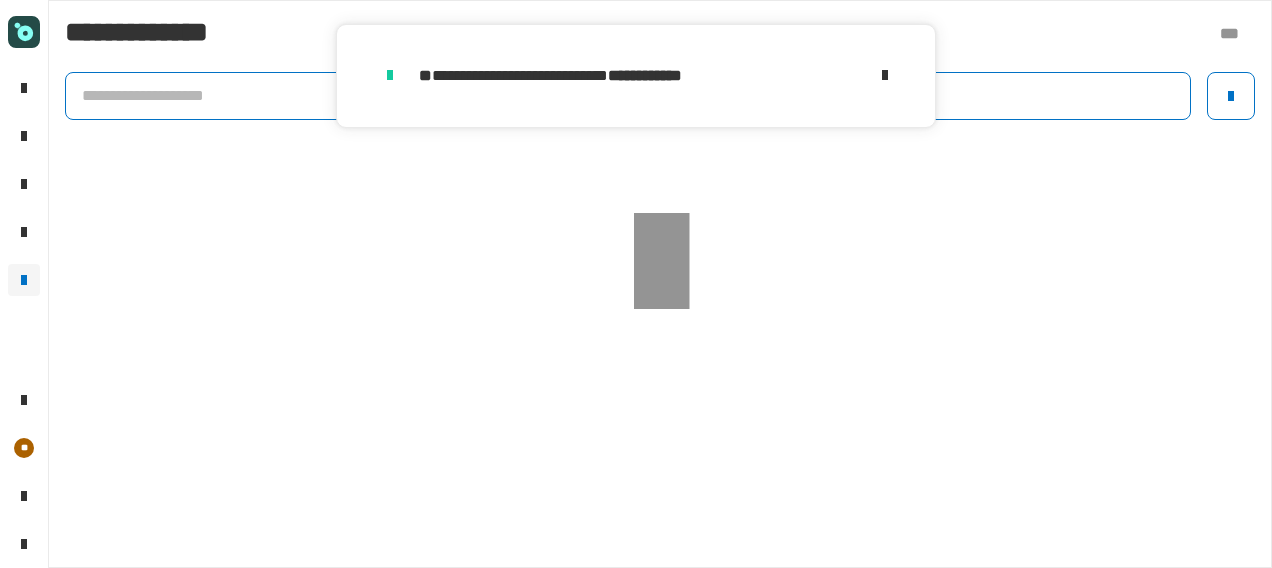 click 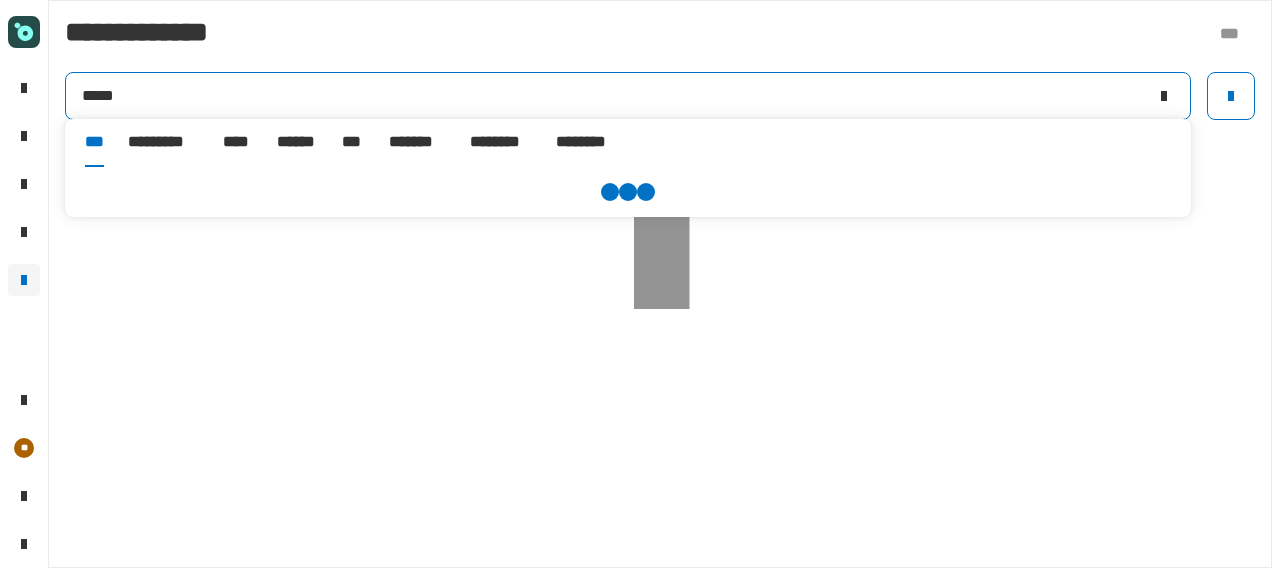 type on "*****" 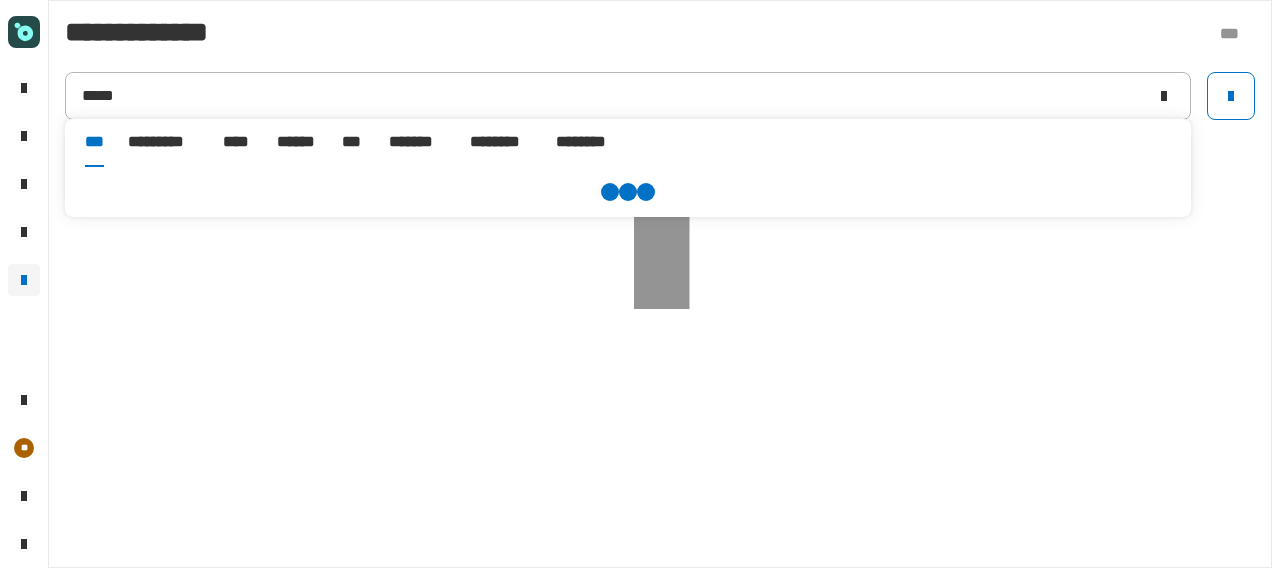 click on "******" at bounding box center (297, 142) 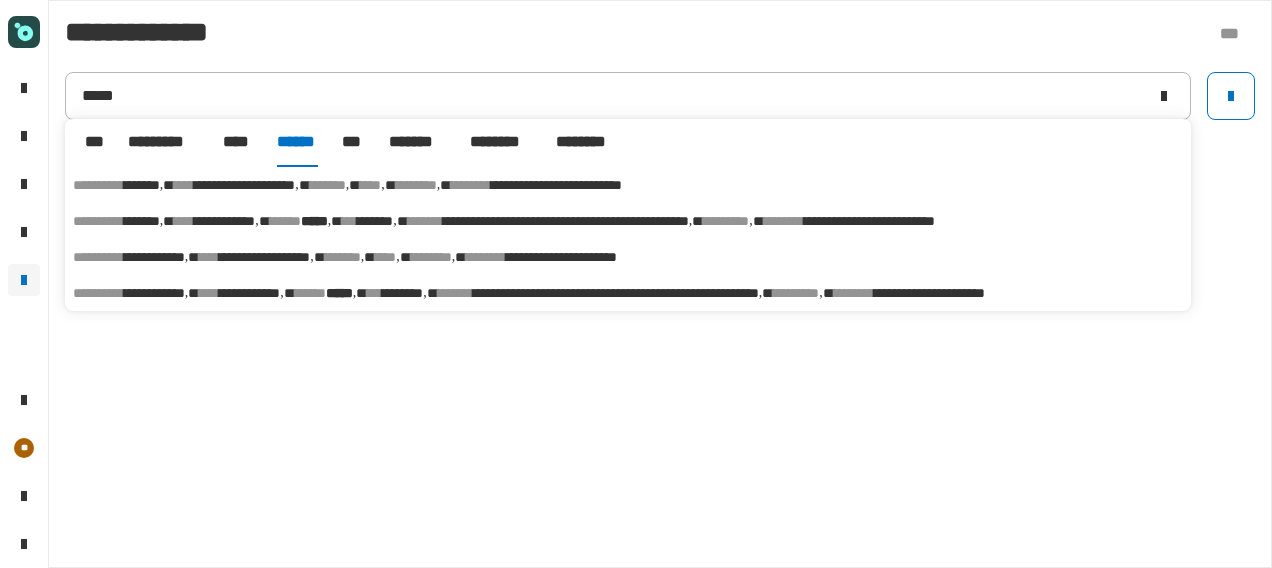 click on "***" at bounding box center (374, 293) 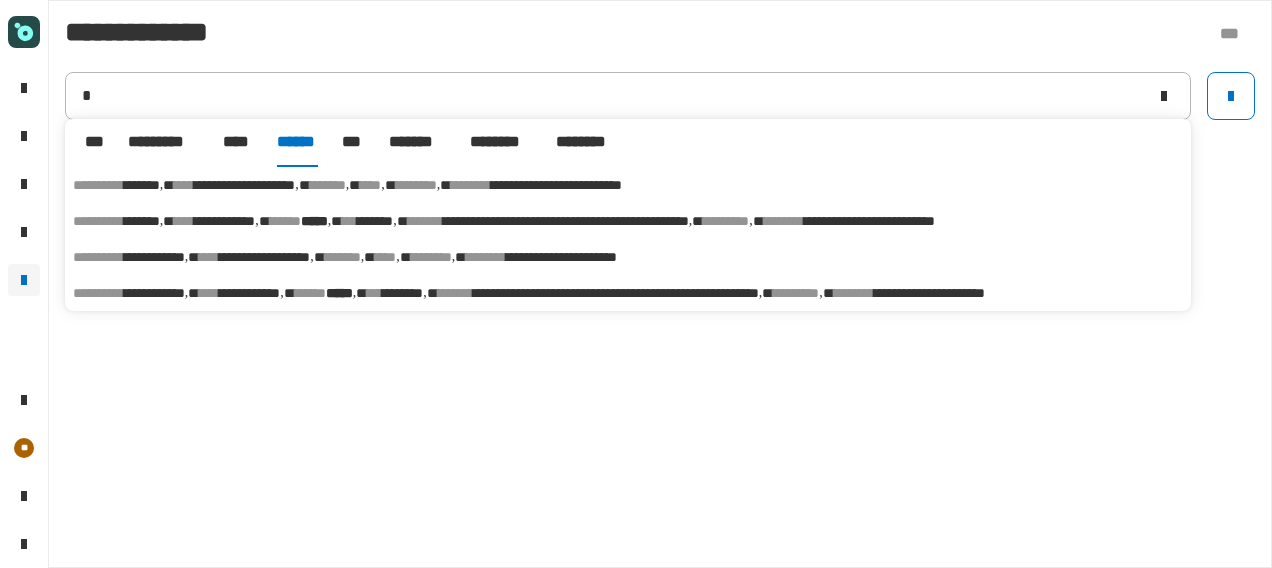 type on "**********" 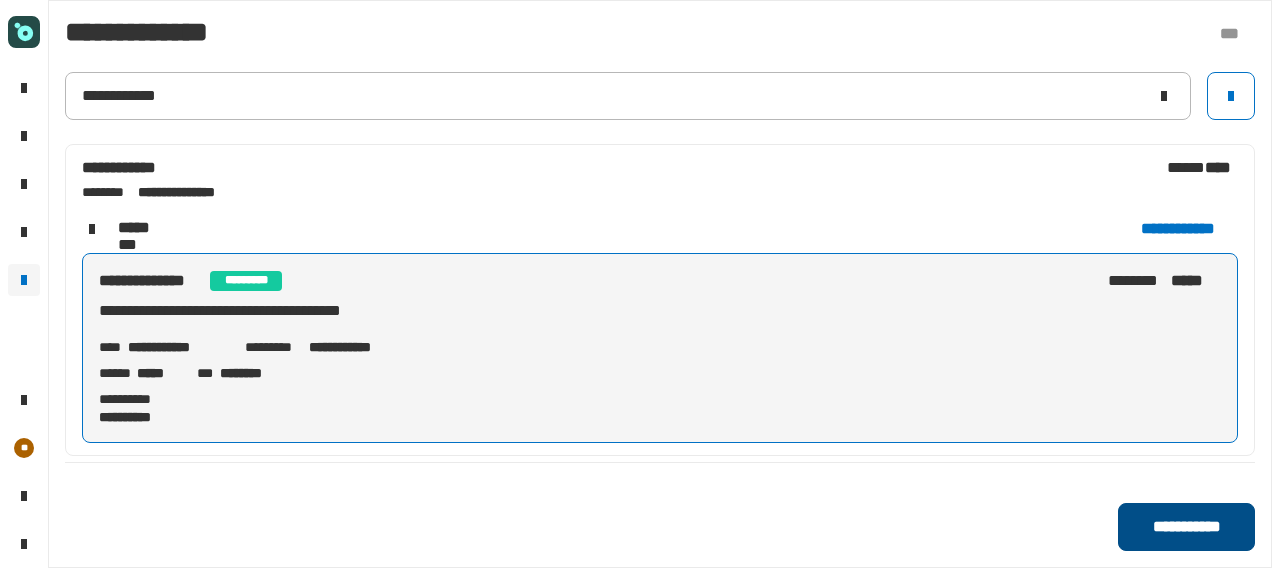 click on "**********" 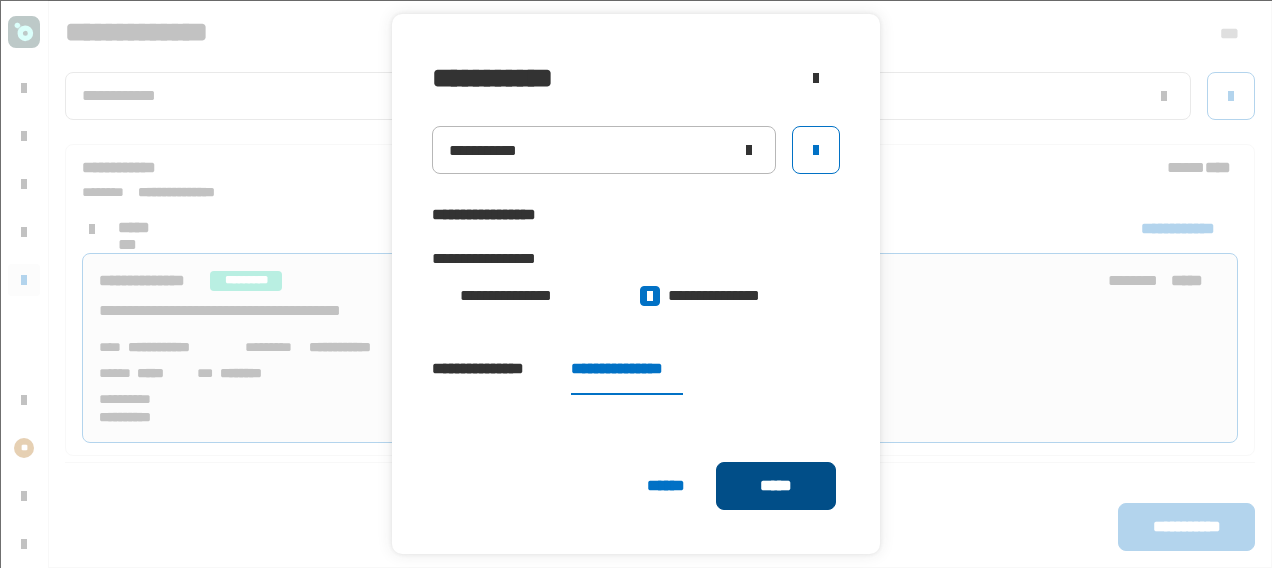 click on "*****" 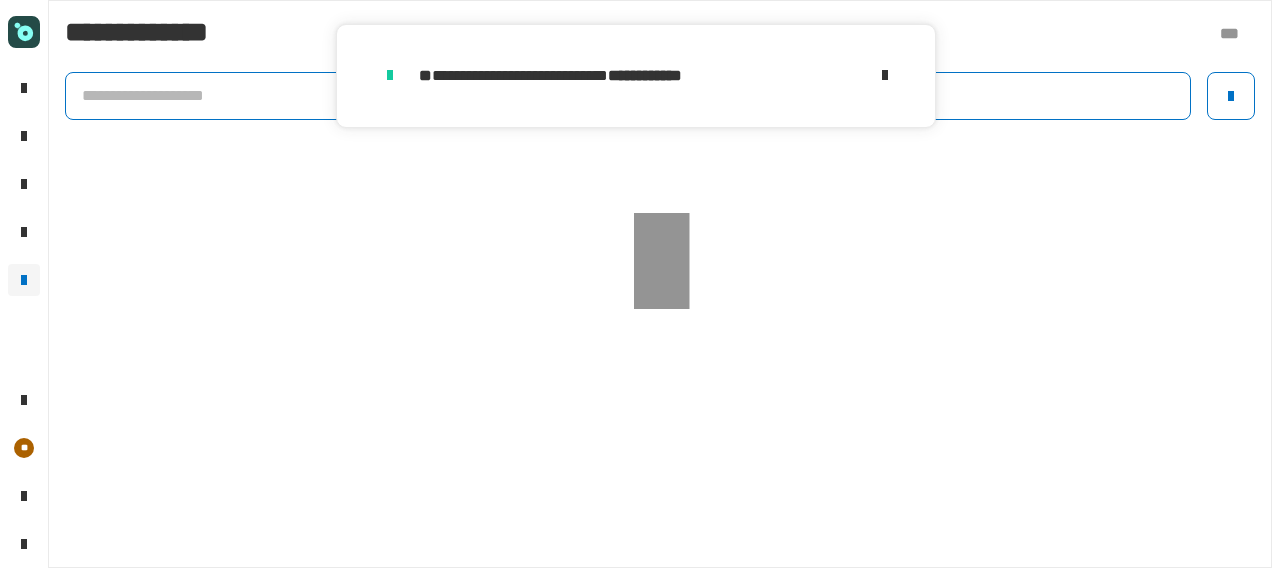 click 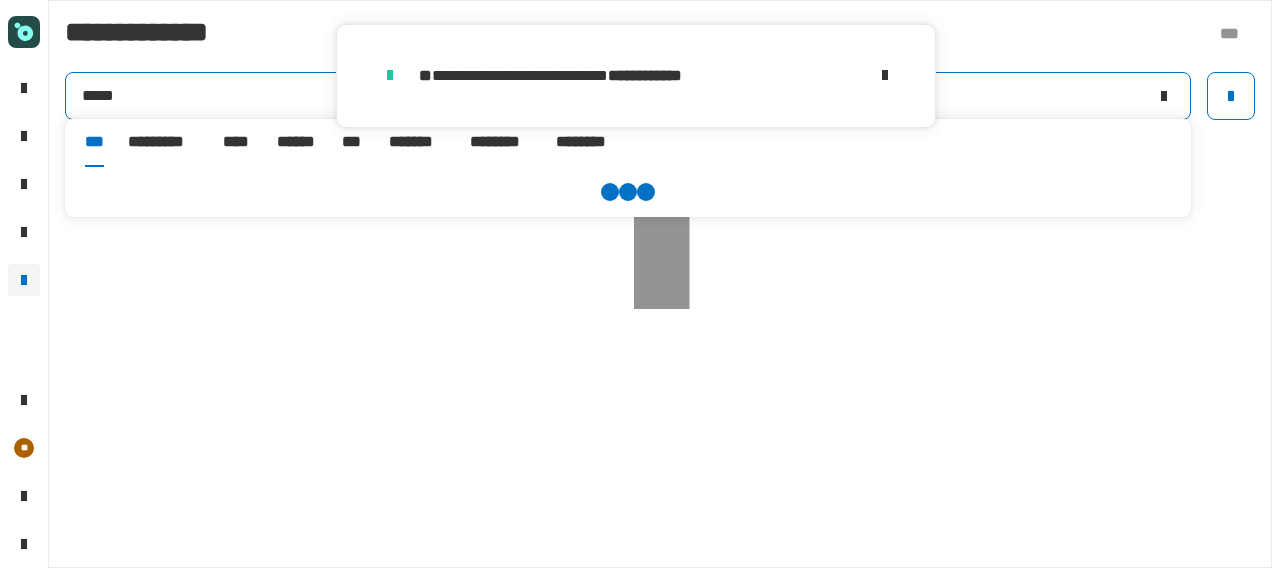 type on "*****" 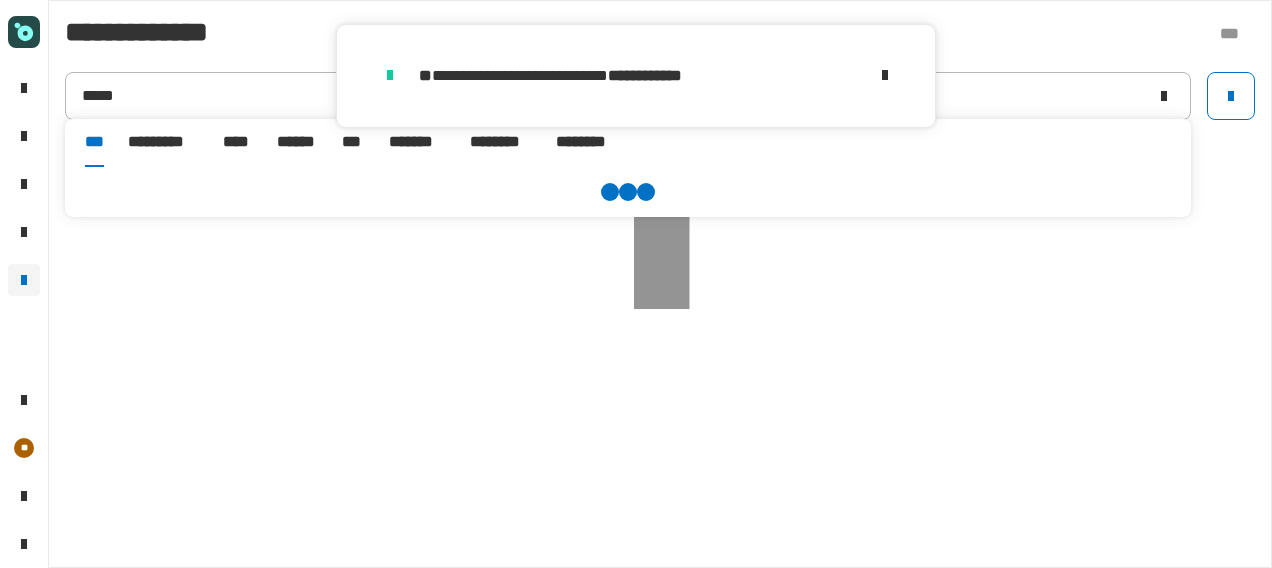 click on "******" at bounding box center (297, 142) 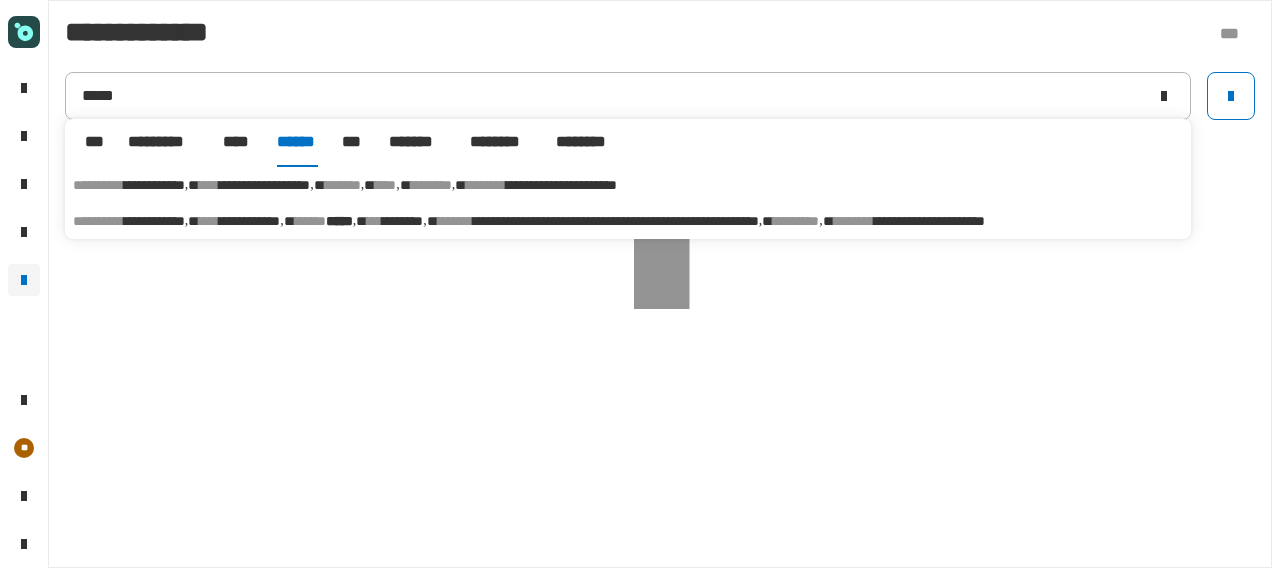 click on "******" at bounding box center (310, 221) 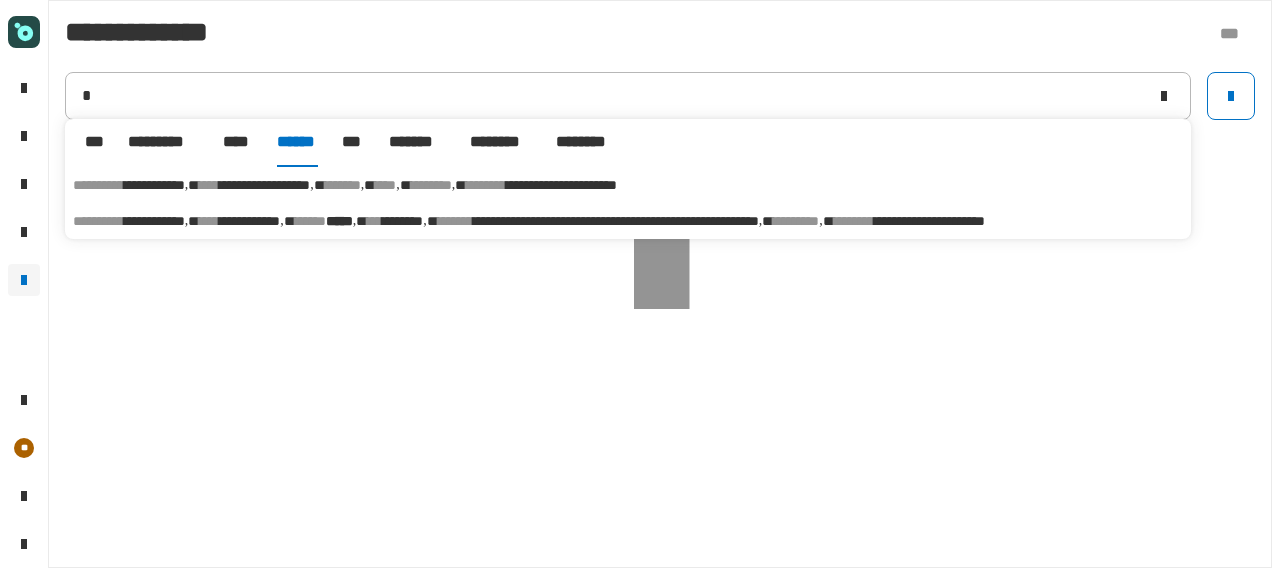 type on "**********" 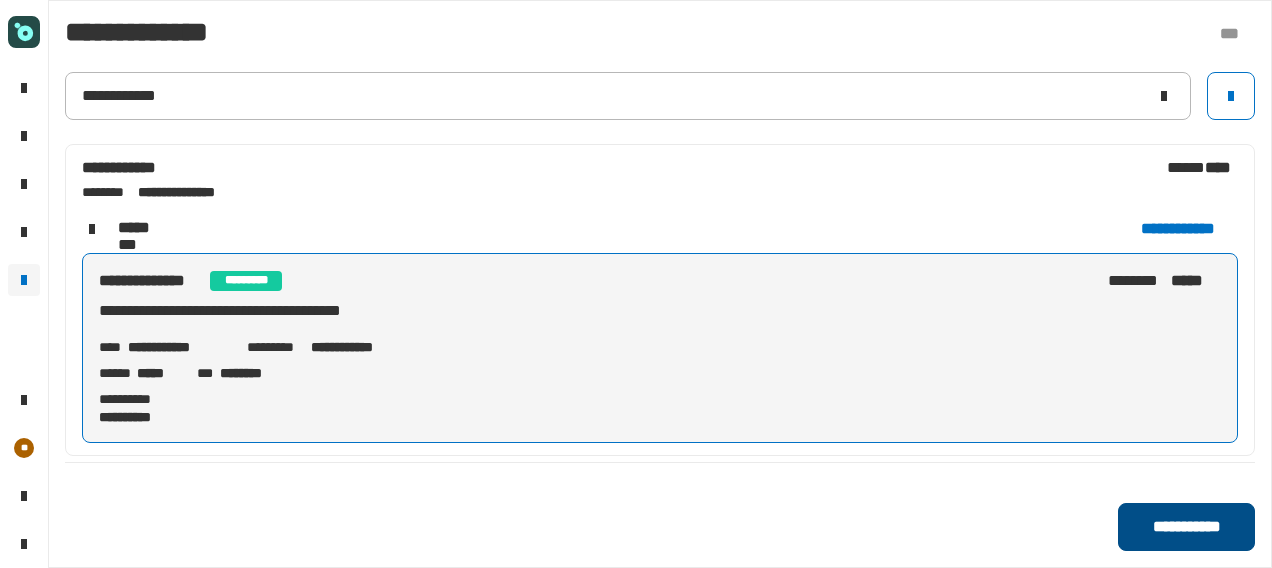 click on "**********" 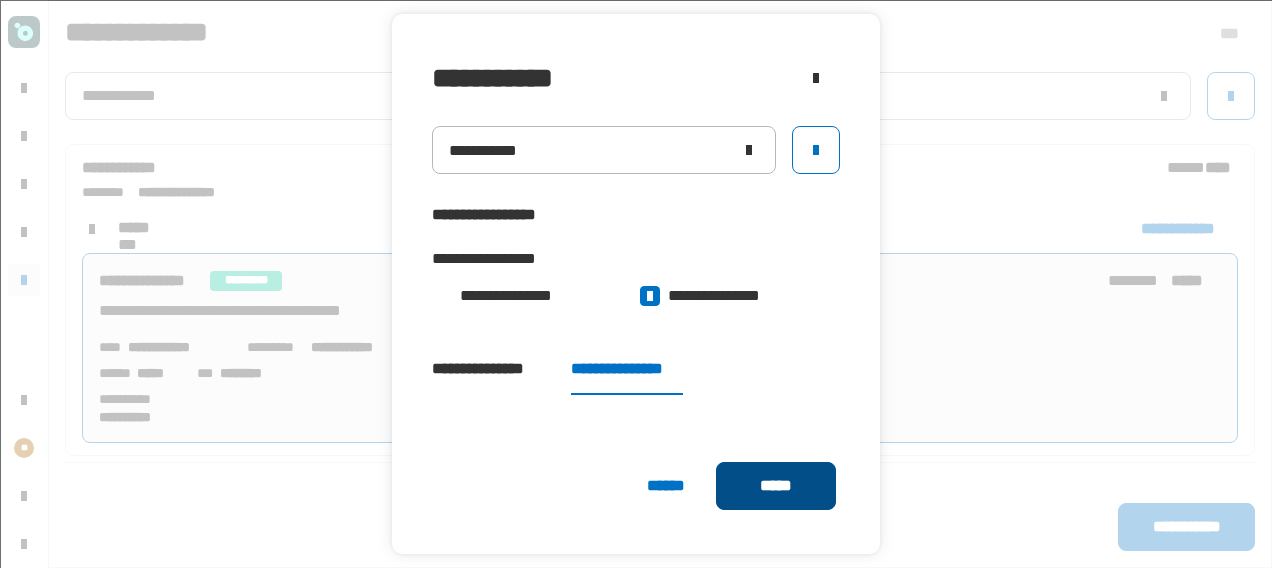 click on "*****" 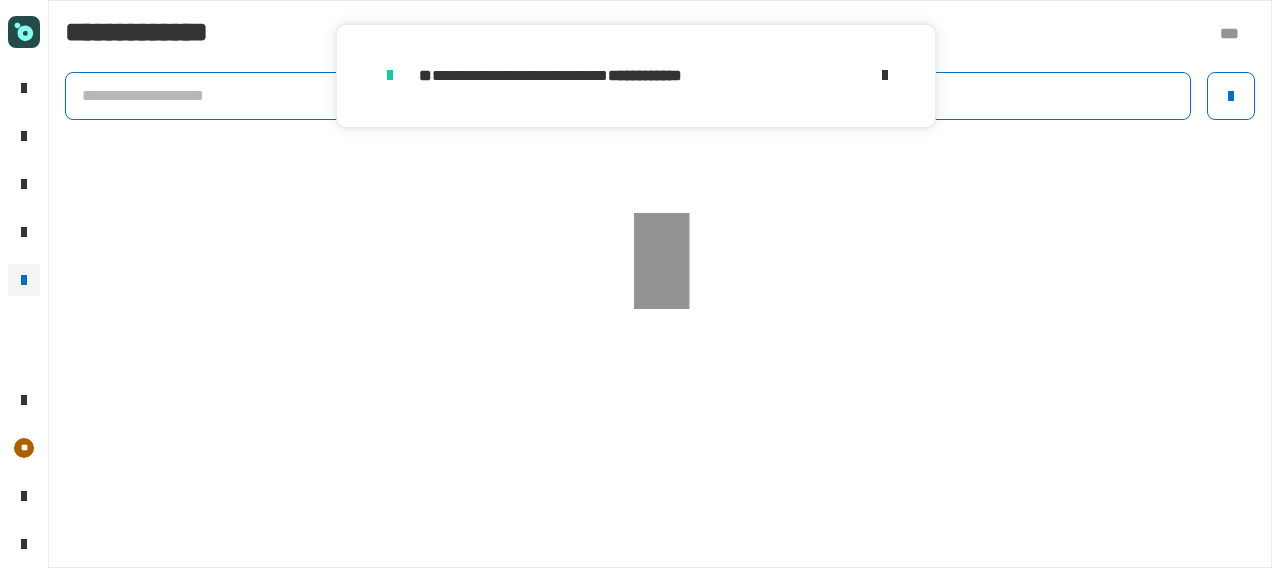 click 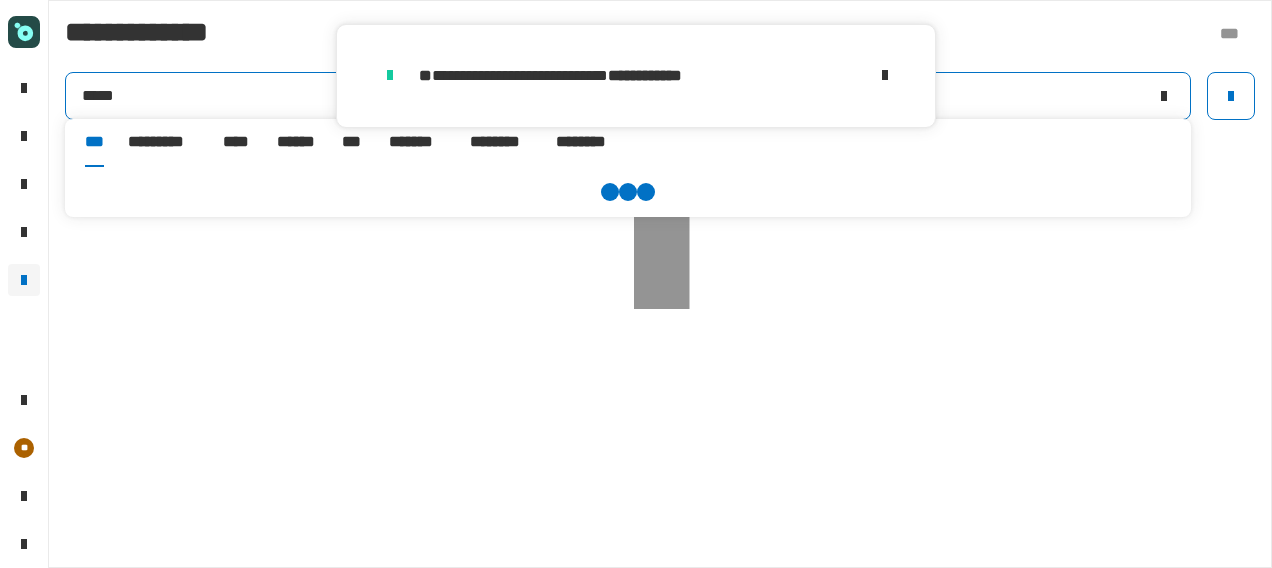 type on "*****" 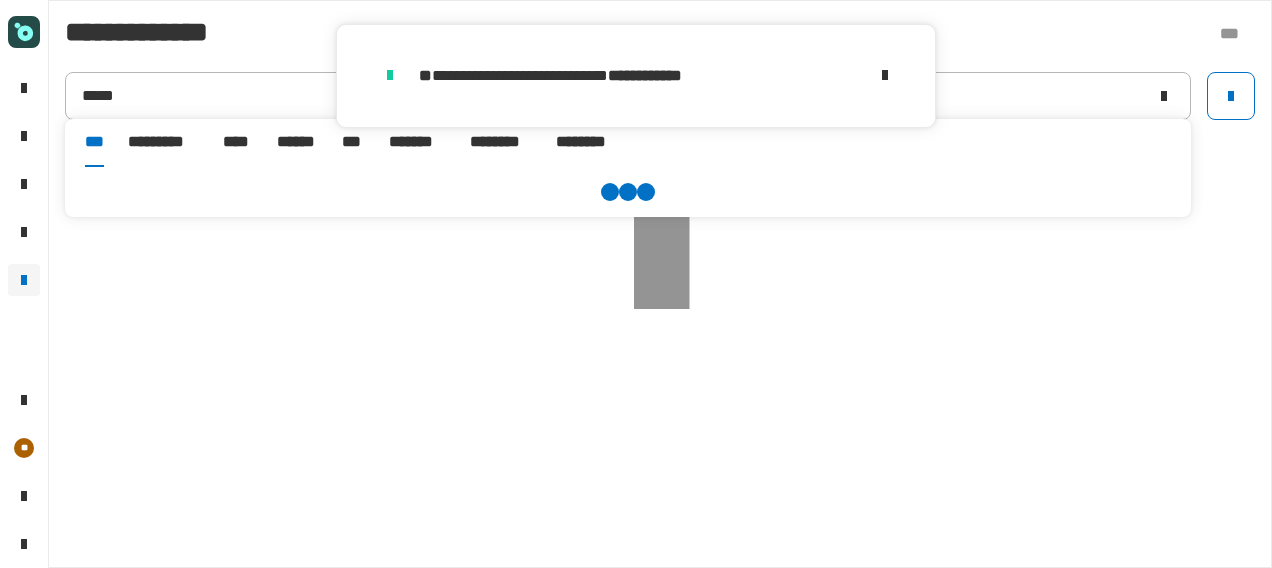 click on "[NUMBER] [STREET] [CITY] [STATE] [POSTAL_CODE]" at bounding box center [352, 143] 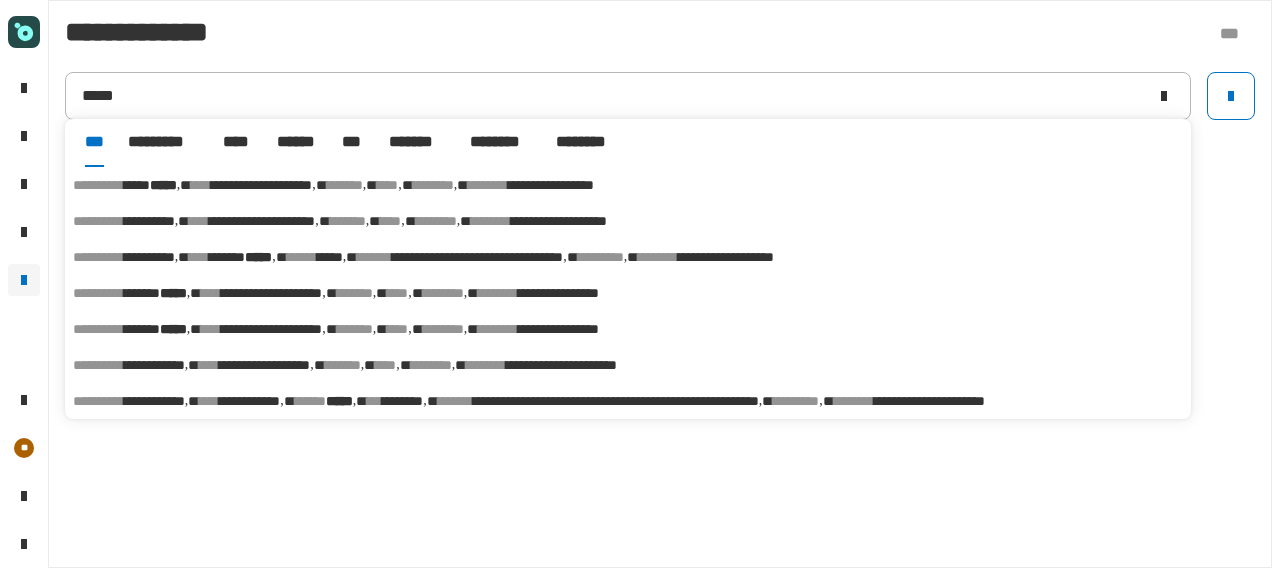 click on "******" at bounding box center (297, 142) 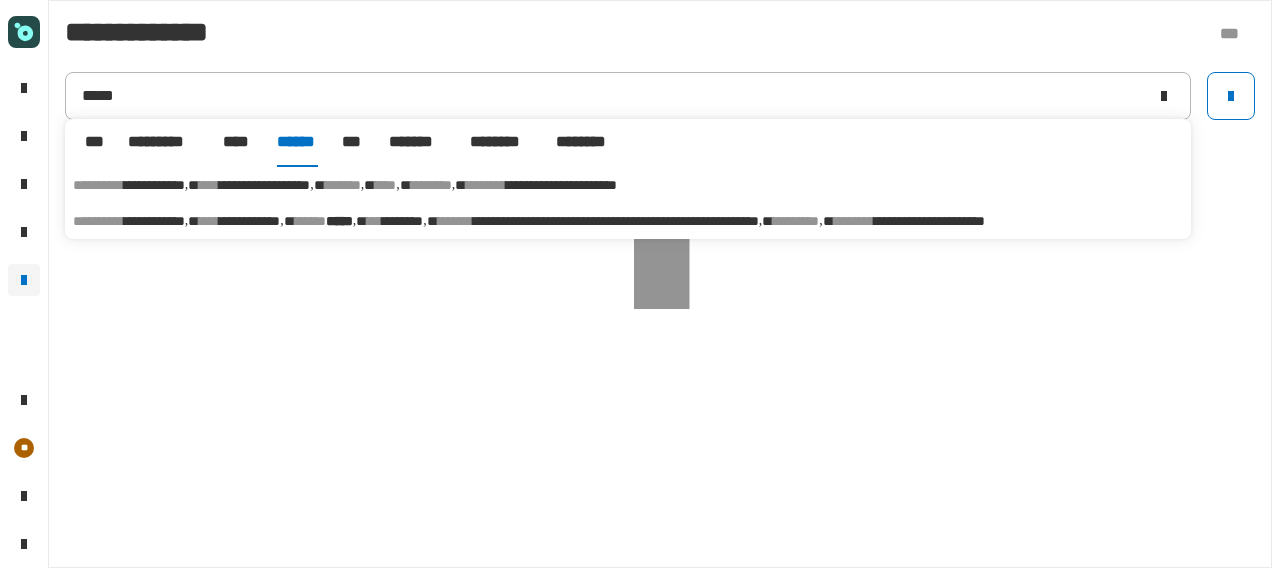 click on "[FIRST] [LAST] [MIDDLE] [LAST] [LAST] [NUMBER] [STREET] [CITY] [STATE] [POSTAL_CODE] [COUNTRY] [COORDINATES] [COORDINATES]" at bounding box center [628, 221] 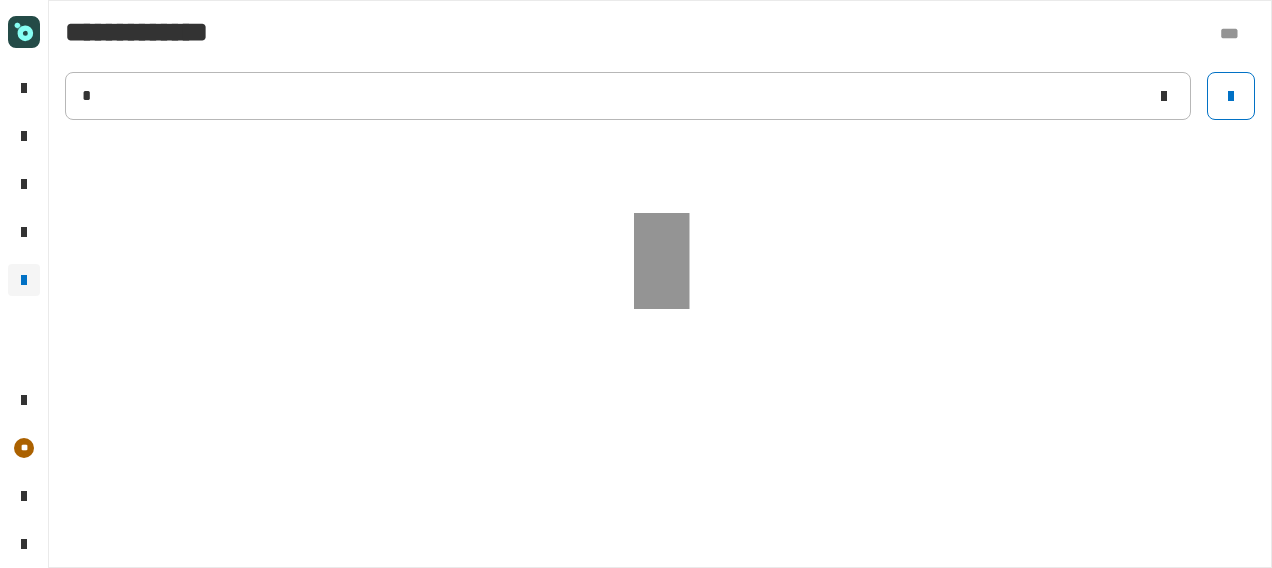 type on "**********" 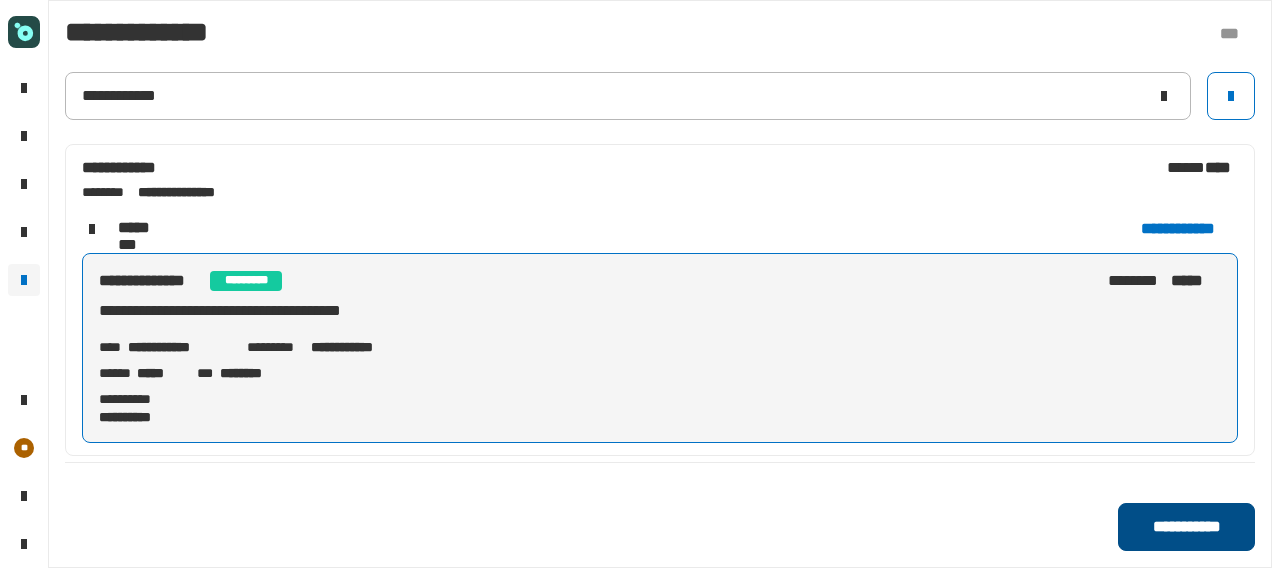 click on "**********" 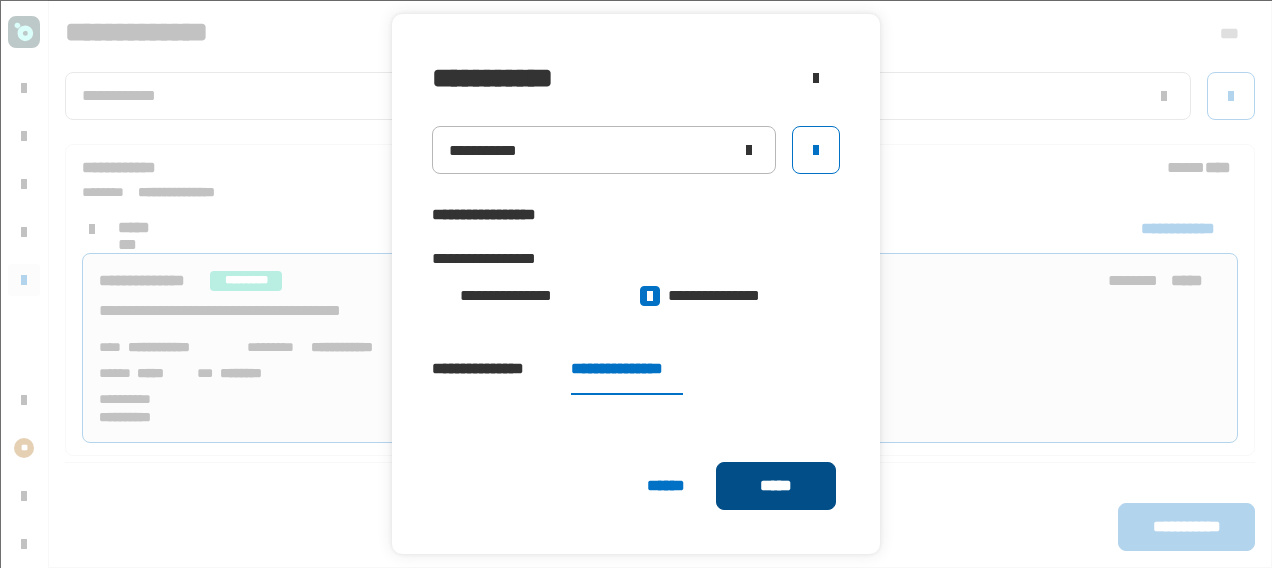 click on "*****" 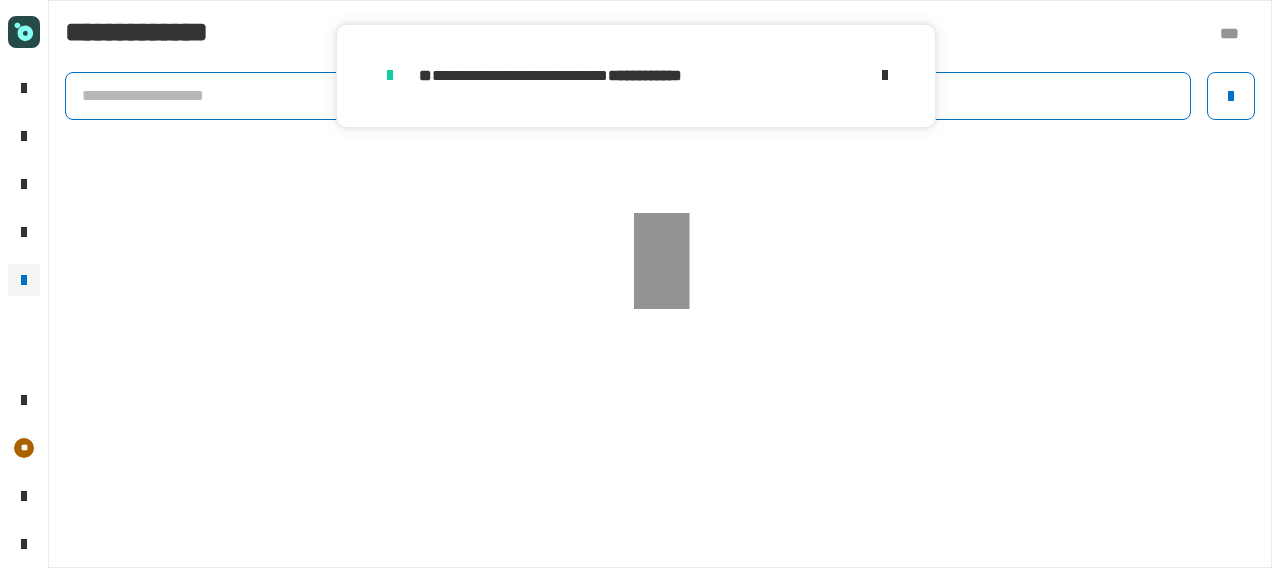 click 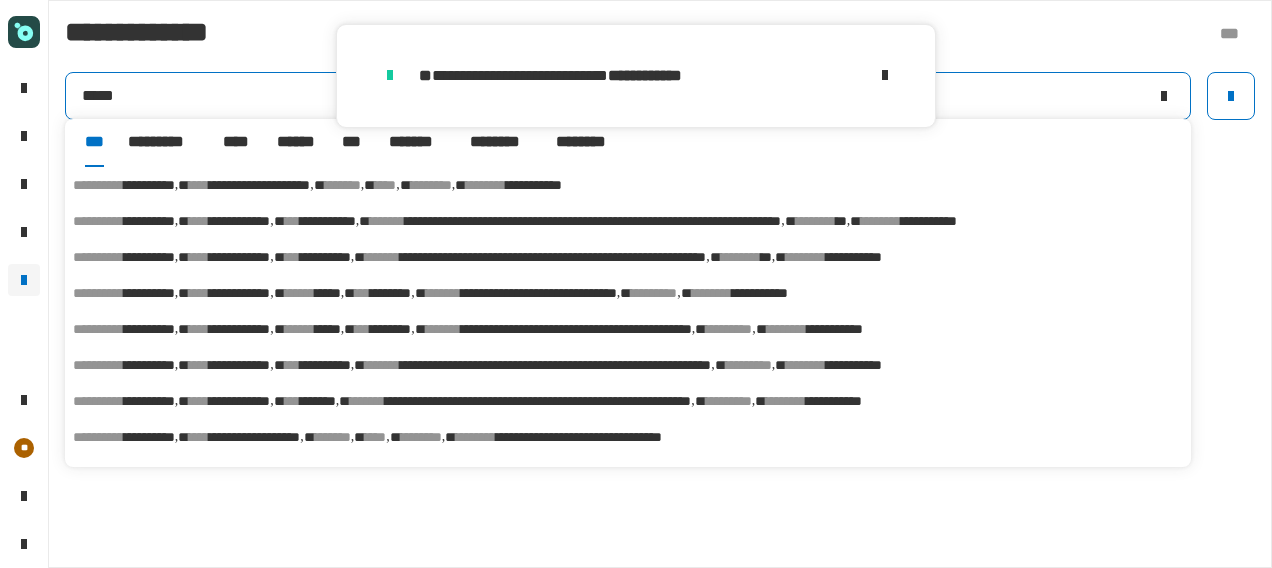 type on "*****" 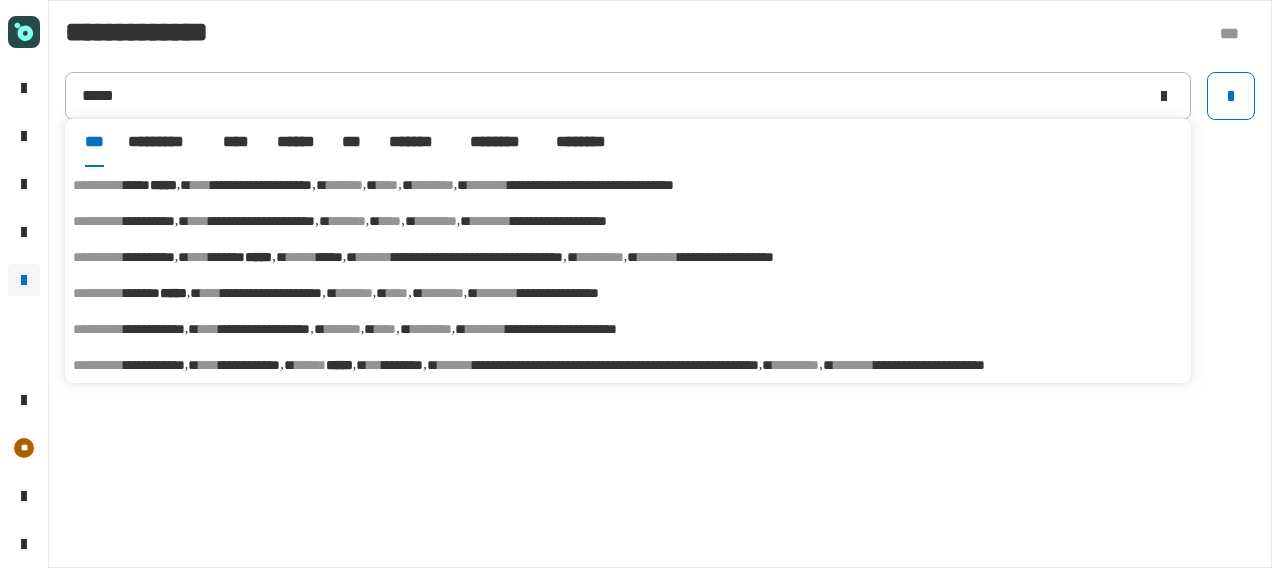 click on "******" at bounding box center (297, 142) 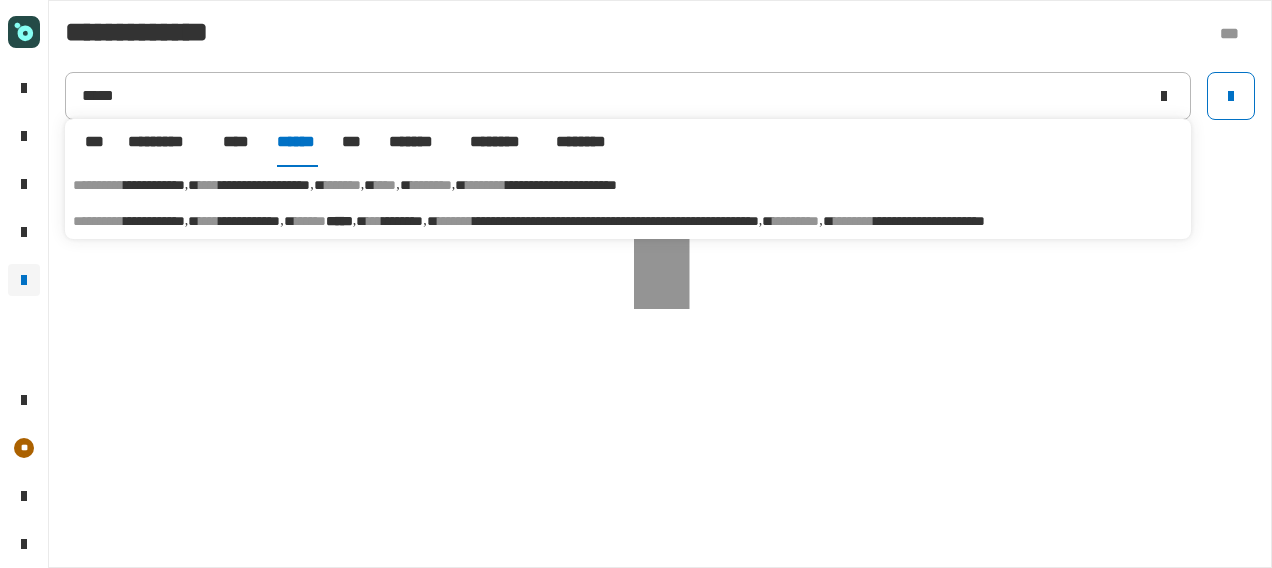 click on "[FIRST] [LAST] [MIDDLE] [LAST] [LAST] [NUMBER] [STREET] [CITY] [STATE] [POSTAL_CODE] [COUNTRY] [COORDINATES] [COORDINATES]" at bounding box center [628, 221] 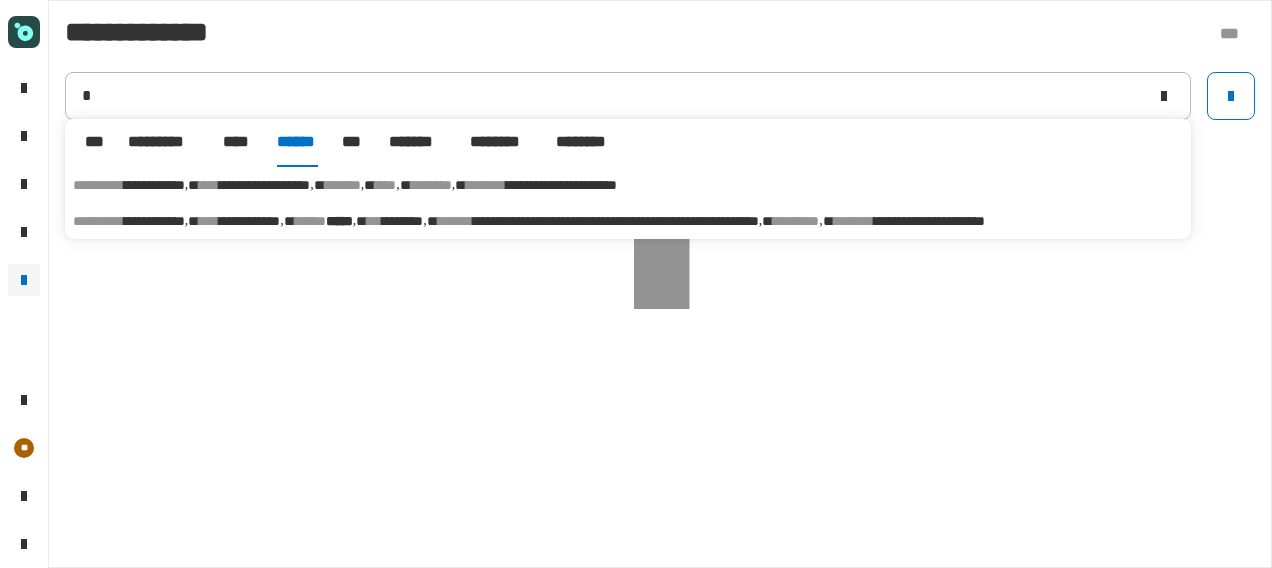 type on "**********" 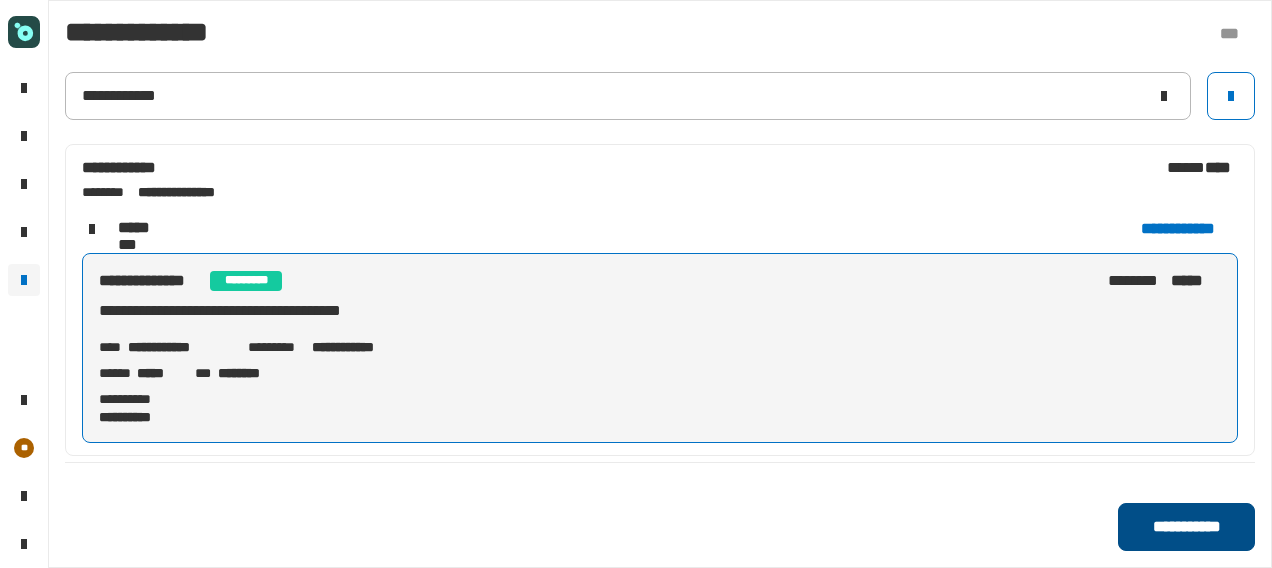 click on "**********" 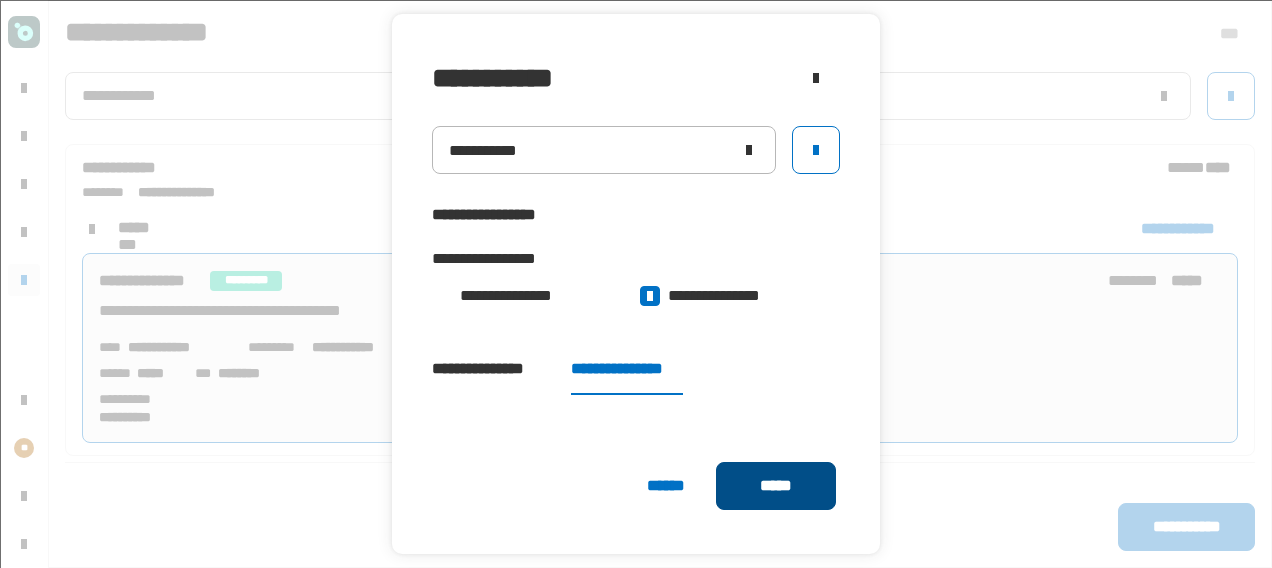 click on "*****" 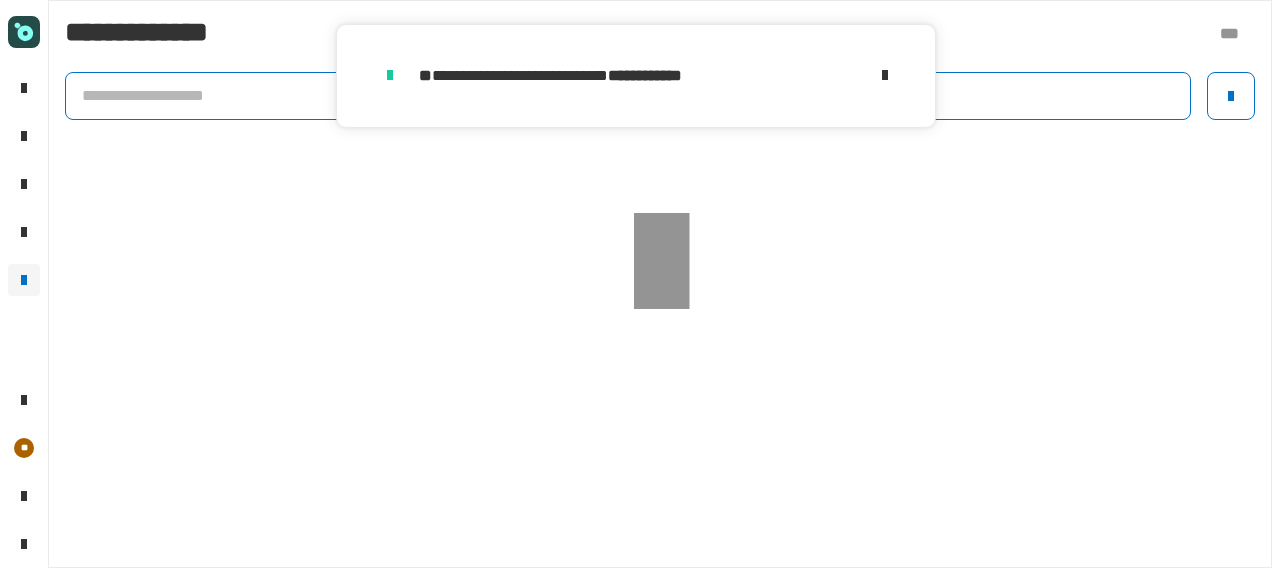 click 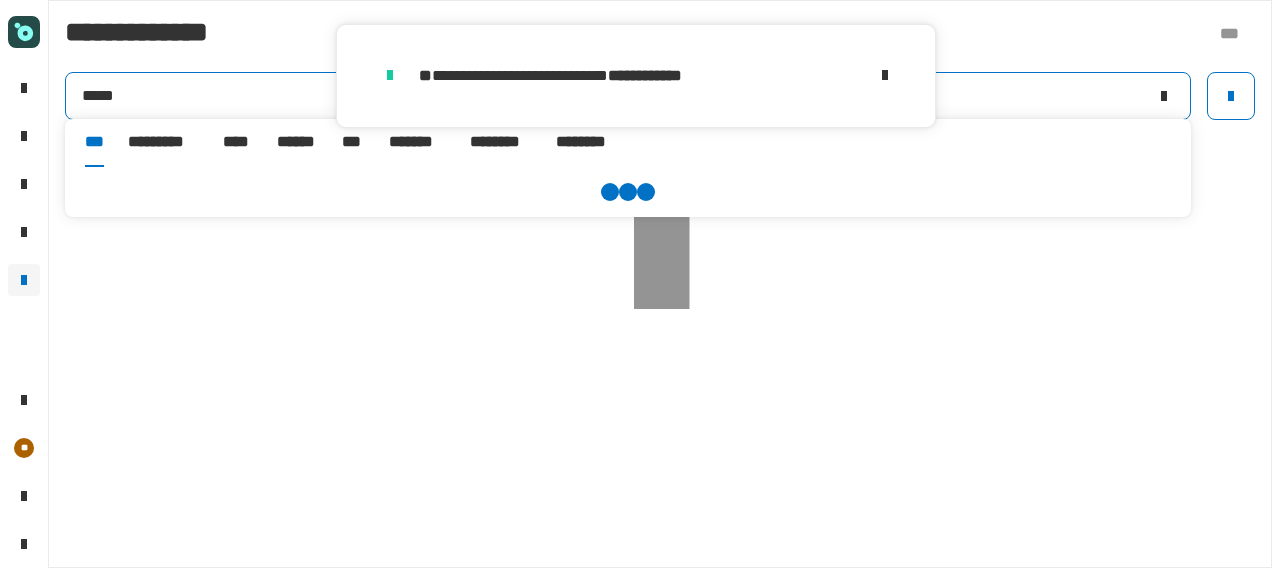 type on "*****" 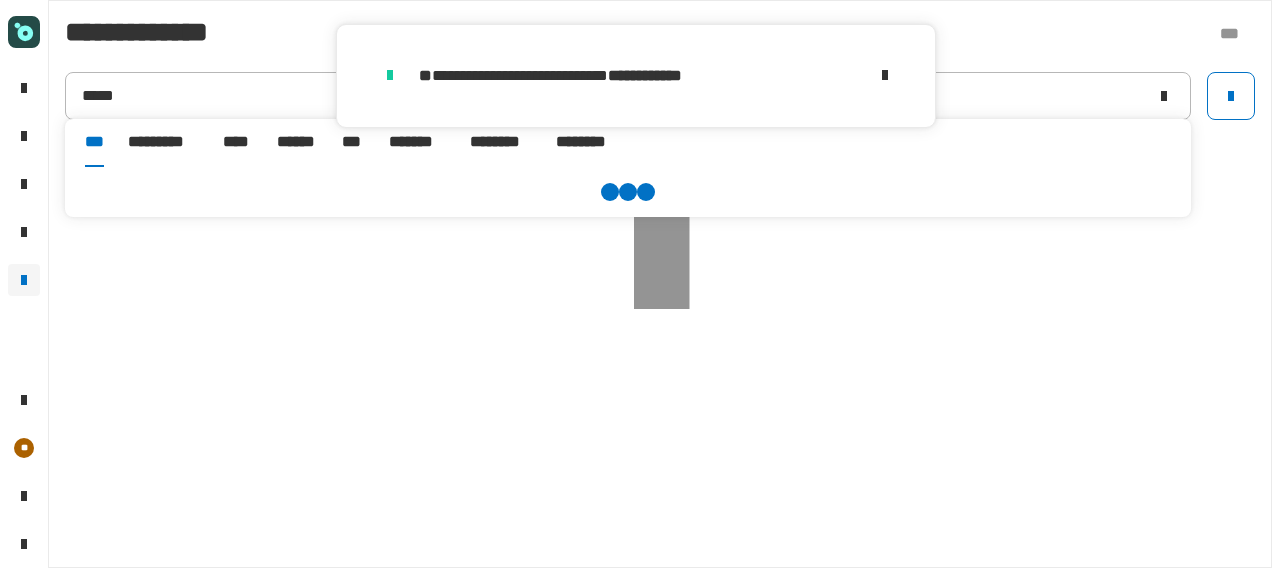 click on "******" at bounding box center (297, 142) 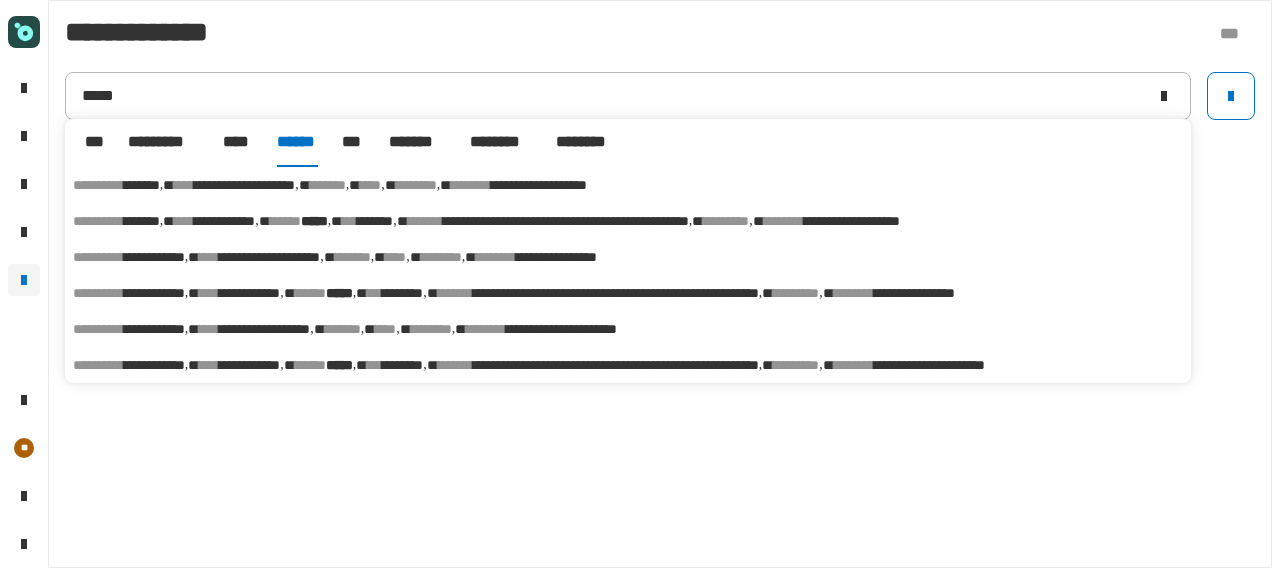 click on "[FIRST] [LAST] [MIDDLE] [LAST] [LAST] [NUMBER] [STREET] [CITY] [STATE] [POSTAL_CODE] [COUNTRY] [COORDINATES] [COORDINATES]" at bounding box center [628, 365] 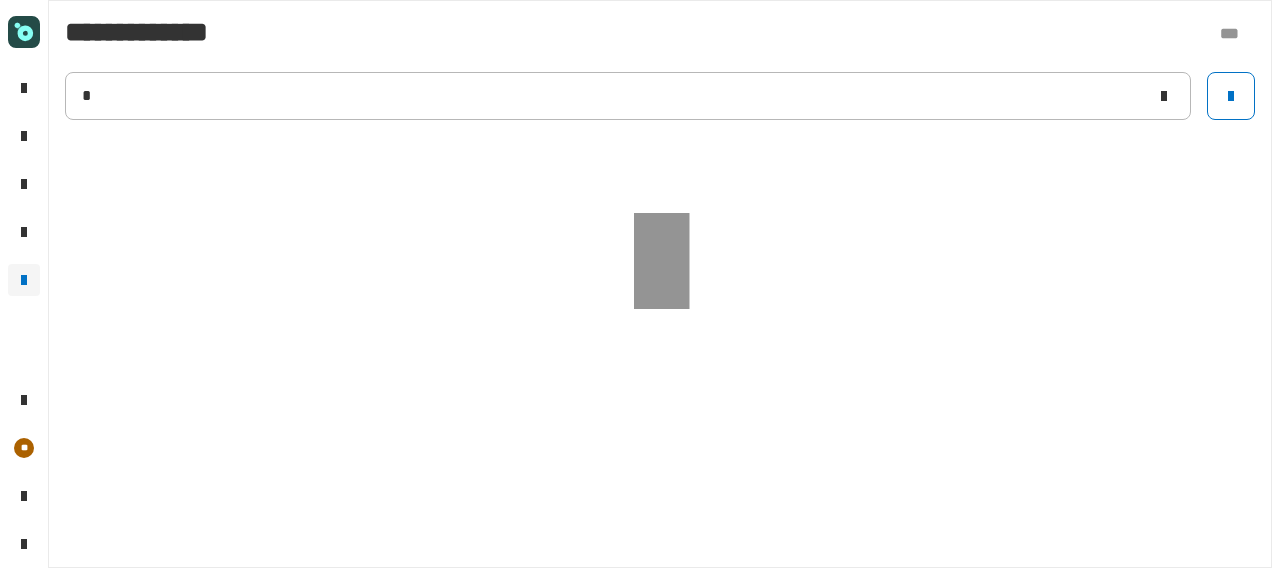 type on "**********" 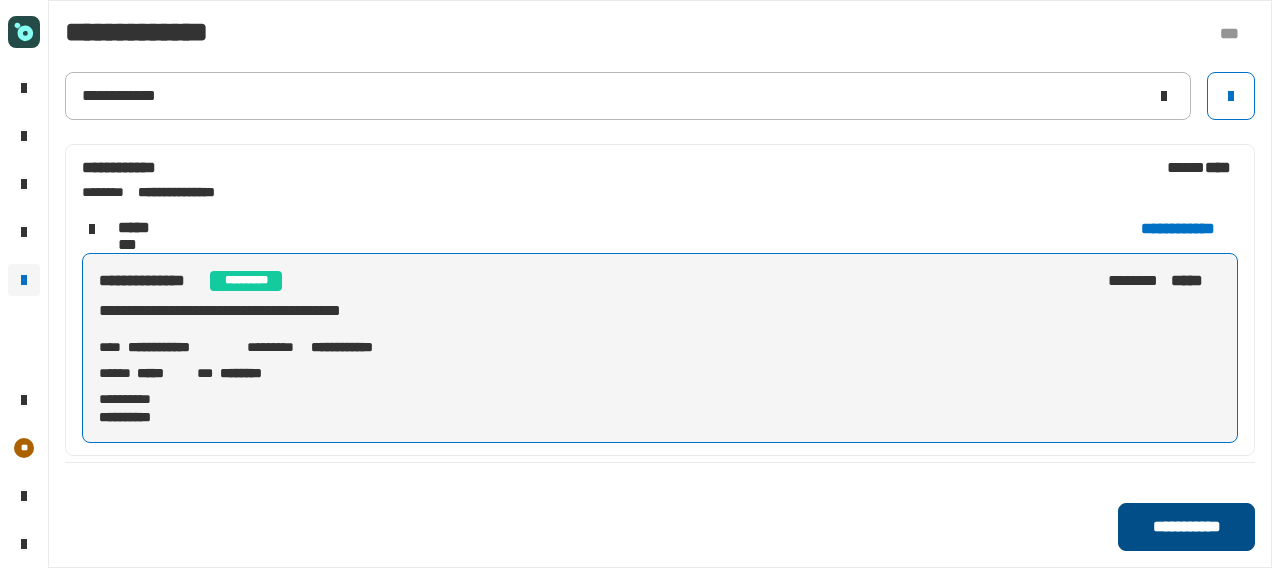 click on "**********" 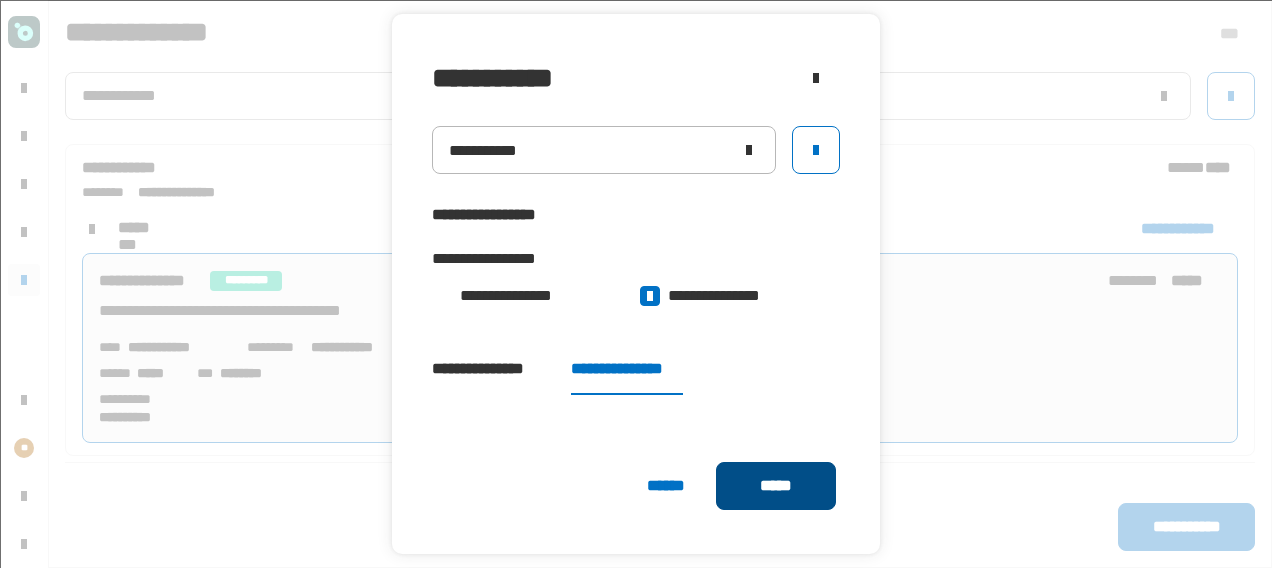 click on "*****" 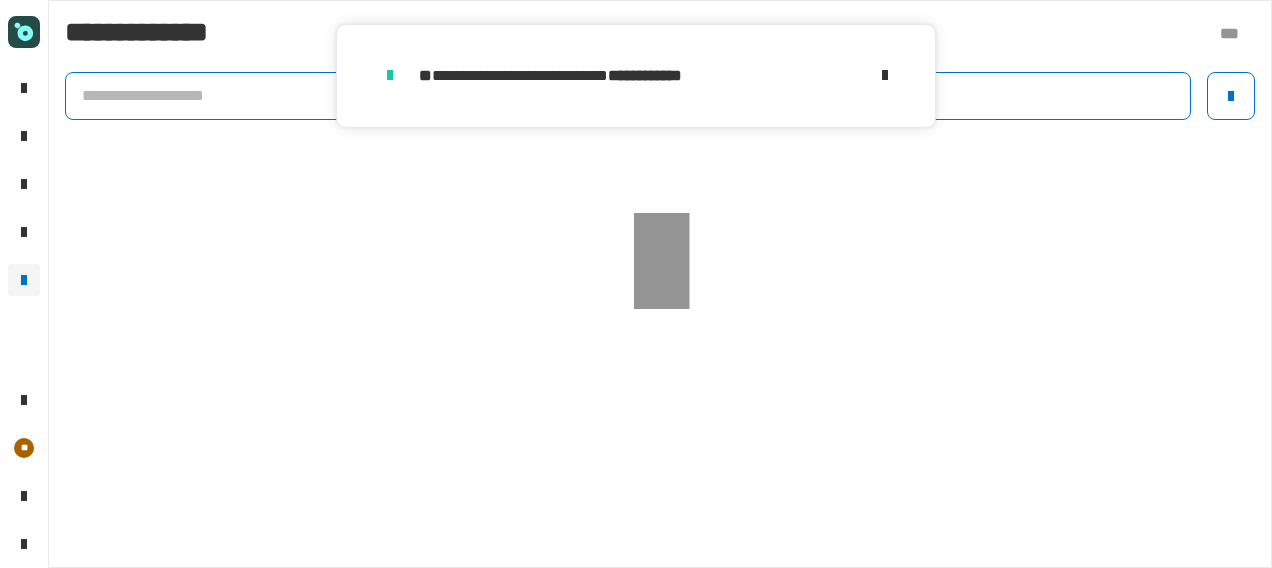 click 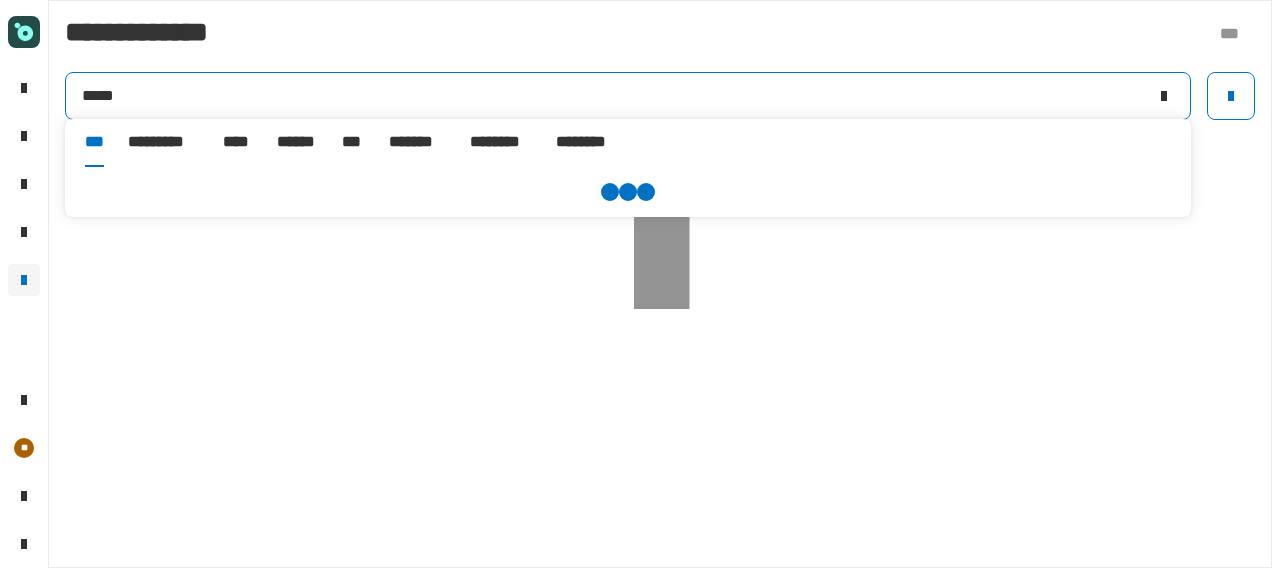 type on "*****" 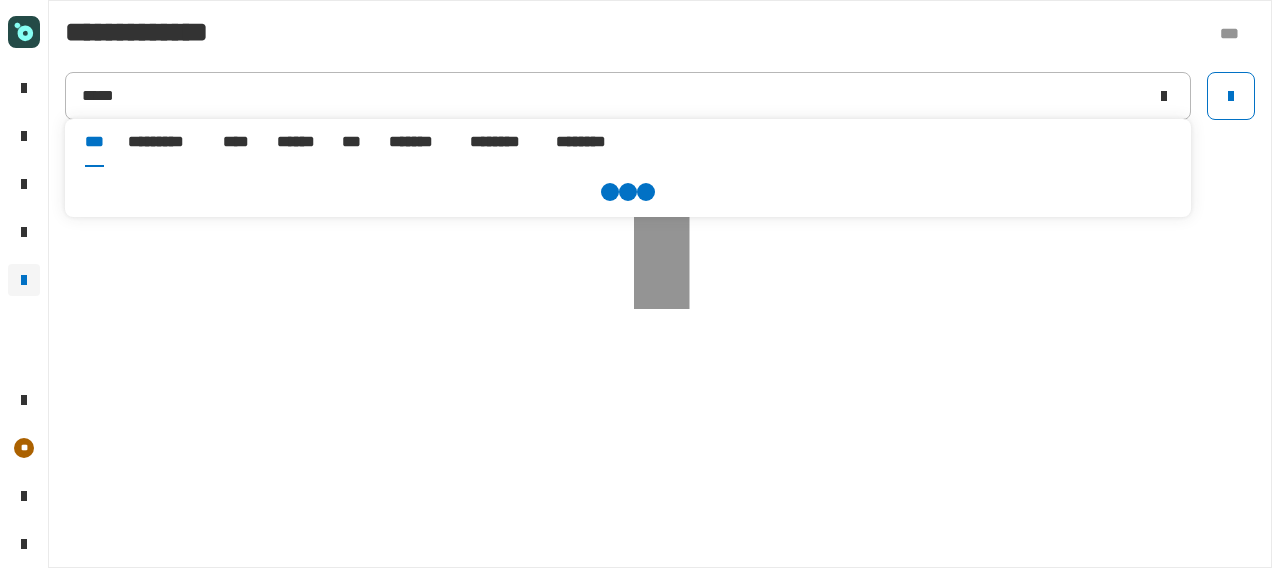 click on "******" at bounding box center [297, 142] 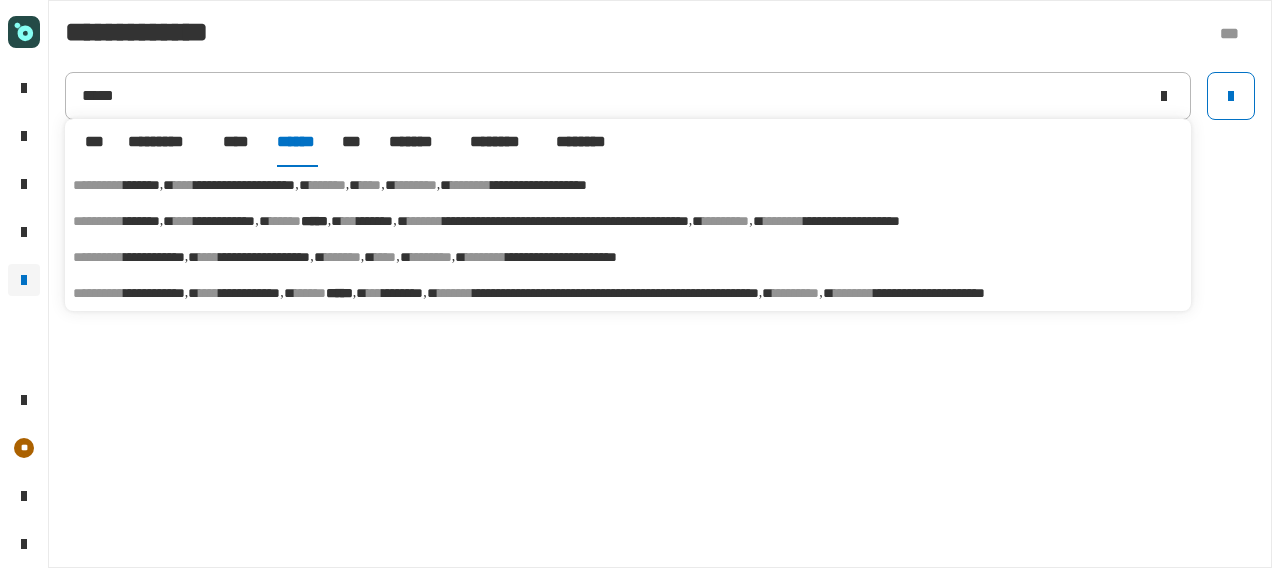 click on "[FIRST] [LAST] [MIDDLE] [LAST] [LAST] [NUMBER] [STREET] [CITY] [STATE] [POSTAL_CODE] [COUNTRY] [COORDINATES] [COORDINATES]" at bounding box center (628, 293) 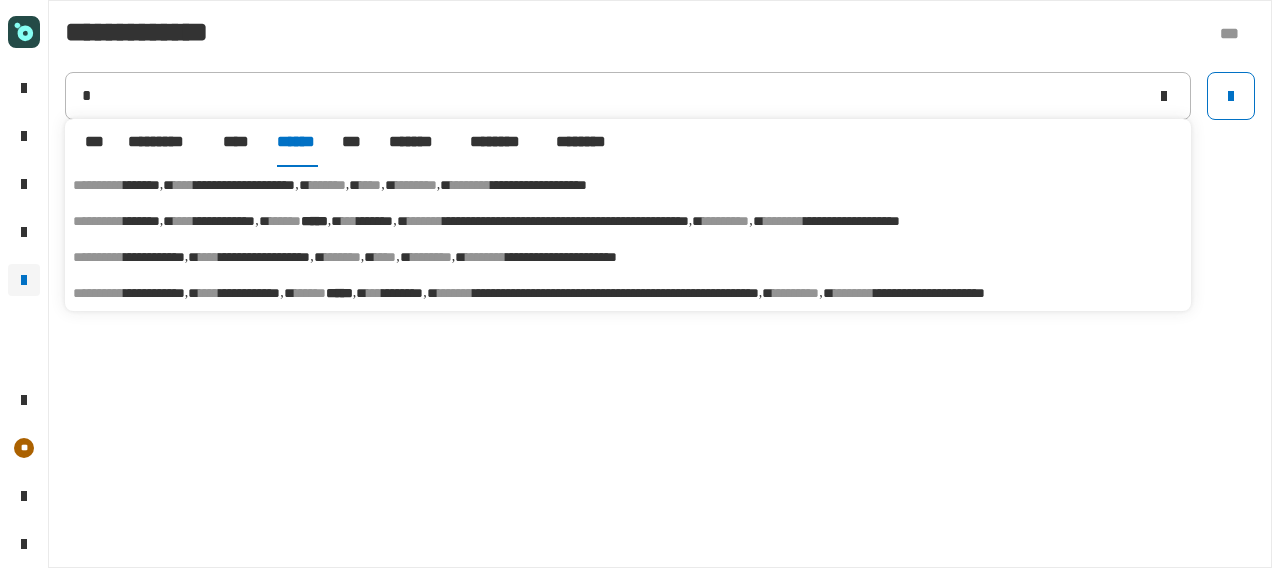 type on "**********" 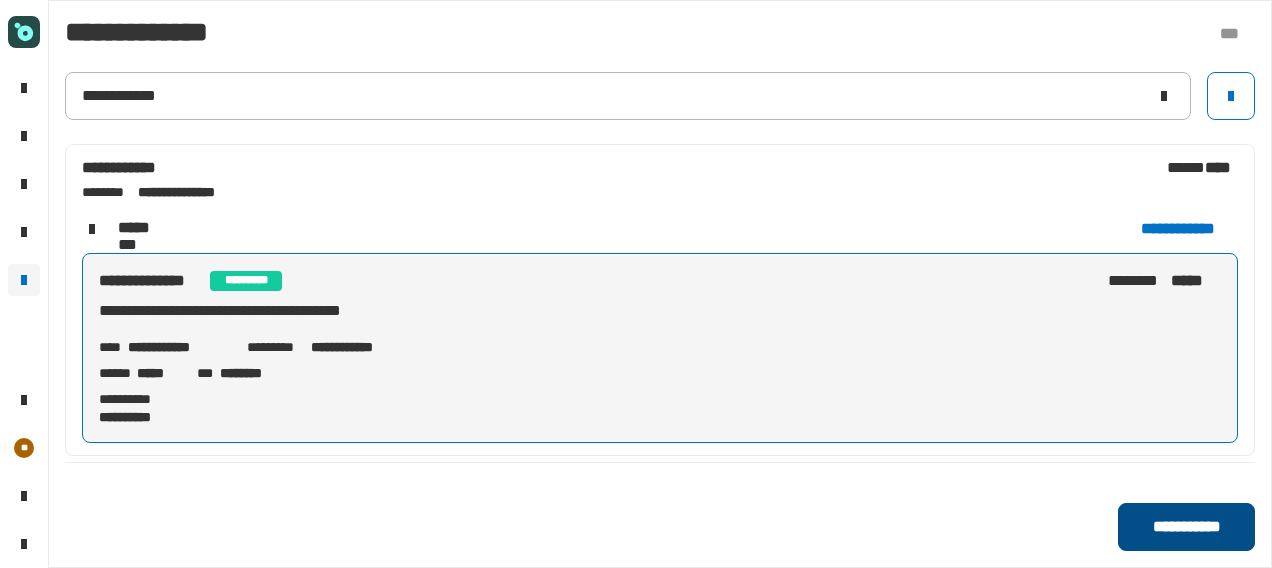 click on "**********" 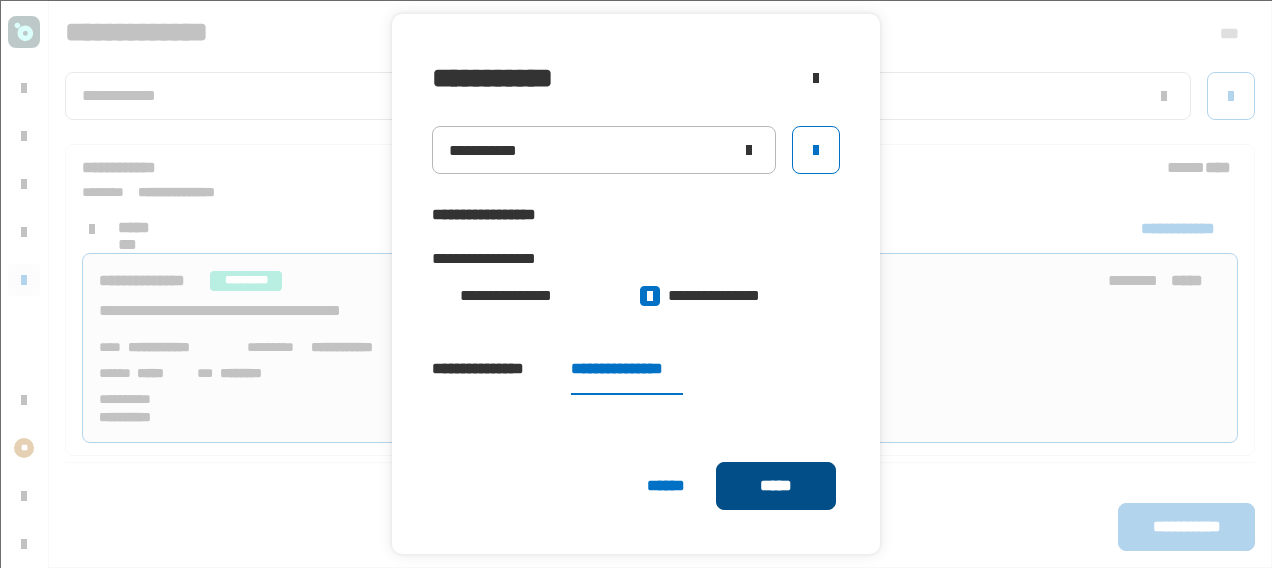 click on "*****" 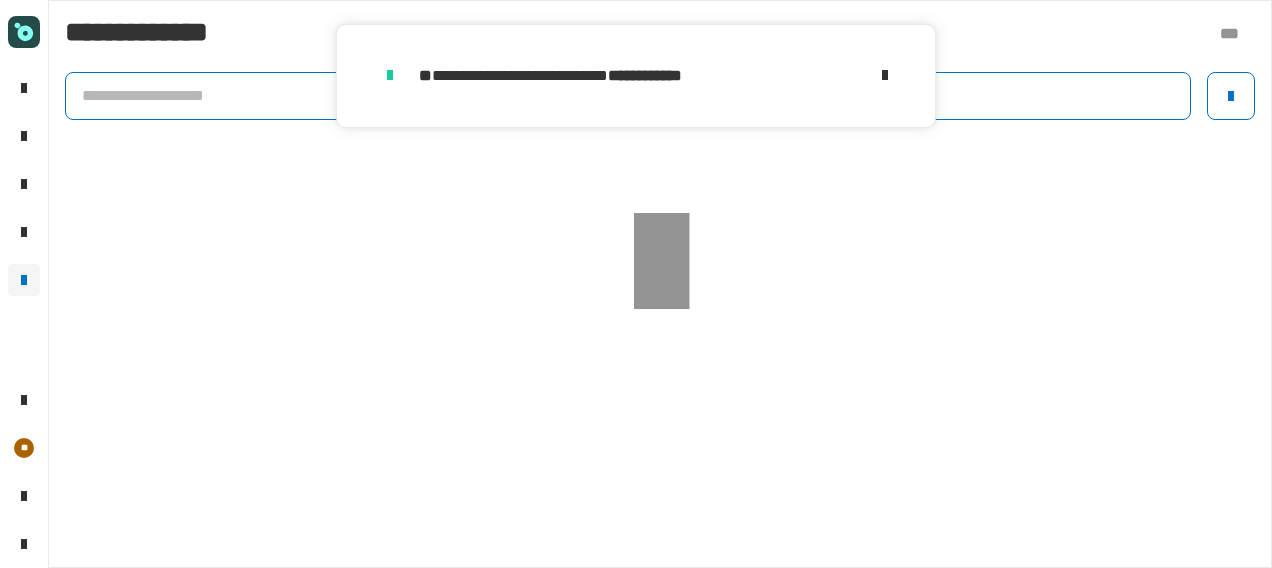 click 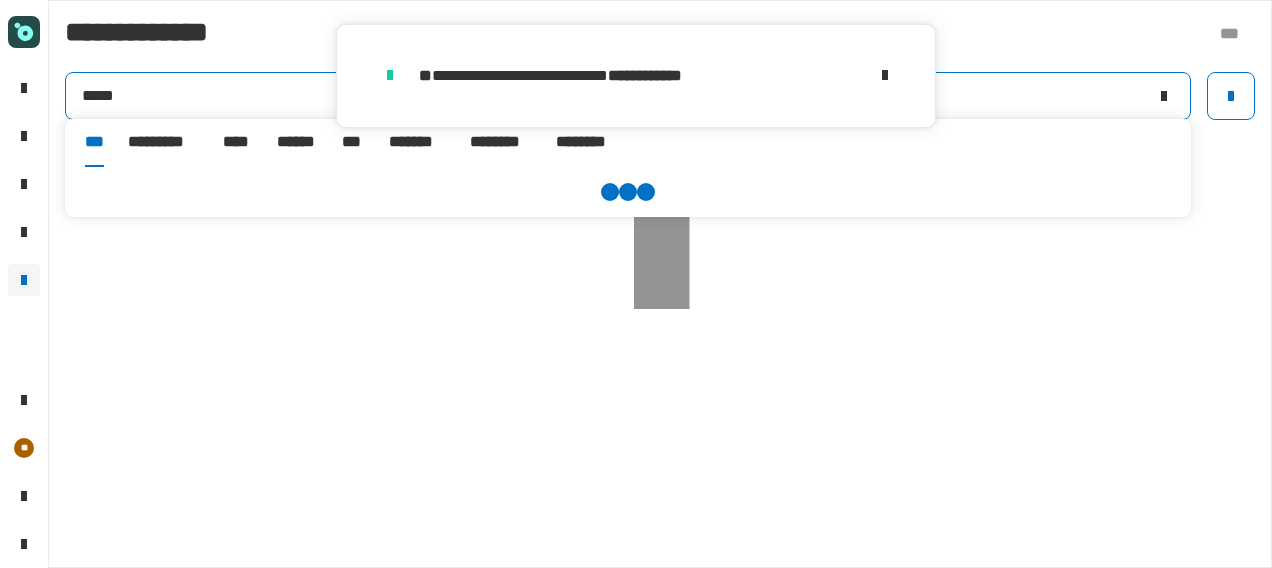 type on "*****" 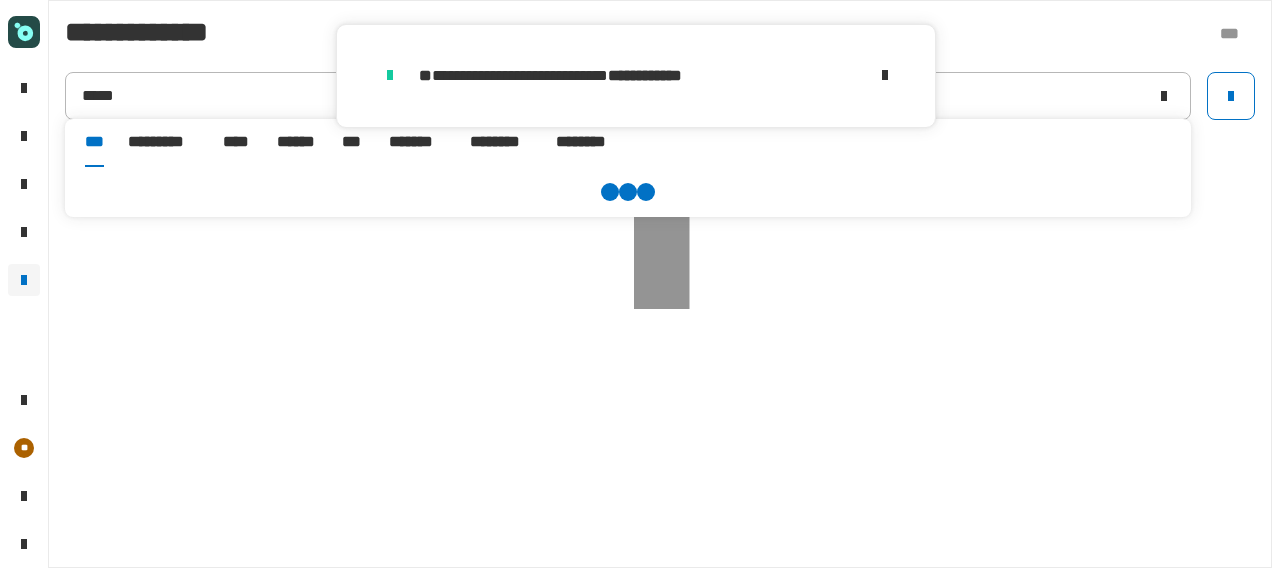 click on "******" at bounding box center (297, 142) 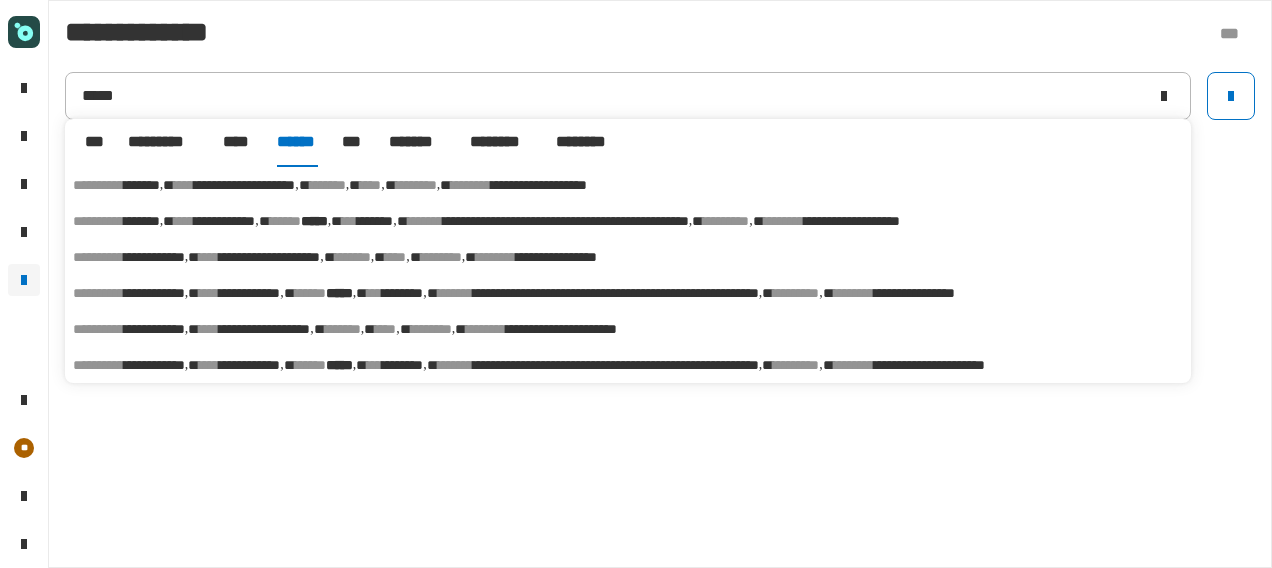 click on "***" at bounding box center (374, 365) 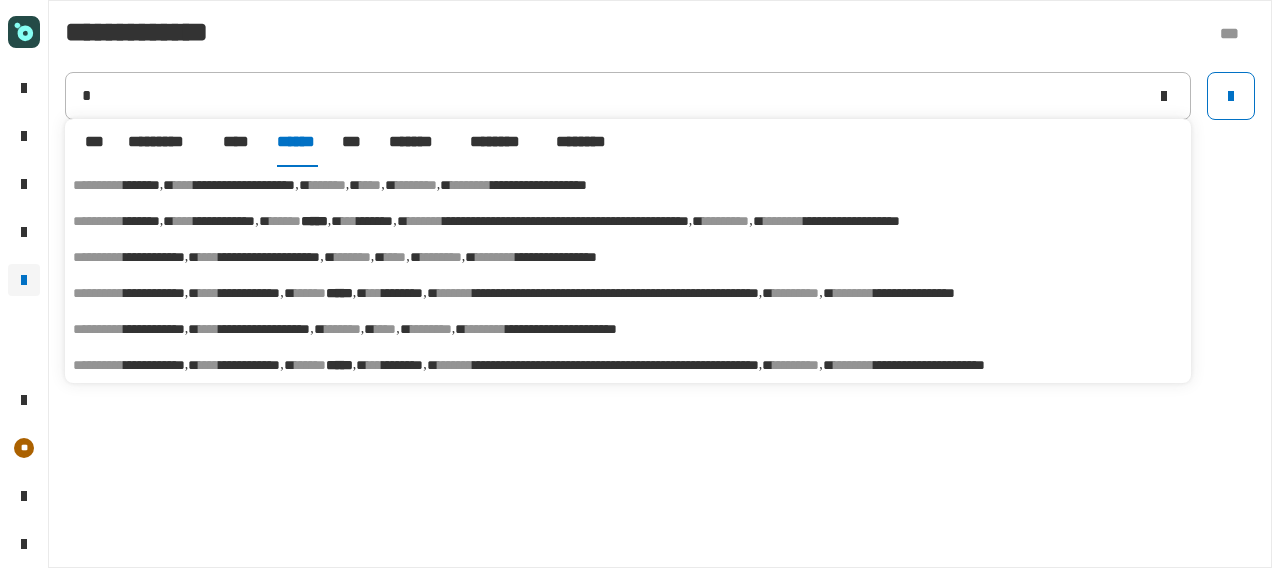 type on "**********" 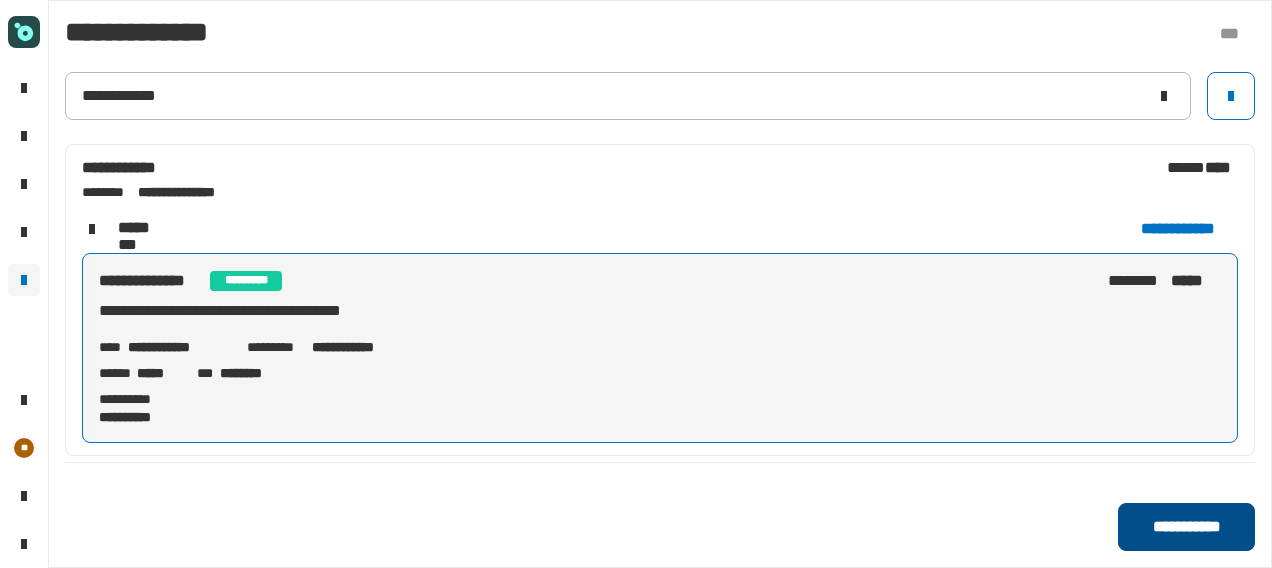 click on "**********" 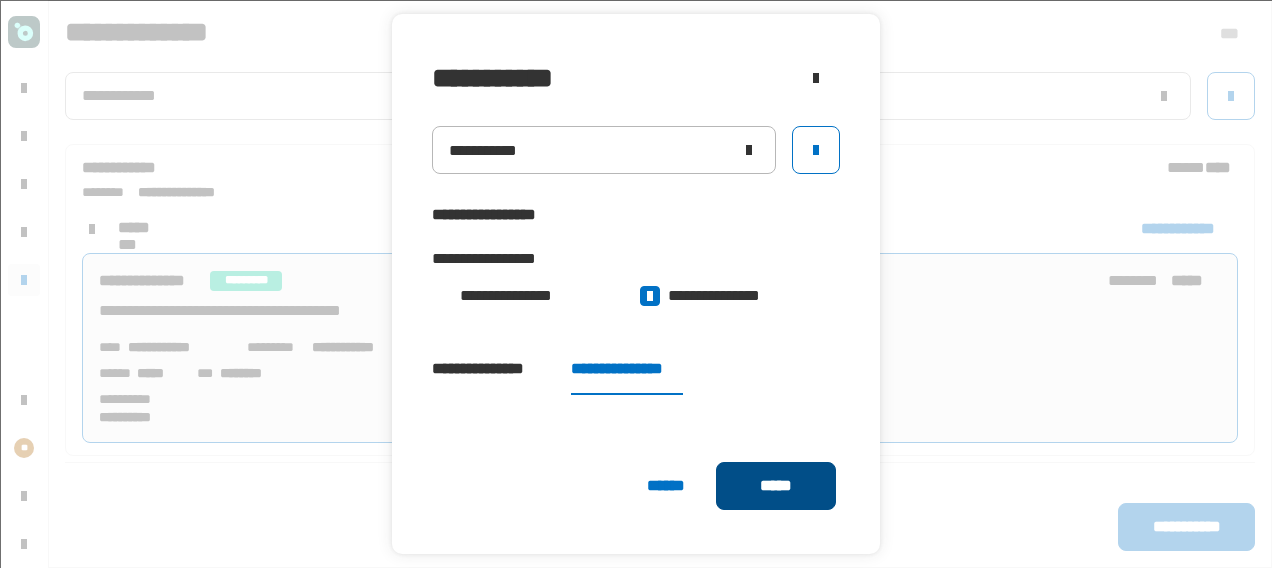 click on "*****" 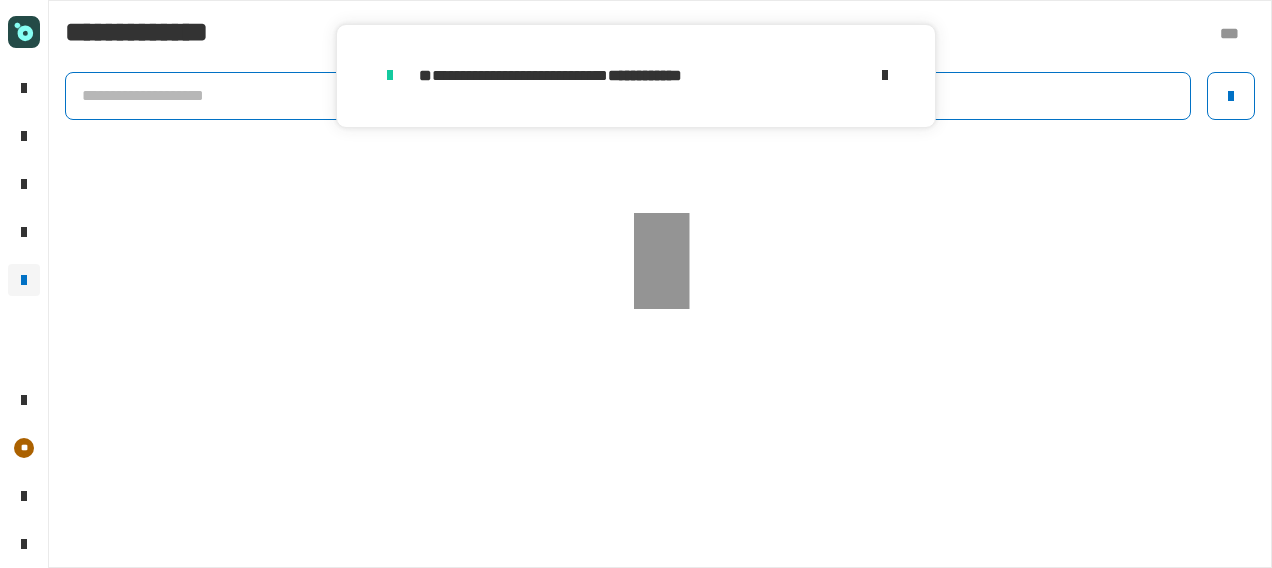 click 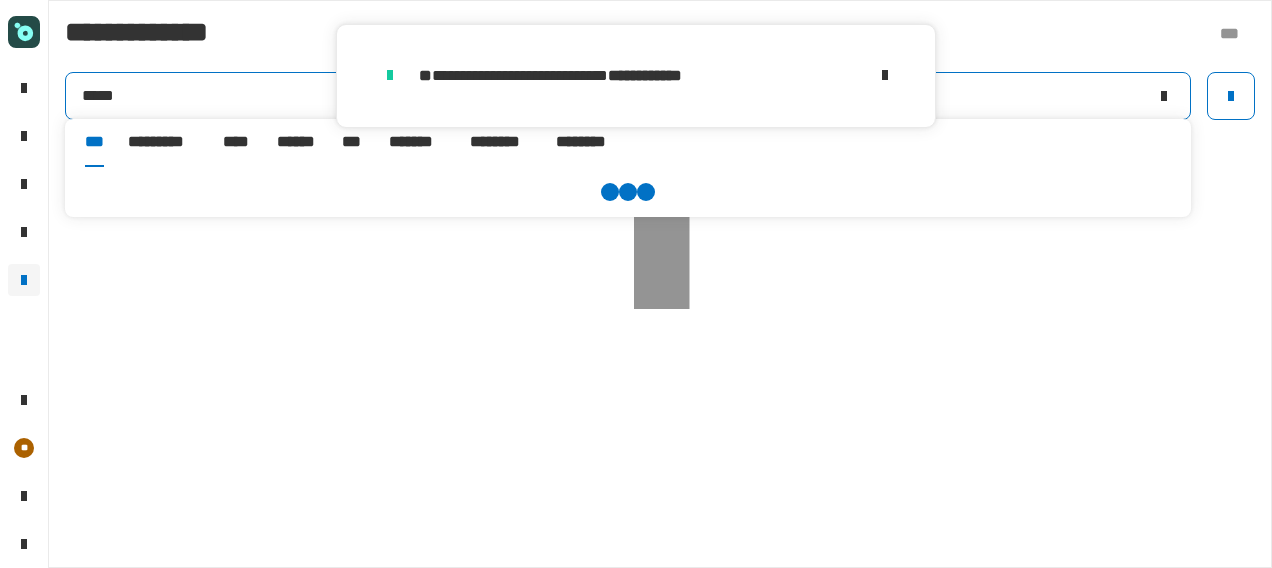 type on "*****" 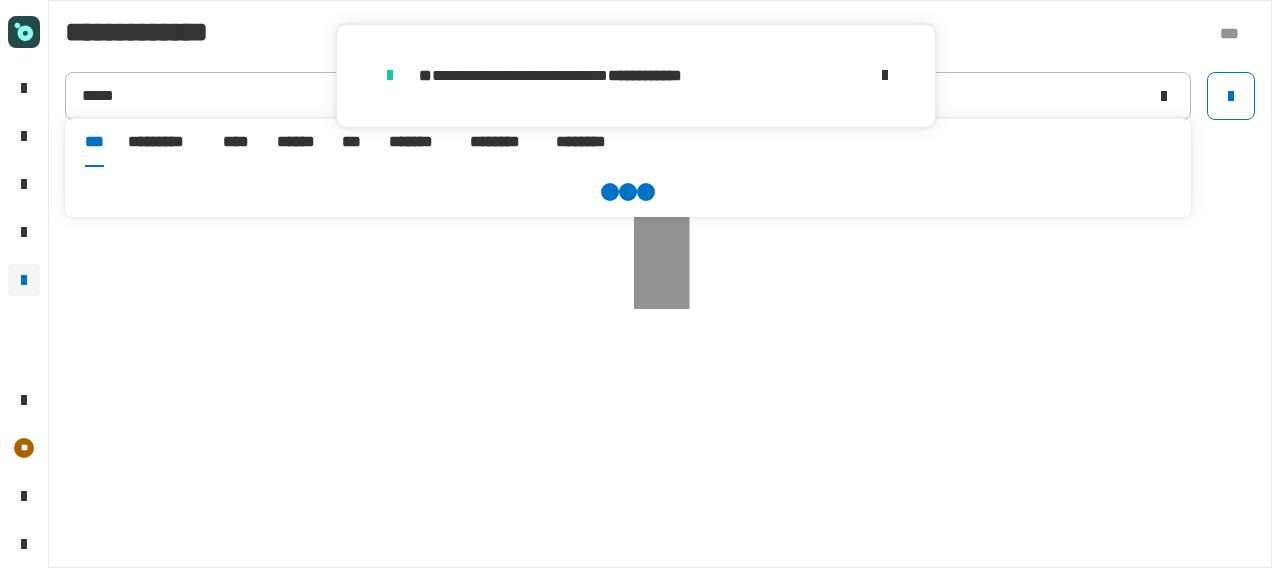 click on "******" at bounding box center (297, 142) 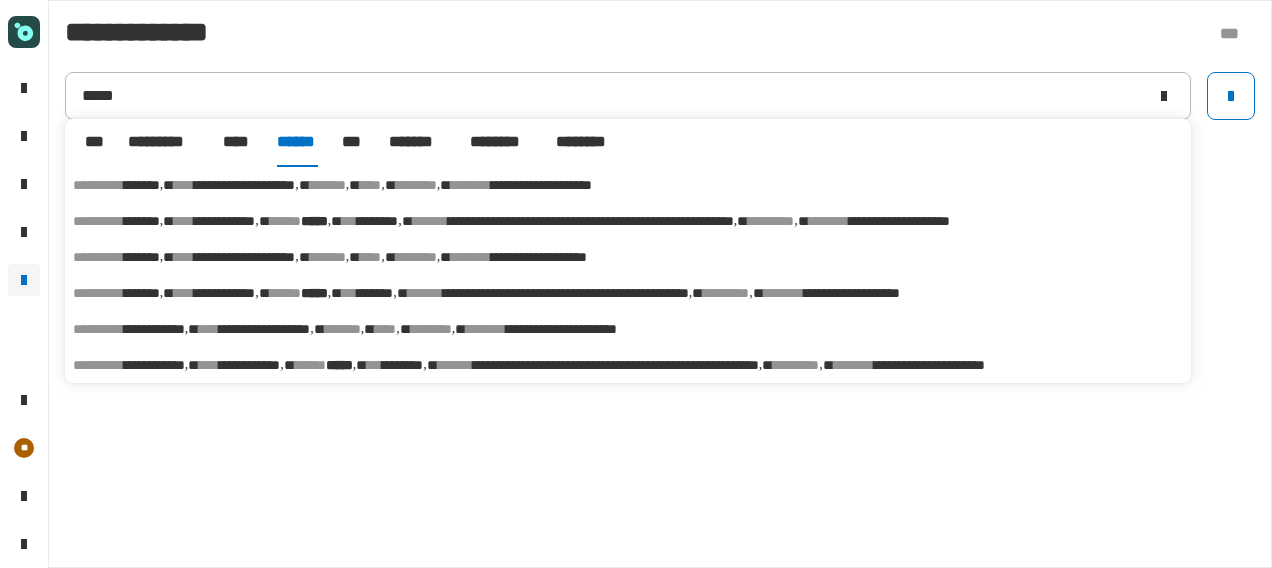 click on "[FIRST] [LAST] [MIDDLE] [LAST] [LAST] [NUMBER] [STREET] [CITY] [STATE] [POSTAL_CODE] [COUNTRY] [COORDINATES] [COORDINATES]" at bounding box center [628, 365] 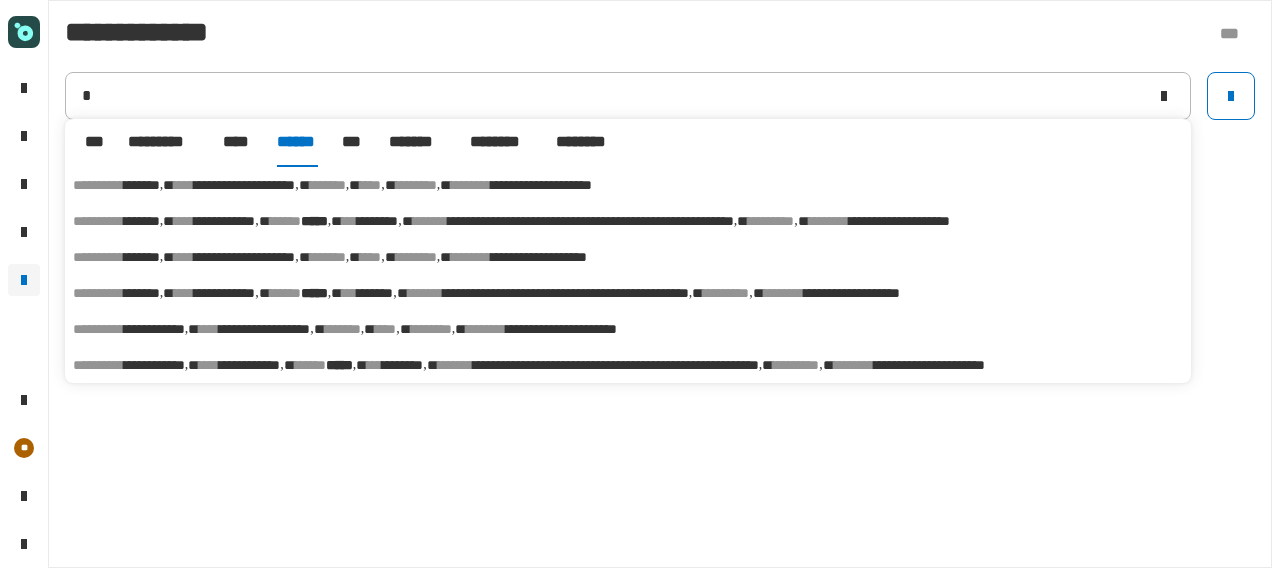 type on "**********" 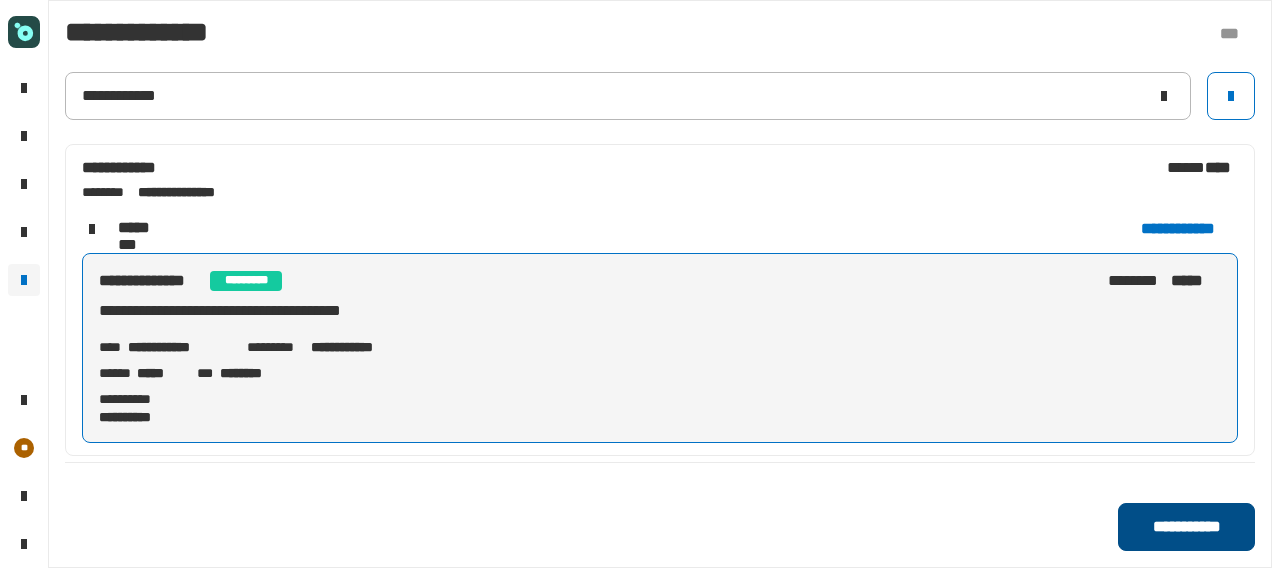 click on "**********" 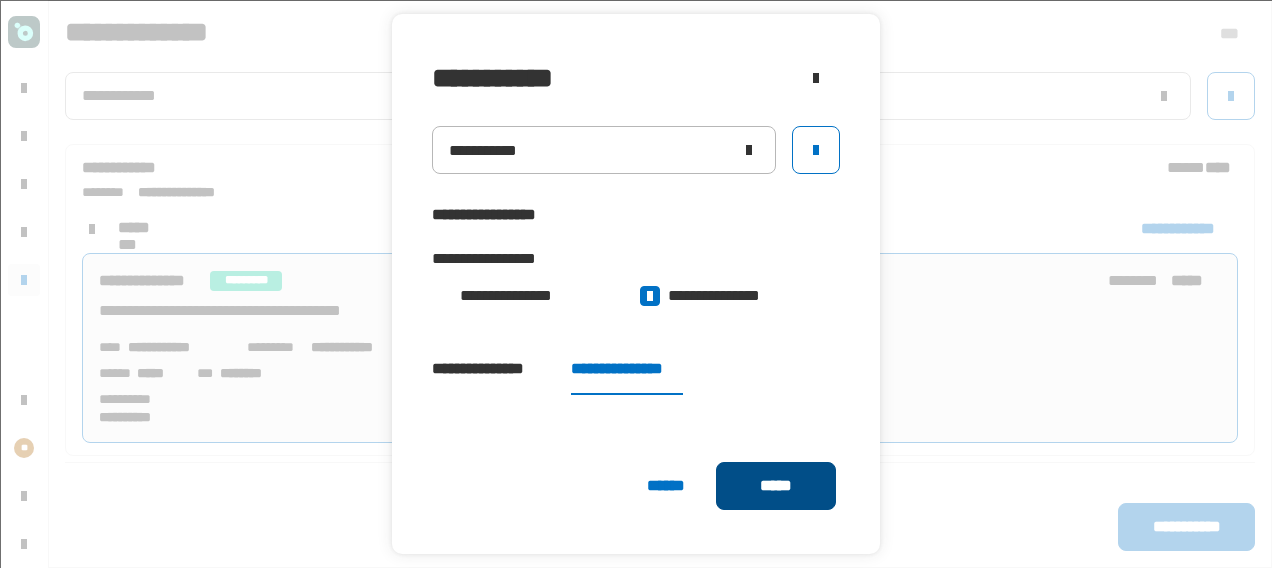 click on "*****" 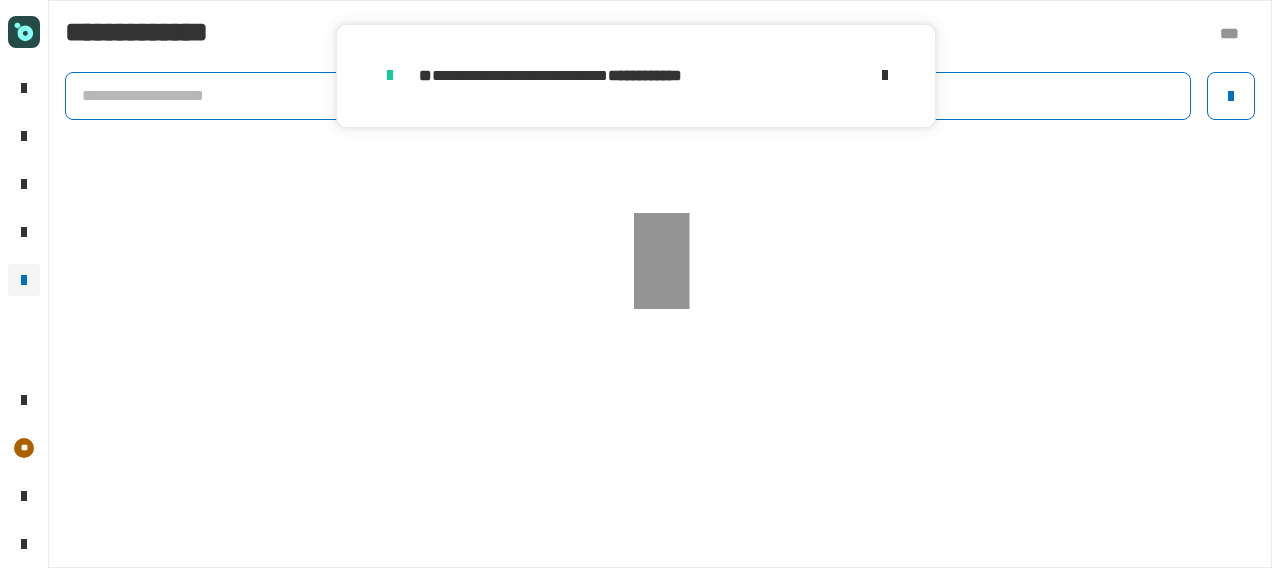 click 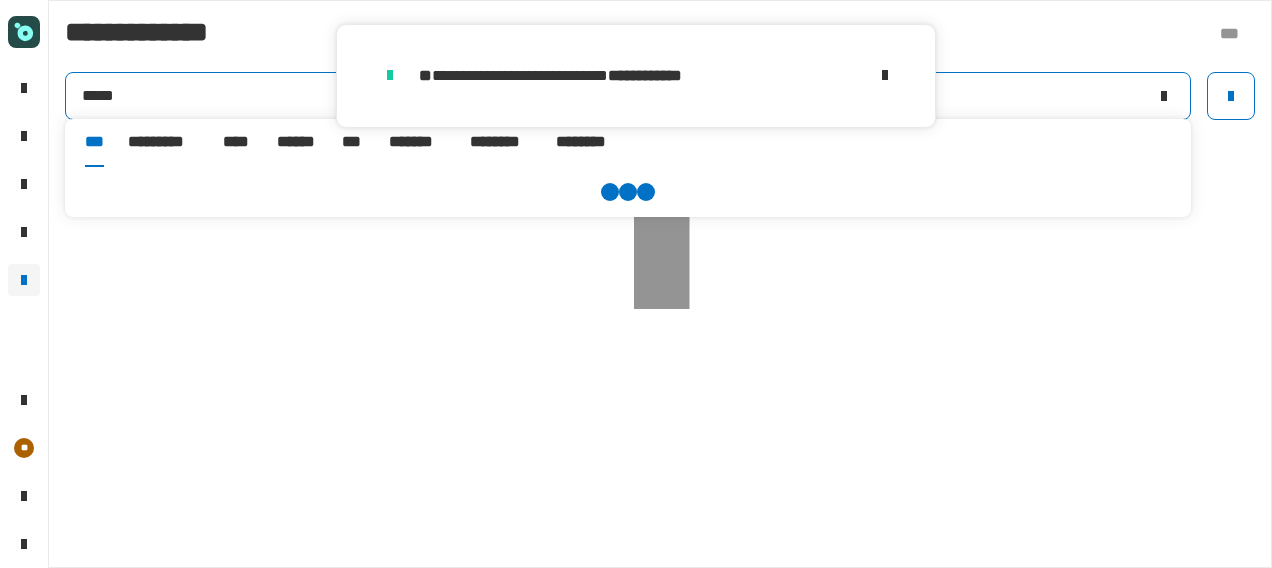 type on "*****" 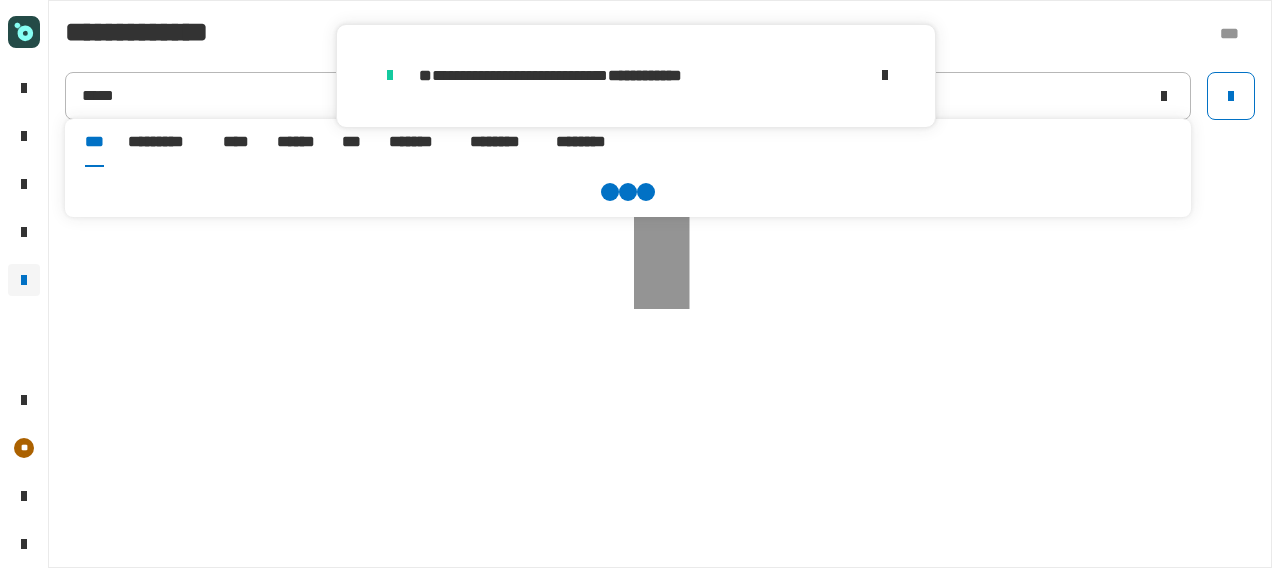 click on "******" at bounding box center (297, 143) 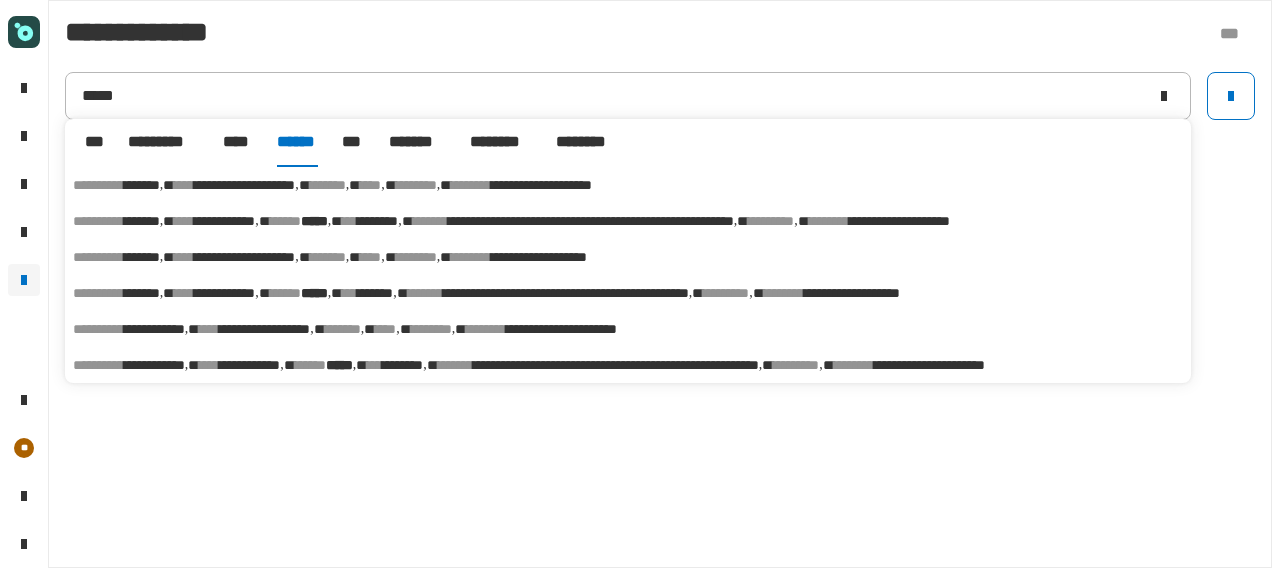 click on "[FIRST] [LAST] [MIDDLE] [LAST] [LAST] [NUMBER] [STREET] [CITY] [STATE] [POSTAL_CODE] [COUNTRY] [COORDINATES] [COORDINATES]" at bounding box center [628, 365] 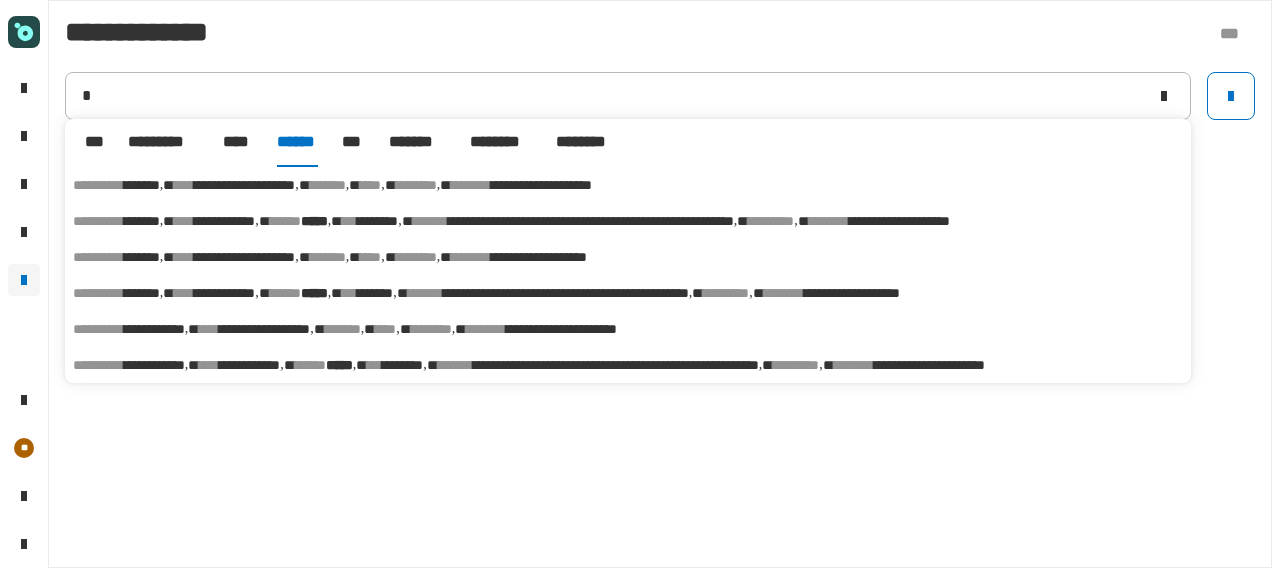 type on "**********" 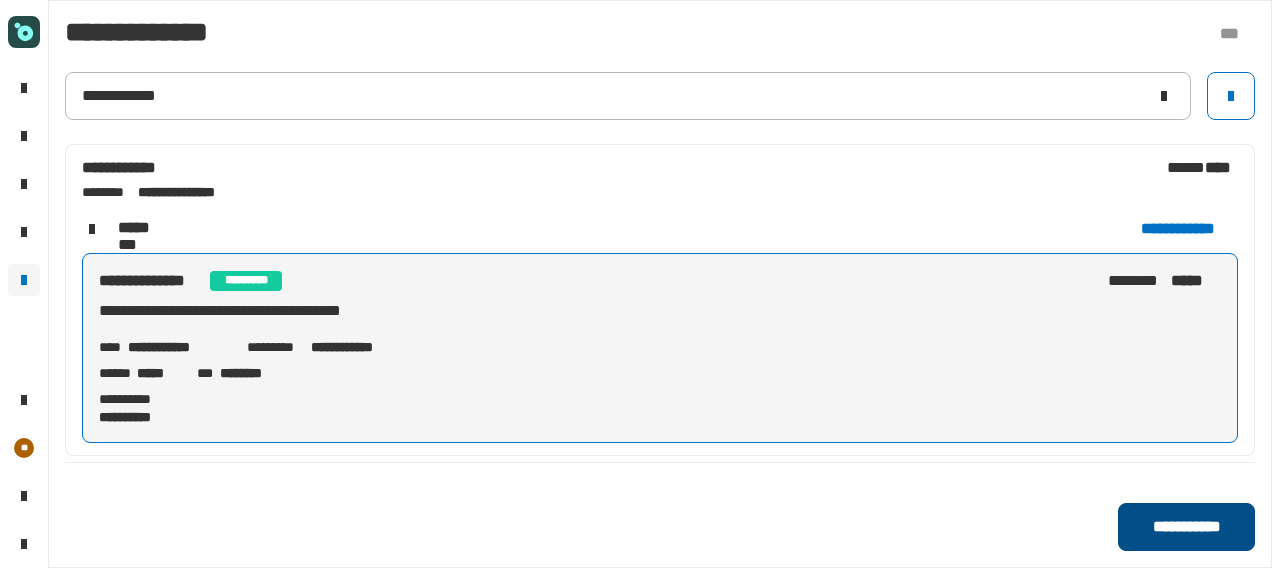 click on "**********" 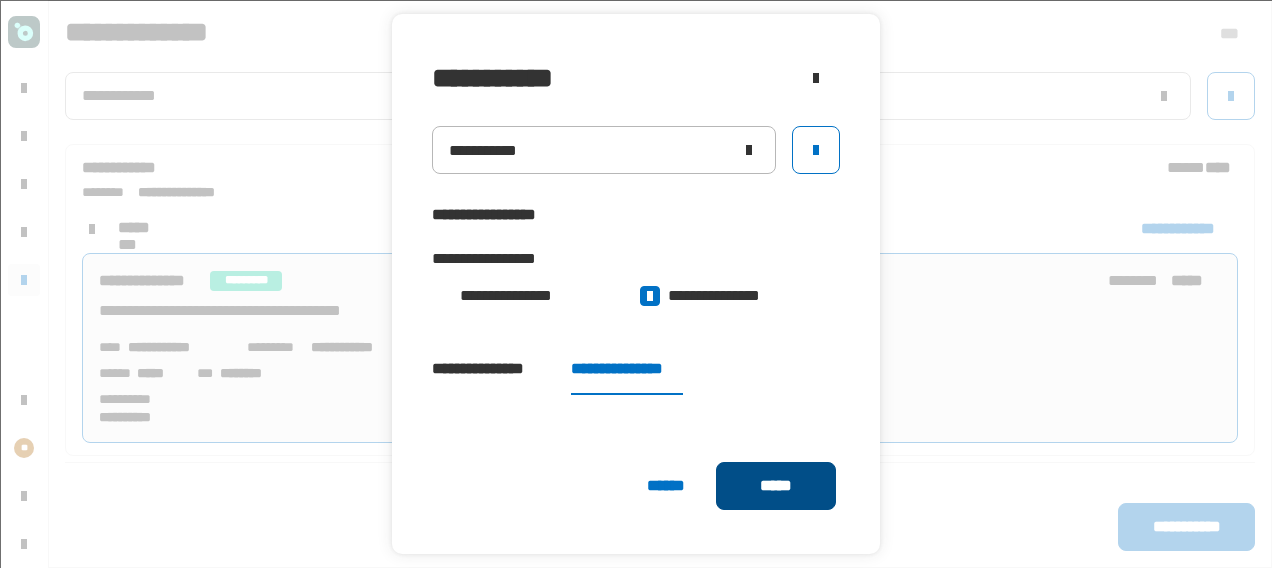 click on "*****" 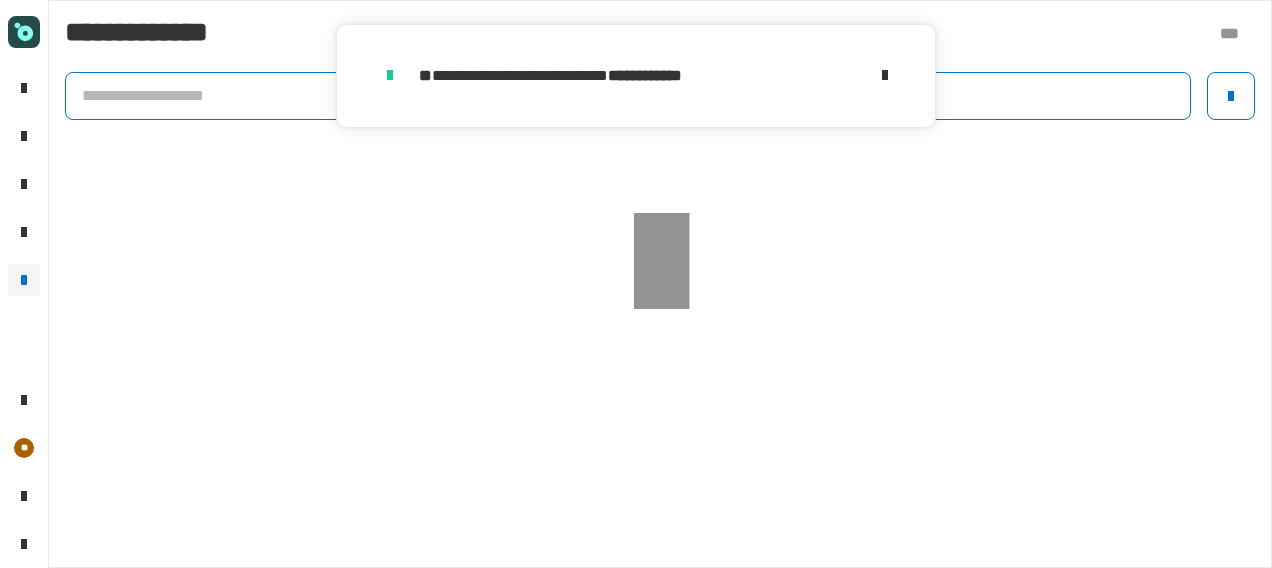 click 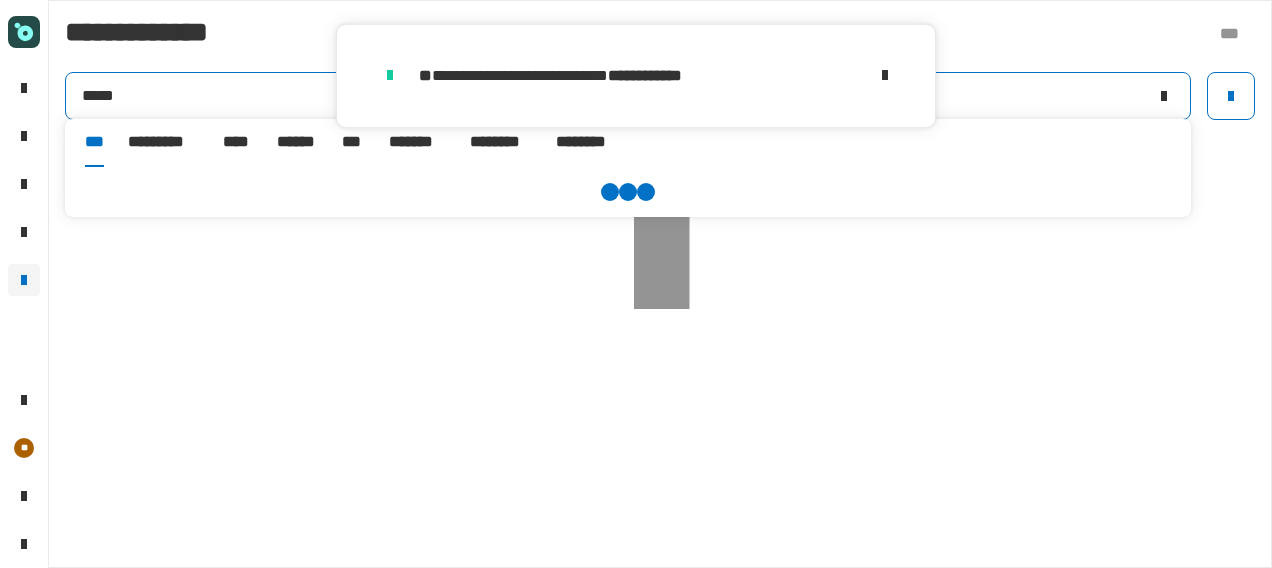 type on "*****" 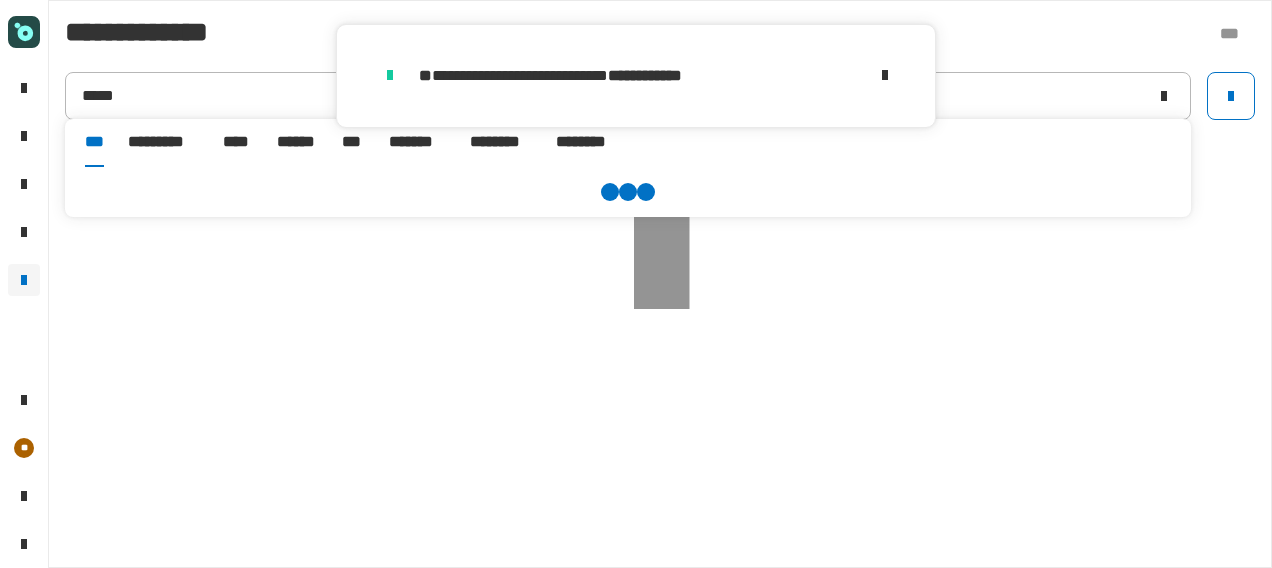 click on "******" at bounding box center [297, 142] 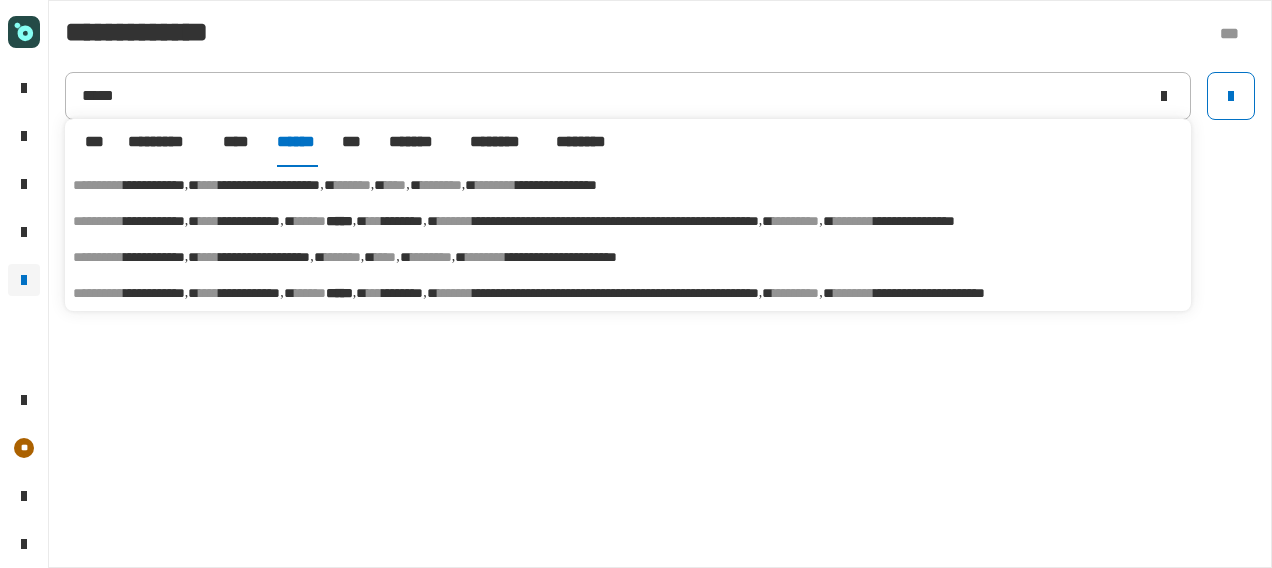 click on "[FIRST] [LAST] [MIDDLE] [LAST] [LAST] [NUMBER] [STREET] [CITY] [STATE] [POSTAL_CODE] [COUNTRY] [COORDINATES] [COORDINATES]" at bounding box center [628, 293] 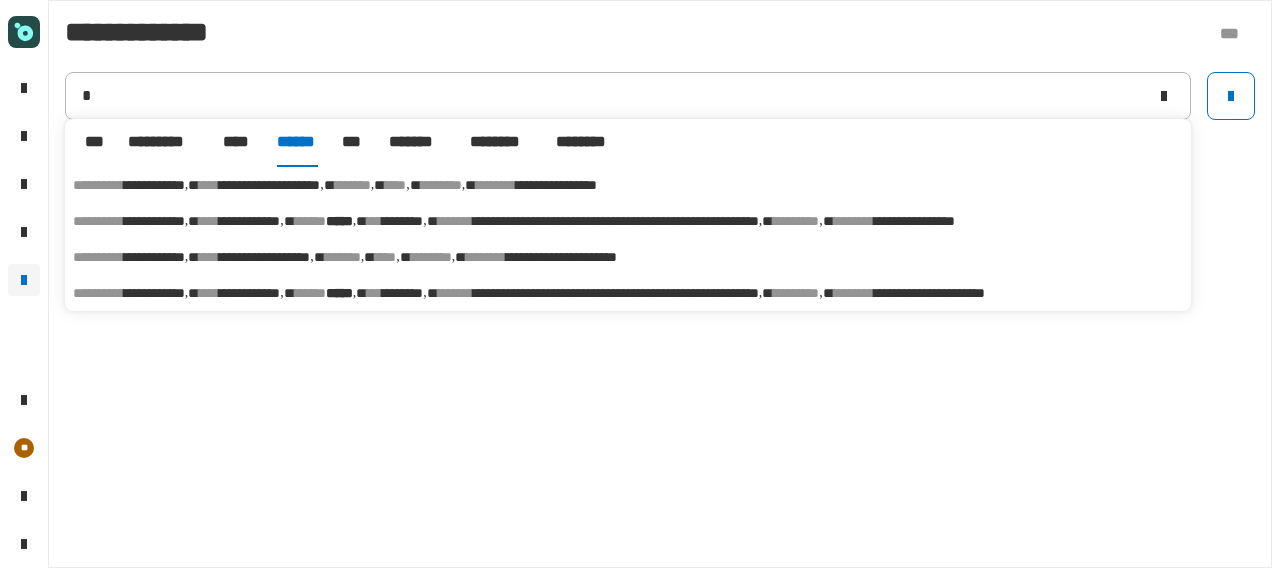 type on "**********" 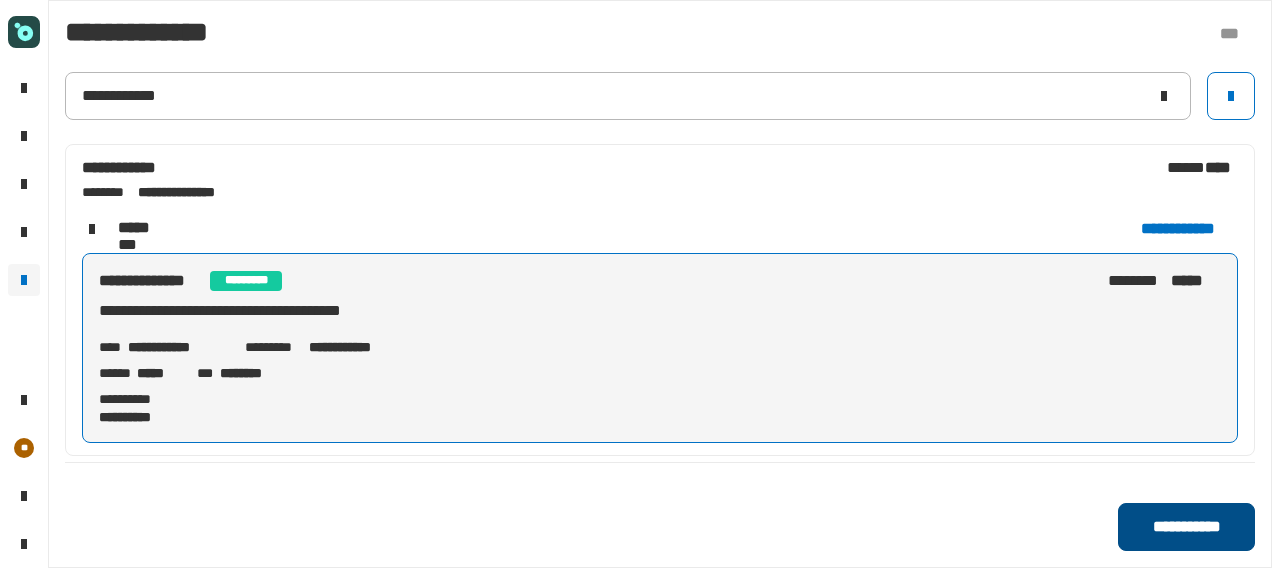 click on "**********" 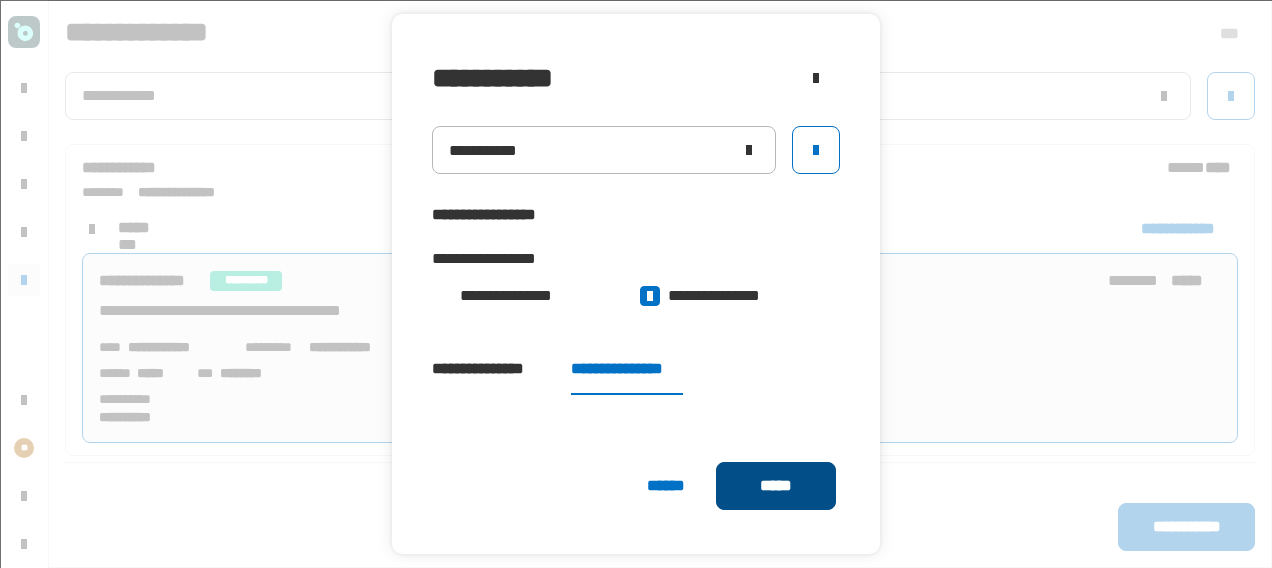 click on "*****" 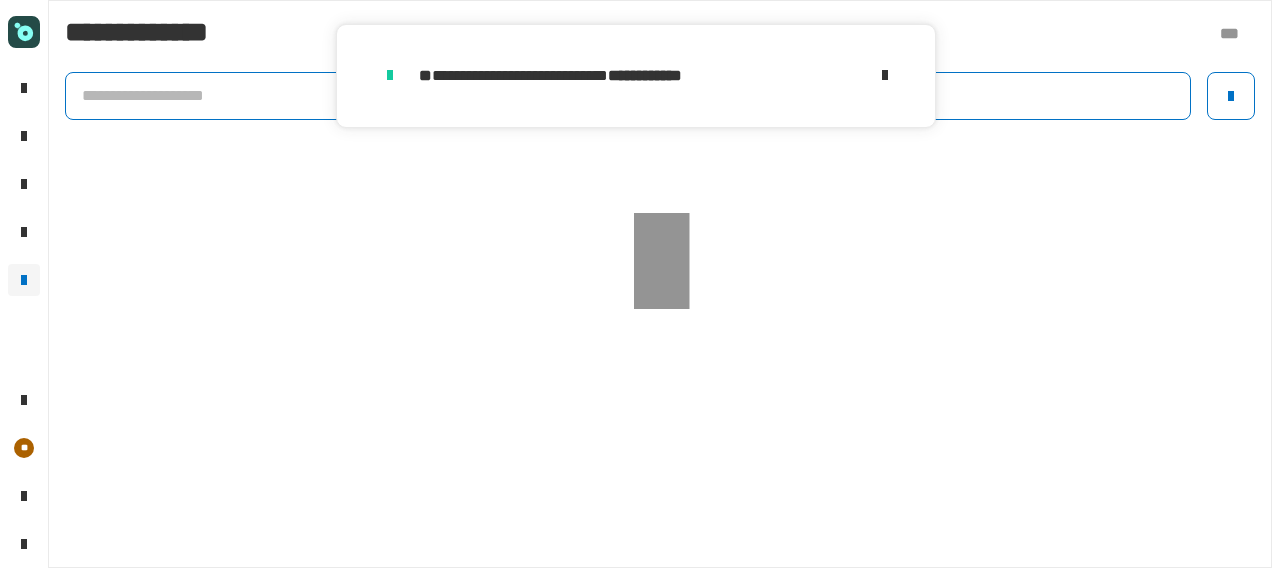 click 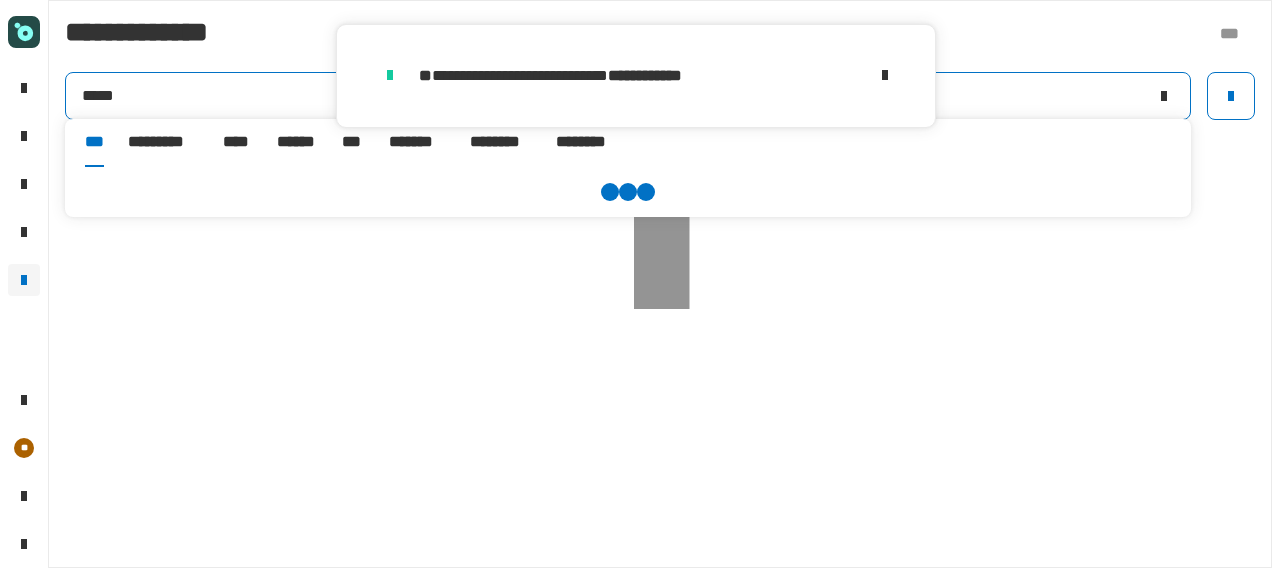 type on "*****" 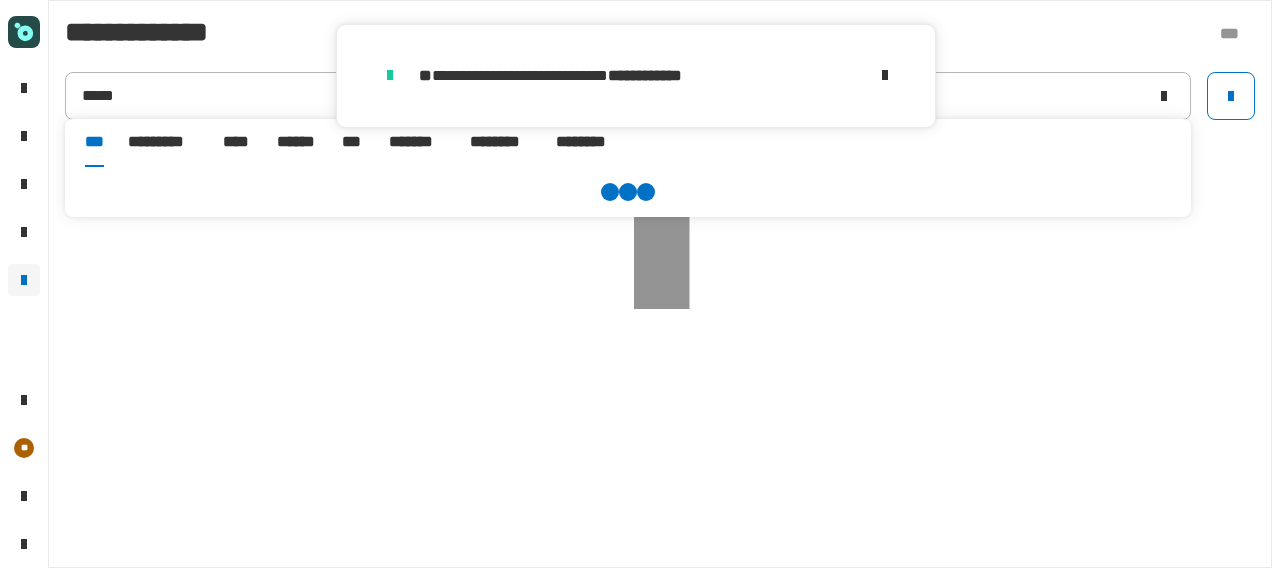 click on "******" at bounding box center [297, 142] 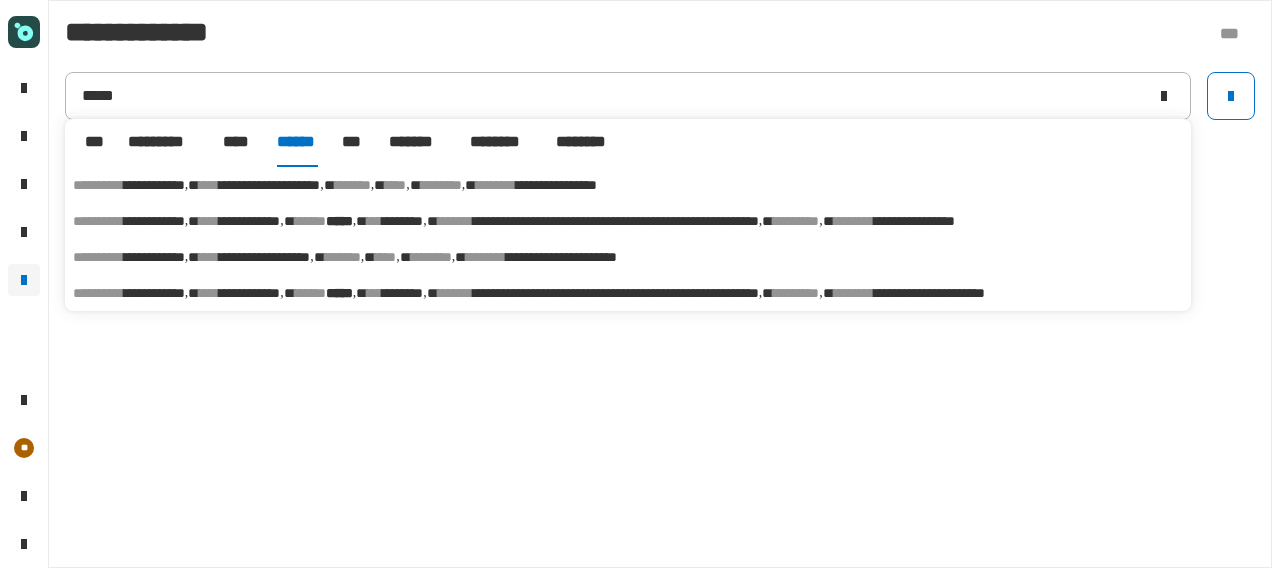 click on "[FIRST] [LAST] [MIDDLE] [LAST] [LAST] [NUMBER] [STREET] [CITY] [STATE] [POSTAL_CODE] [COUNTRY] [COORDINATES] [COORDINATES]" at bounding box center (628, 293) 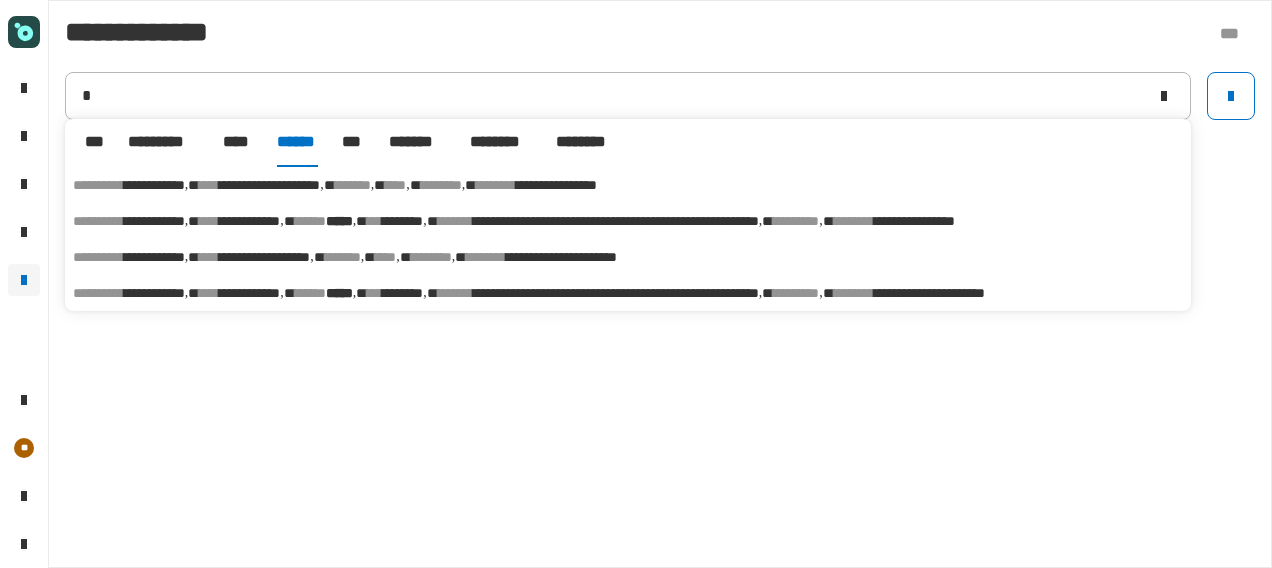 type on "**********" 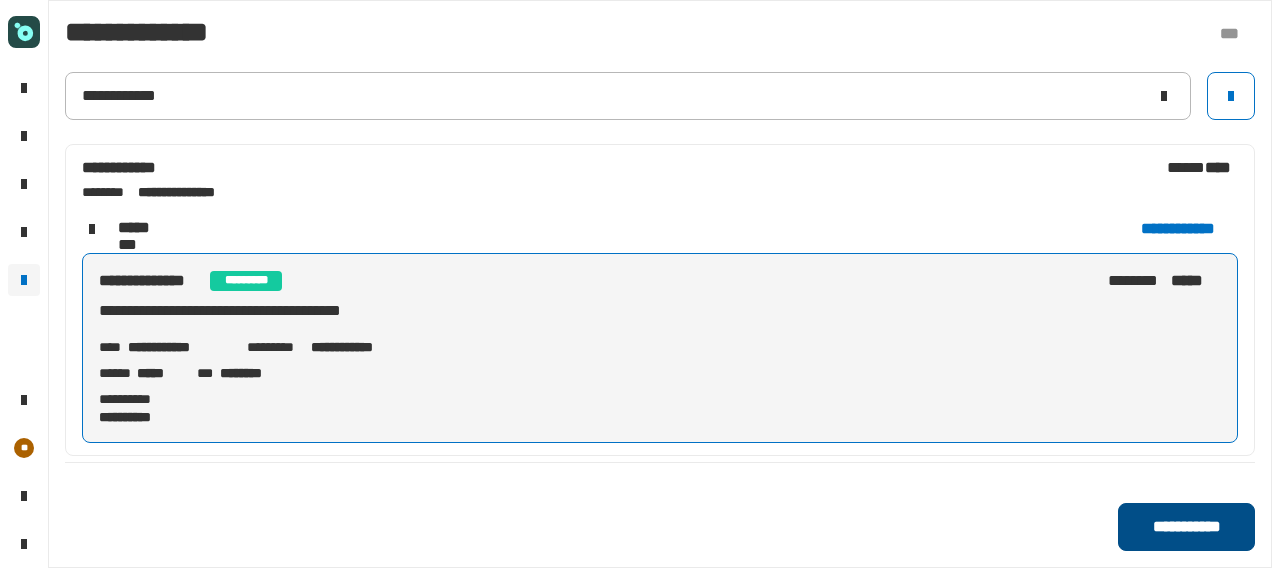 click on "**********" 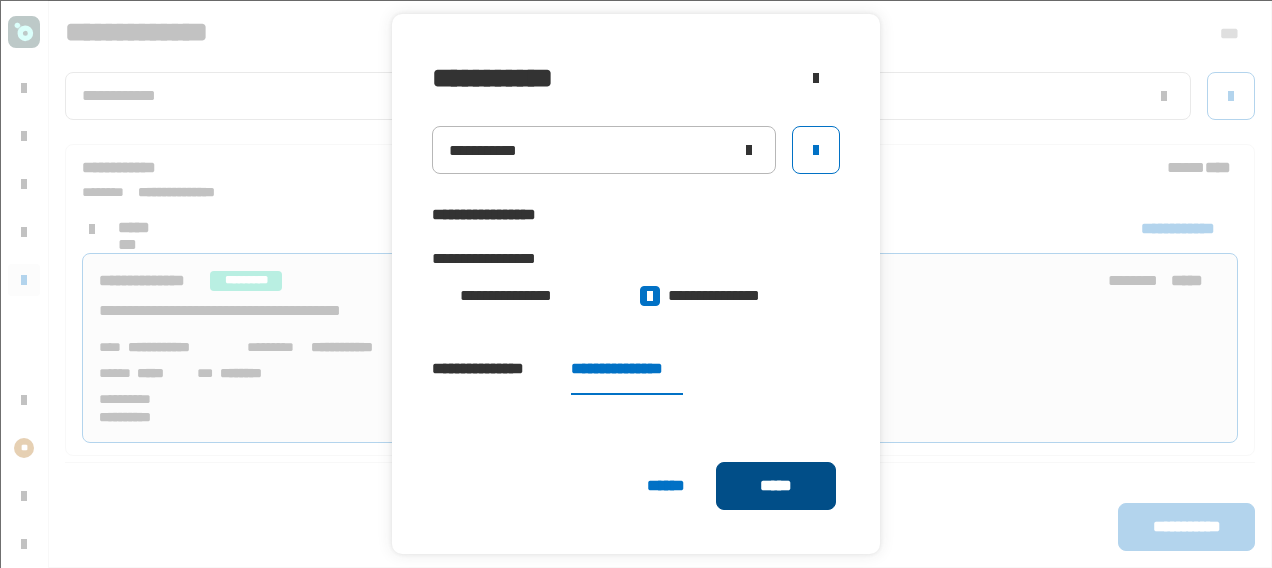 click on "*****" 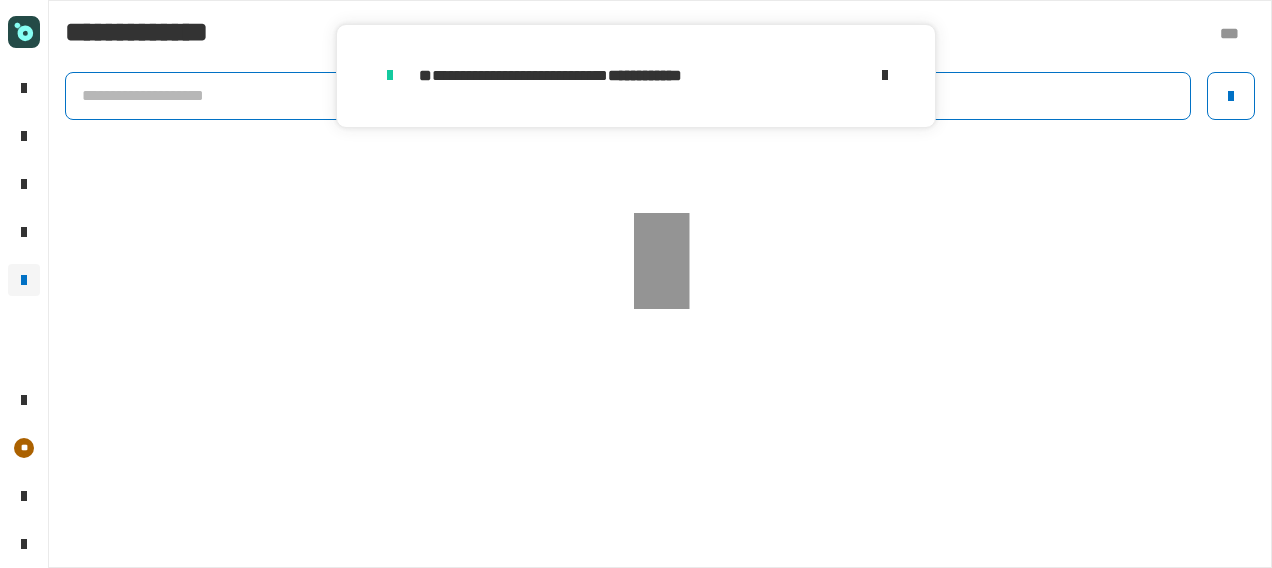 click 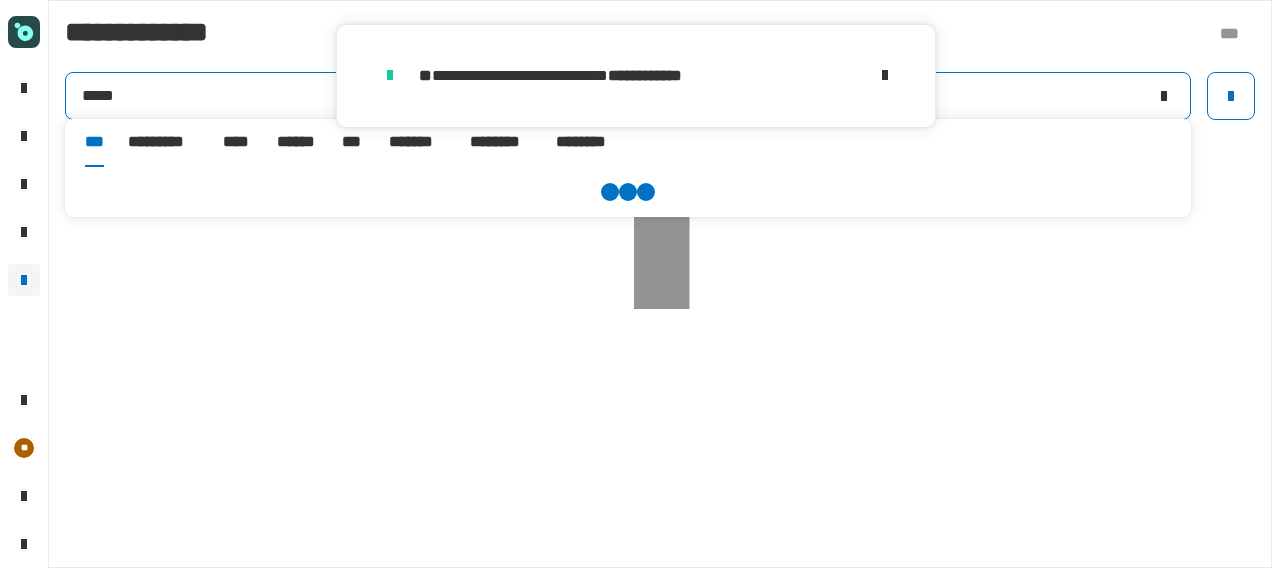 type on "*****" 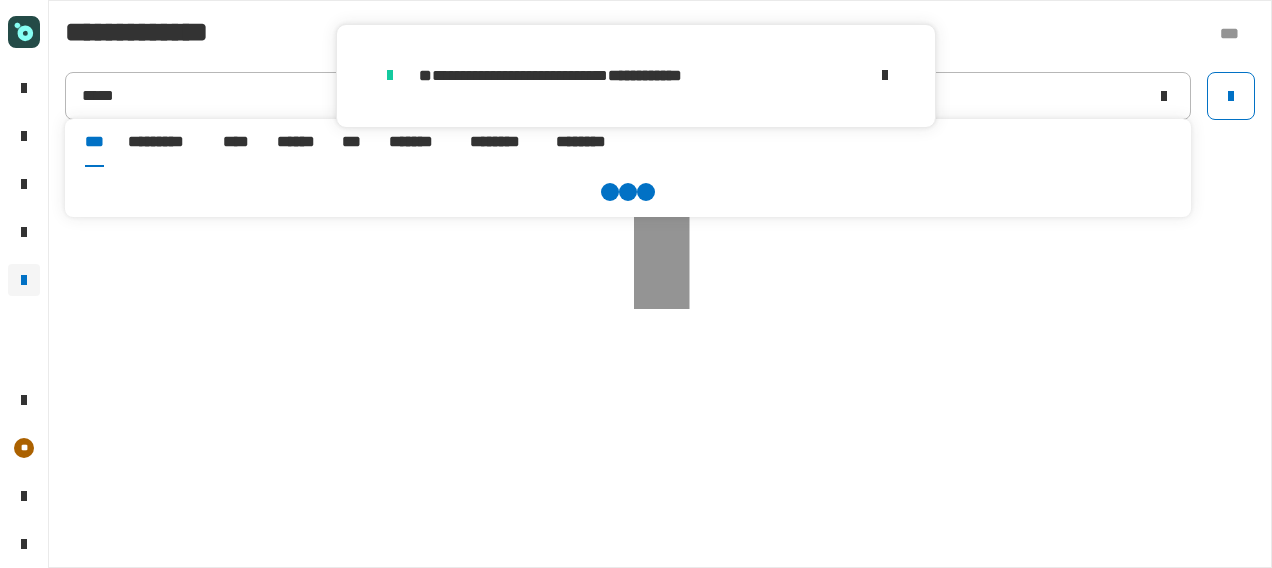 click on "******" at bounding box center [297, 142] 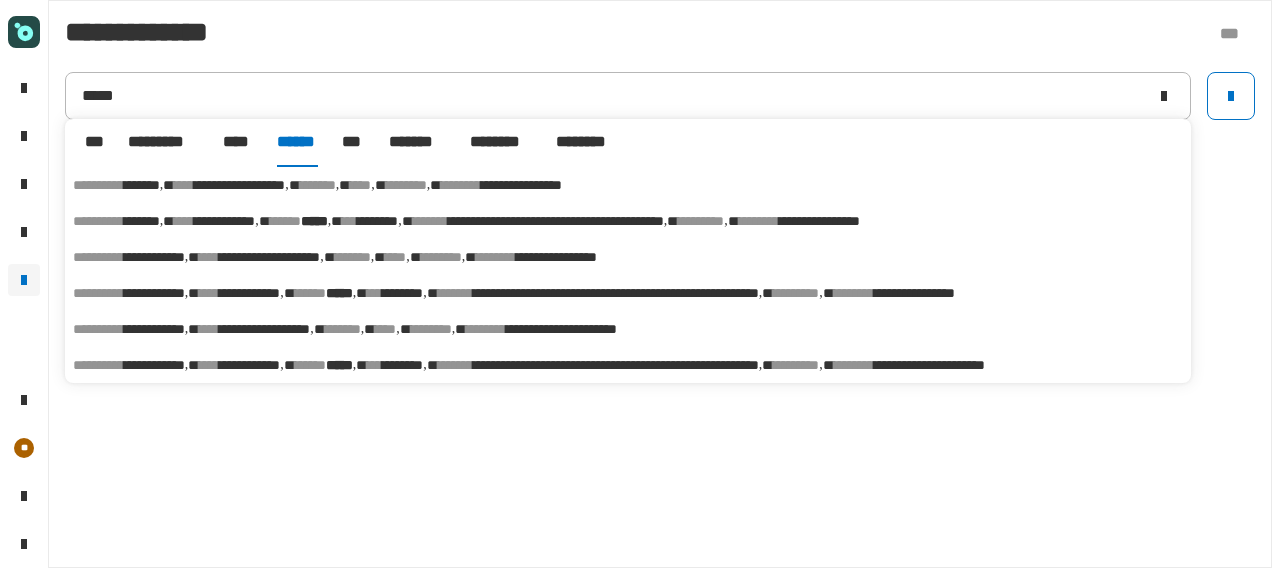 click on "[FIRST] [LAST] [MIDDLE] [LAST] [LAST] [NUMBER] [STREET] [CITY] [STATE] [POSTAL_CODE] [COUNTRY] [COORDINATES] [COORDINATES]" at bounding box center (628, 365) 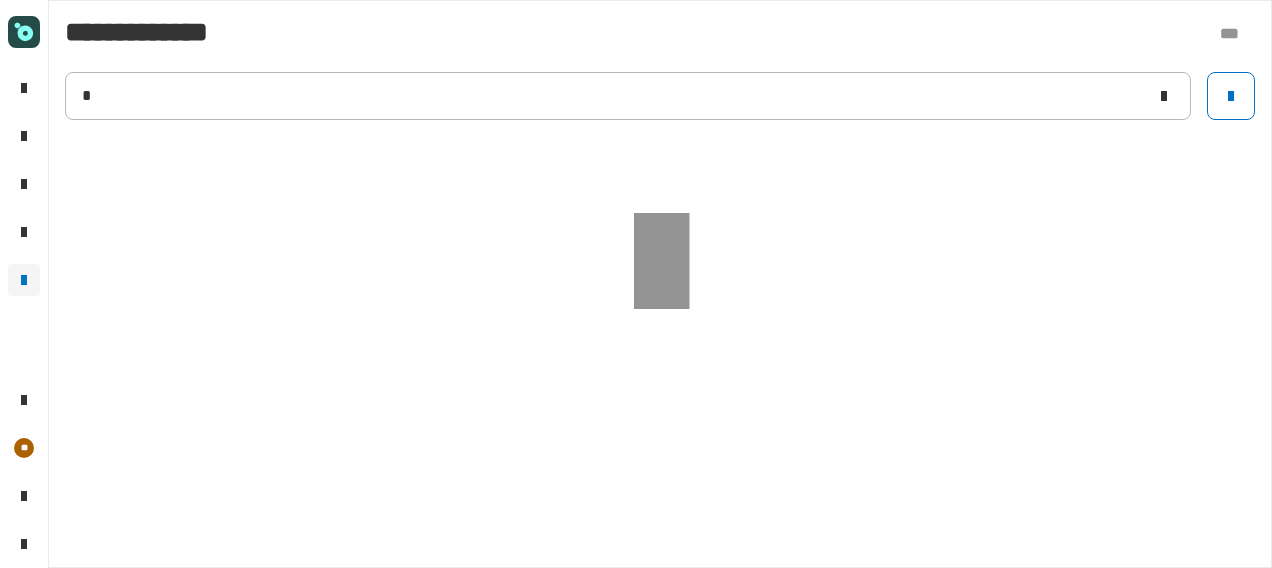 type on "**********" 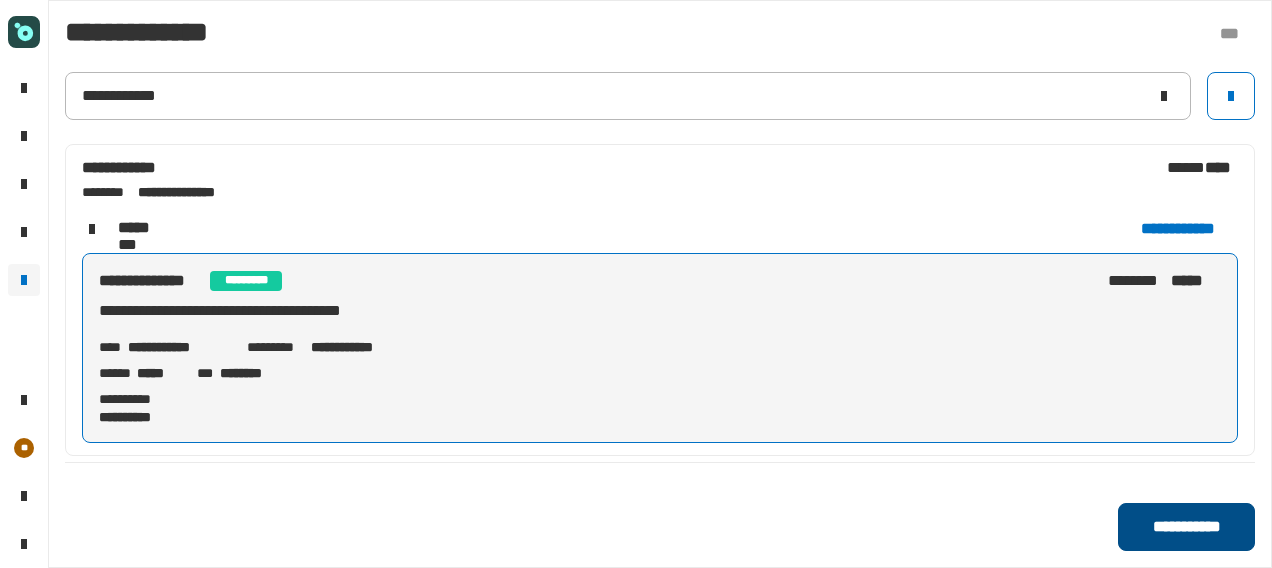 click on "**********" 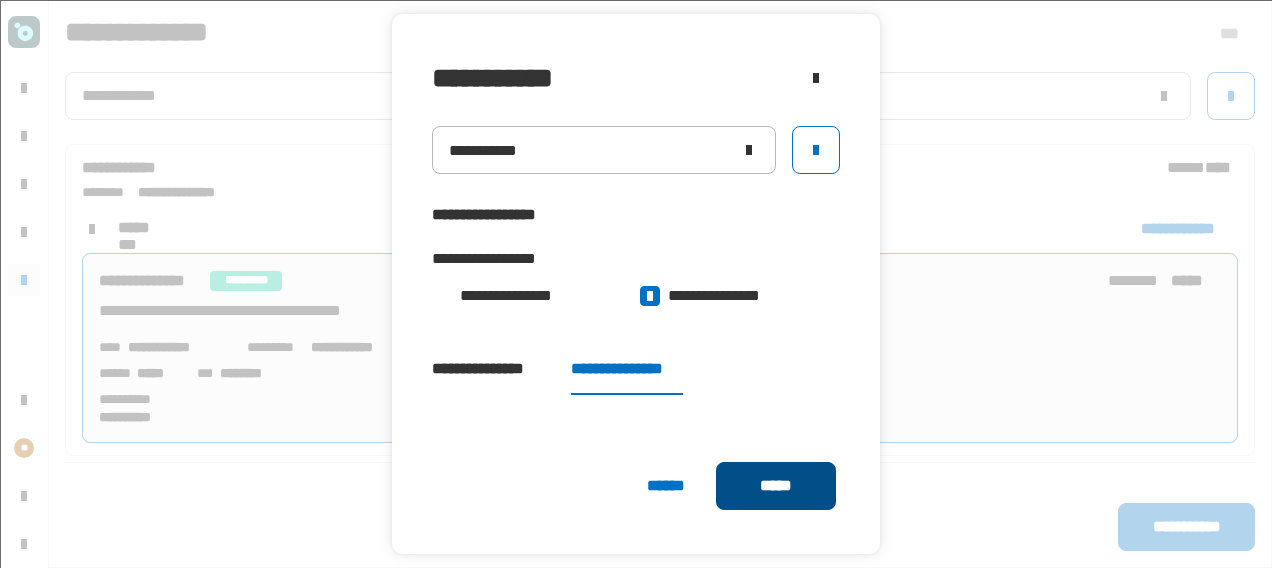click on "*****" 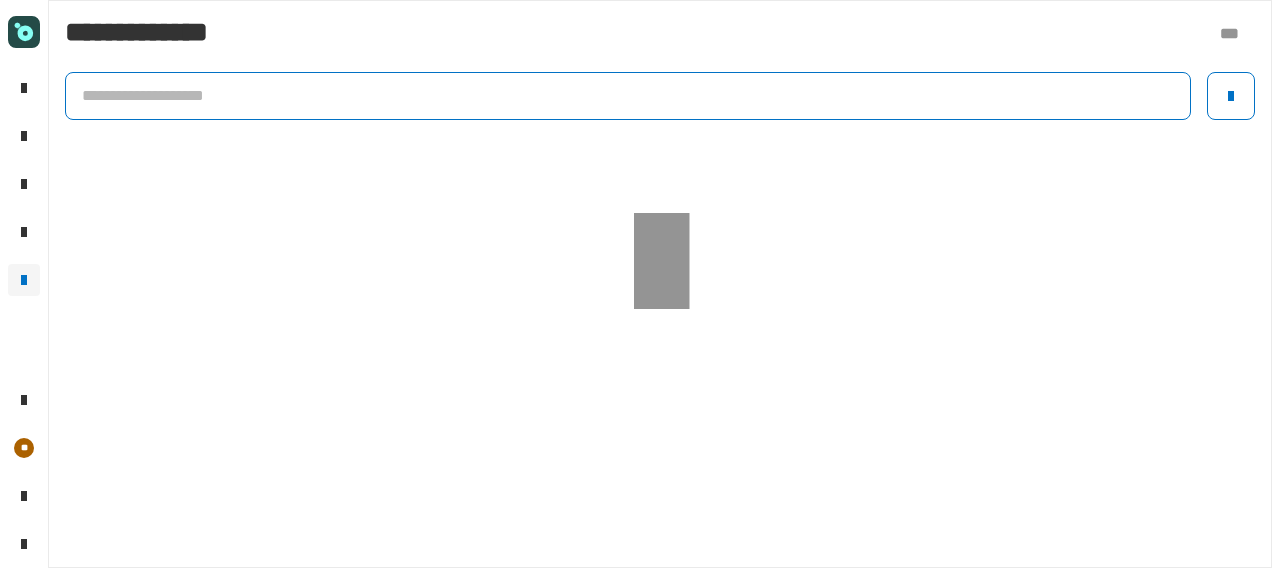 click 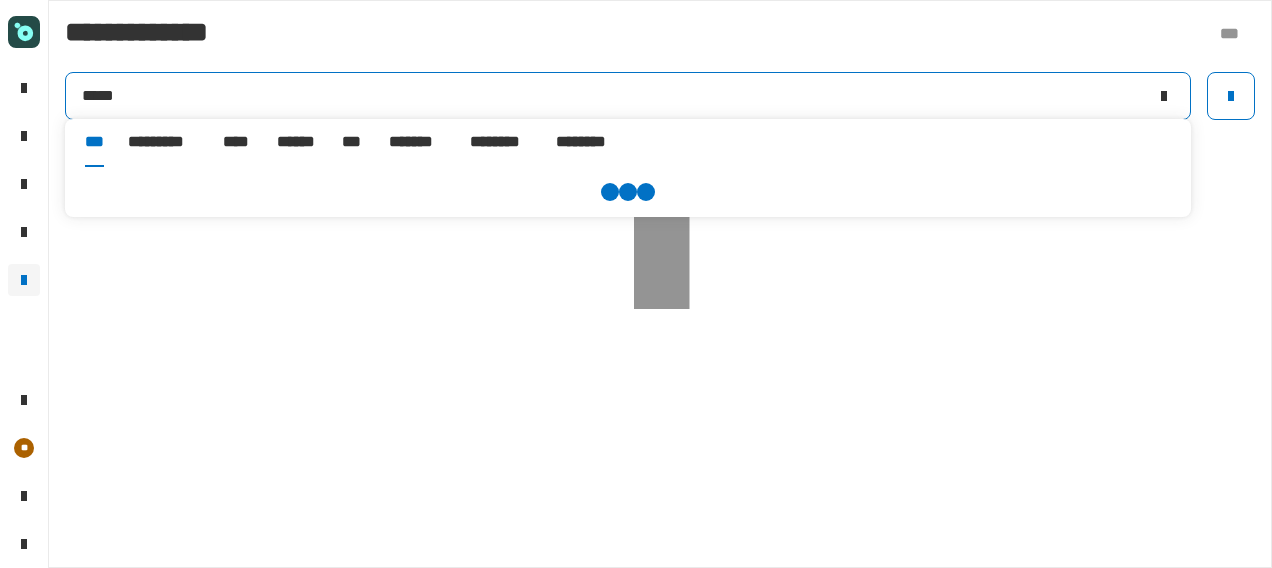 type on "*****" 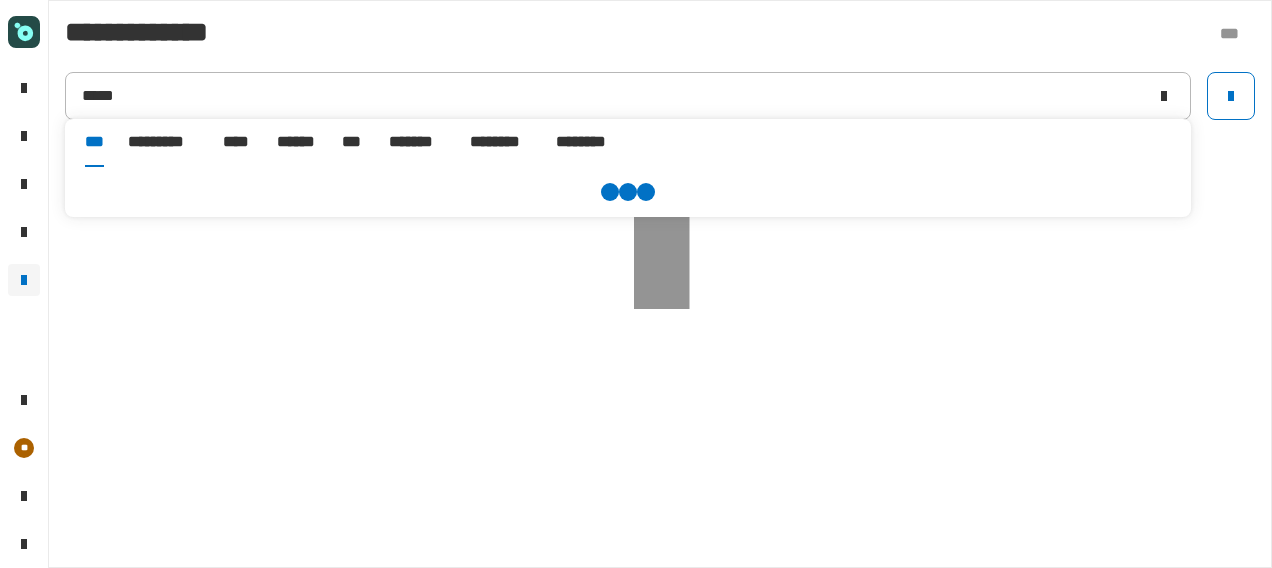 click on "******" at bounding box center [297, 142] 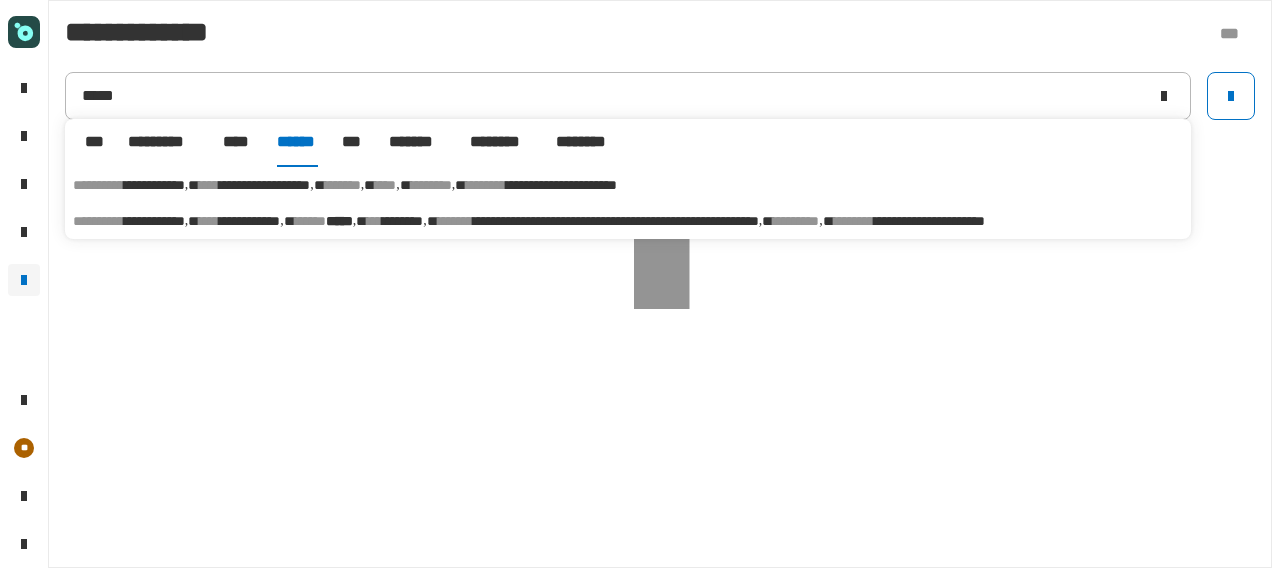click on "[FIRST] [LAST] [MIDDLE] [LAST] [LAST] [NUMBER] [STREET] [CITY] [STATE] [POSTAL_CODE] [COUNTRY] [COORDINATES] [COORDINATES]" at bounding box center (628, 221) 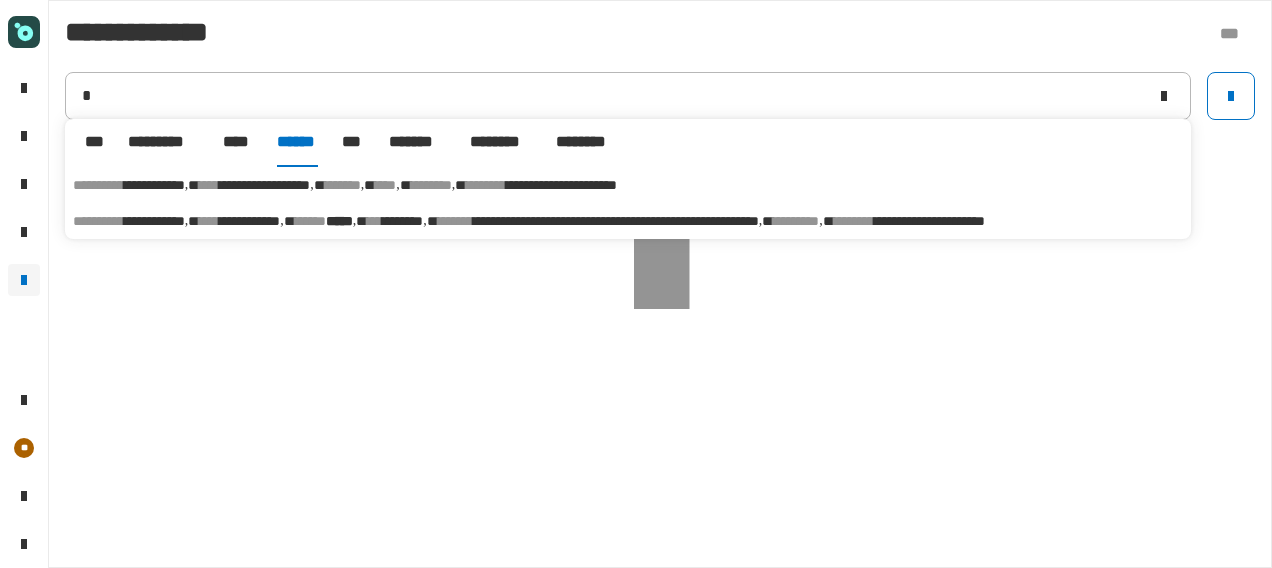 type on "**********" 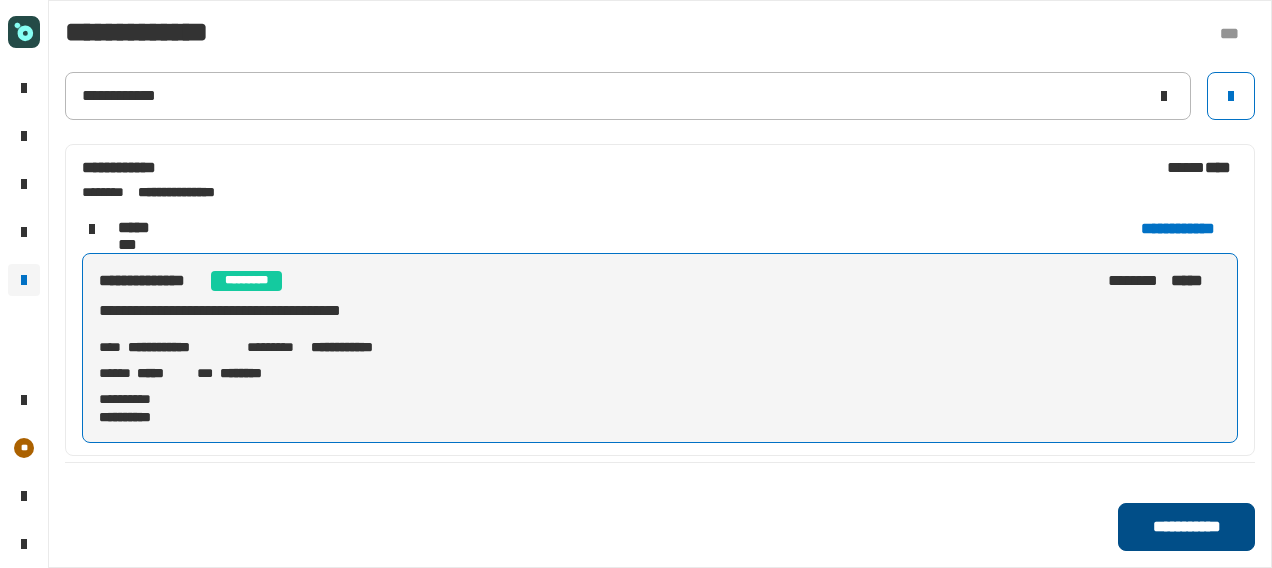 click on "**********" 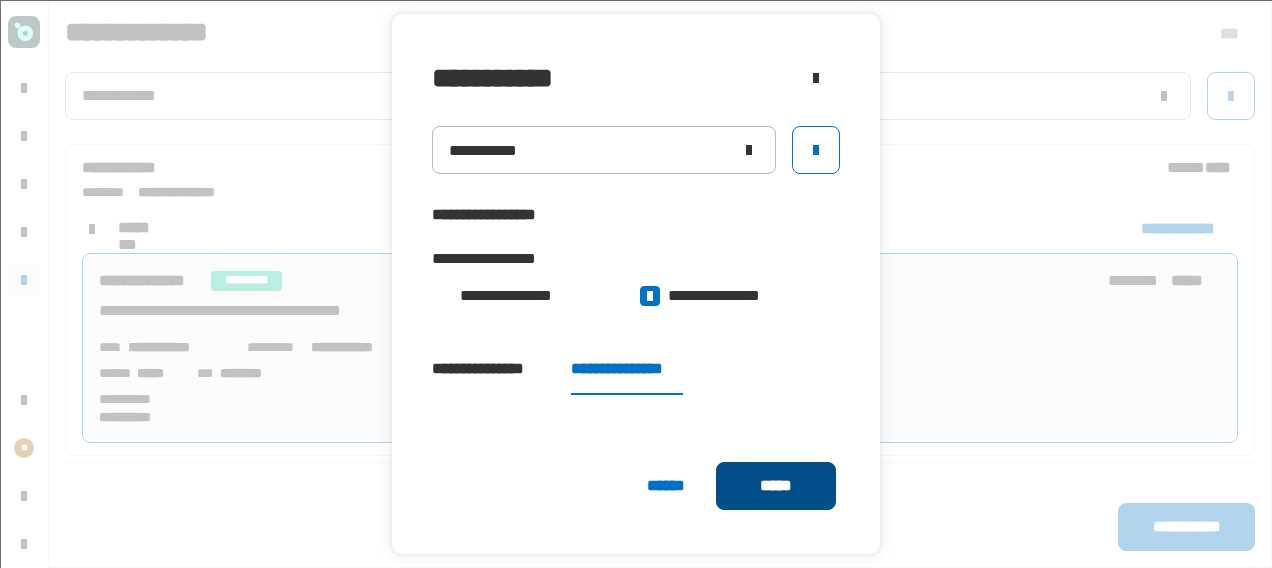click on "*****" 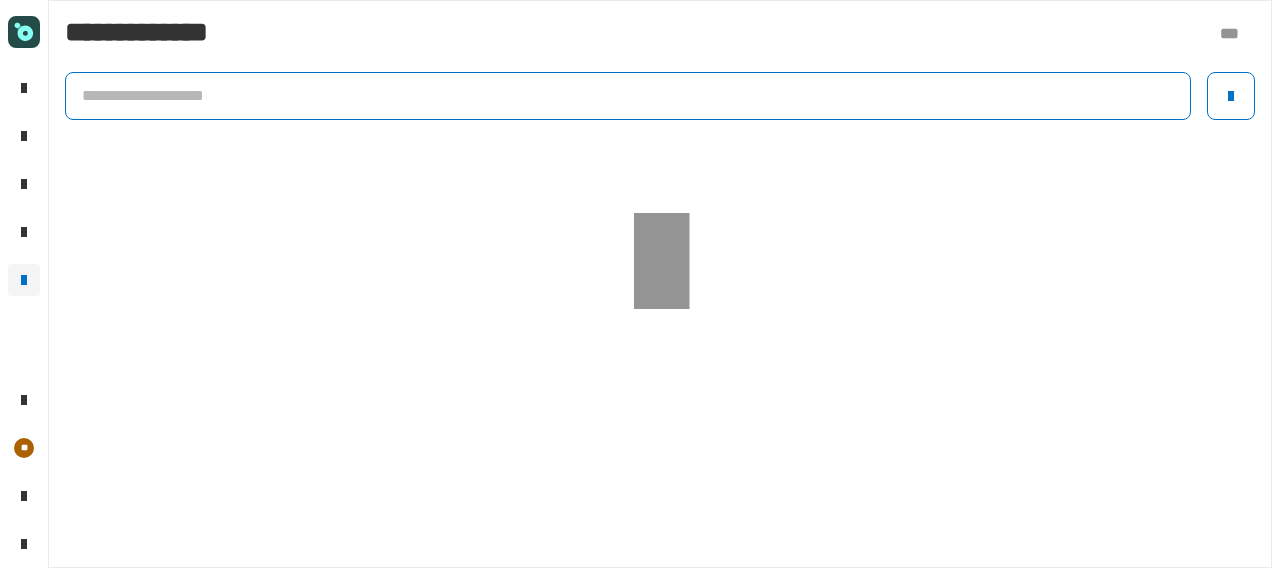 click 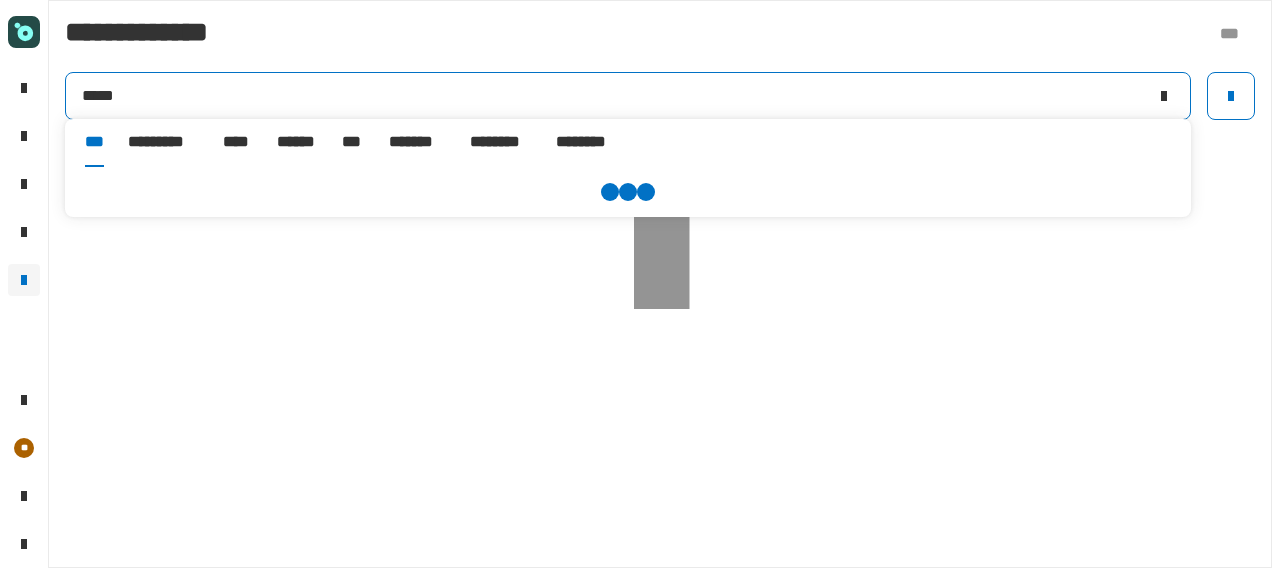 type on "*****" 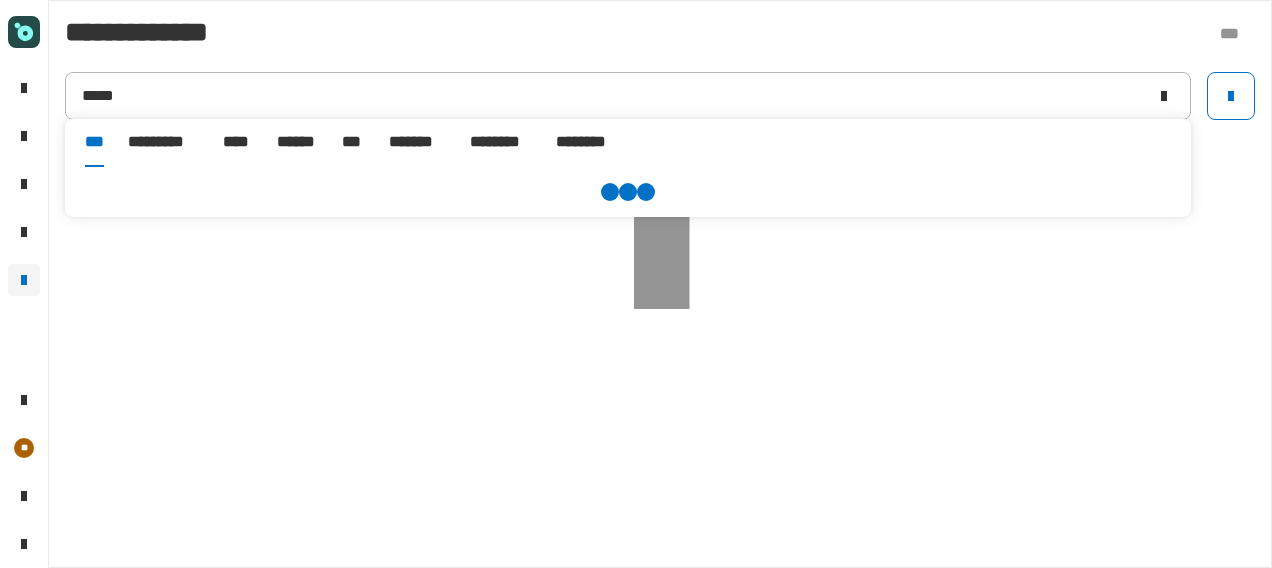click on "******" at bounding box center [297, 142] 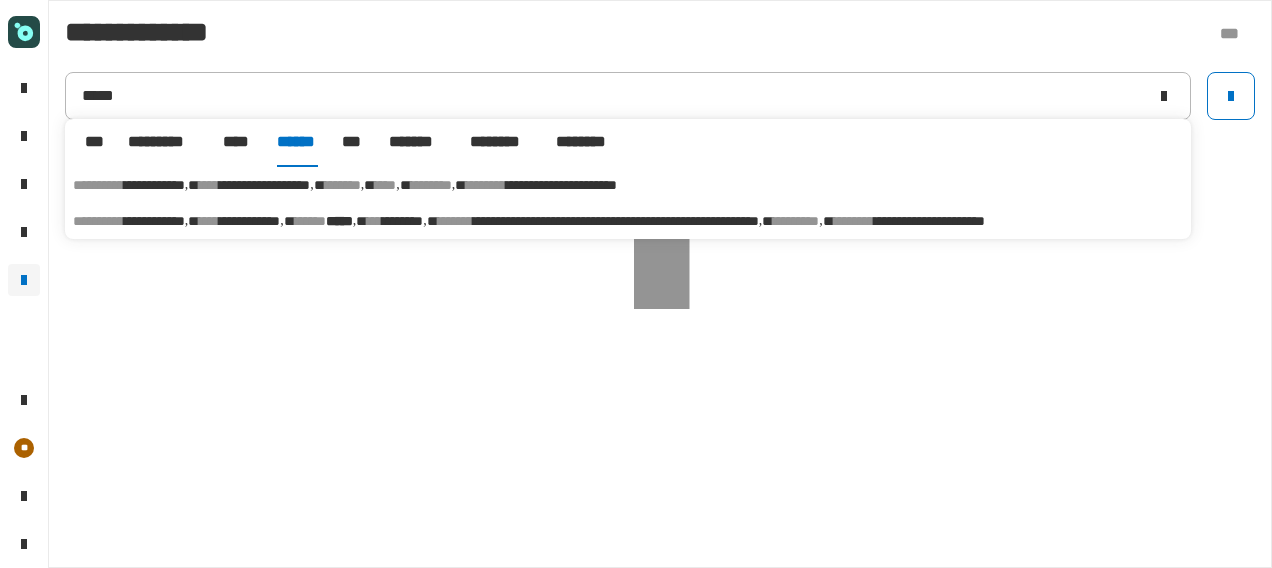 click on "[FIRST] [LAST] [MIDDLE] [LAST] [LAST] [NUMBER] [STREET] [CITY] [STATE] [POSTAL_CODE] [COUNTRY] [COORDINATES] [COORDINATES]" at bounding box center [628, 221] 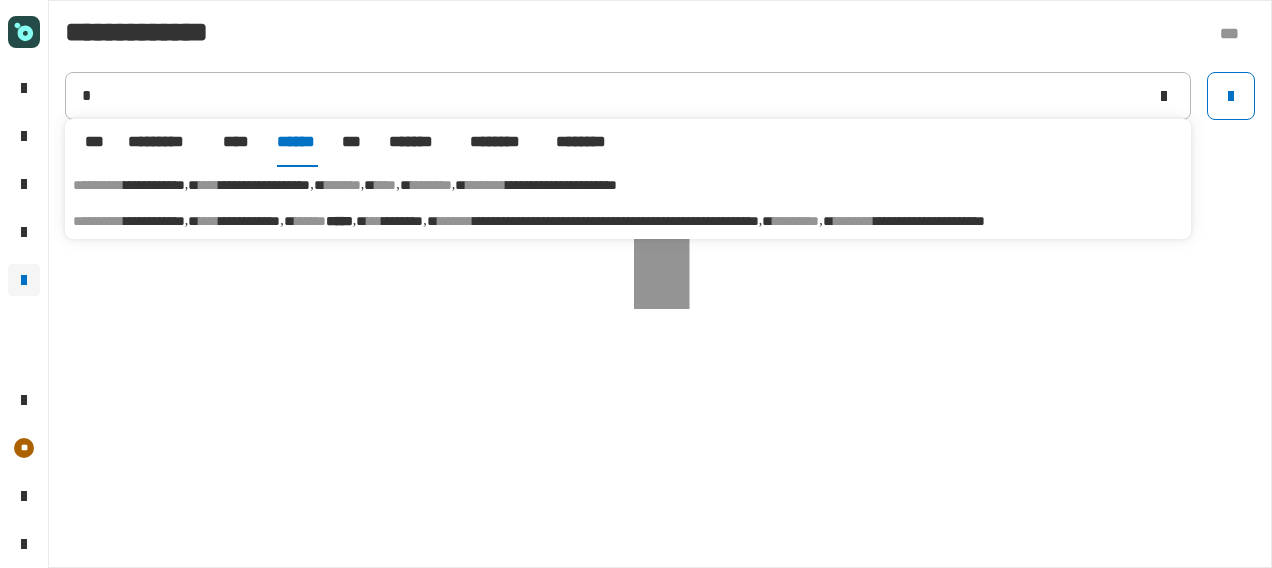type on "**********" 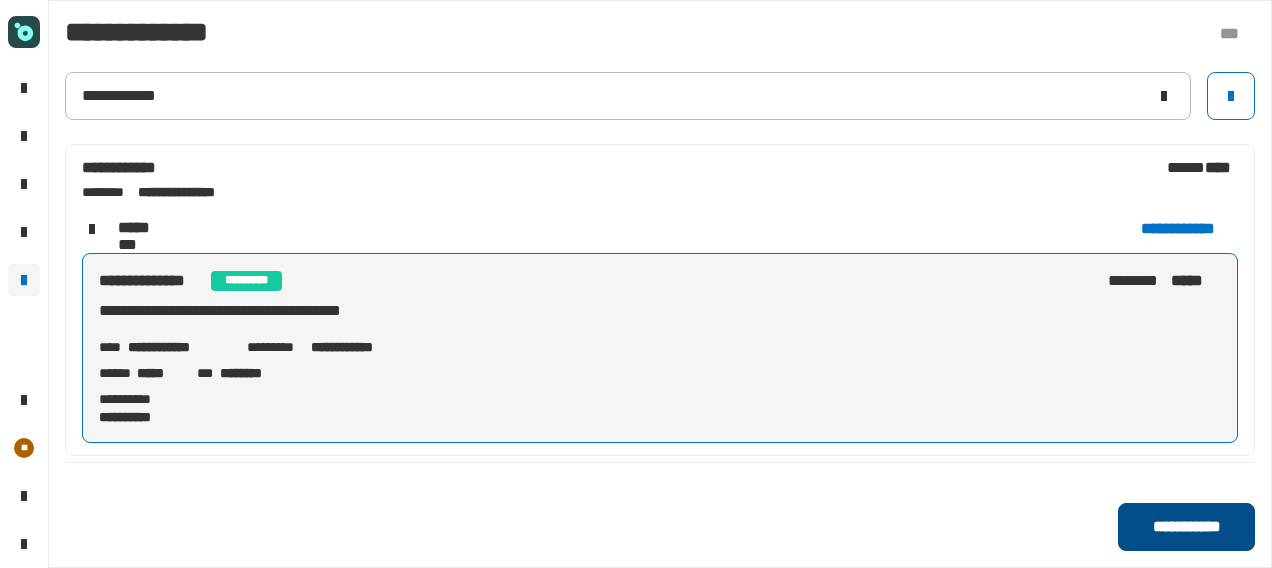 click on "**********" 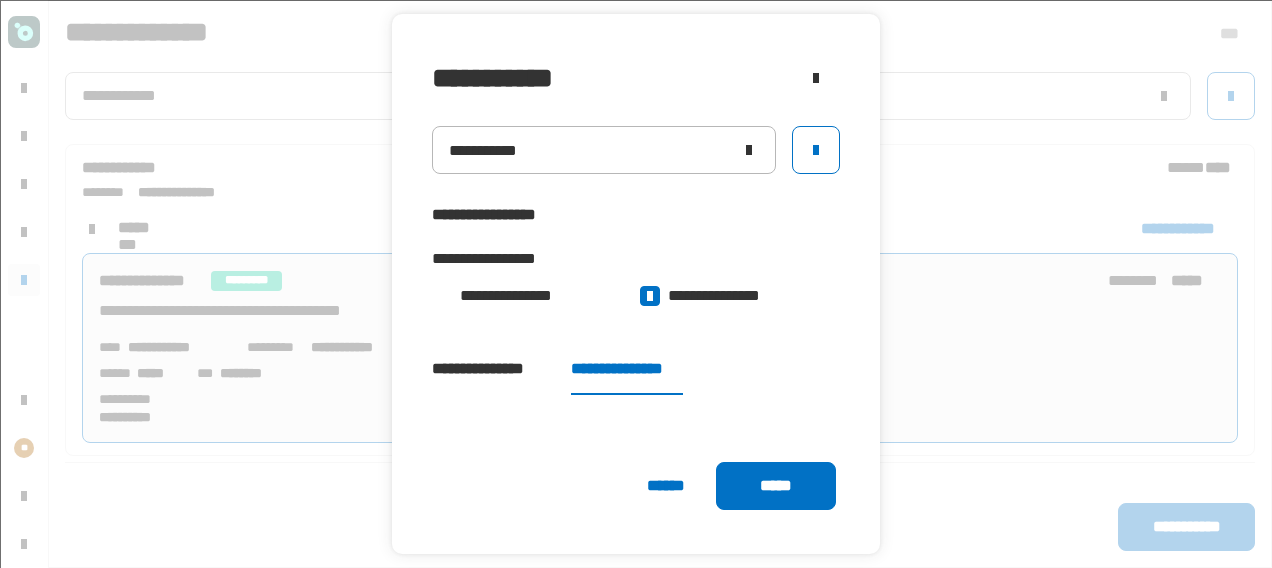 scroll, scrollTop: 176, scrollLeft: 0, axis: vertical 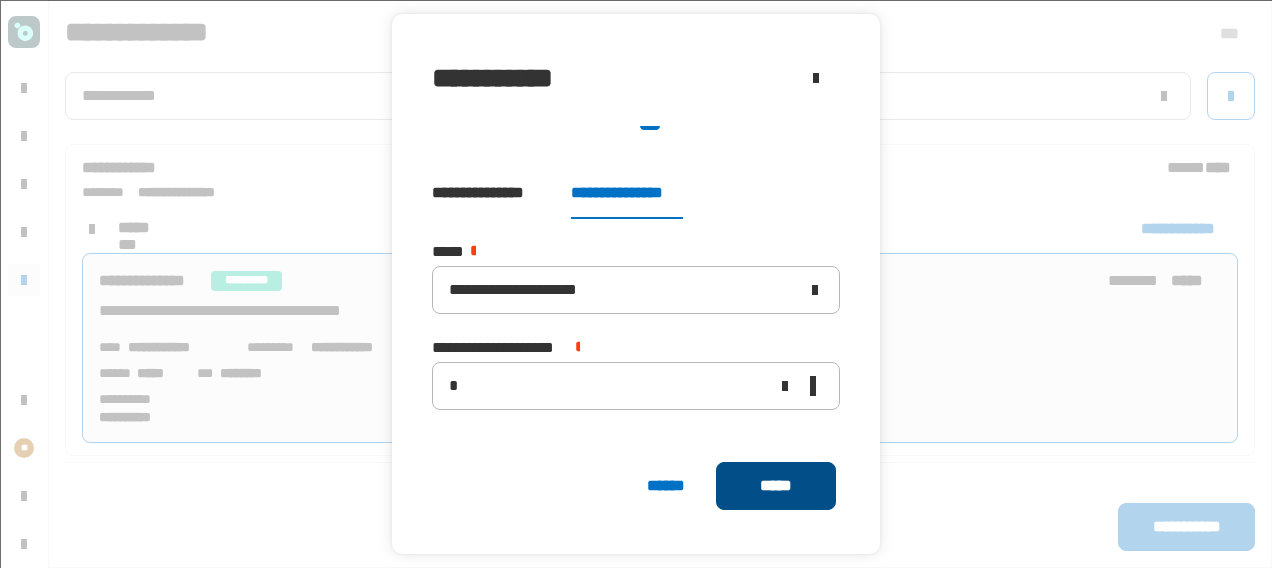 click on "*****" 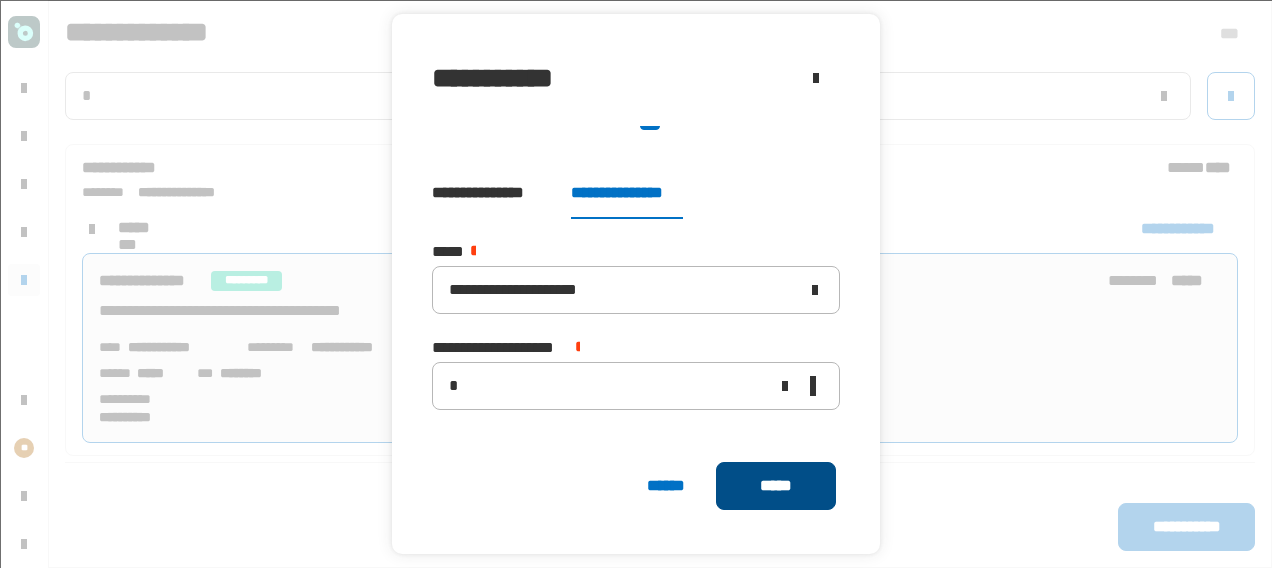type 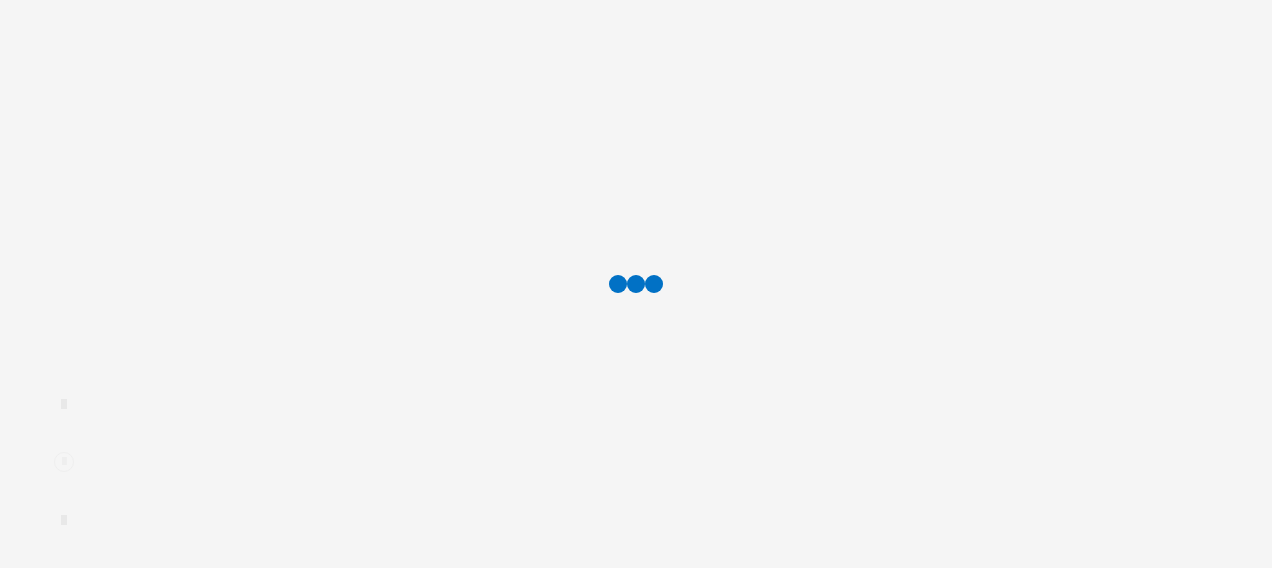 scroll, scrollTop: 0, scrollLeft: 0, axis: both 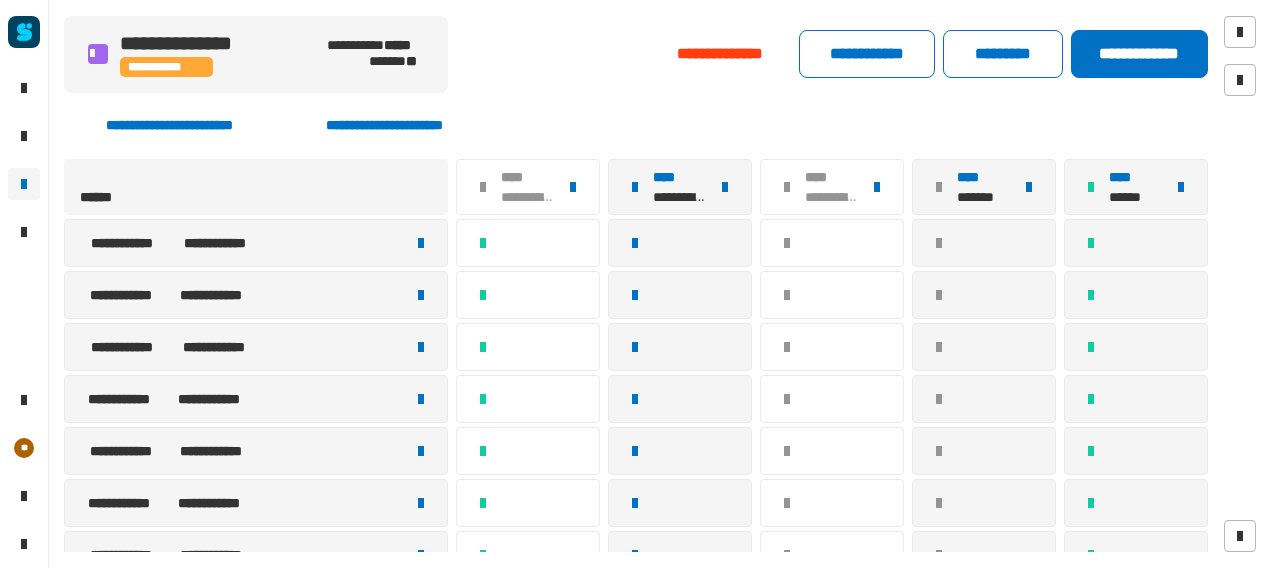 click at bounding box center [421, 243] 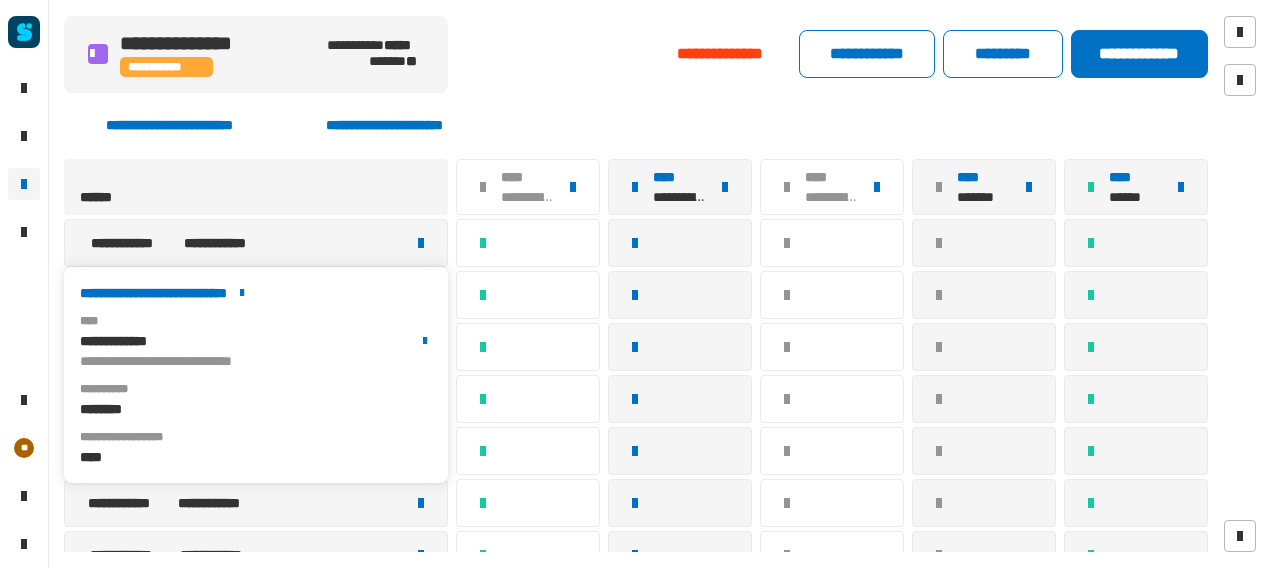 click on "**********" at bounding box center (256, 293) 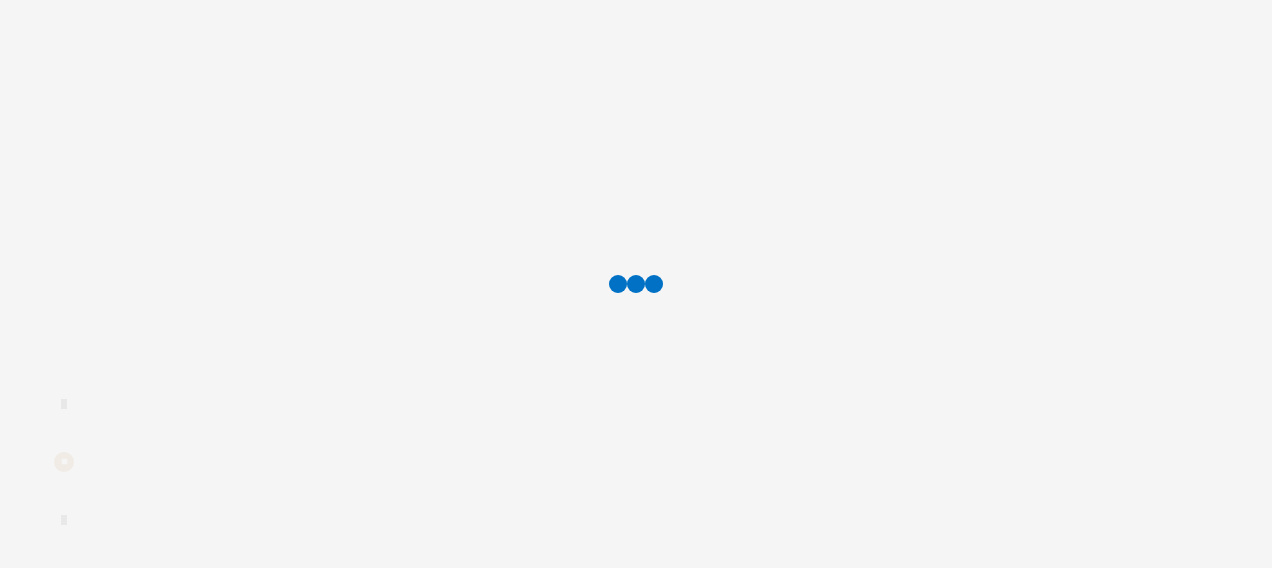 scroll, scrollTop: 0, scrollLeft: 0, axis: both 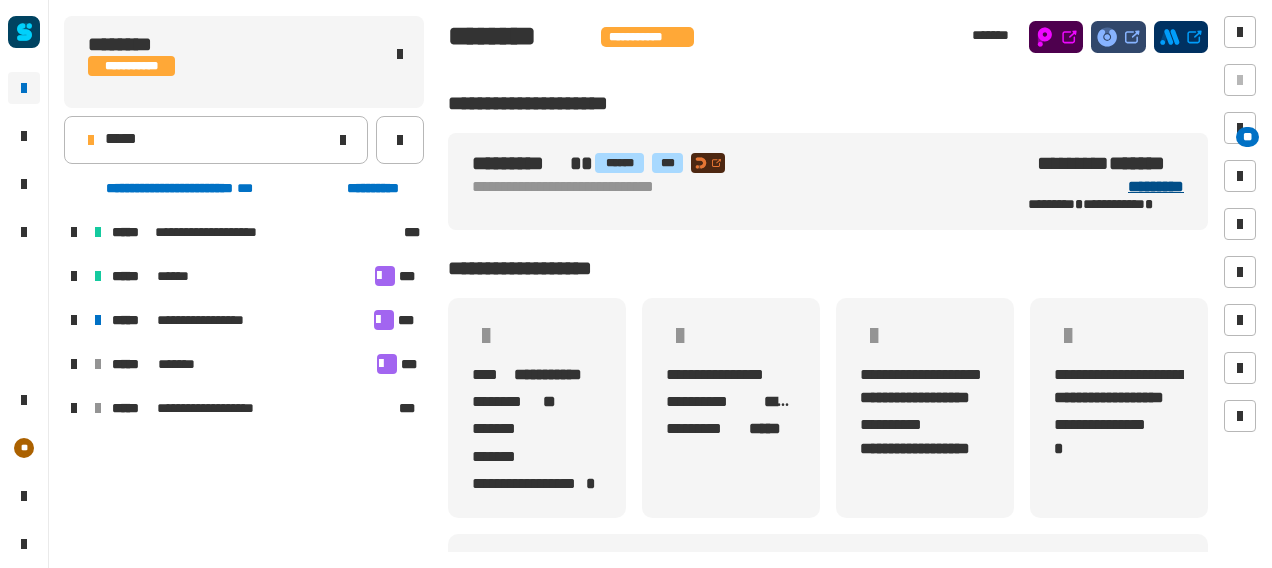 click on "*********" 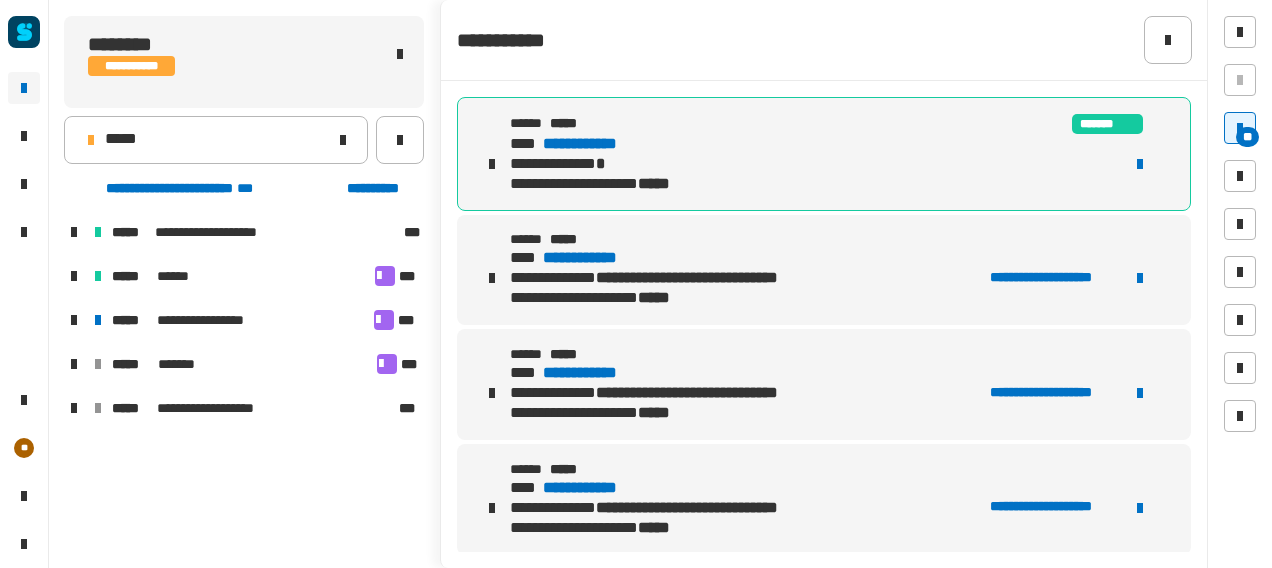 click on "**********" at bounding box center (599, 144) 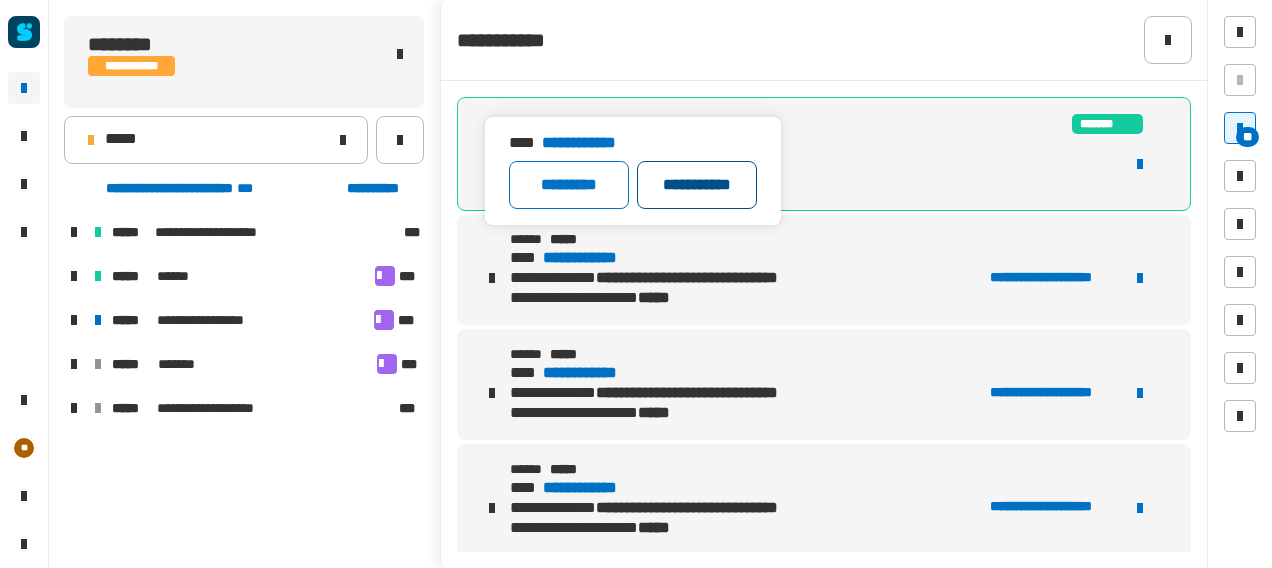 click on "**********" at bounding box center [697, 185] 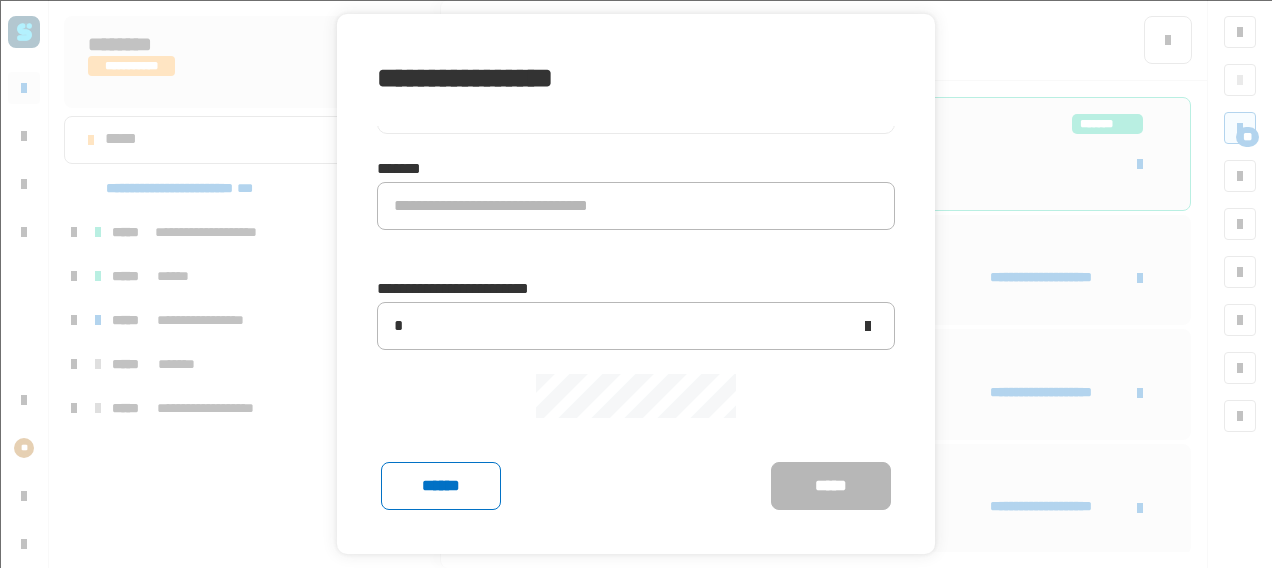 scroll, scrollTop: 119, scrollLeft: 0, axis: vertical 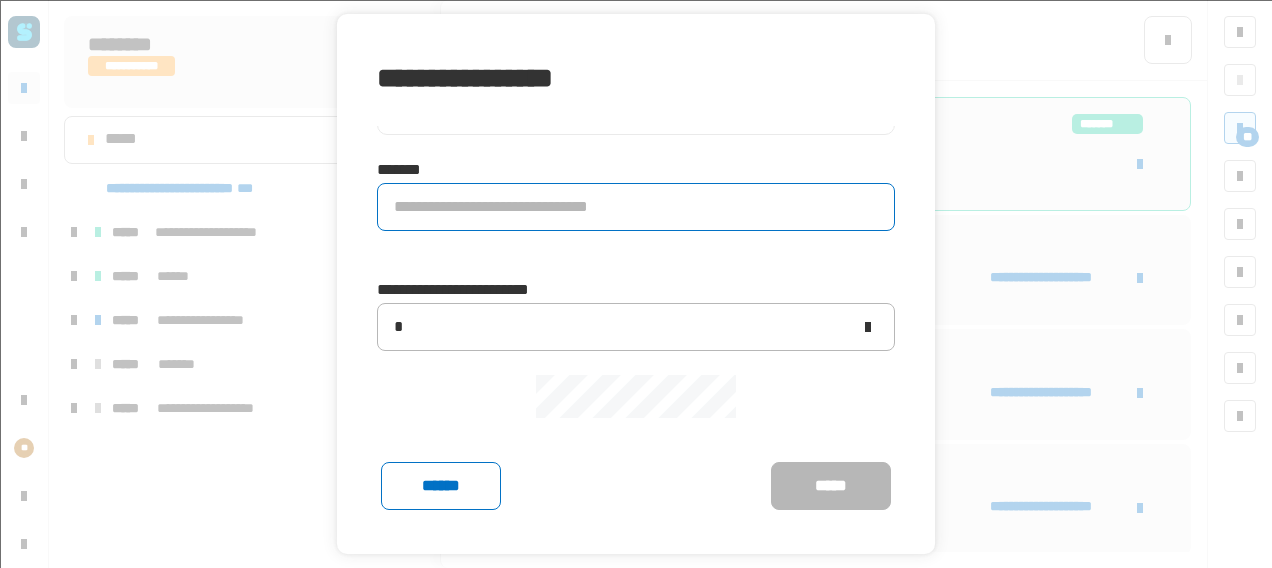 click 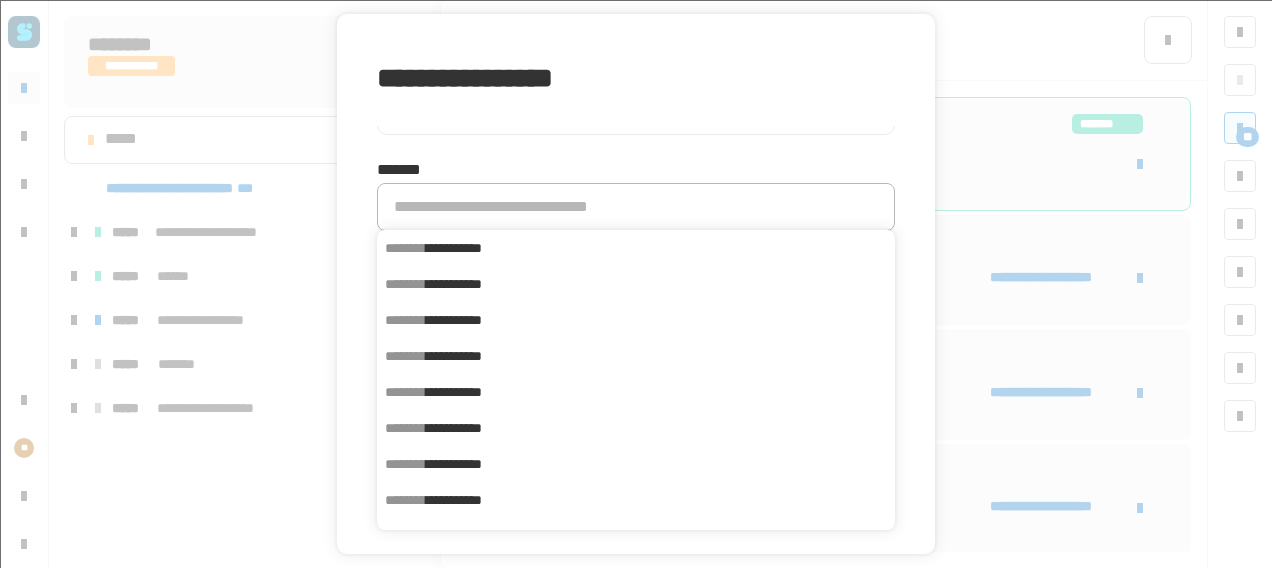 click on "**********" at bounding box center [454, 356] 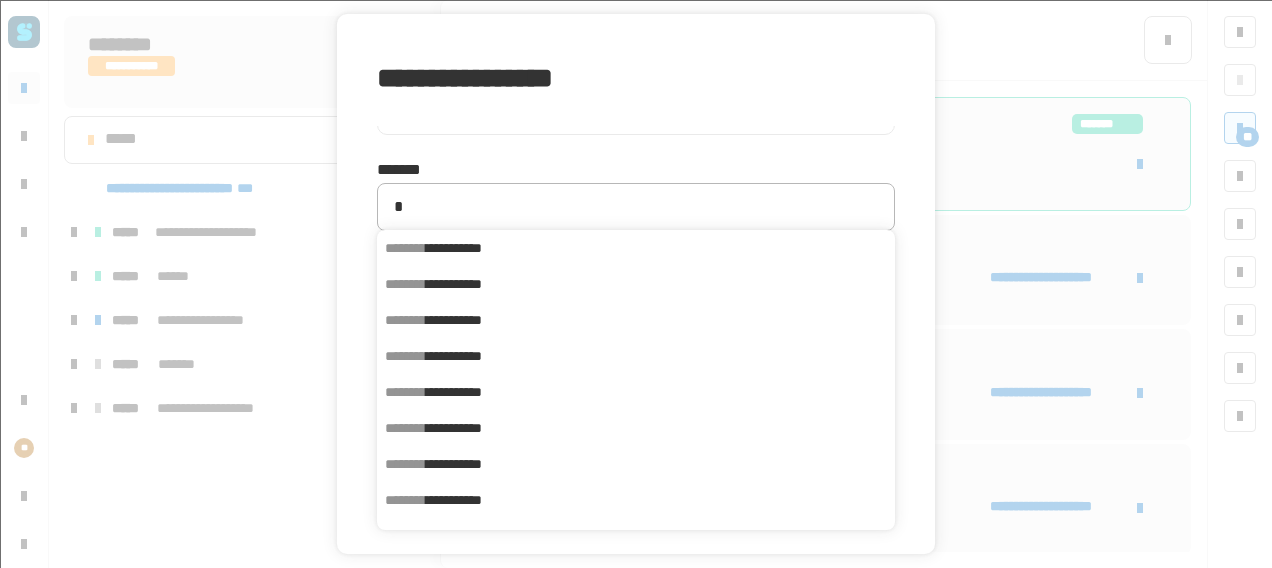 type on "**********" 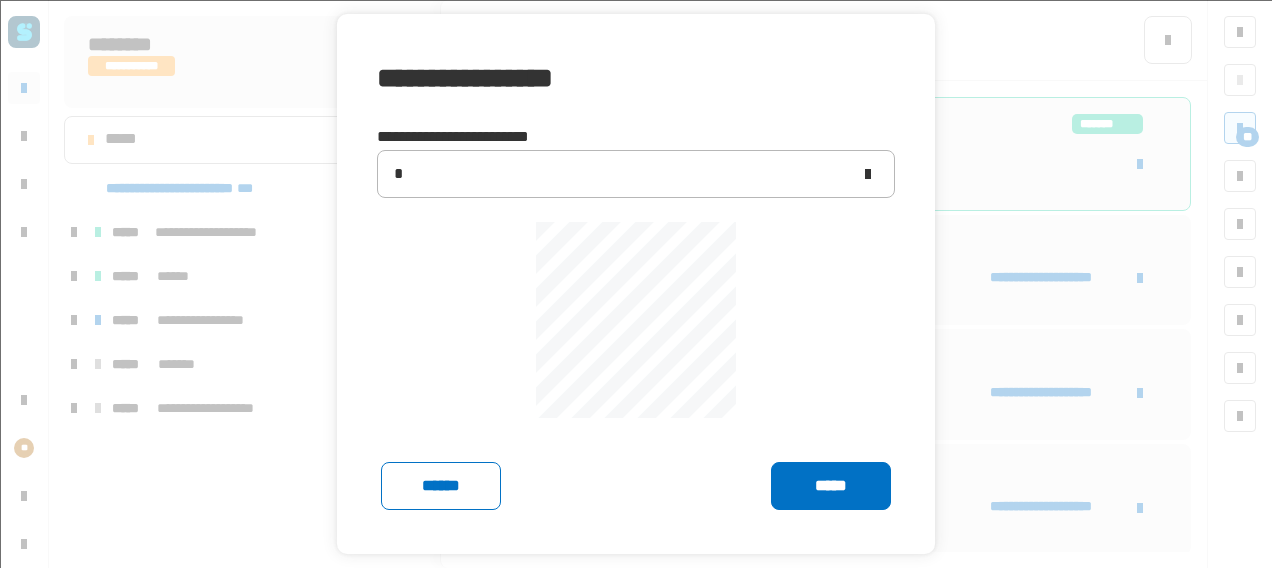 scroll, scrollTop: 278, scrollLeft: 0, axis: vertical 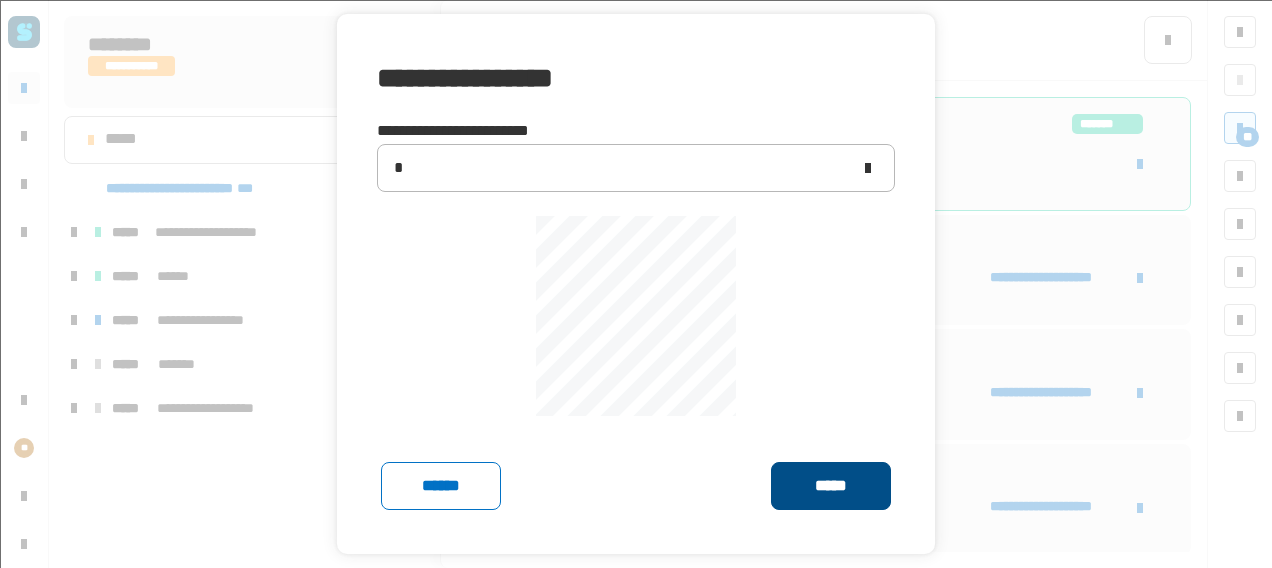 click on "*****" 